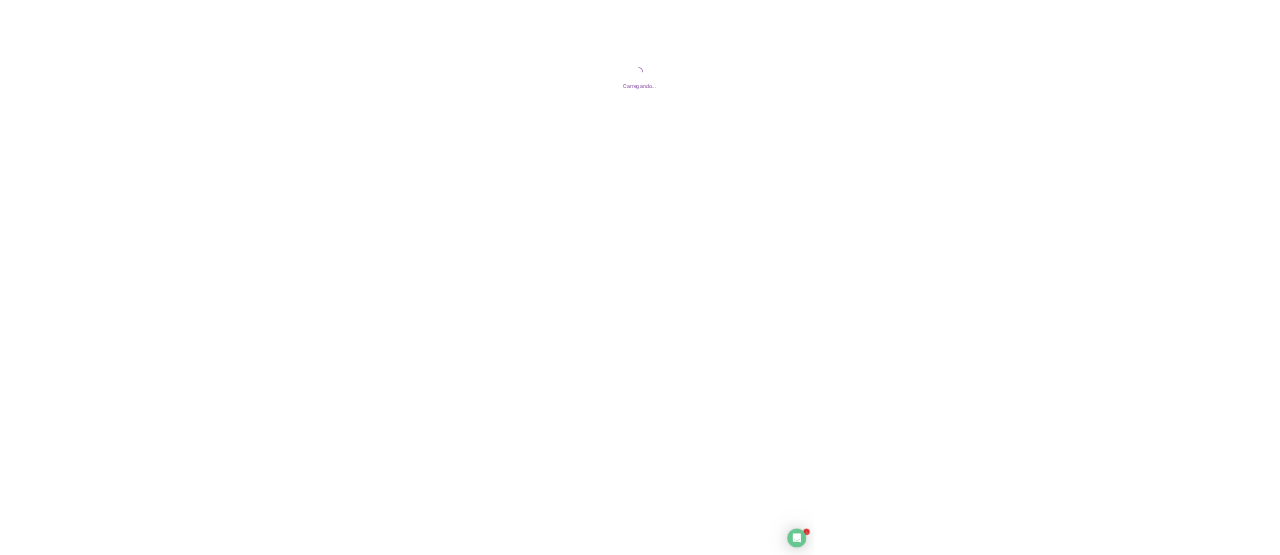 scroll, scrollTop: 0, scrollLeft: 0, axis: both 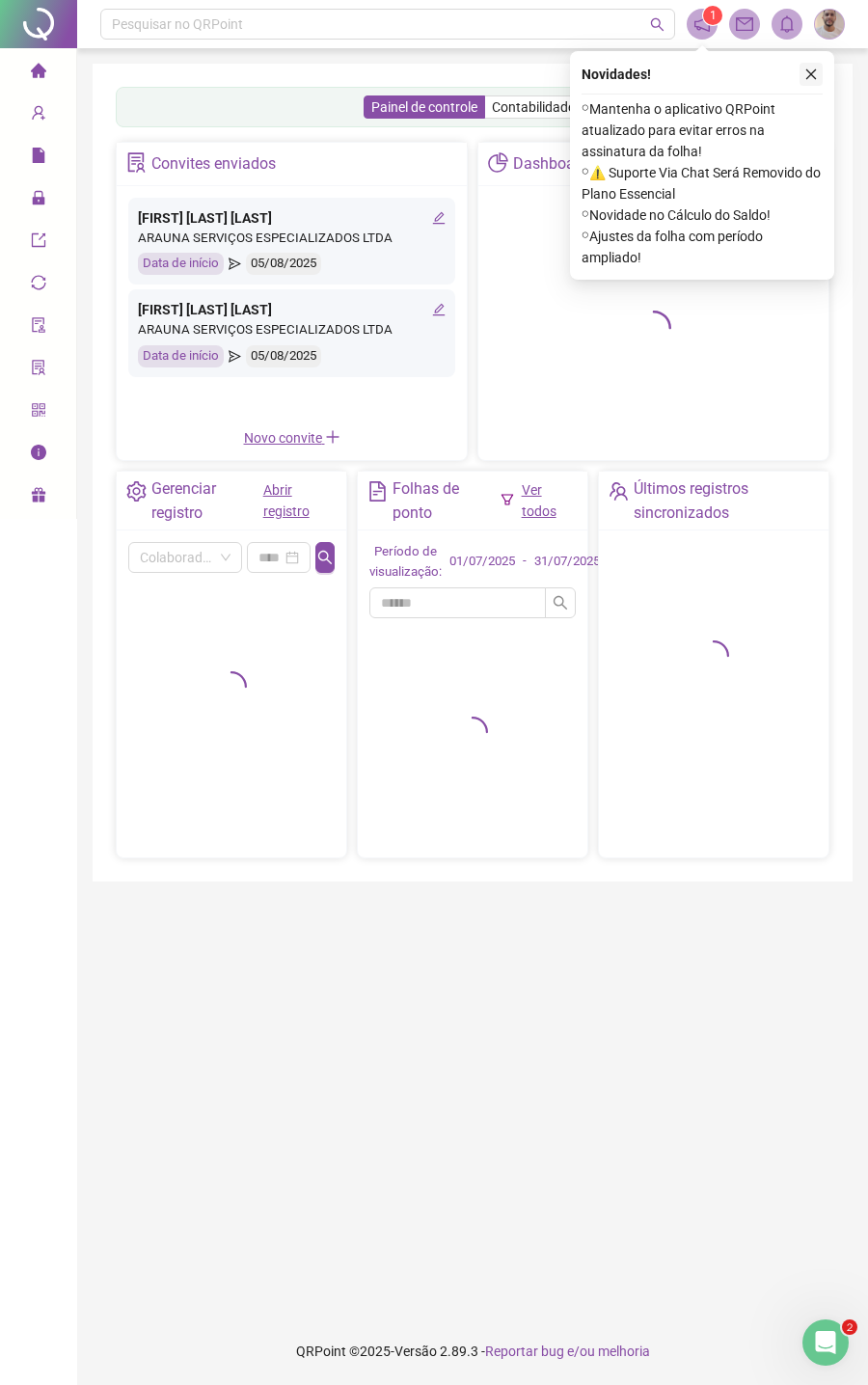 click 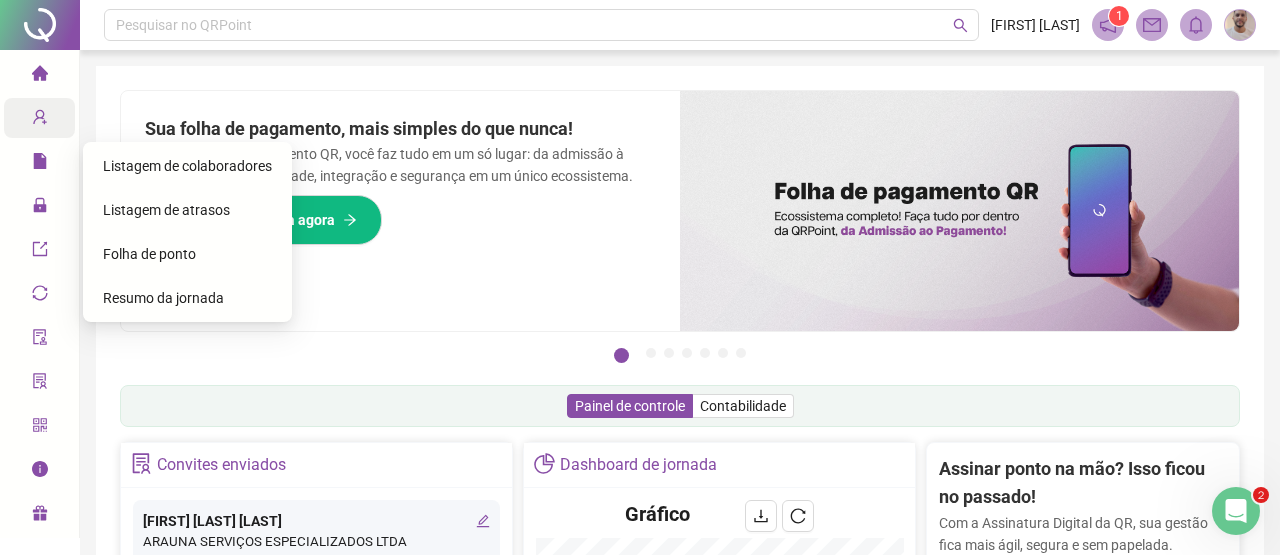 click on "Listagem de colaboradores" at bounding box center [187, 166] 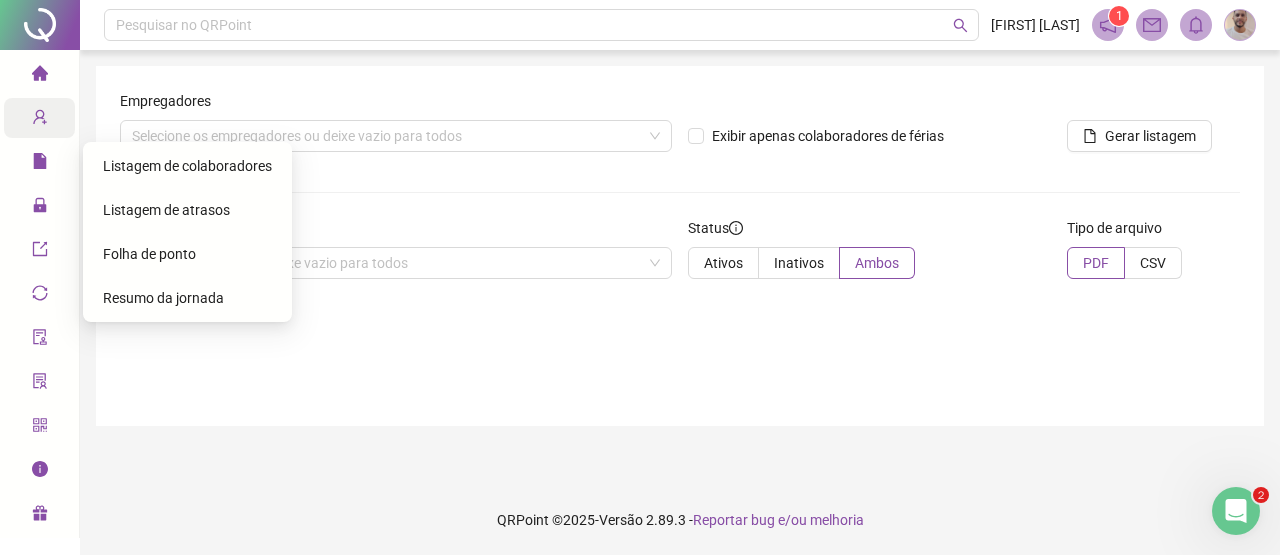 click on "Folha de ponto" at bounding box center [149, 254] 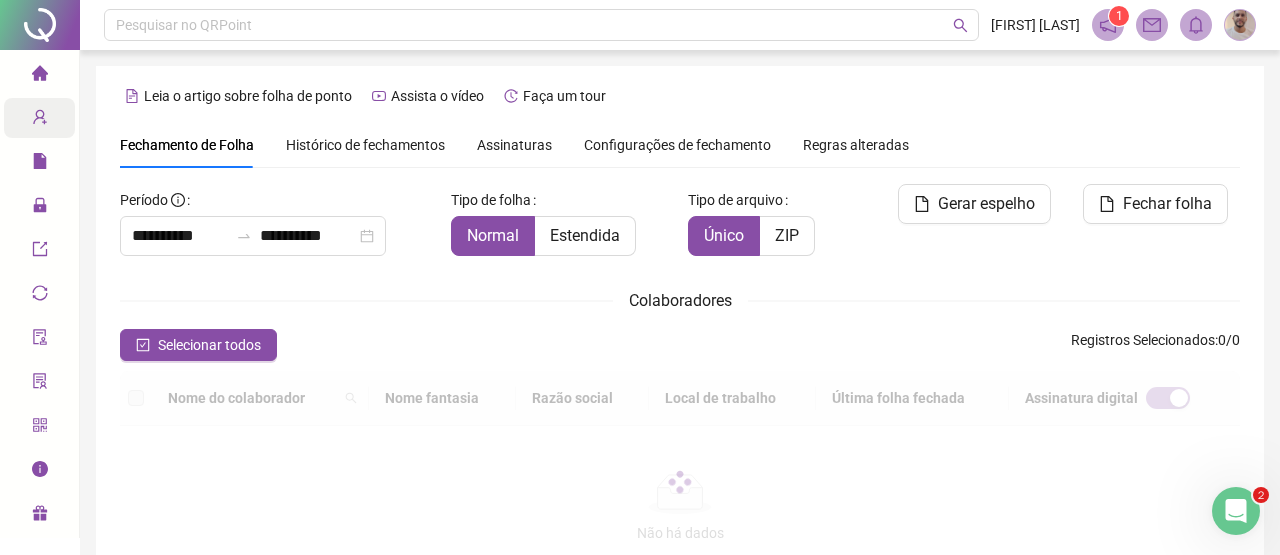scroll, scrollTop: 132, scrollLeft: 0, axis: vertical 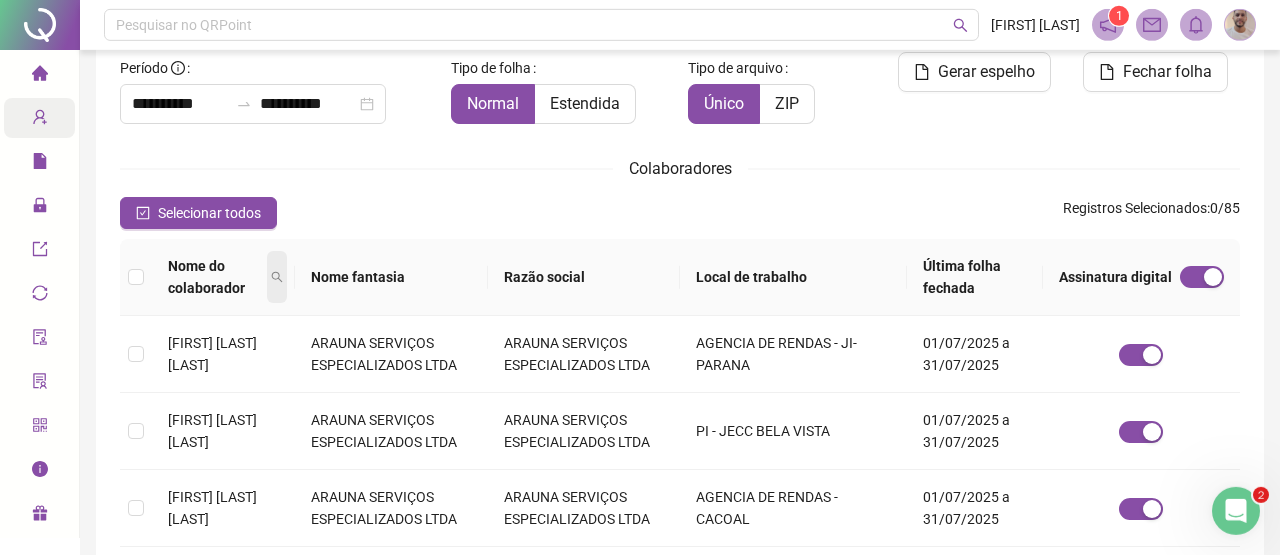 click 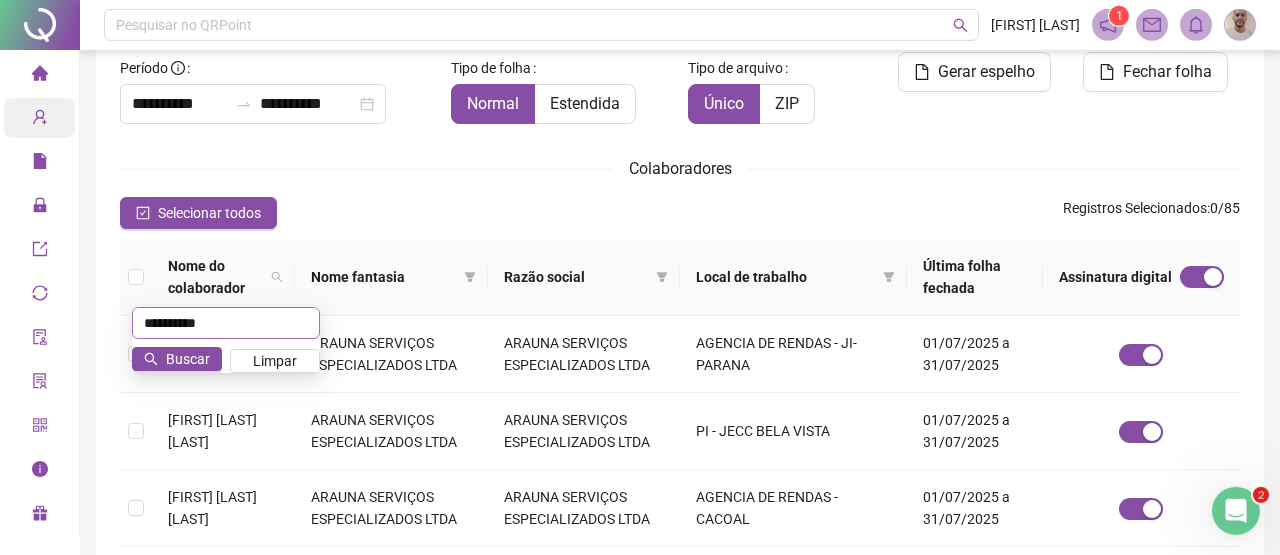 type on "**********" 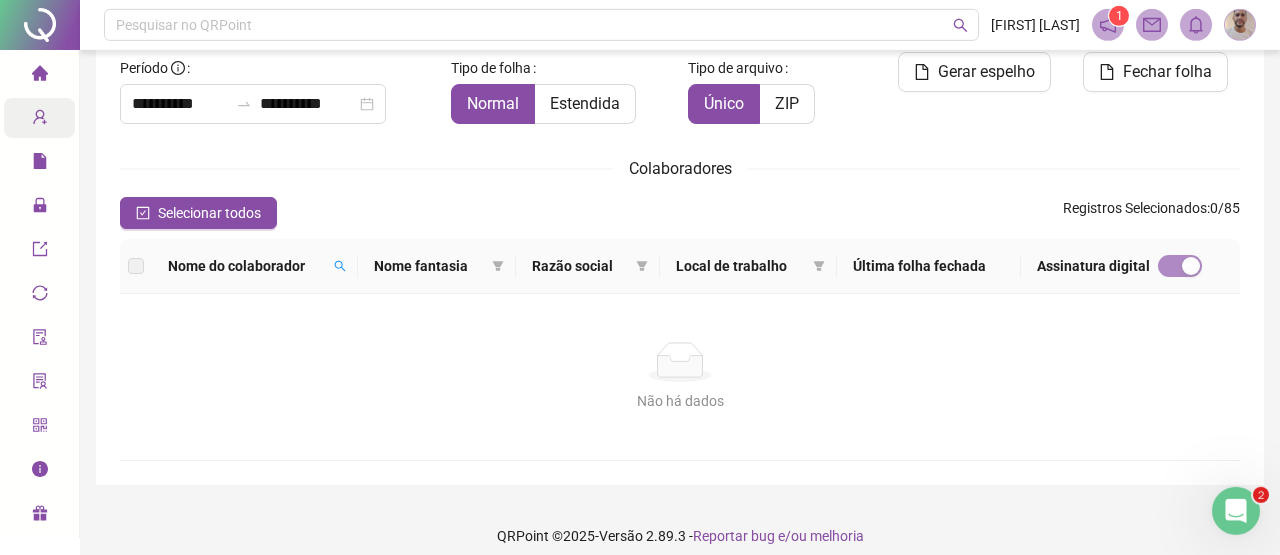 scroll, scrollTop: 121, scrollLeft: 0, axis: vertical 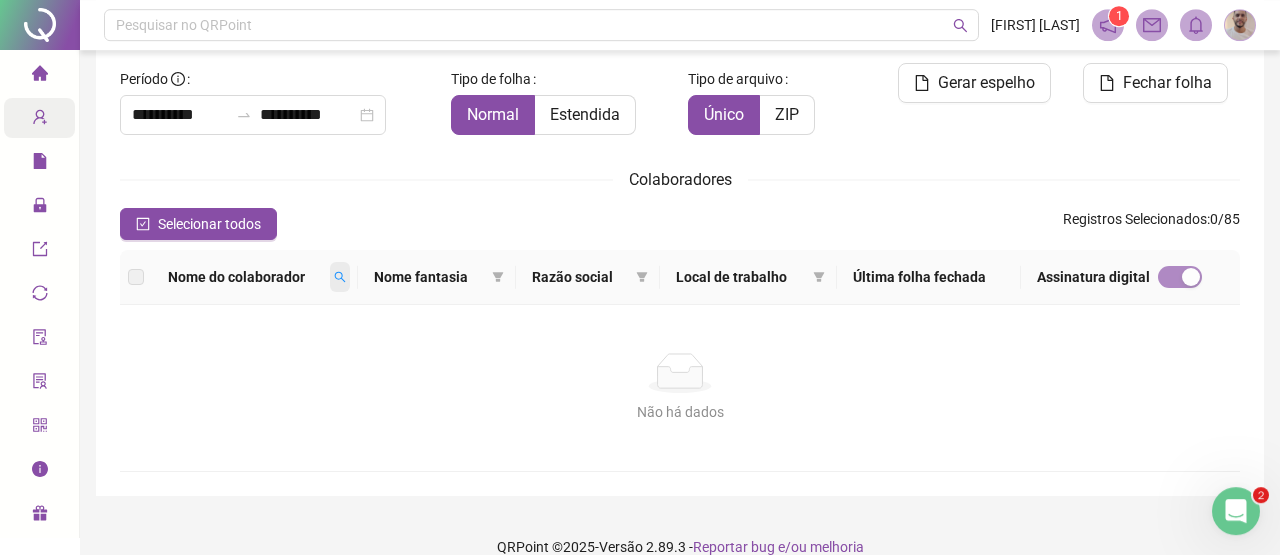 click at bounding box center (340, 277) 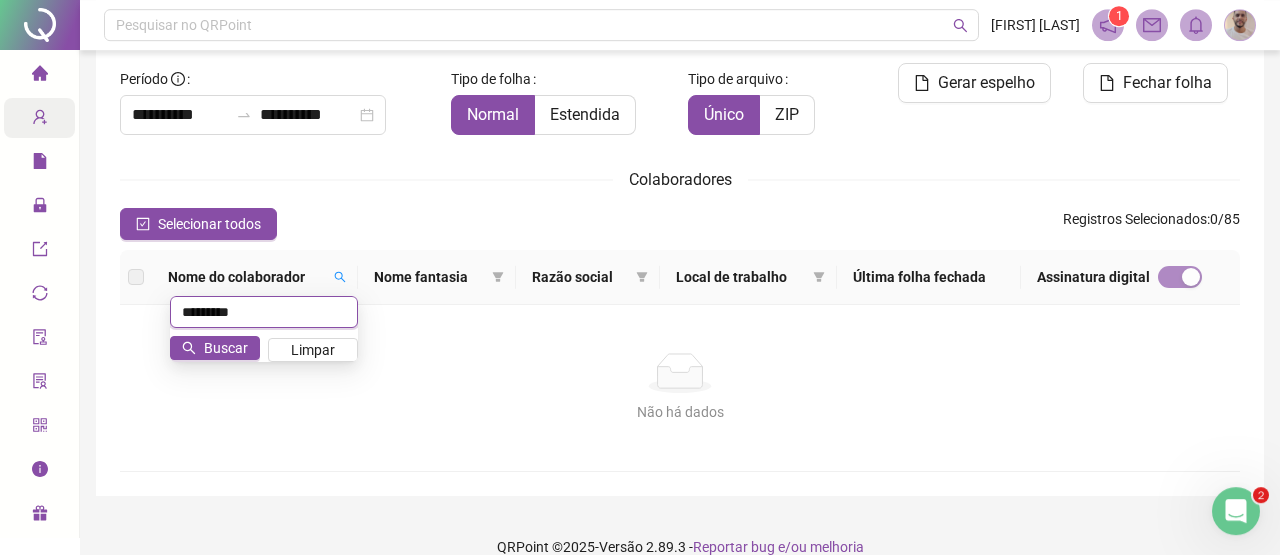 type on "*********" 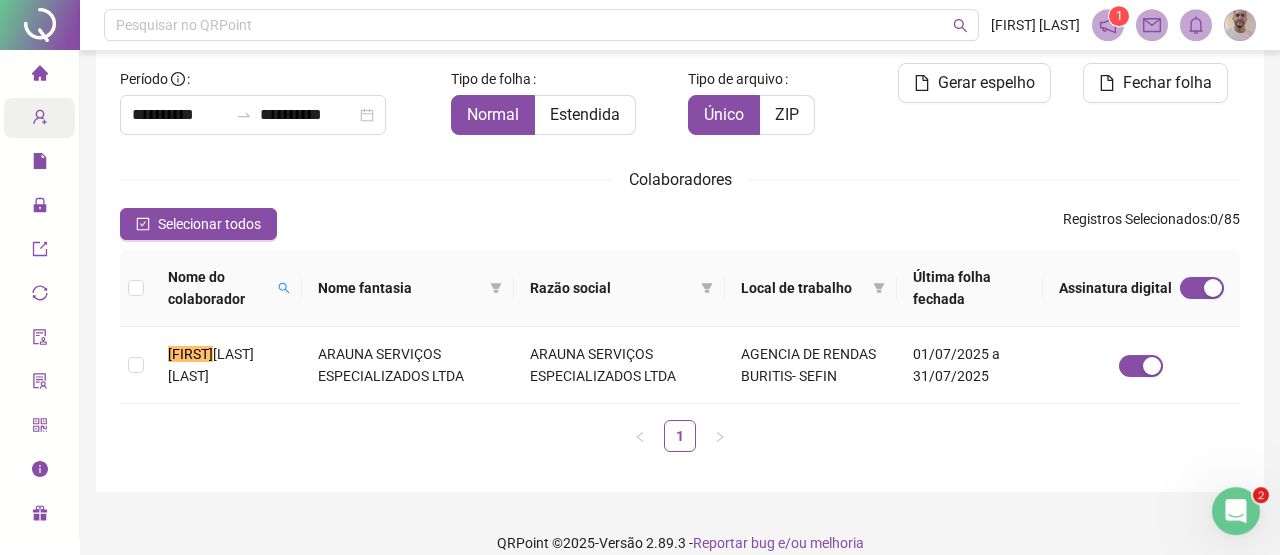 scroll, scrollTop: 132, scrollLeft: 0, axis: vertical 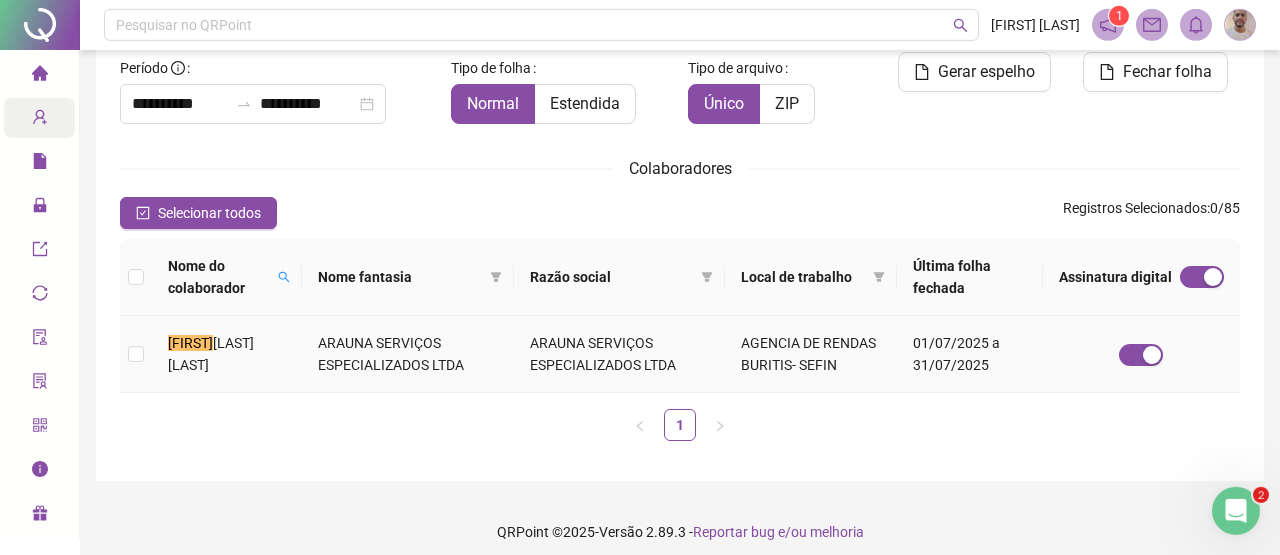 click on "BERNADETE  SPACK DE LIMA" at bounding box center (227, 354) 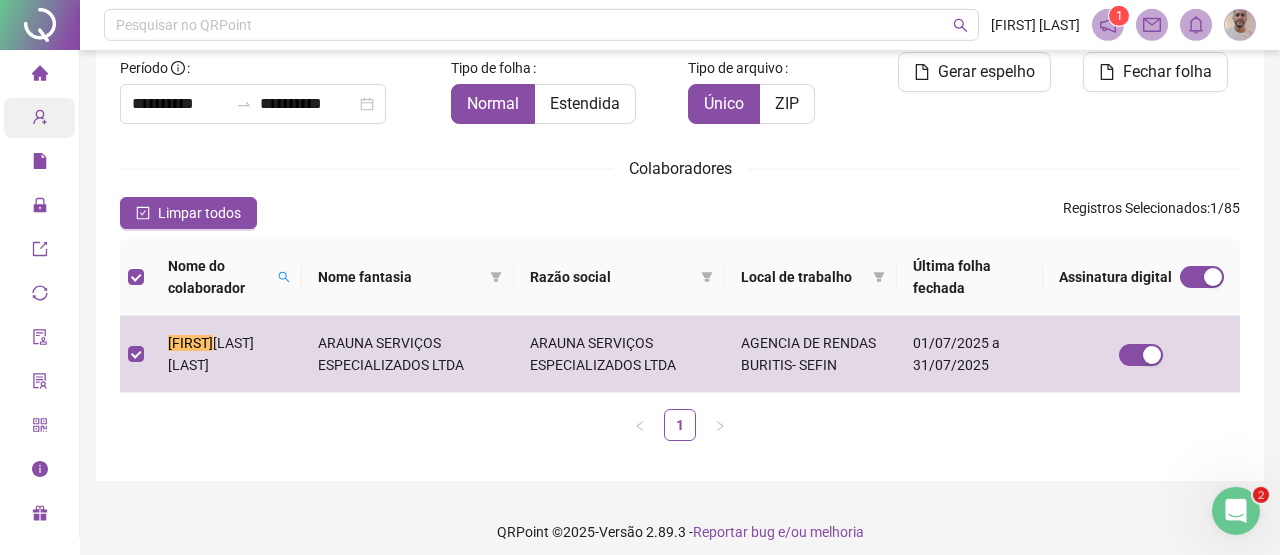 scroll, scrollTop: 0, scrollLeft: 0, axis: both 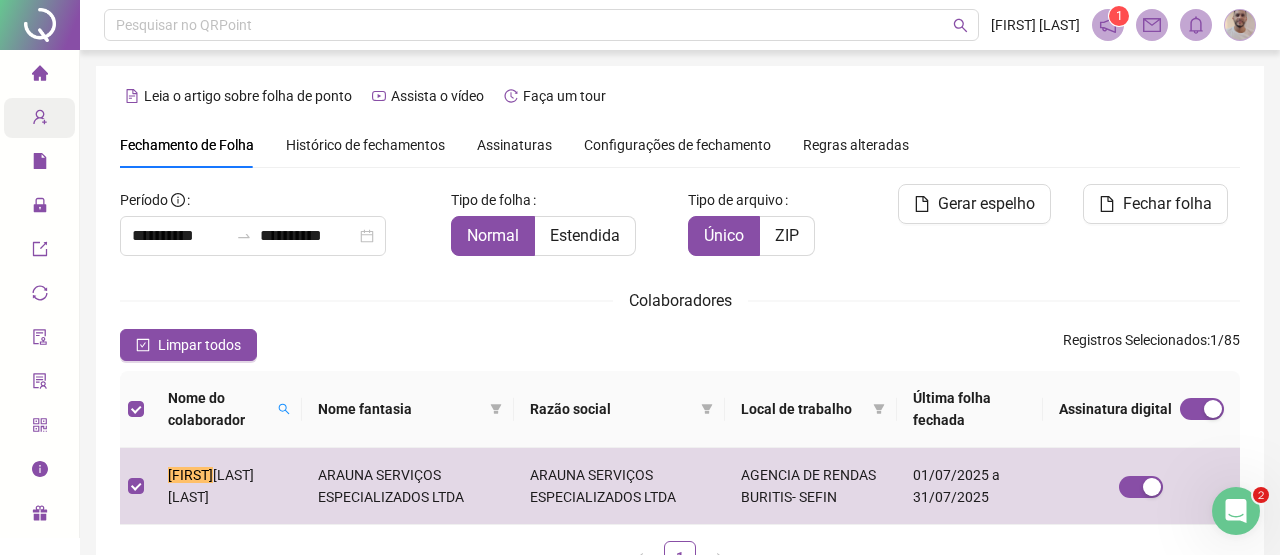click on "Assinaturas" at bounding box center [514, 145] 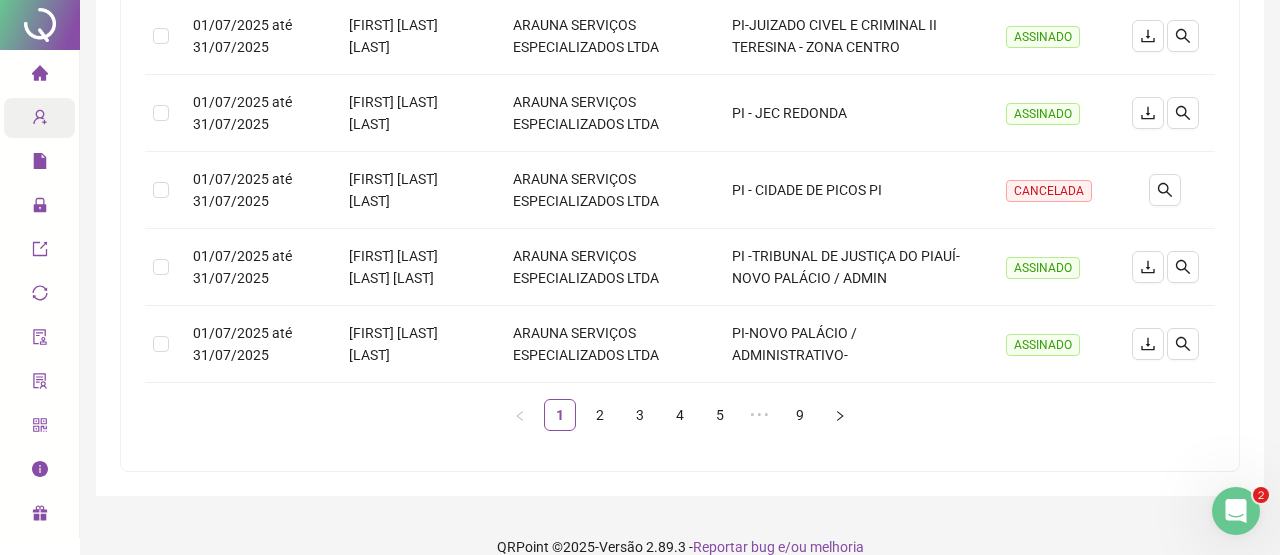 scroll, scrollTop: 0, scrollLeft: 0, axis: both 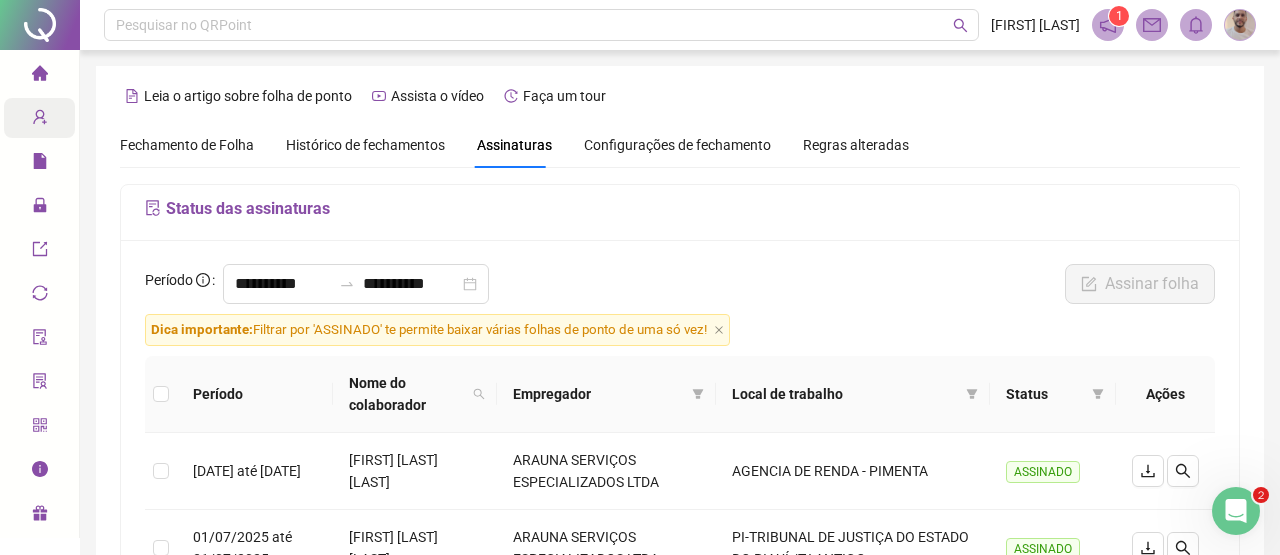 click on "Configurações de fechamento" at bounding box center (677, 145) 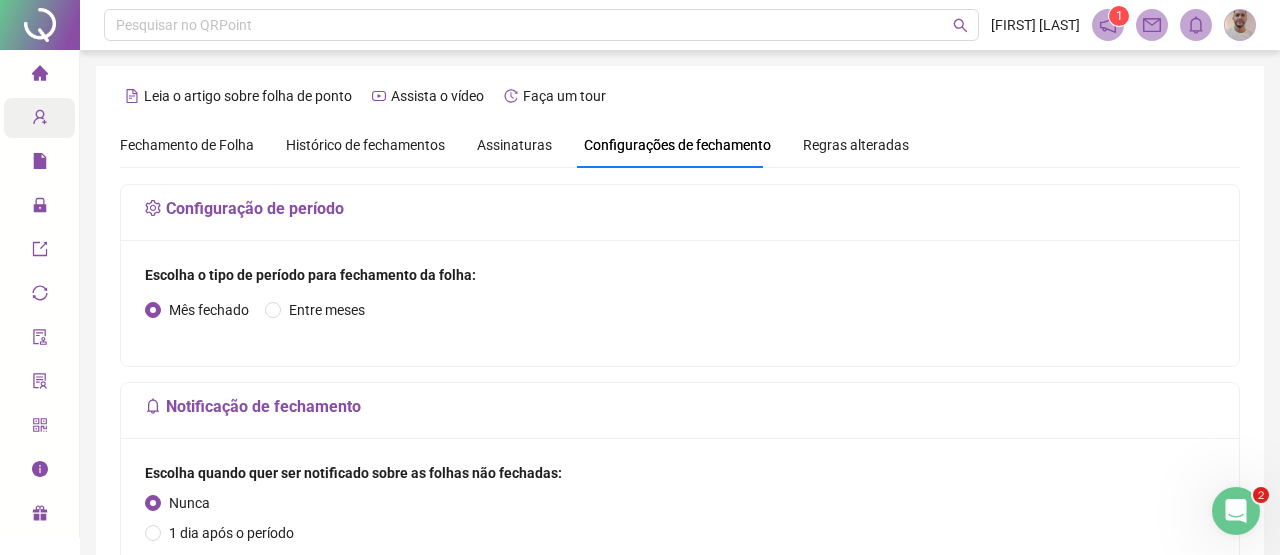 click on "Assinaturas" at bounding box center [514, 145] 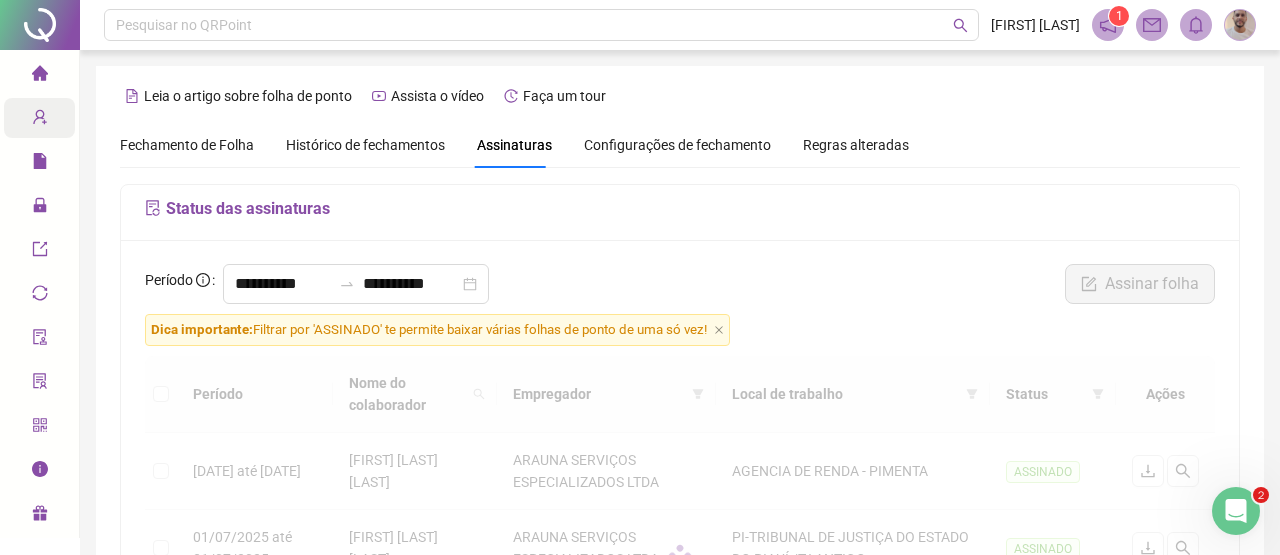 scroll, scrollTop: 336, scrollLeft: 0, axis: vertical 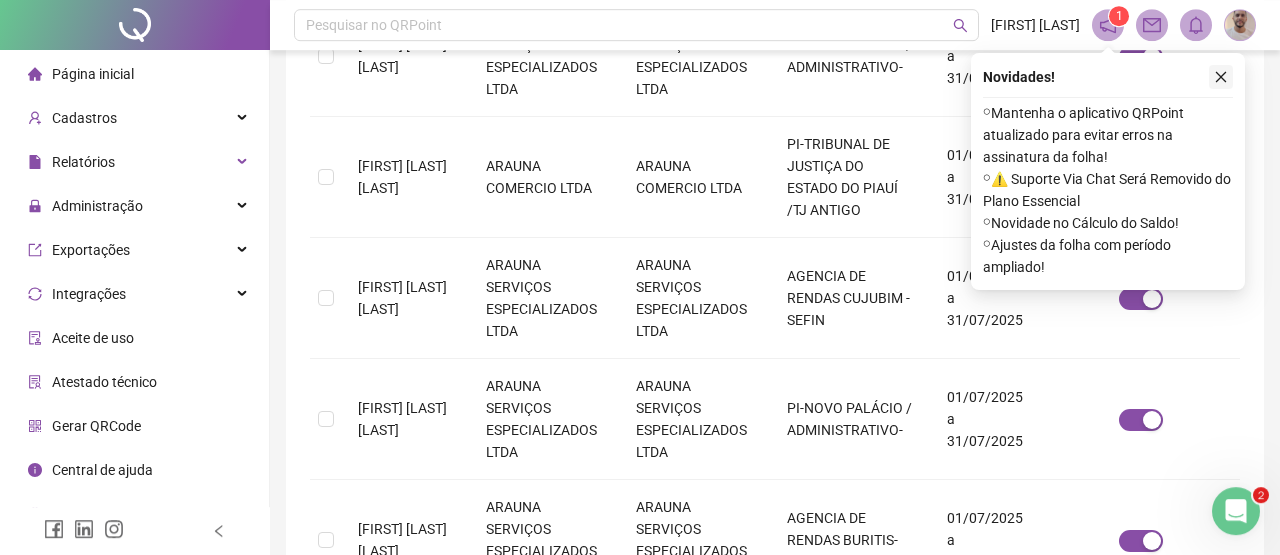 click 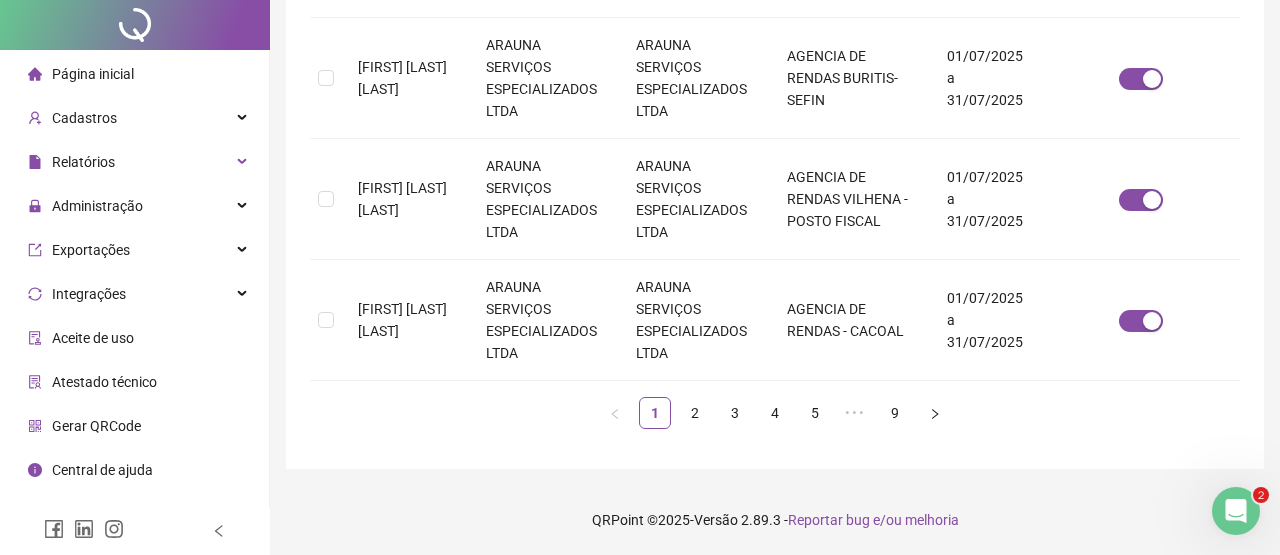 scroll, scrollTop: 0, scrollLeft: 0, axis: both 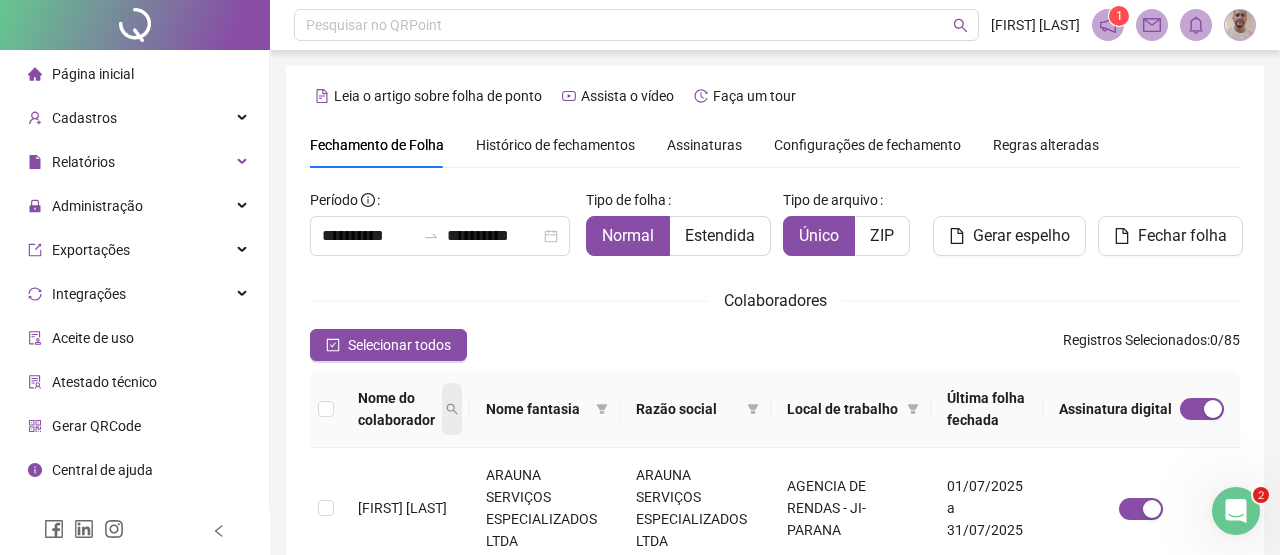 click 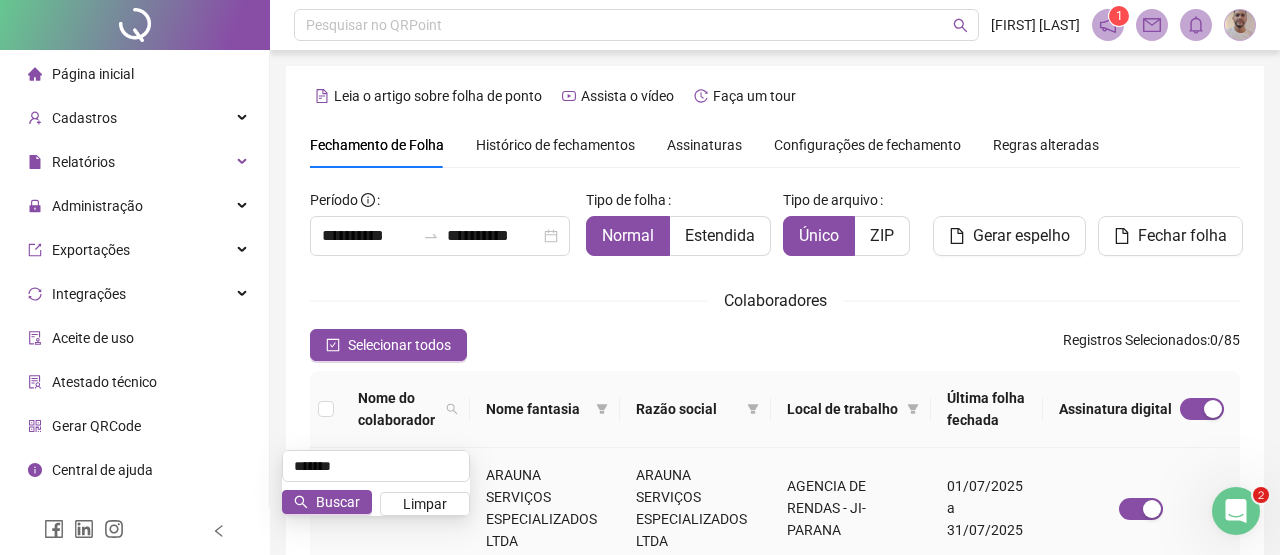 type on "*******" 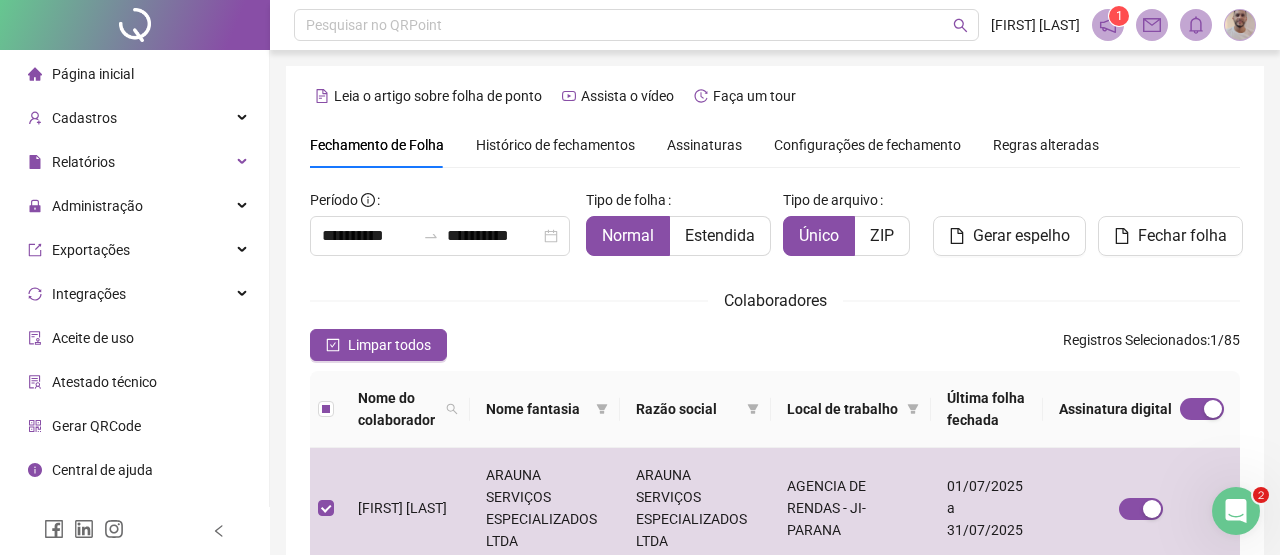 scroll, scrollTop: 143, scrollLeft: 0, axis: vertical 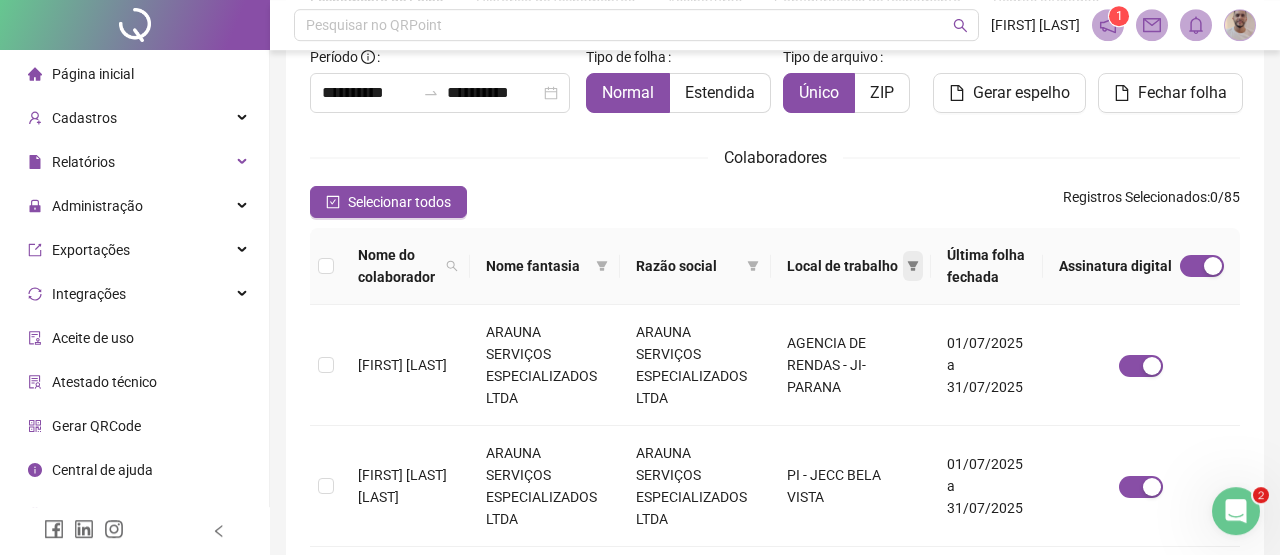 click 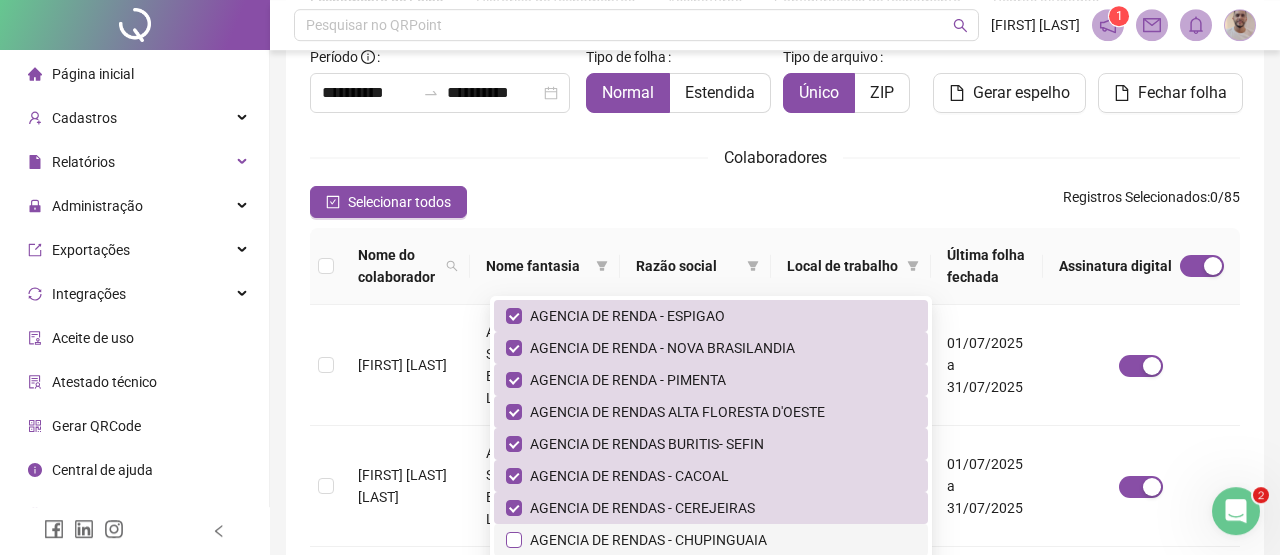 click at bounding box center (514, 540) 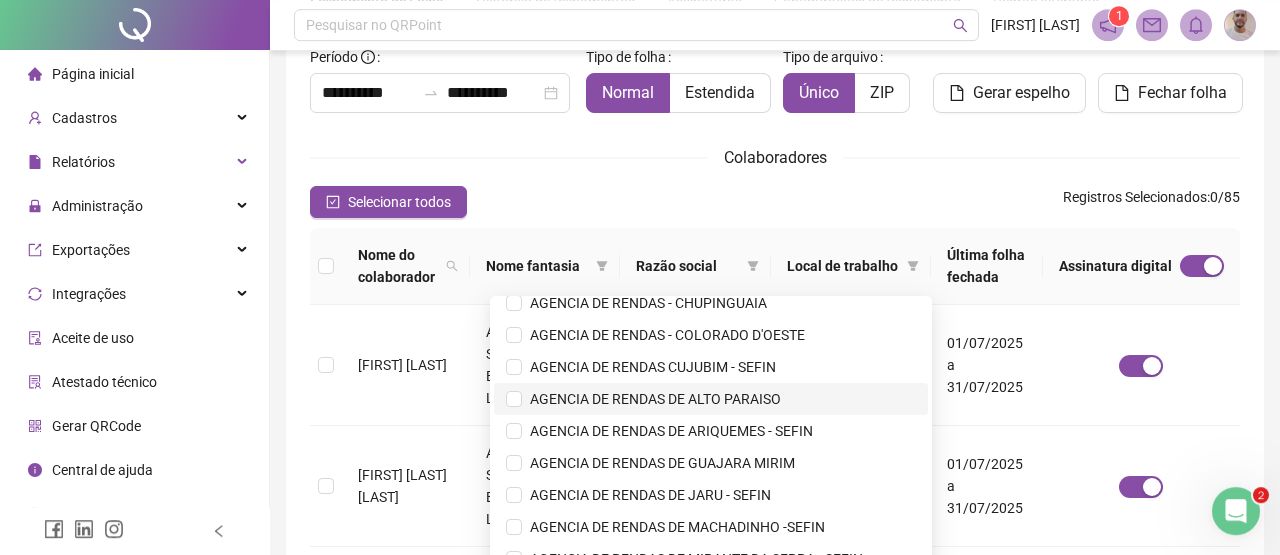 scroll, scrollTop: 0, scrollLeft: 0, axis: both 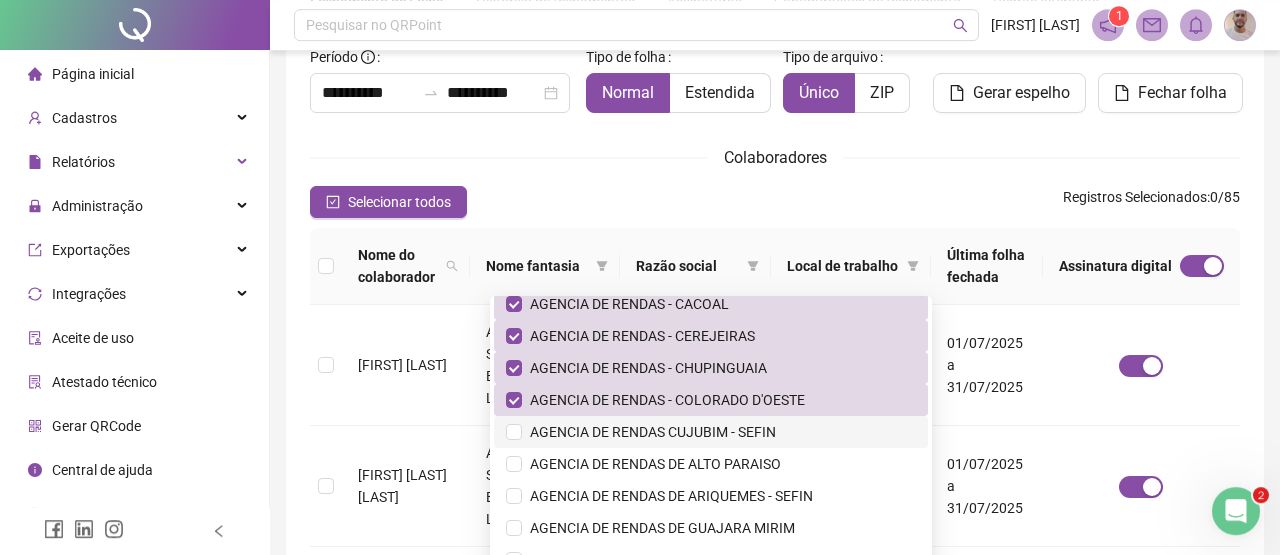click on "AGENCIA DE RENDAS CUJUBIM - SEFIN" at bounding box center [649, 432] 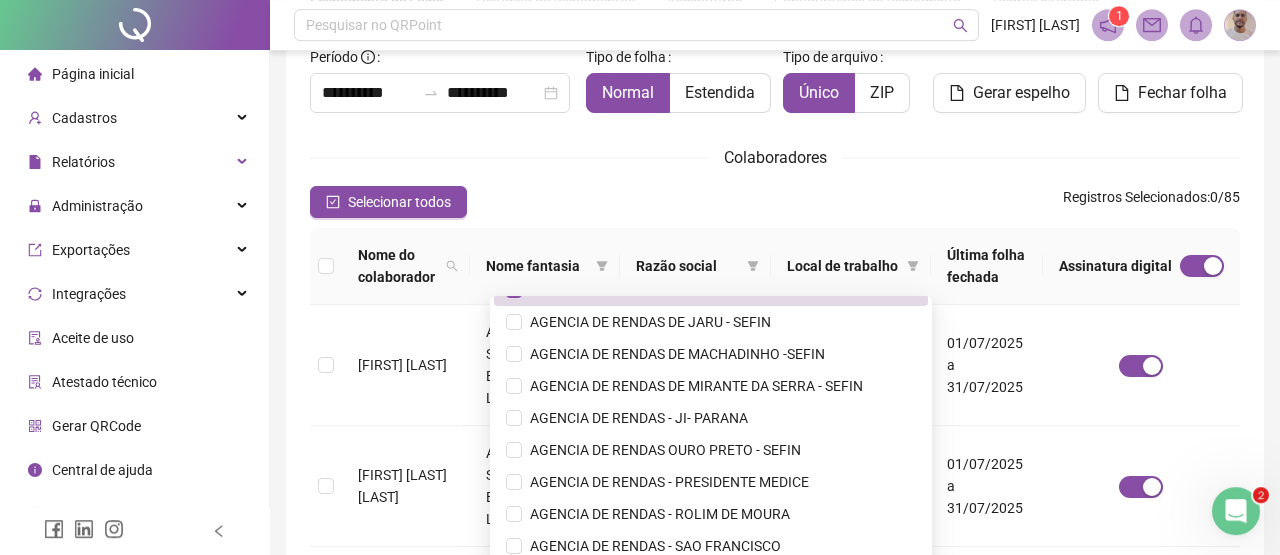 scroll, scrollTop: 172, scrollLeft: 0, axis: vertical 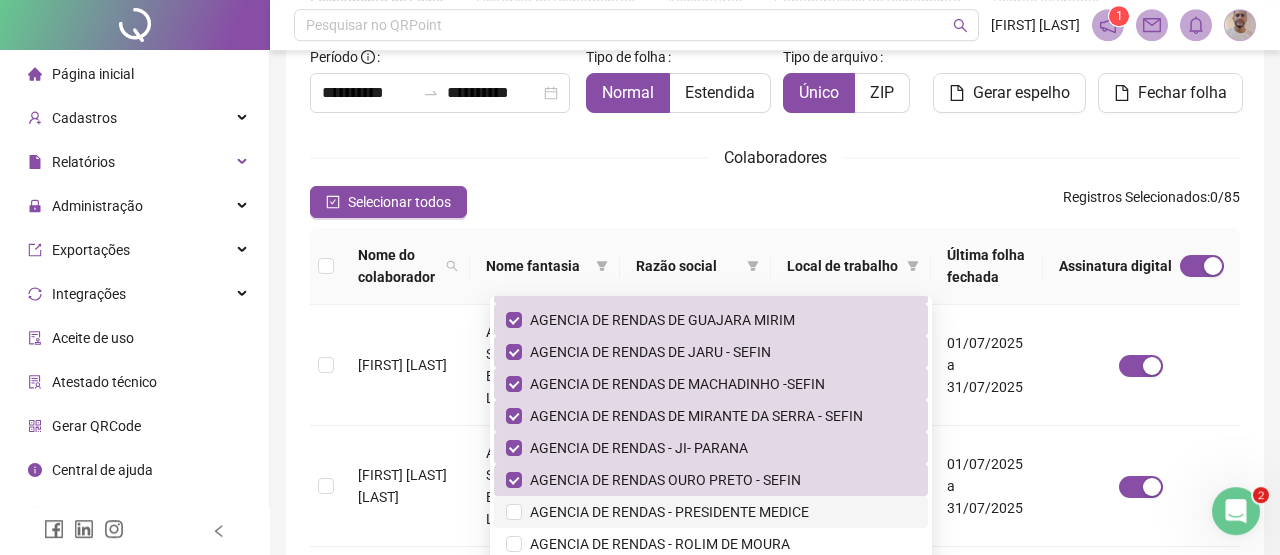 click on "AGENCIA DE RENDAS - PRESIDENTE MEDICE" at bounding box center (665, 512) 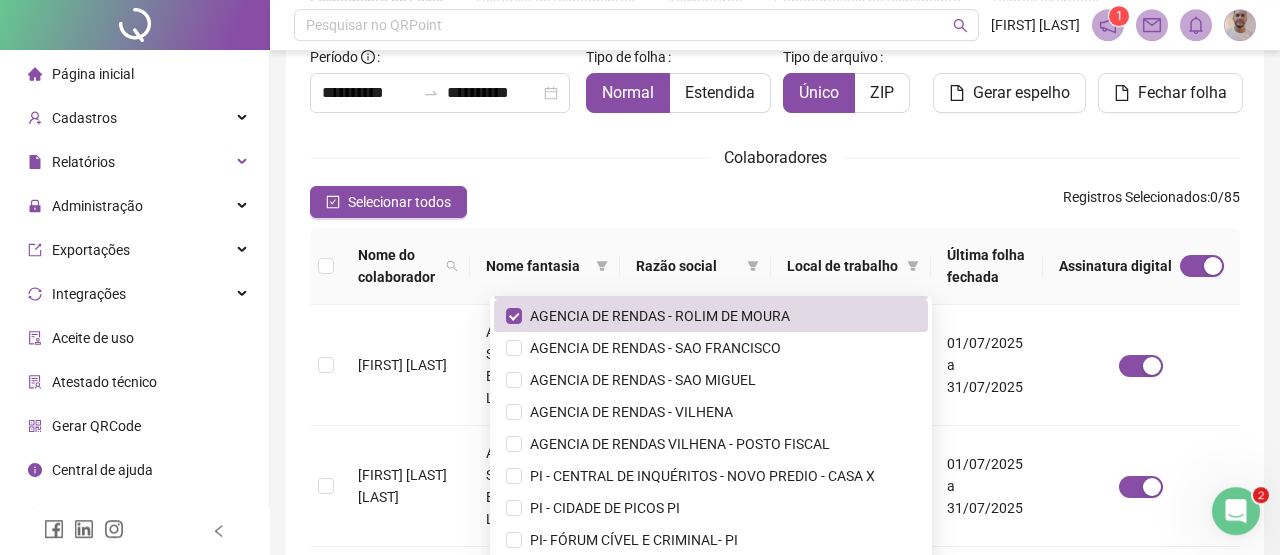 scroll, scrollTop: 579, scrollLeft: 0, axis: vertical 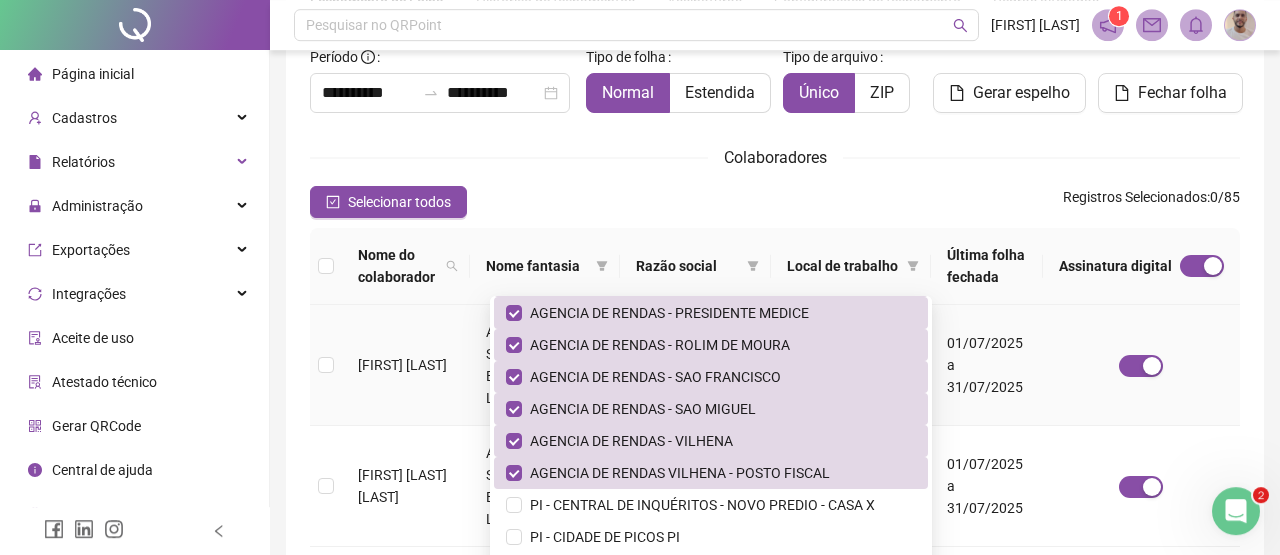 click on "ALAN PASSOS DA SILVA ARAUNA SERVIÇOS ESPECIALIZADOS LTDA ARAUNA SERVIÇOS ESPECIALIZADOS LTDA AGENCIA DE RENDAS - JI- PARANA  01/07/2025 a 31/07/2025  ALEXANDRE SOARES DE LIMA ARAUNA SERVIÇOS ESPECIALIZADOS LTDA ARAUNA SERVIÇOS ESPECIALIZADOS LTDA PI - JECC BELA VISTA 01/07/2025 a 31/07/2025 ALICE FERREIRA DOS SANTOS ARAUNA SERVIÇOS ESPECIALIZADOS LTDA ARAUNA SERVIÇOS ESPECIALIZADOS LTDA AGENCIA DE RENDAS - CACOAL 01/07/2025 a 31/07/2025 AMANDA CAMILA DOS SANTOS LINHARES ARAUNA SERVIÇOS ESPECIALIZADOS LTDA ARAUNA SERVIÇOS ESPECIALIZADOS LTDA PI-NOVO PALÁCIO / ADMINISTRATIVO-  01/07/2025 a 31/07/2025 ANA LIDIA SANSAO DE ALMEIDA ARAUNA COMERCIO LTDA ARAUNA COMERCIO LTDA PI-TRIBUNAL DE JUSTIÇA DO ESTADO DO PIAUÍ /TJ ANTIGO  01/07/2025 a 31/07/2025 ANGELA APARECIDA DA CRUZ SANTOS  ARAUNA SERVIÇOS ESPECIALIZADOS LTDA ARAUNA SERVIÇOS ESPECIALIZADOS LTDA AGENCIA DE RENDAS CUJUBIM - SEFIN 01/07/2025 a 31/07/2025 ARYLSON RODRIGUES DE SOUSA ARAUNA SERVIÇOS ESPECIALIZADOS LTDA" at bounding box center (775, 910) 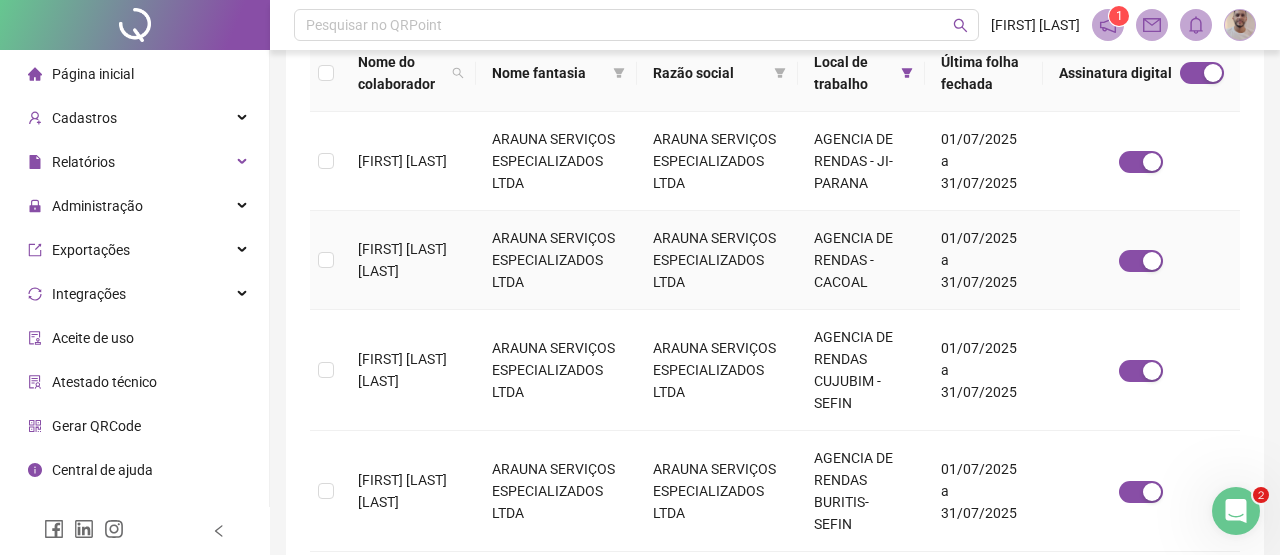 scroll, scrollTop: 0, scrollLeft: 0, axis: both 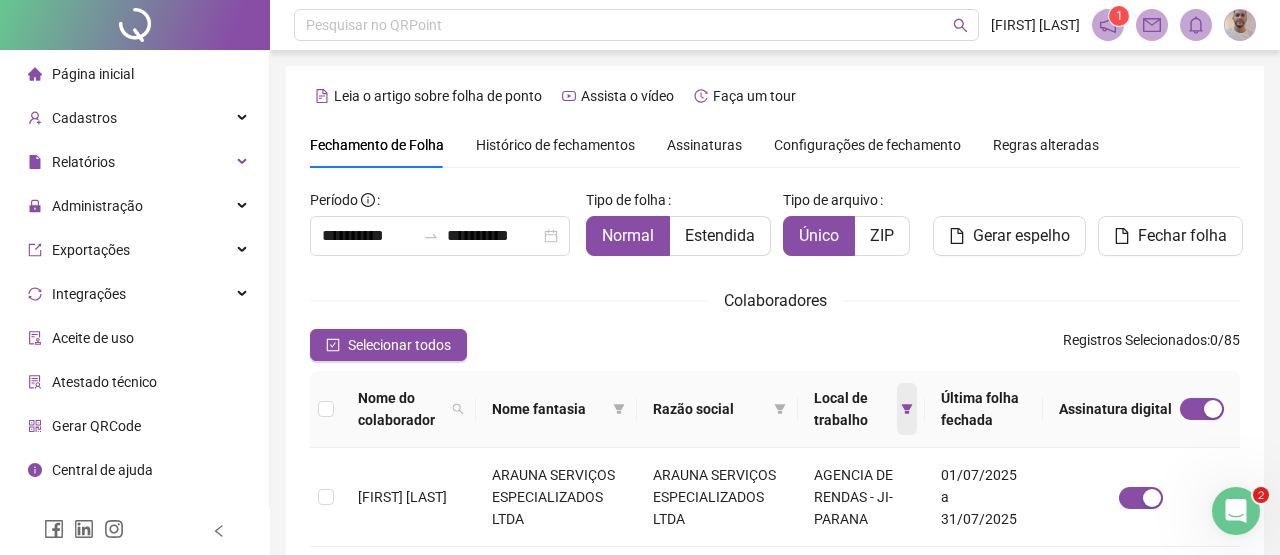 click 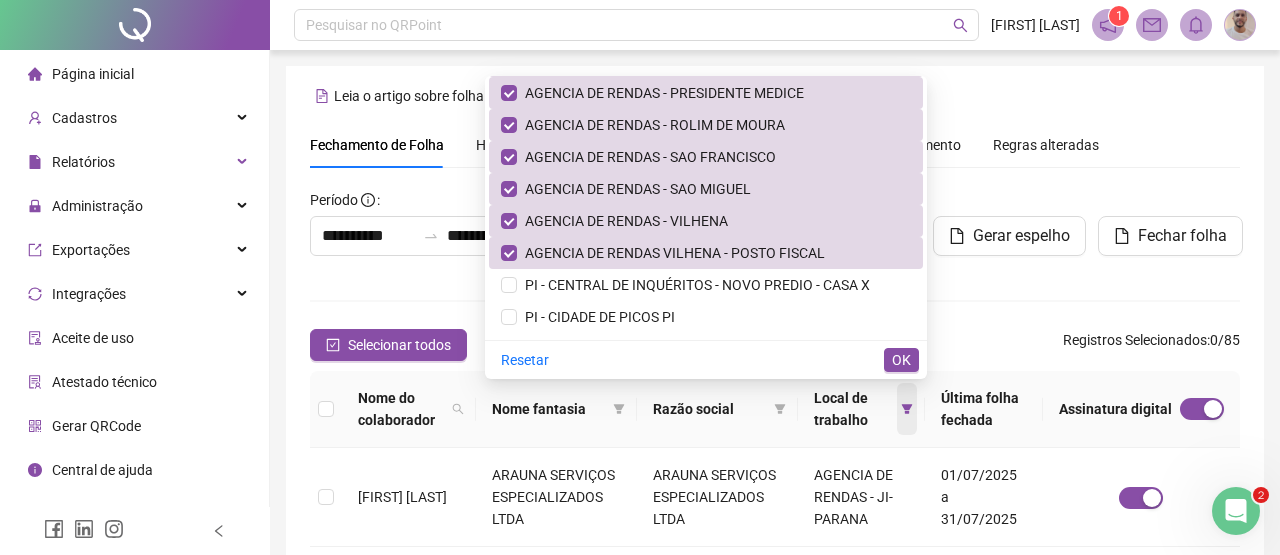 scroll, scrollTop: 579, scrollLeft: 0, axis: vertical 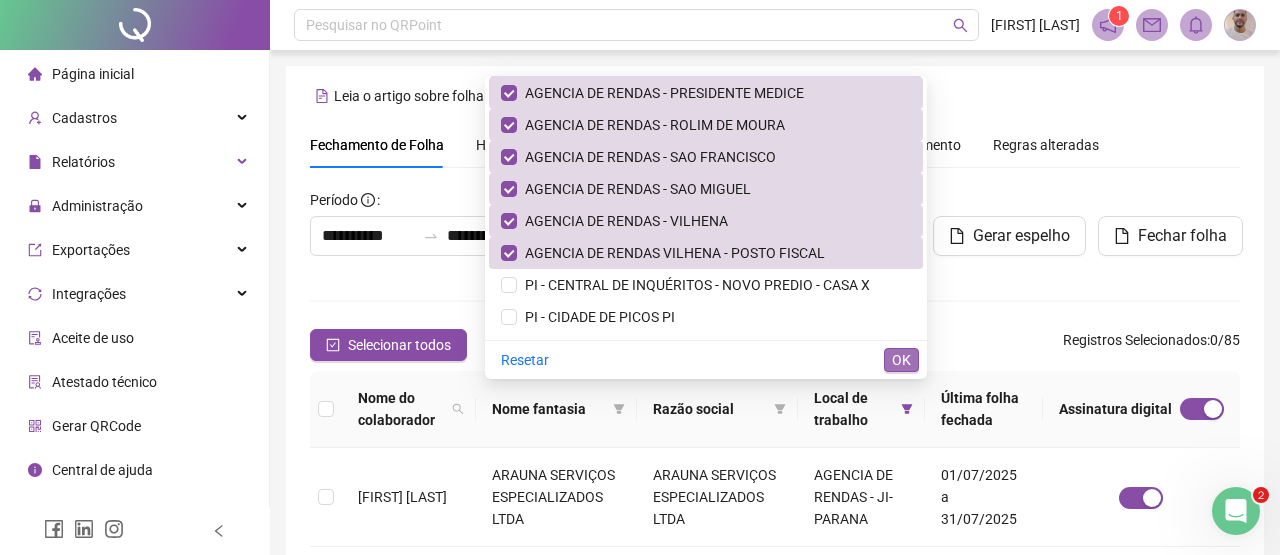 click on "OK" at bounding box center (901, 360) 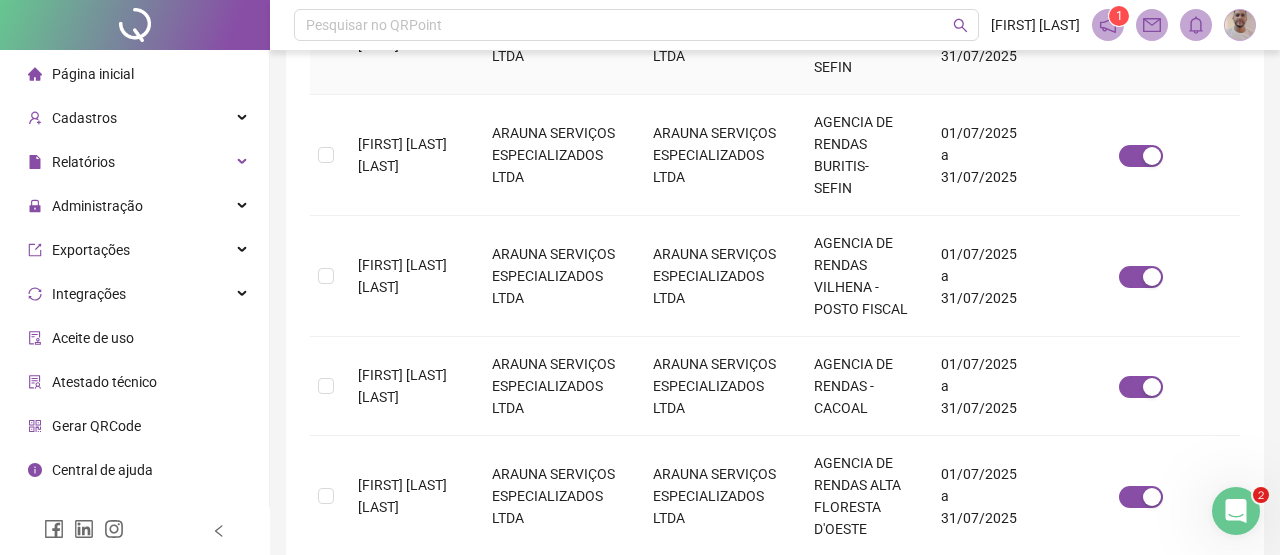scroll, scrollTop: 0, scrollLeft: 0, axis: both 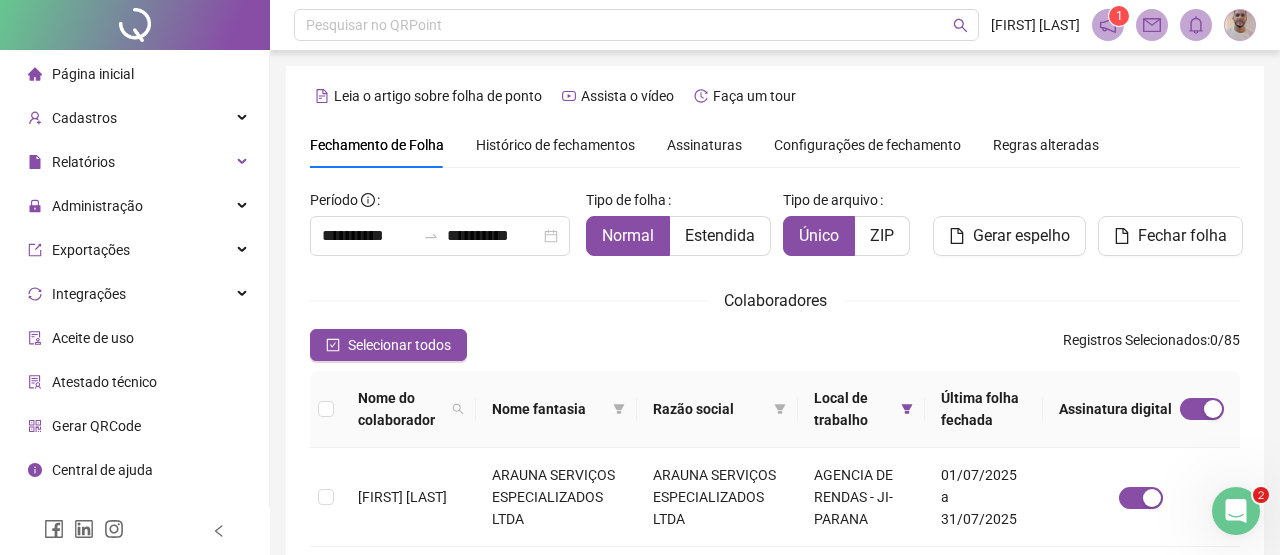 click on "Assinaturas" at bounding box center (704, 145) 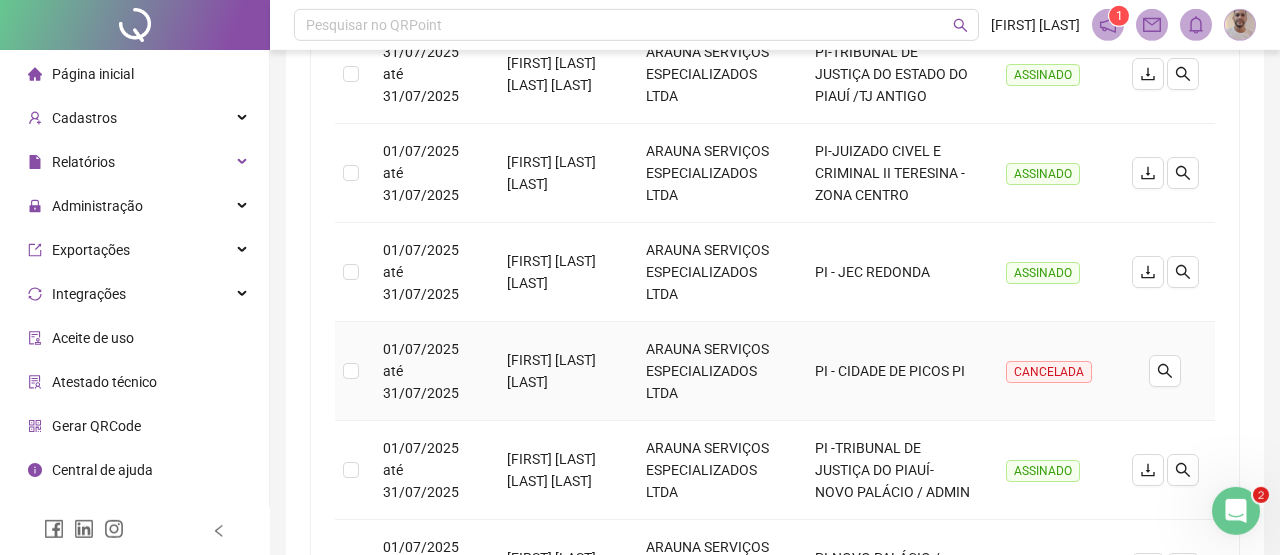 scroll, scrollTop: 1128, scrollLeft: 0, axis: vertical 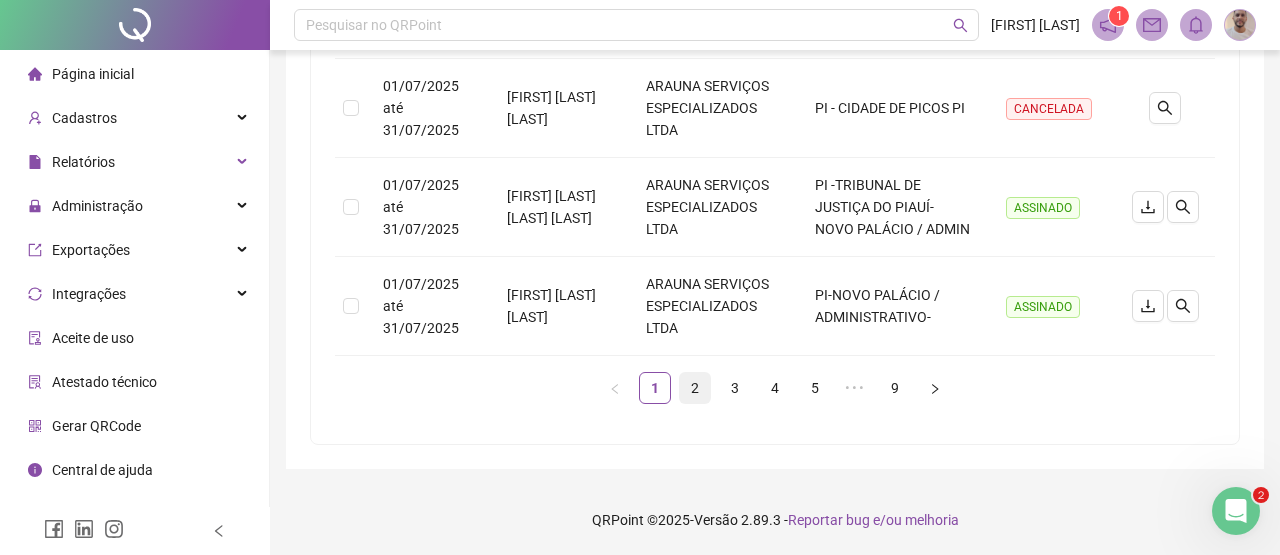 click on "2" at bounding box center [695, 388] 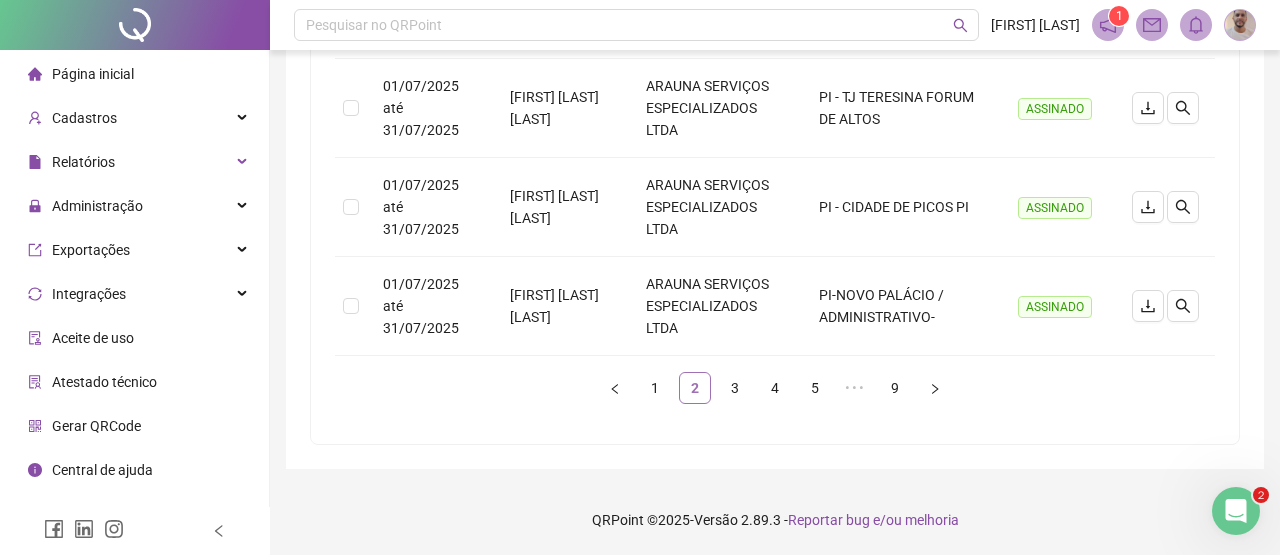 scroll, scrollTop: 1062, scrollLeft: 0, axis: vertical 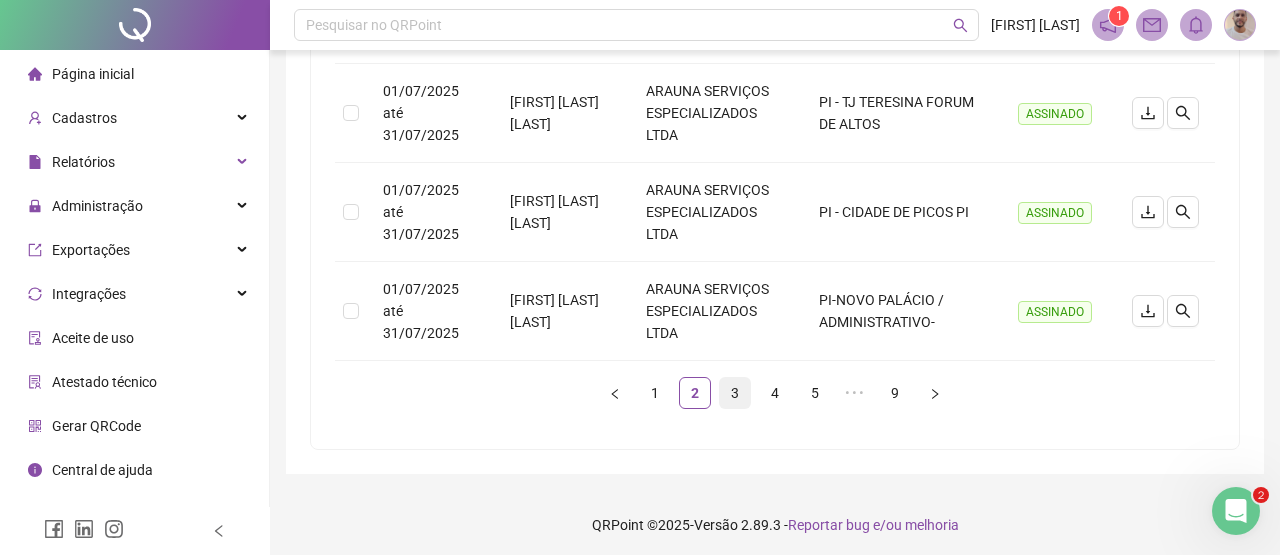 click on "3" at bounding box center [735, 393] 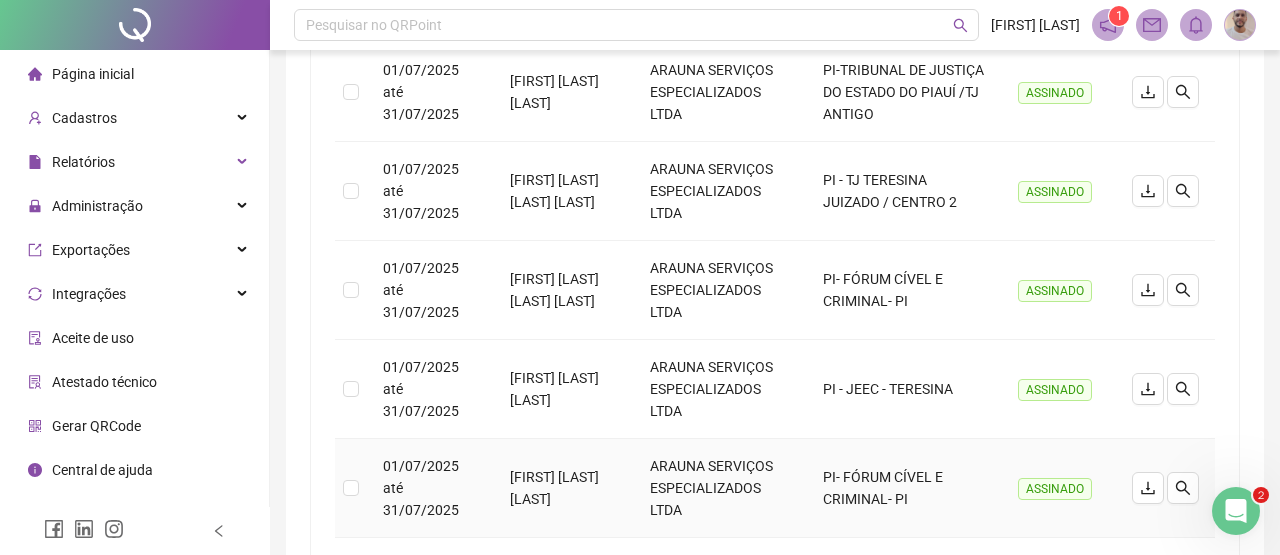 scroll, scrollTop: 1062, scrollLeft: 0, axis: vertical 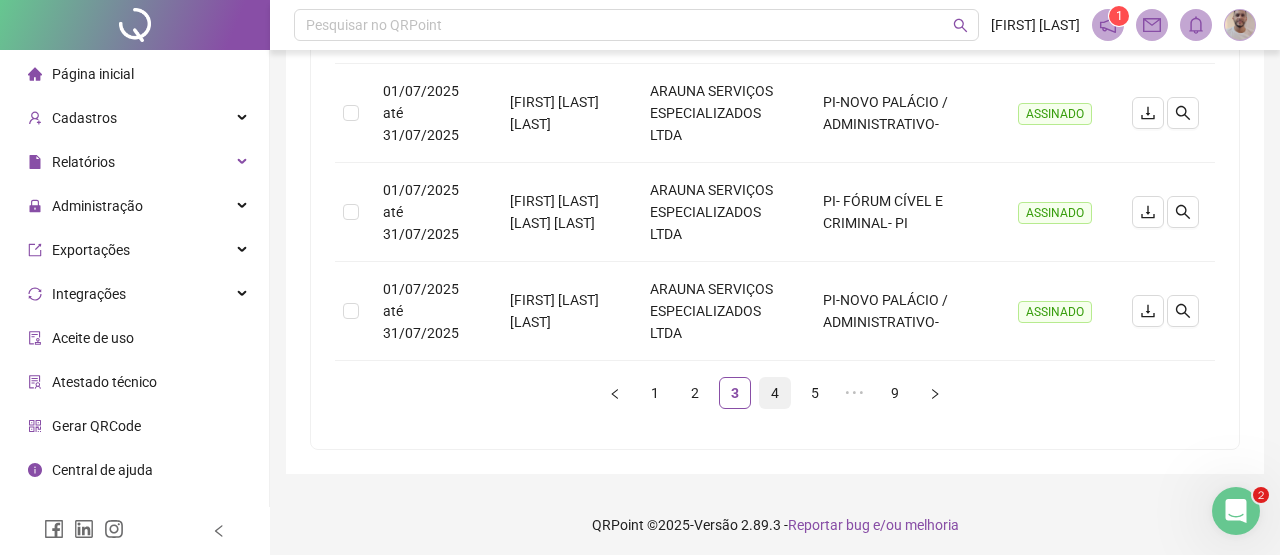 click on "4" at bounding box center (775, 393) 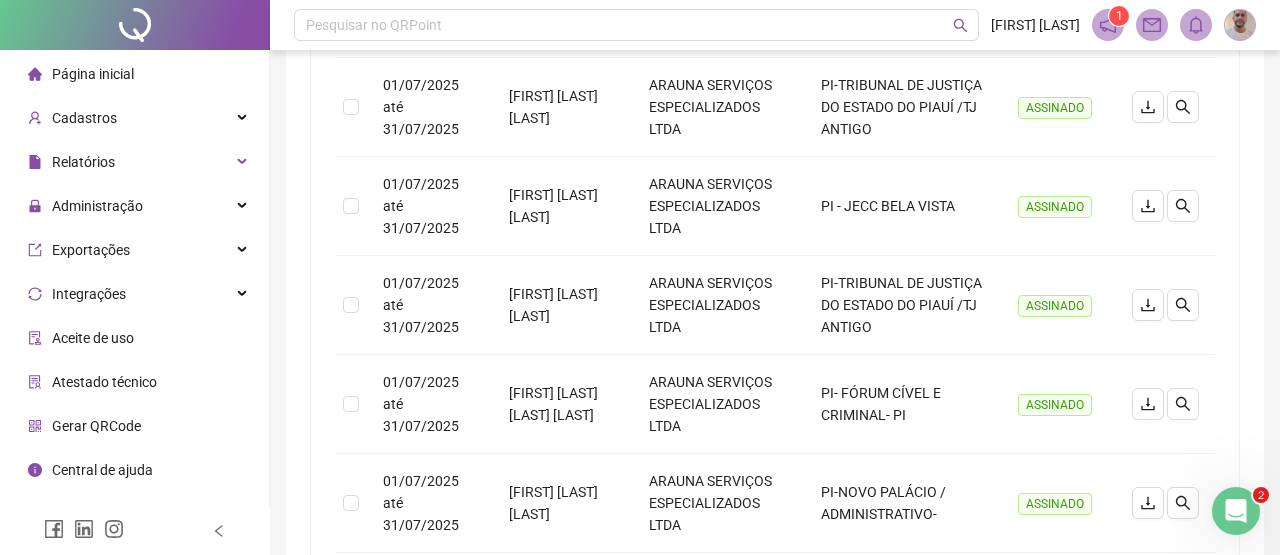 scroll, scrollTop: 0, scrollLeft: 0, axis: both 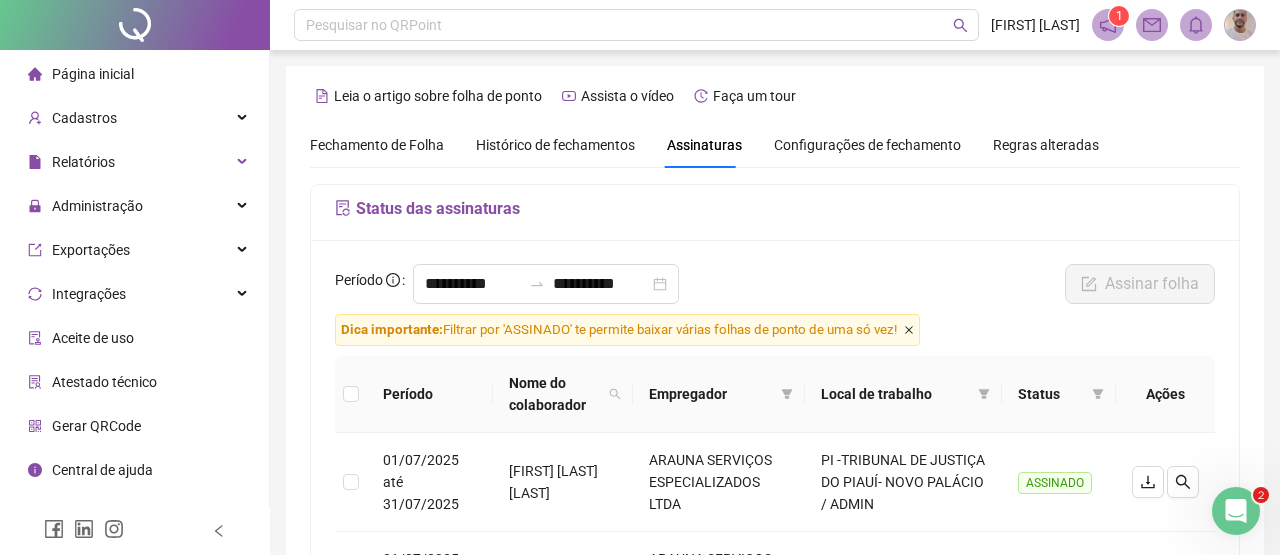 click 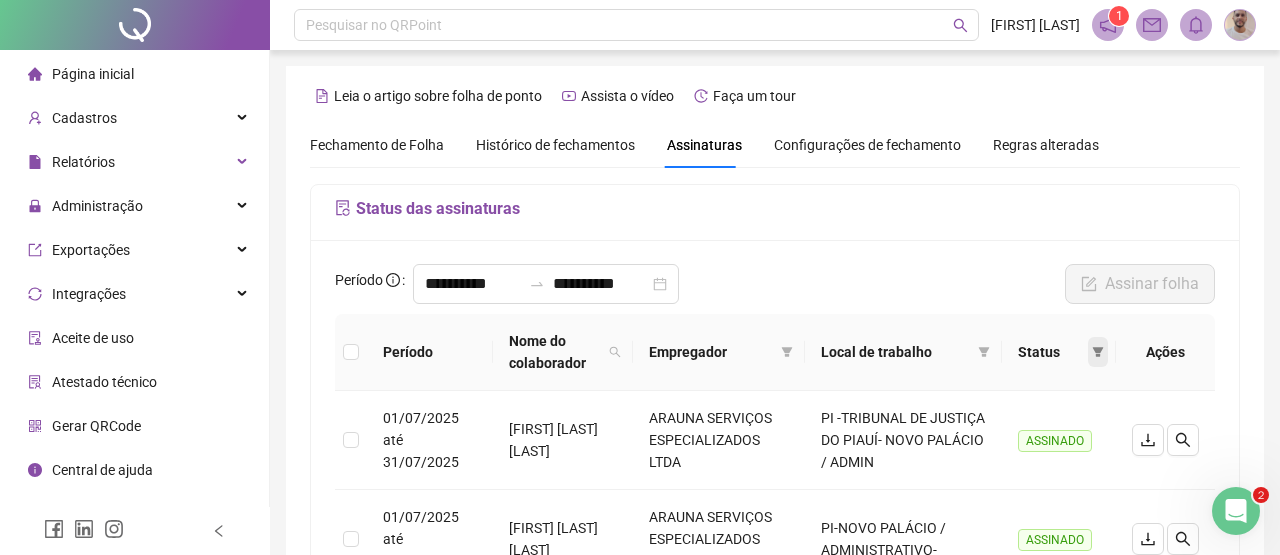 click 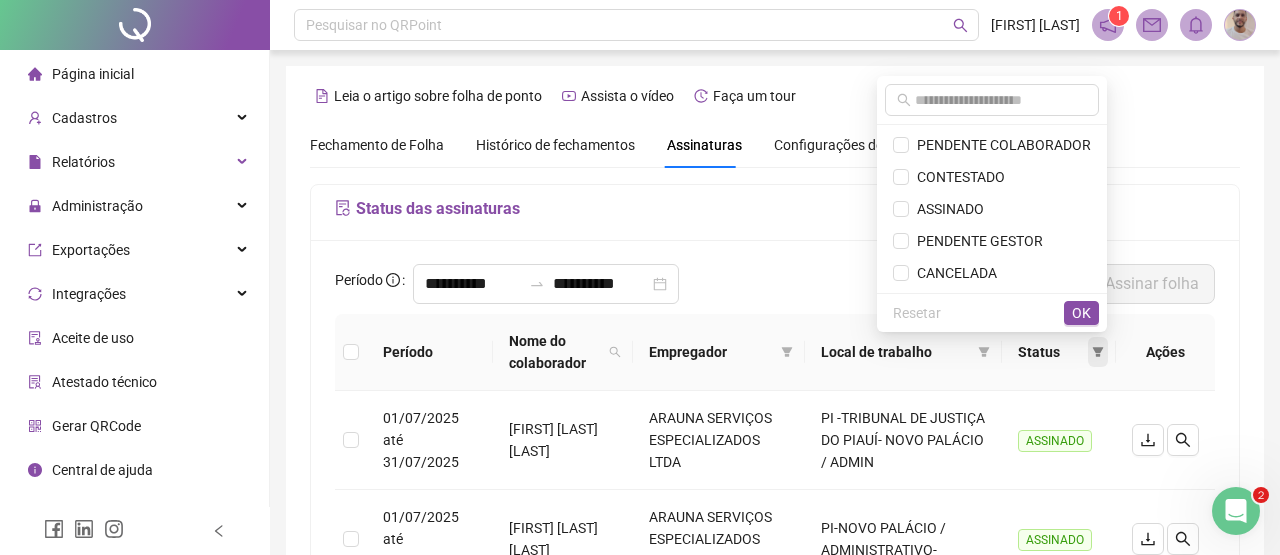click 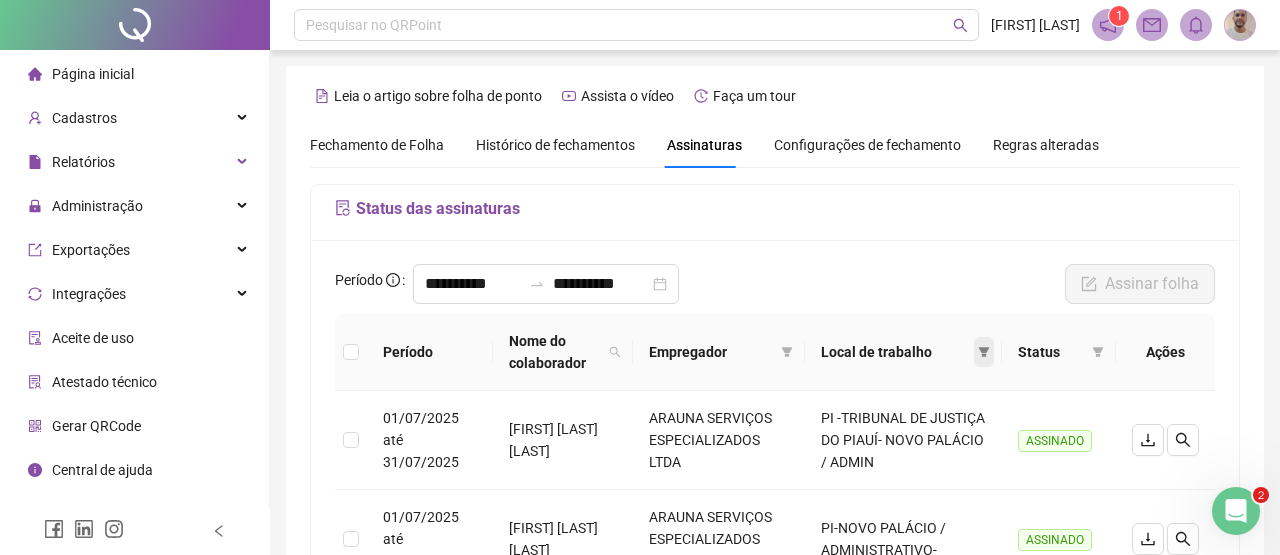 click 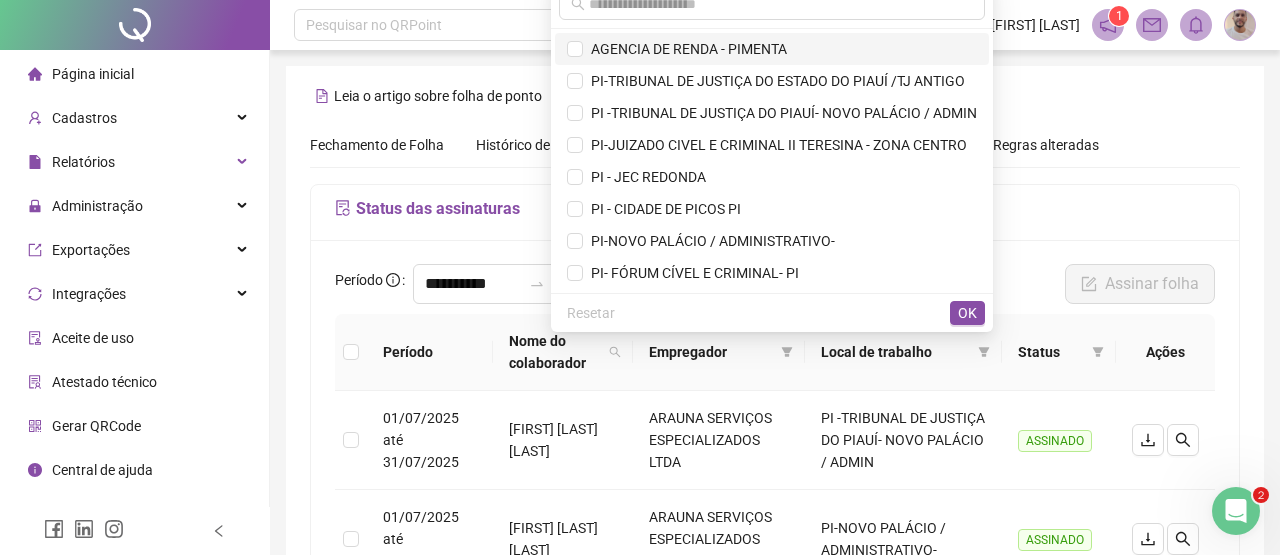 click on "AGENCIA DE RENDA - PIMENTA" at bounding box center (685, 49) 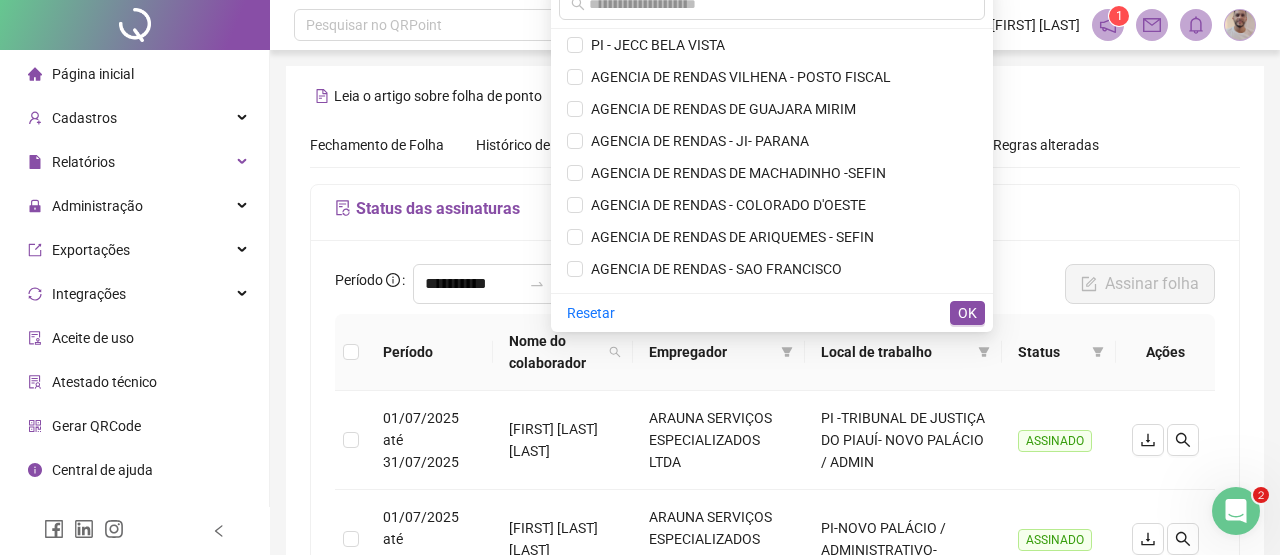 scroll, scrollTop: 347, scrollLeft: 0, axis: vertical 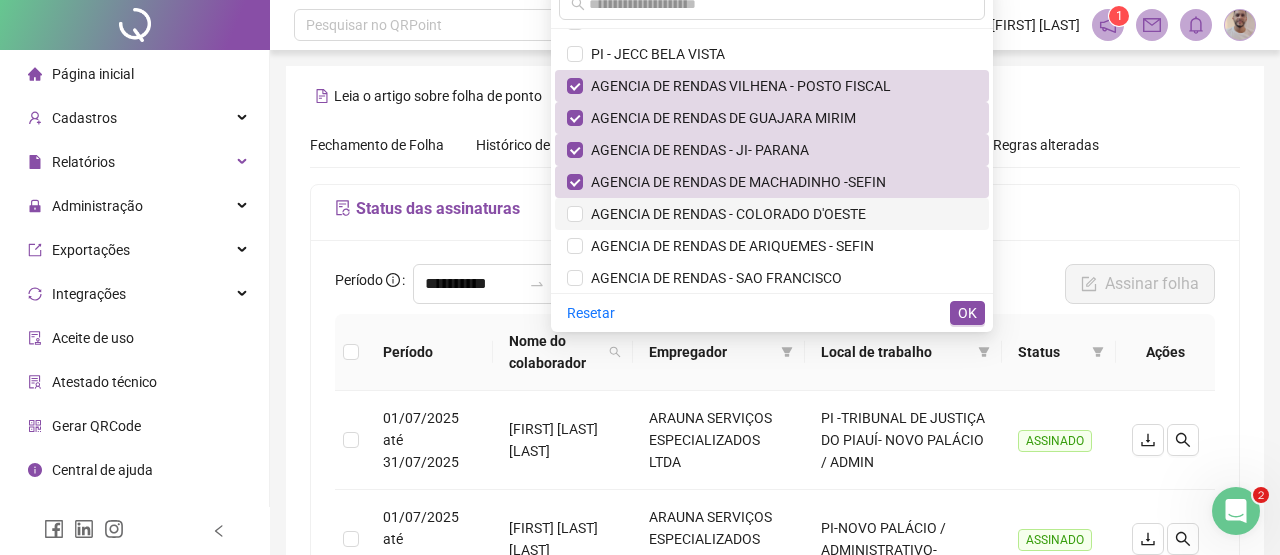 click on "AGENCIA DE RENDAS - COLORADO D'OESTE" at bounding box center [772, 214] 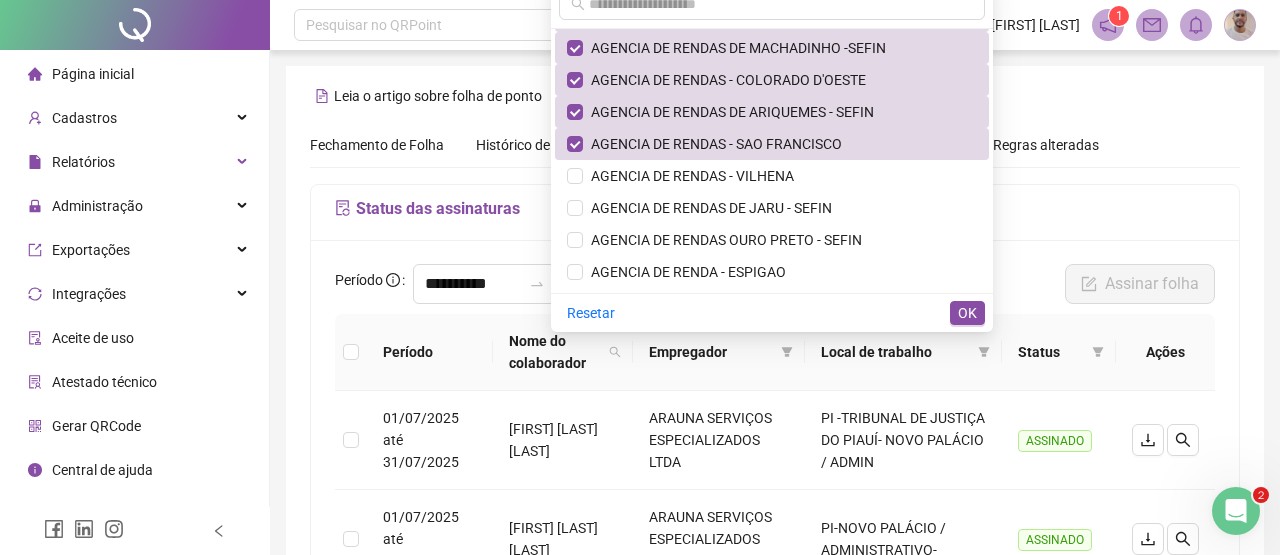 scroll, scrollTop: 544, scrollLeft: 0, axis: vertical 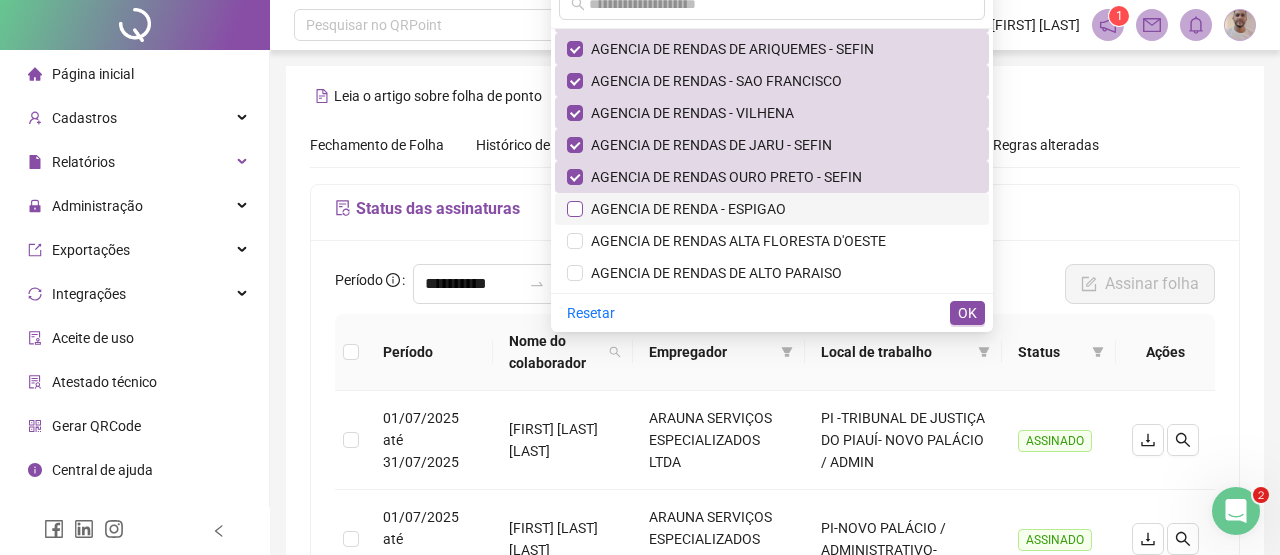 click at bounding box center (575, 209) 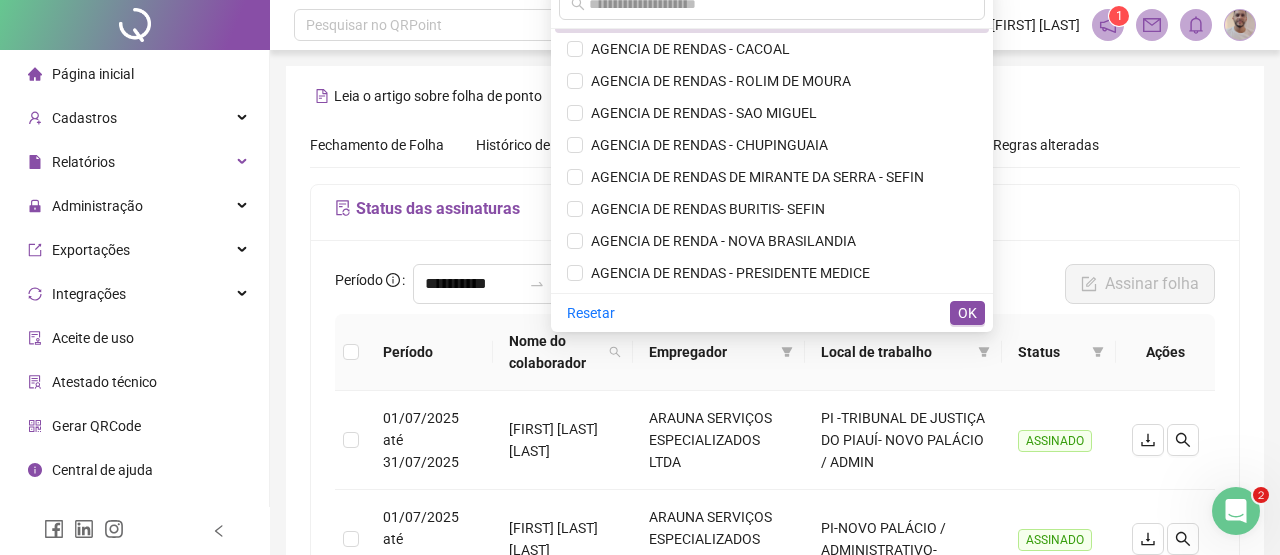 scroll, scrollTop: 832, scrollLeft: 0, axis: vertical 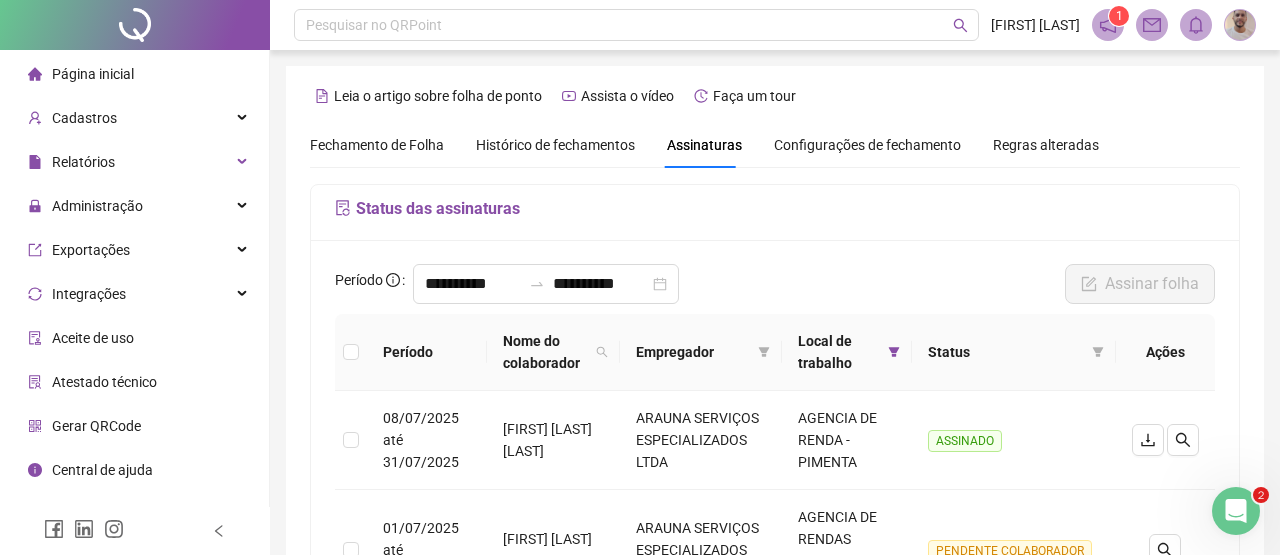 drag, startPoint x: 993, startPoint y: 269, endPoint x: 993, endPoint y: 257, distance: 12 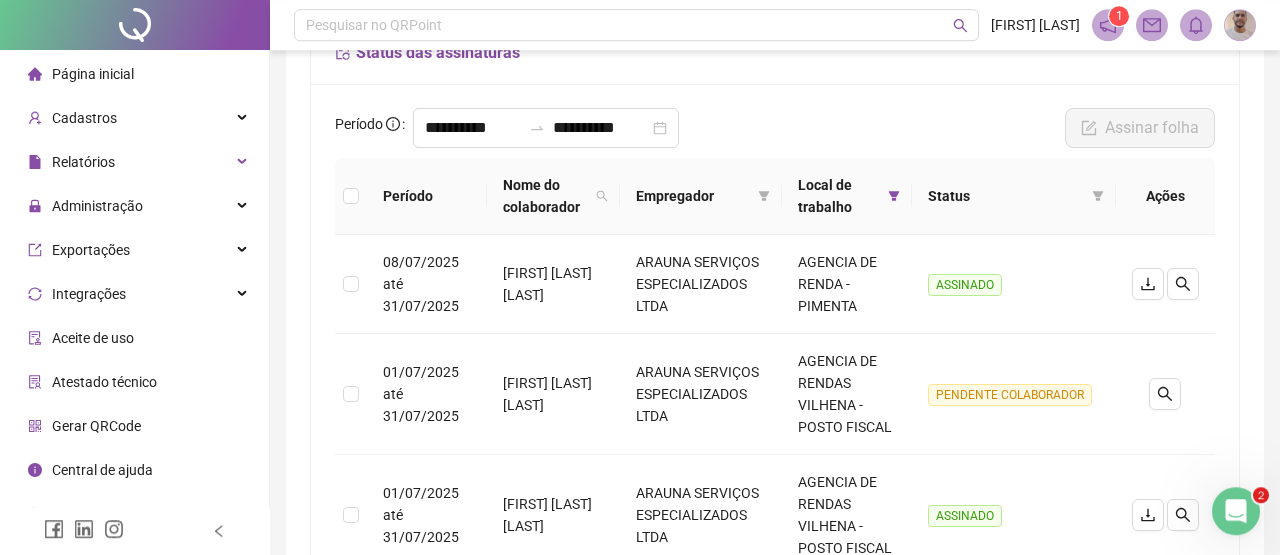scroll, scrollTop: 131, scrollLeft: 0, axis: vertical 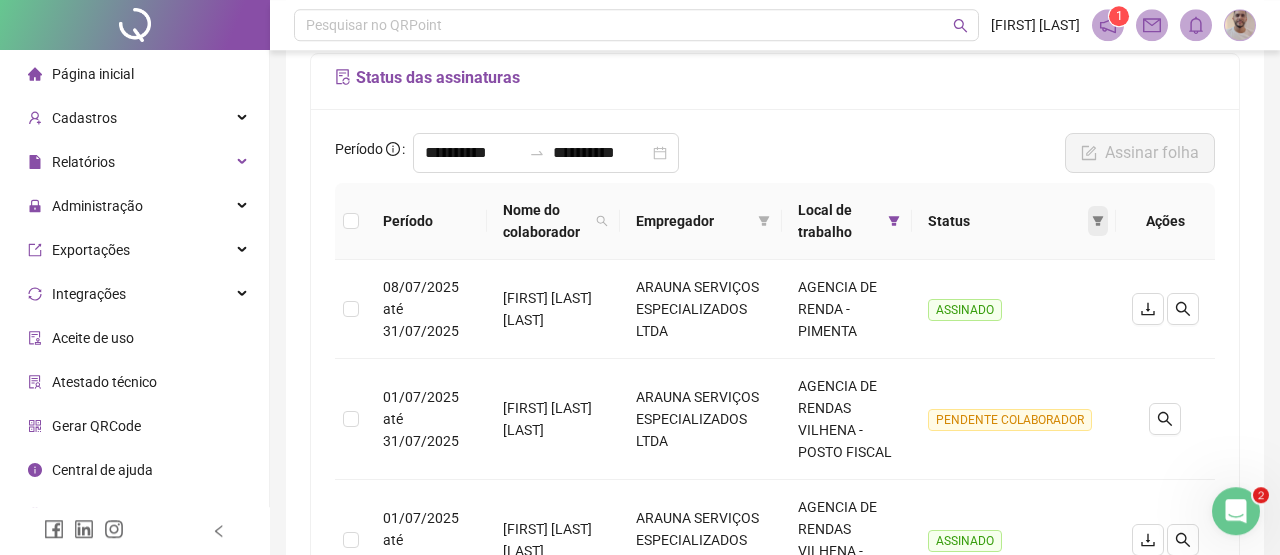 click 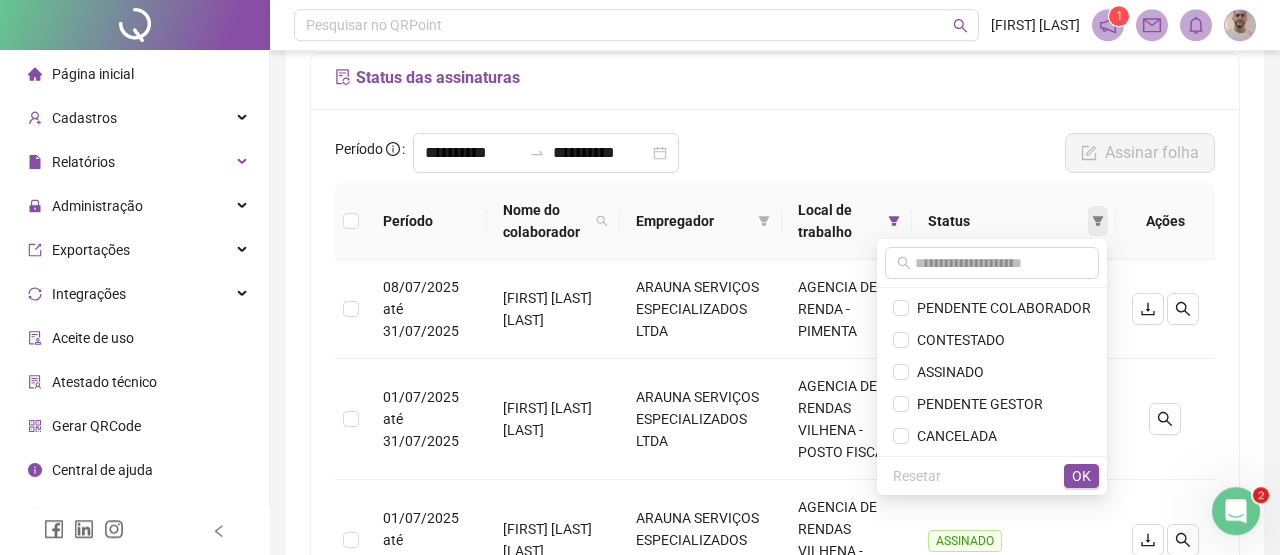 click 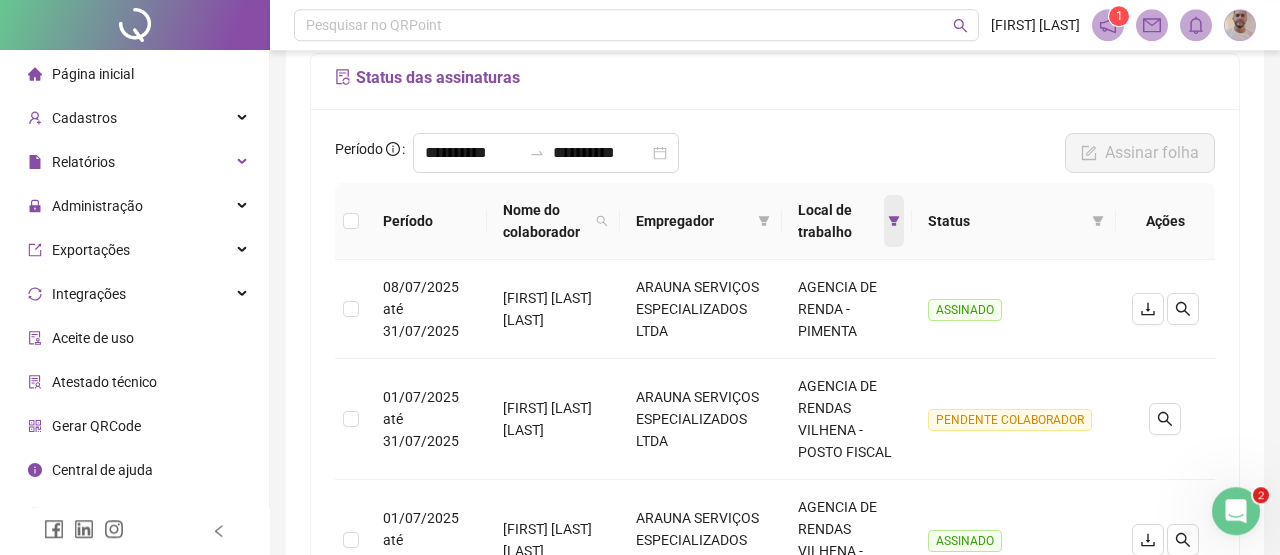 click at bounding box center (894, 221) 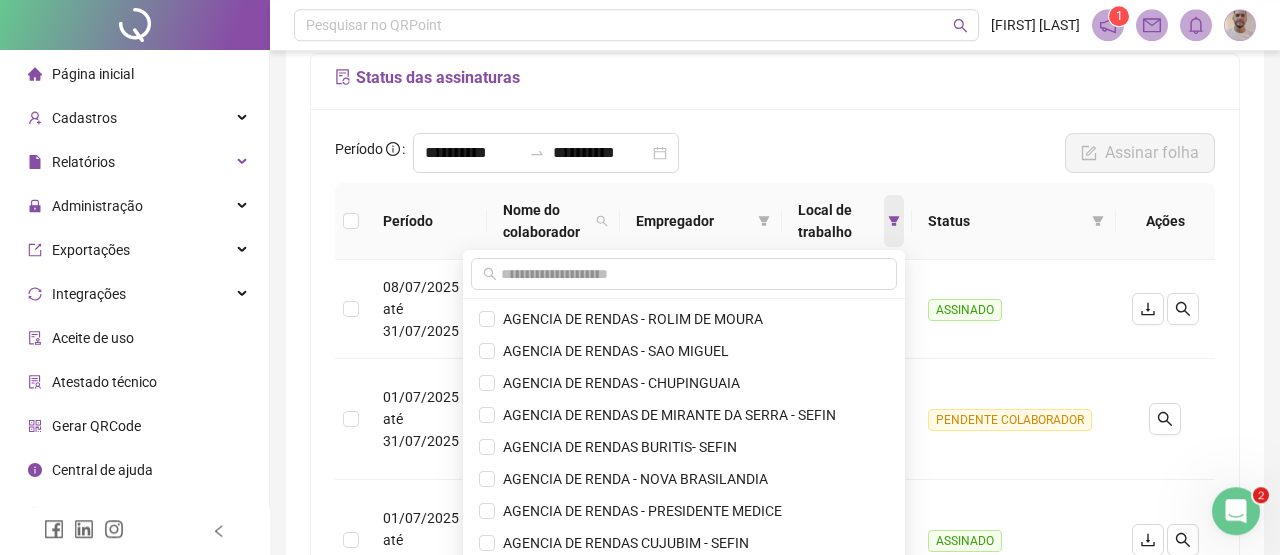 scroll, scrollTop: 832, scrollLeft: 0, axis: vertical 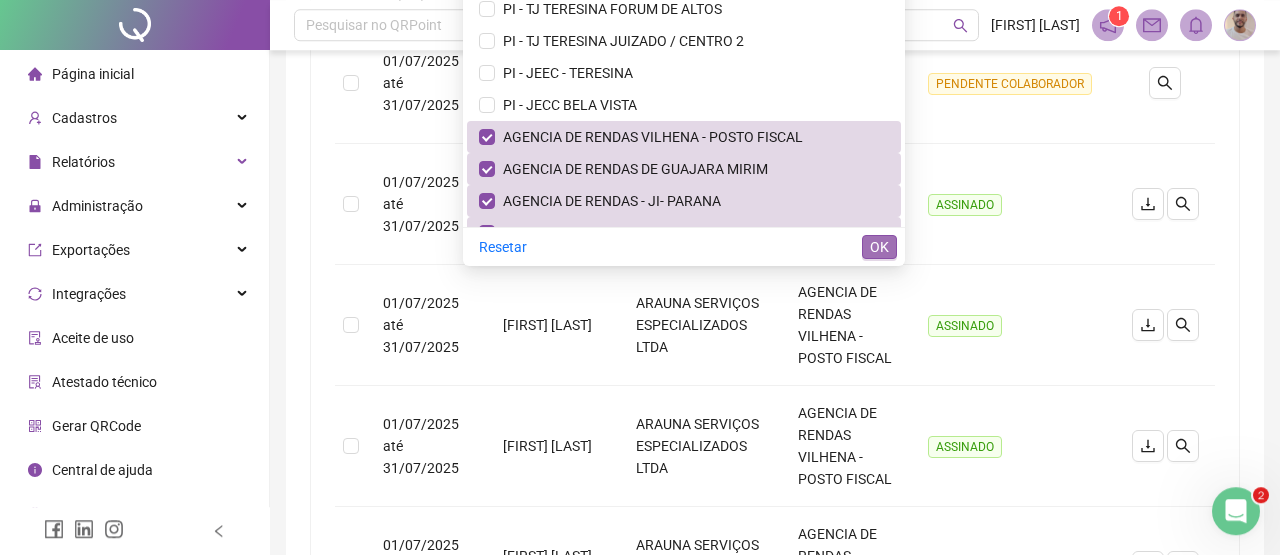 click on "OK" at bounding box center (879, 247) 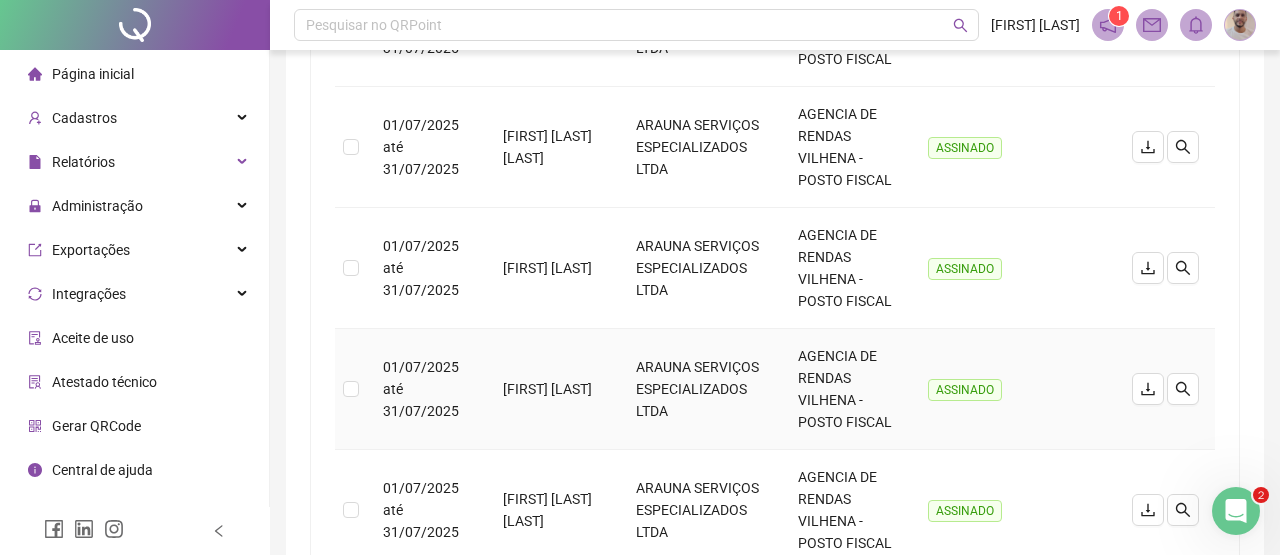 scroll, scrollTop: 1196, scrollLeft: 0, axis: vertical 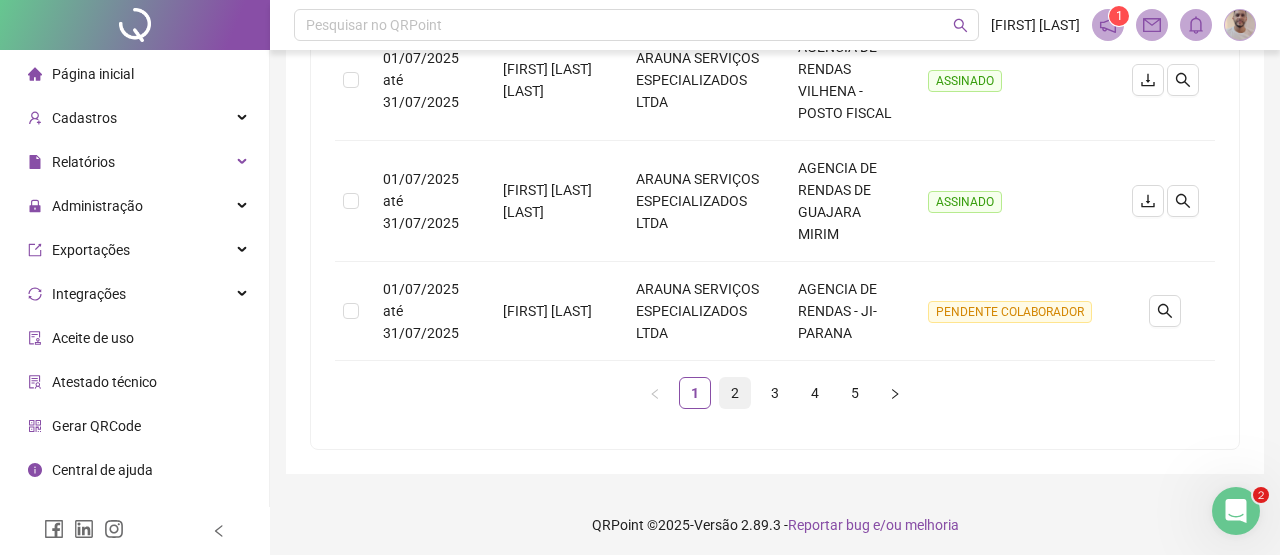 click on "2" at bounding box center (735, 393) 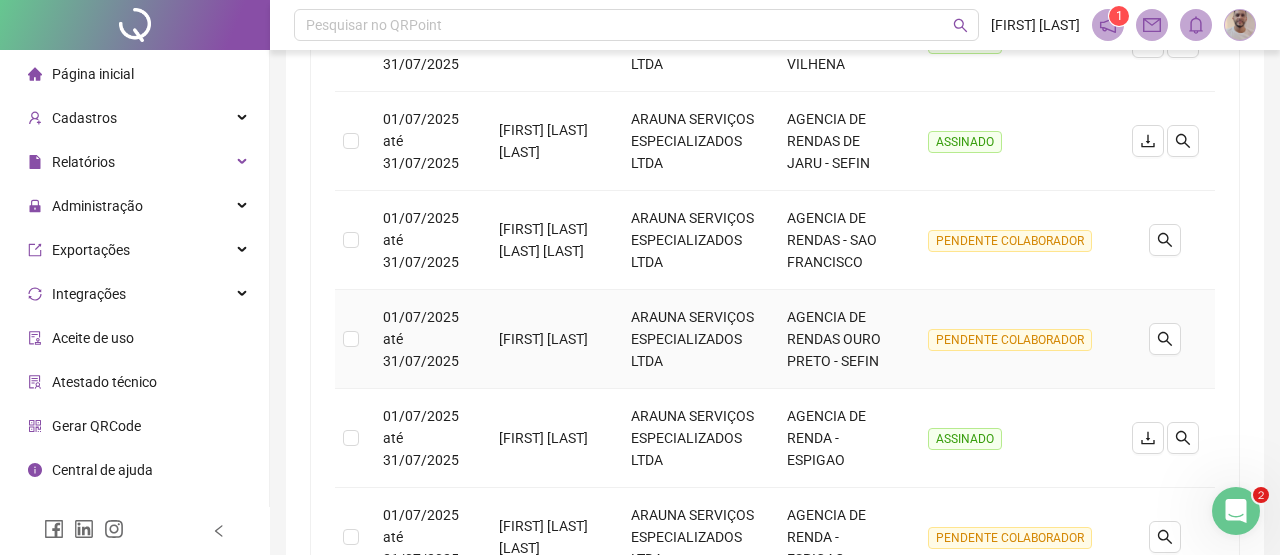 scroll, scrollTop: 1240, scrollLeft: 0, axis: vertical 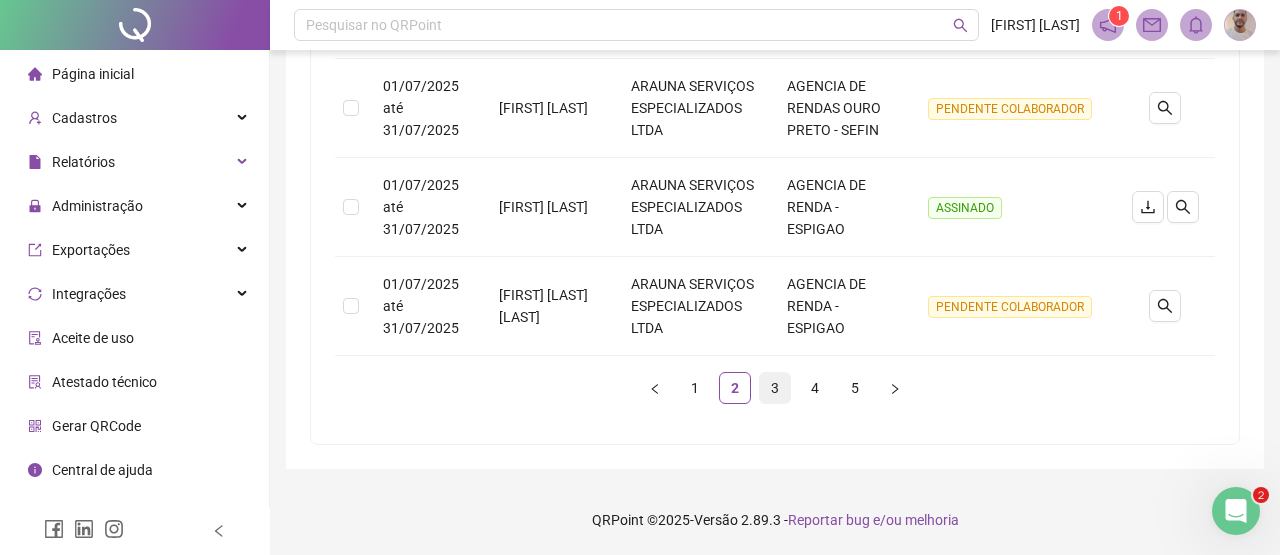 click on "3" at bounding box center [775, 388] 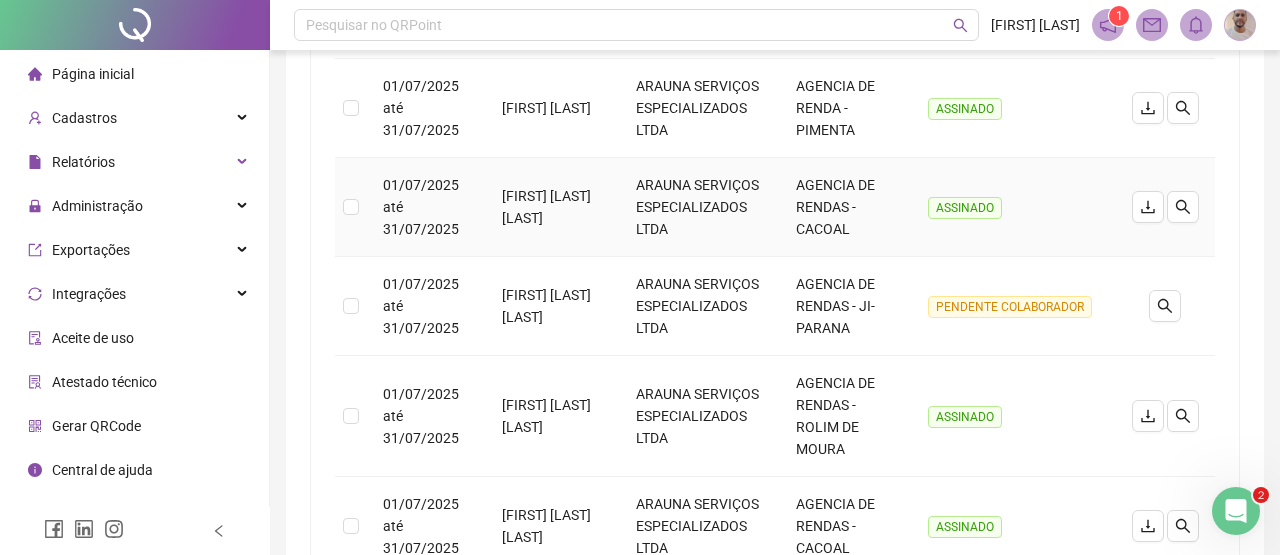 scroll, scrollTop: 0, scrollLeft: 0, axis: both 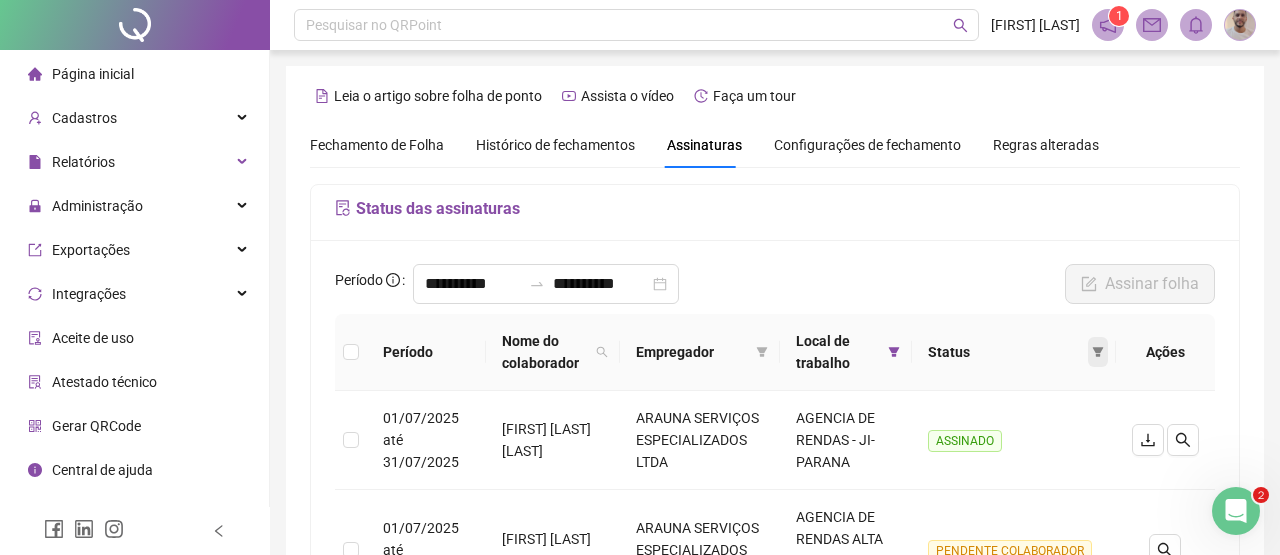 click 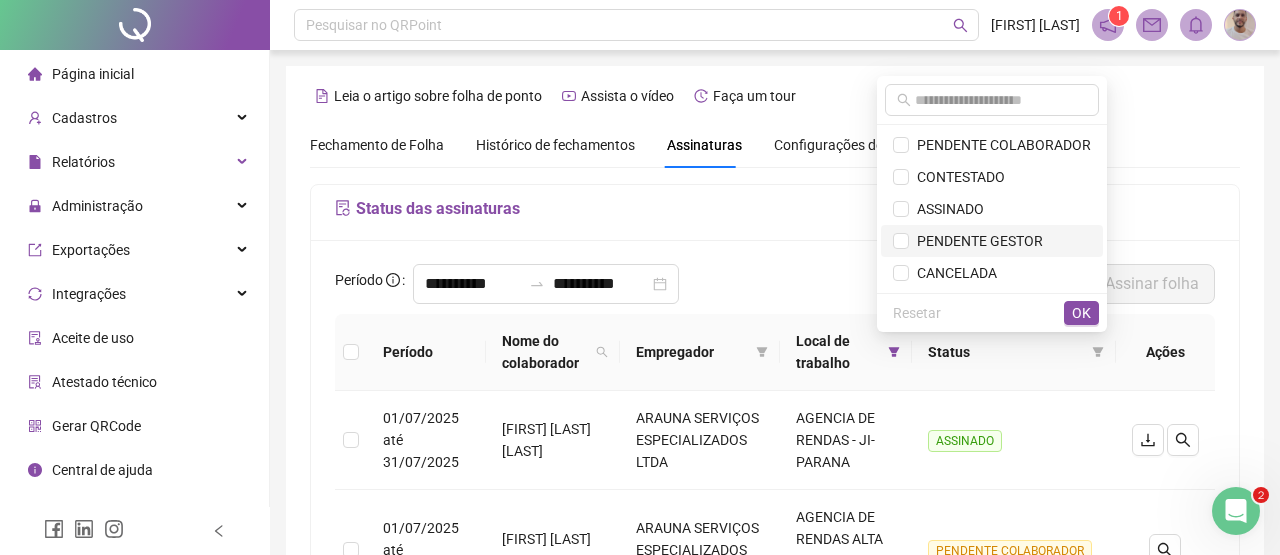 click on "PENDENTE GESTOR" at bounding box center (976, 241) 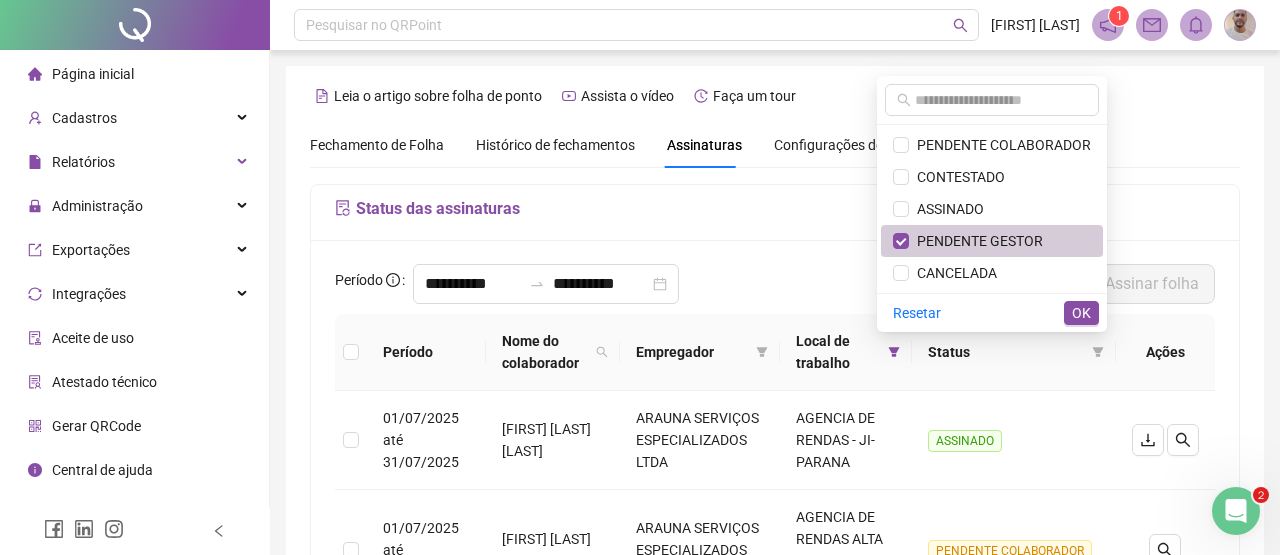 click on "PENDENTE GESTOR" at bounding box center (976, 241) 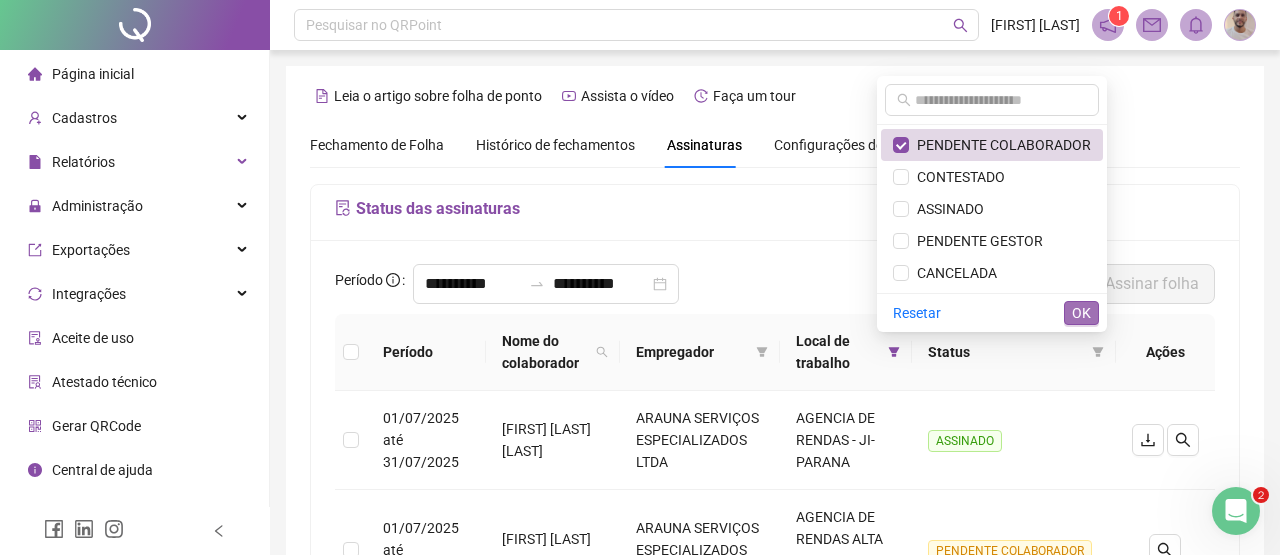 click on "OK" at bounding box center (1081, 313) 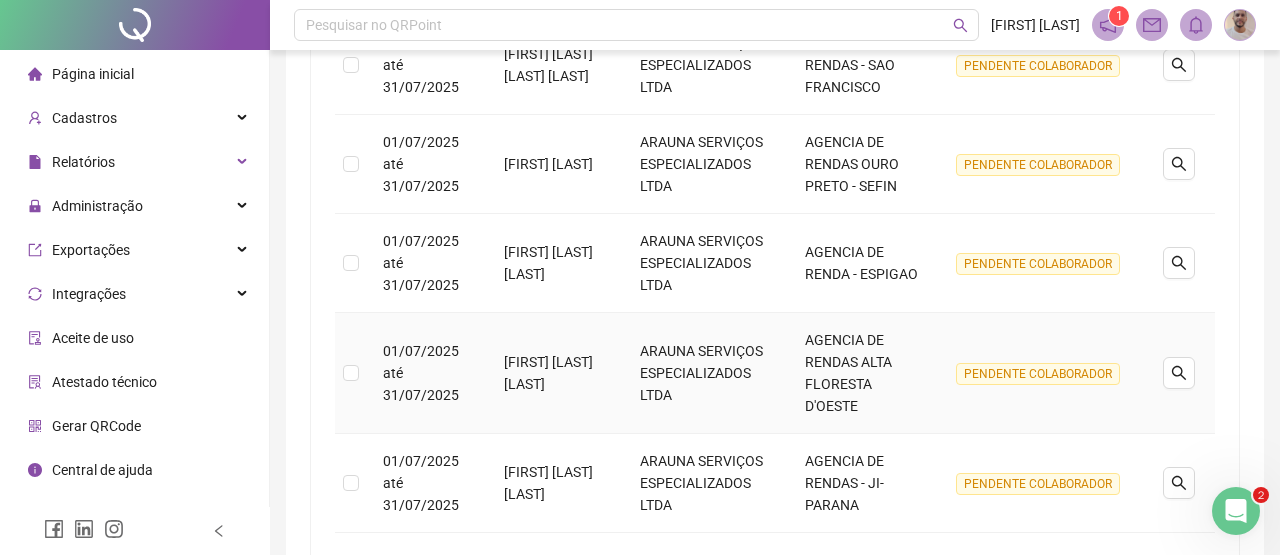 scroll, scrollTop: 1008, scrollLeft: 0, axis: vertical 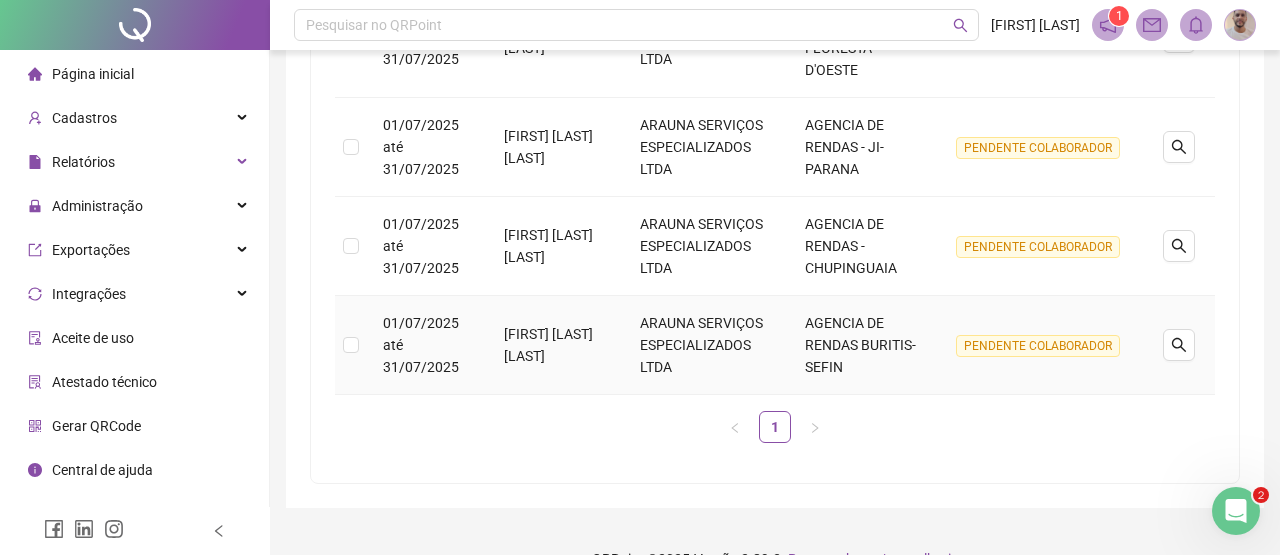 drag, startPoint x: 501, startPoint y: 308, endPoint x: 605, endPoint y: 333, distance: 106.96261 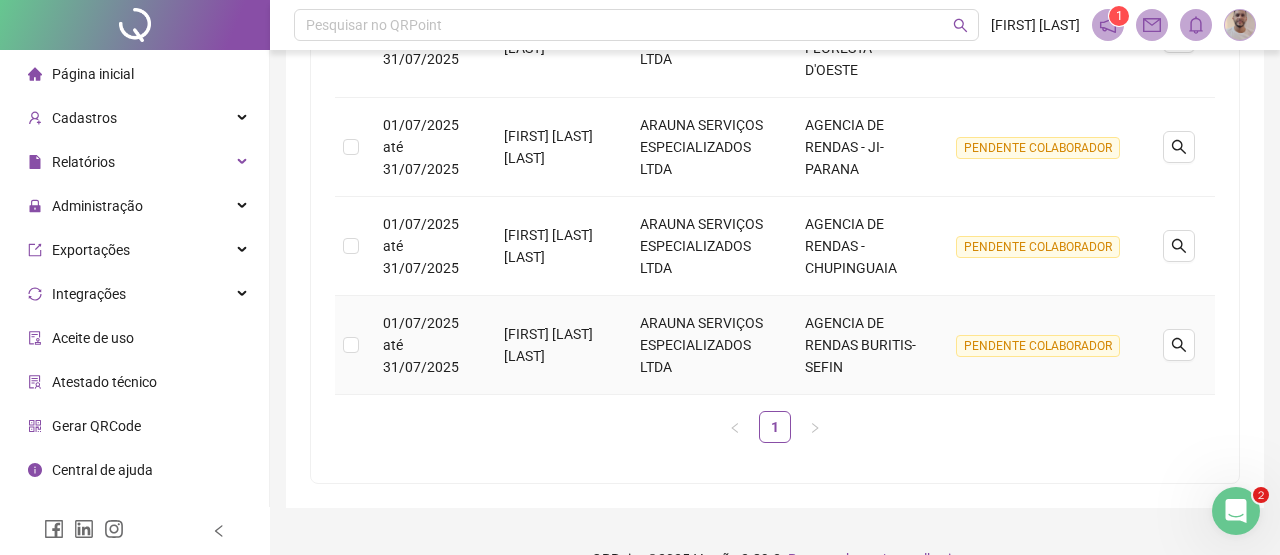 copy on "[FIRST] [LAST] [LAST]" 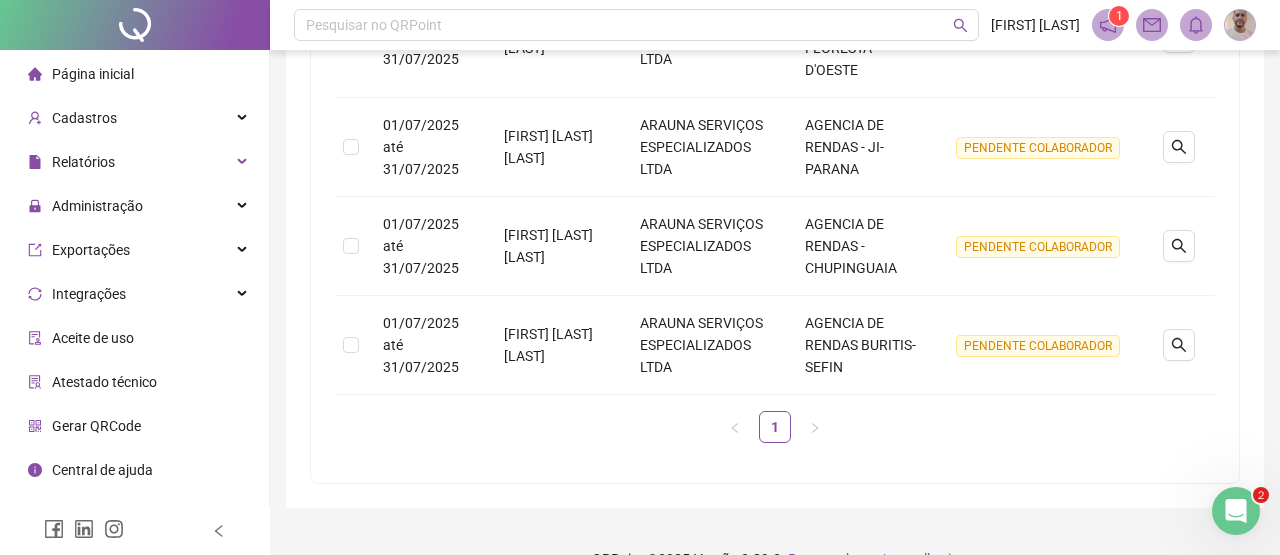 click on "[FIRST] [LAST]" at bounding box center [556, 246] 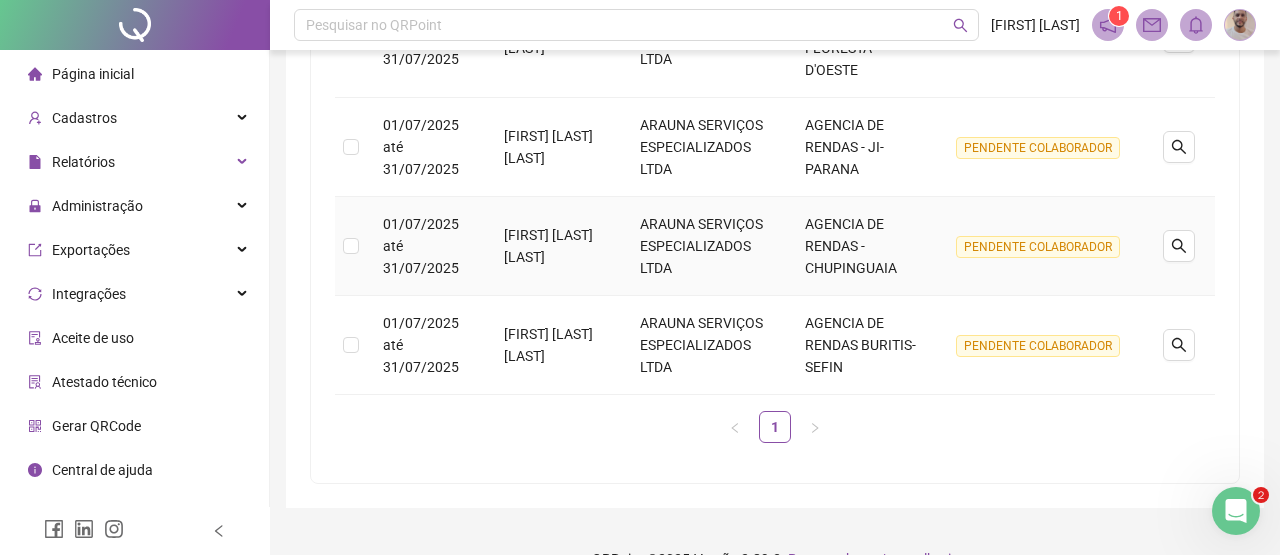 click on "[FIRST] [LAST]" at bounding box center [556, 246] 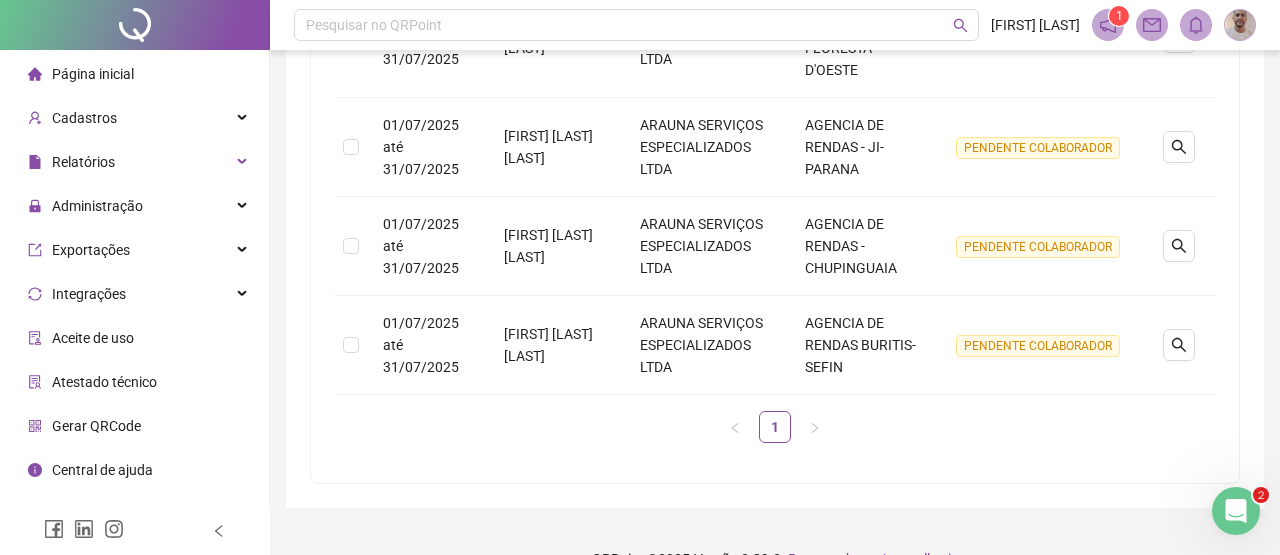 click on "**********" at bounding box center (775, -207) 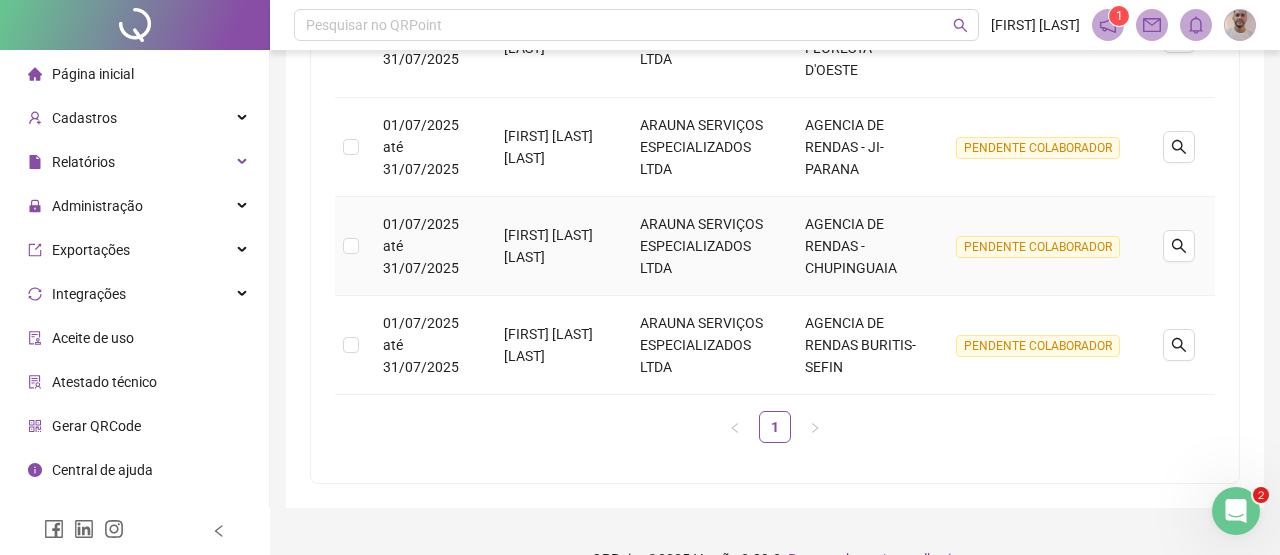 drag, startPoint x: 499, startPoint y: 209, endPoint x: 607, endPoint y: 234, distance: 110.85576 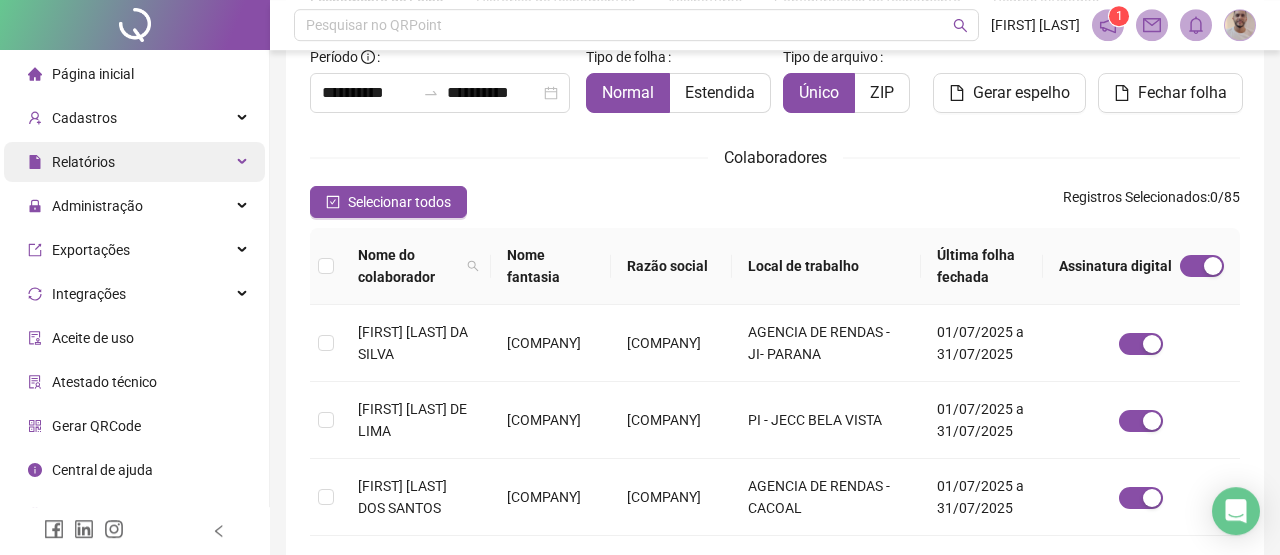 click on "Relatórios" at bounding box center [134, 162] 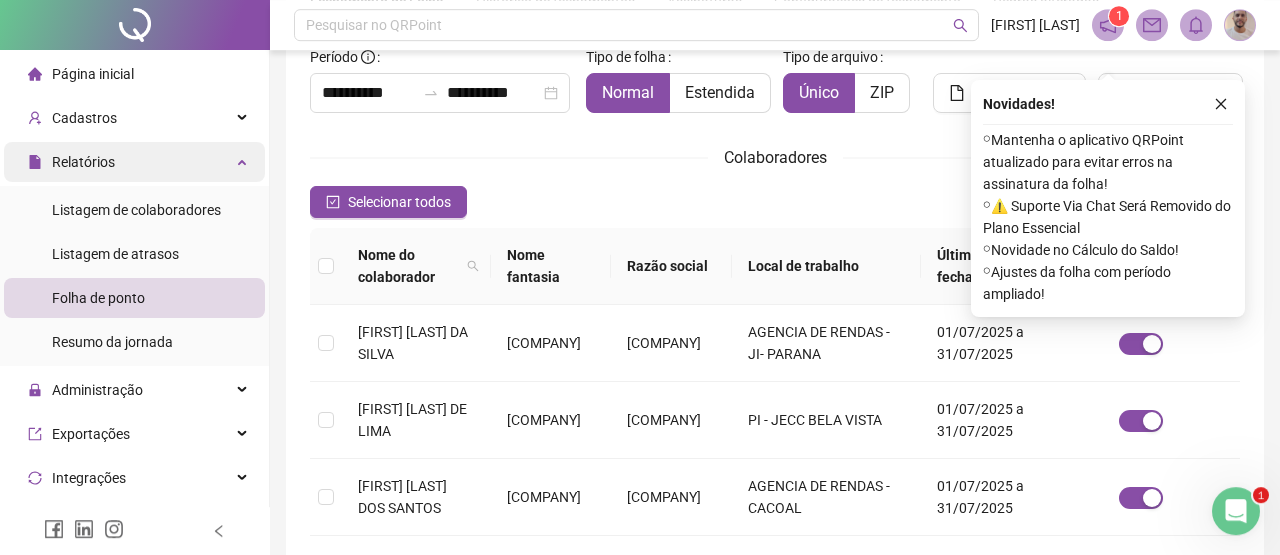 scroll, scrollTop: 0, scrollLeft: 0, axis: both 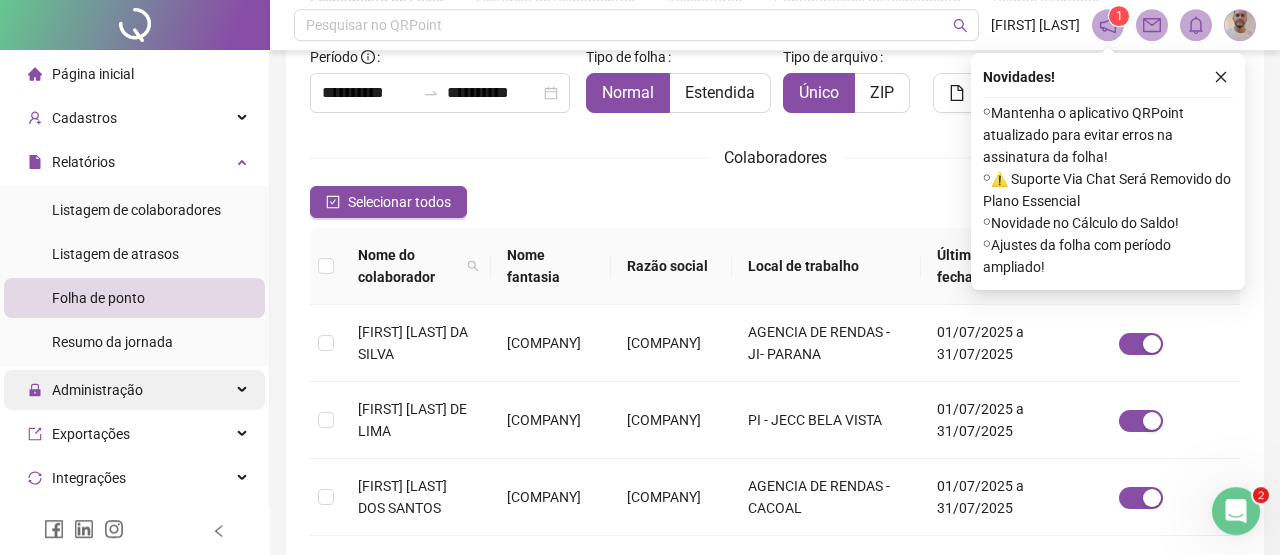 click on "Administração" at bounding box center [97, 390] 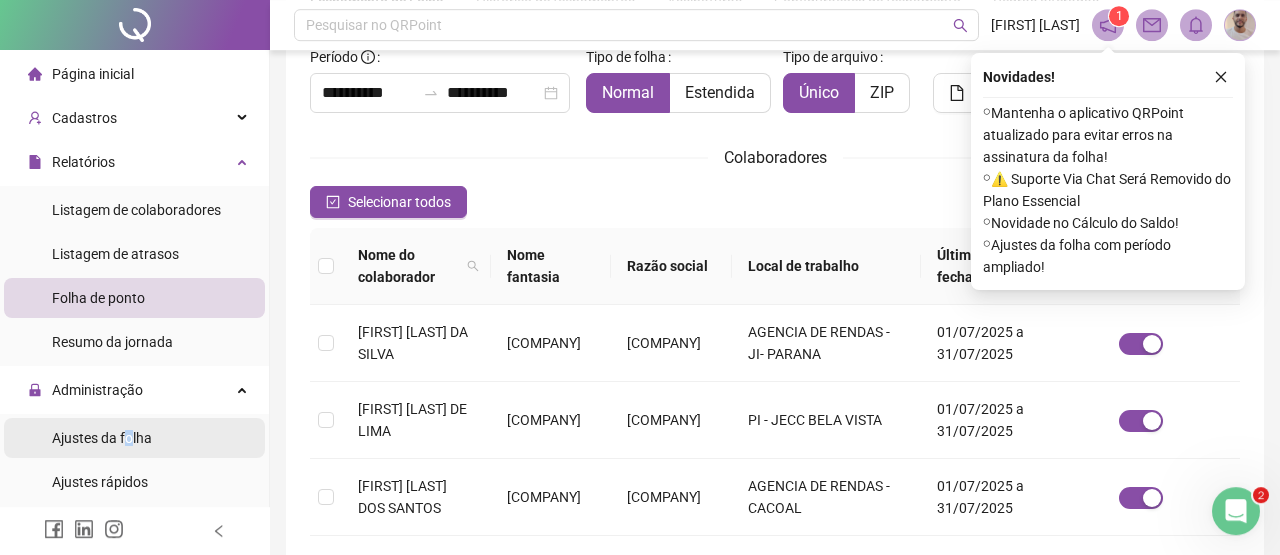 click on "Ajustes da folha" at bounding box center (102, 438) 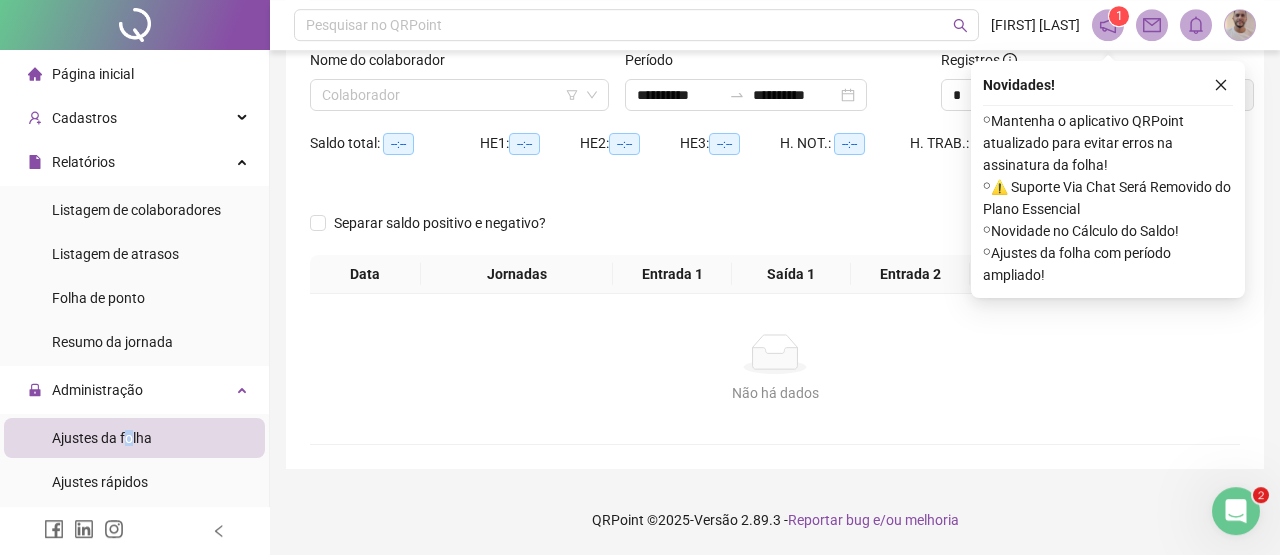scroll, scrollTop: 134, scrollLeft: 0, axis: vertical 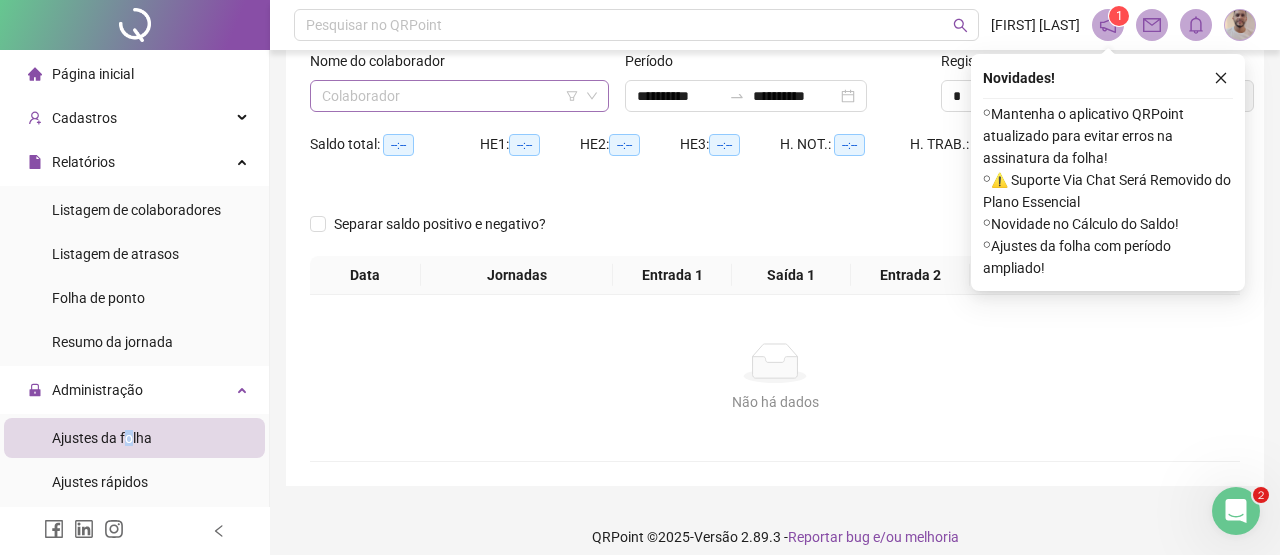 click at bounding box center [450, 96] 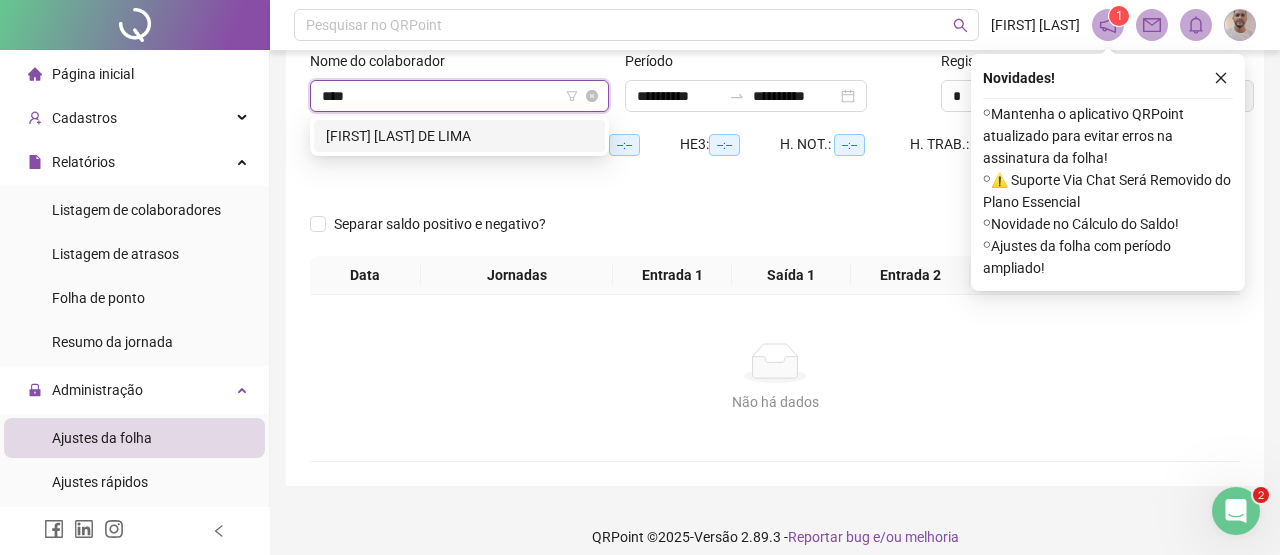 type on "***" 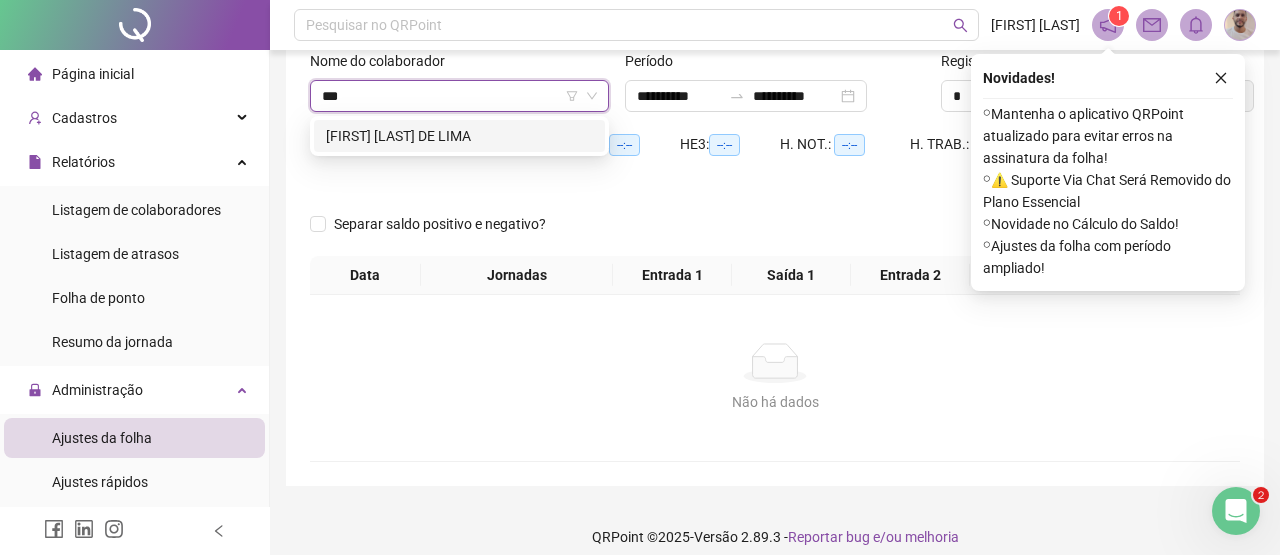 click on "[FIRST] [LAST] DE LIMA" at bounding box center [459, 136] 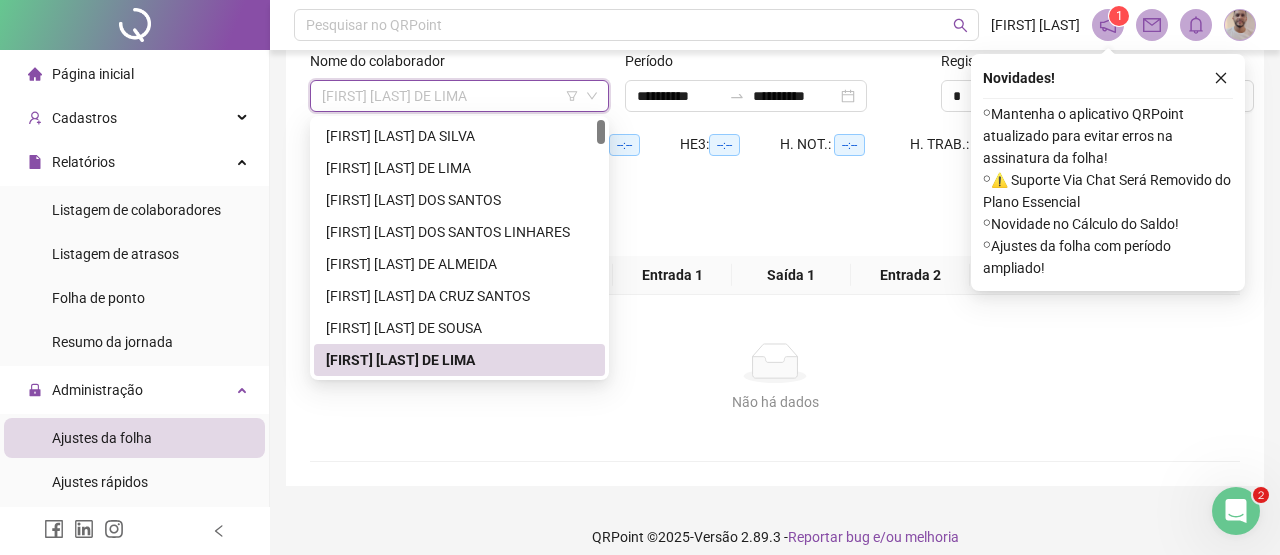 click on "[FIRST] [LAST] DE LIMA" at bounding box center (459, 360) 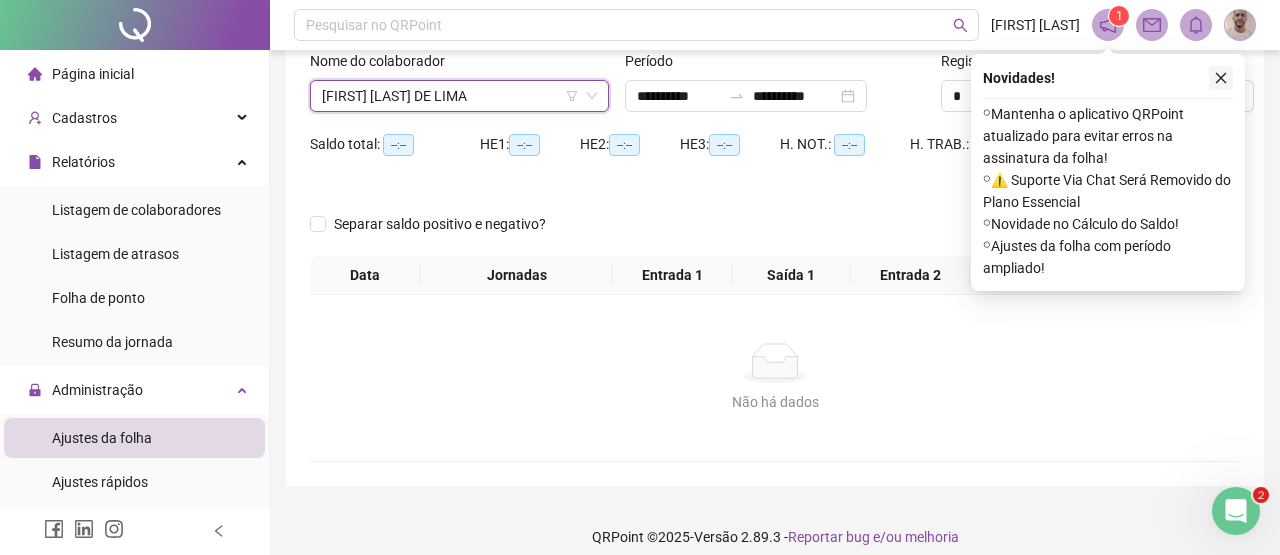 click 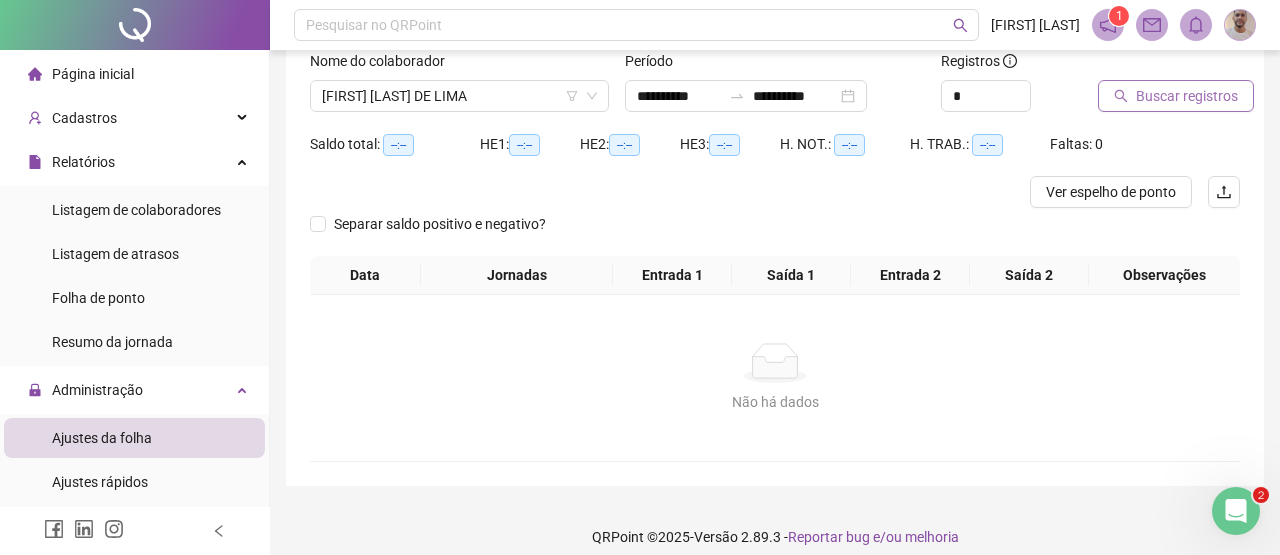 click on "Buscar registros" at bounding box center (1187, 96) 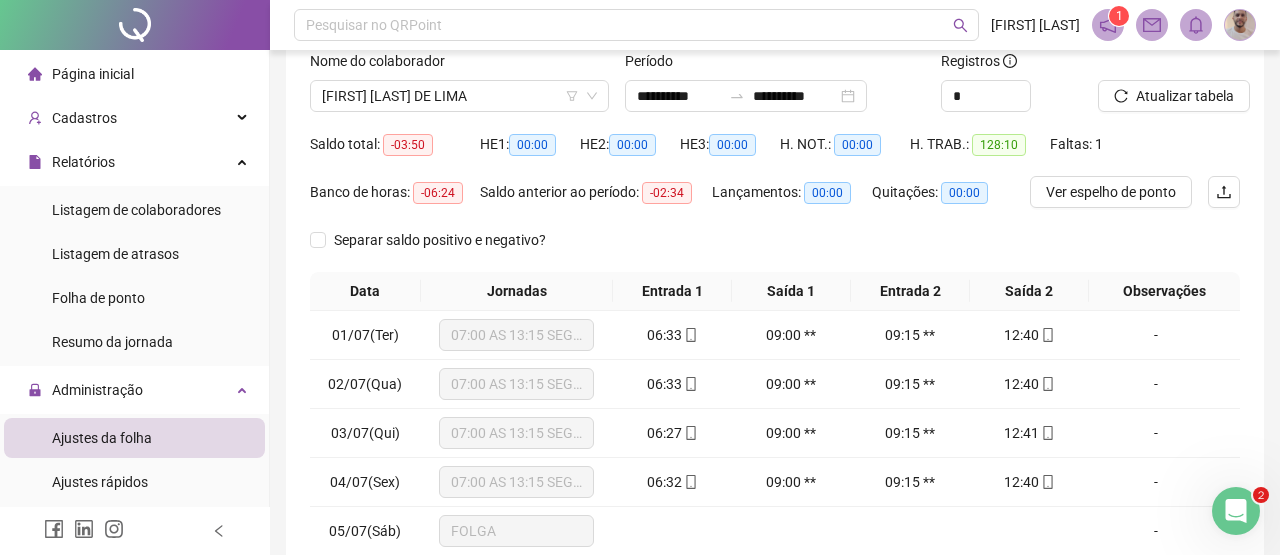 scroll, scrollTop: 396, scrollLeft: 0, axis: vertical 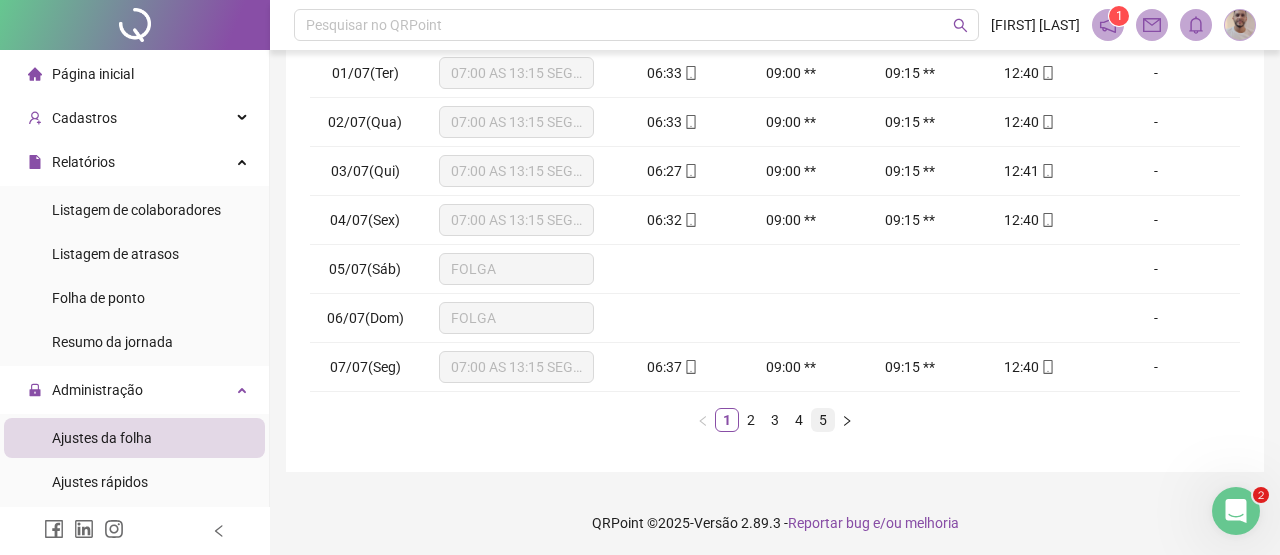 click on "5" at bounding box center [823, 420] 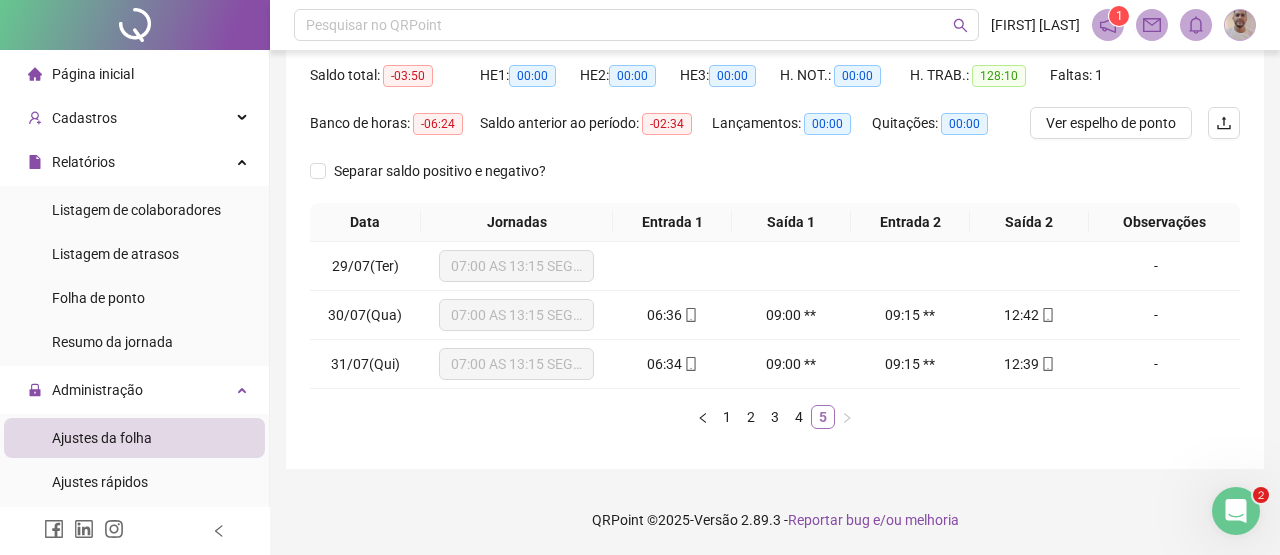 scroll, scrollTop: 202, scrollLeft: 0, axis: vertical 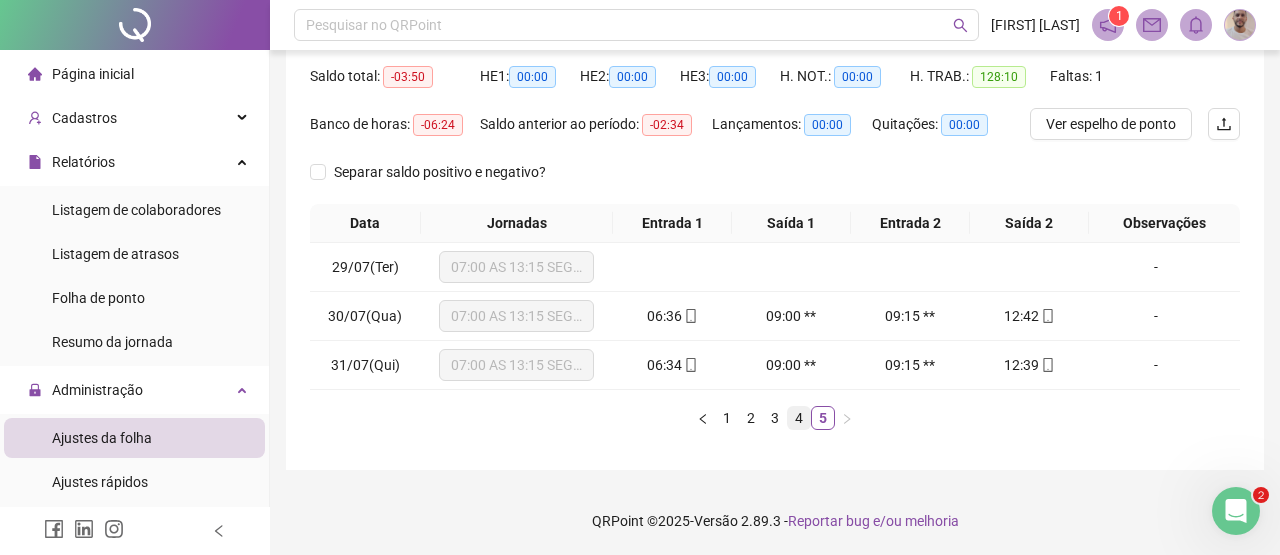 click on "4" at bounding box center (799, 418) 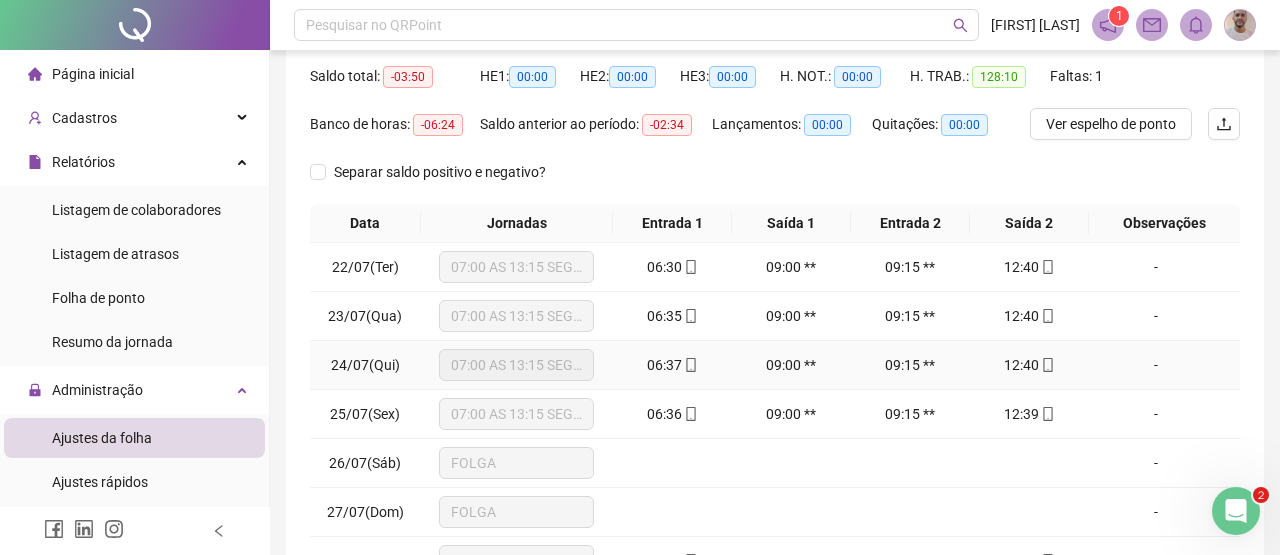 scroll, scrollTop: 0, scrollLeft: 0, axis: both 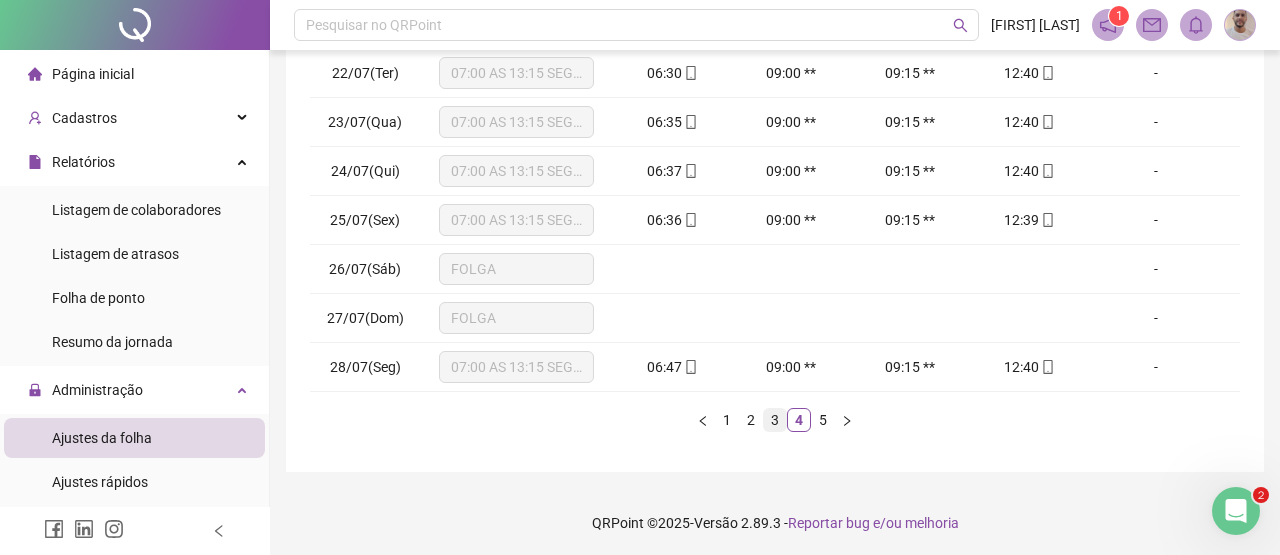 click on "3" at bounding box center (775, 420) 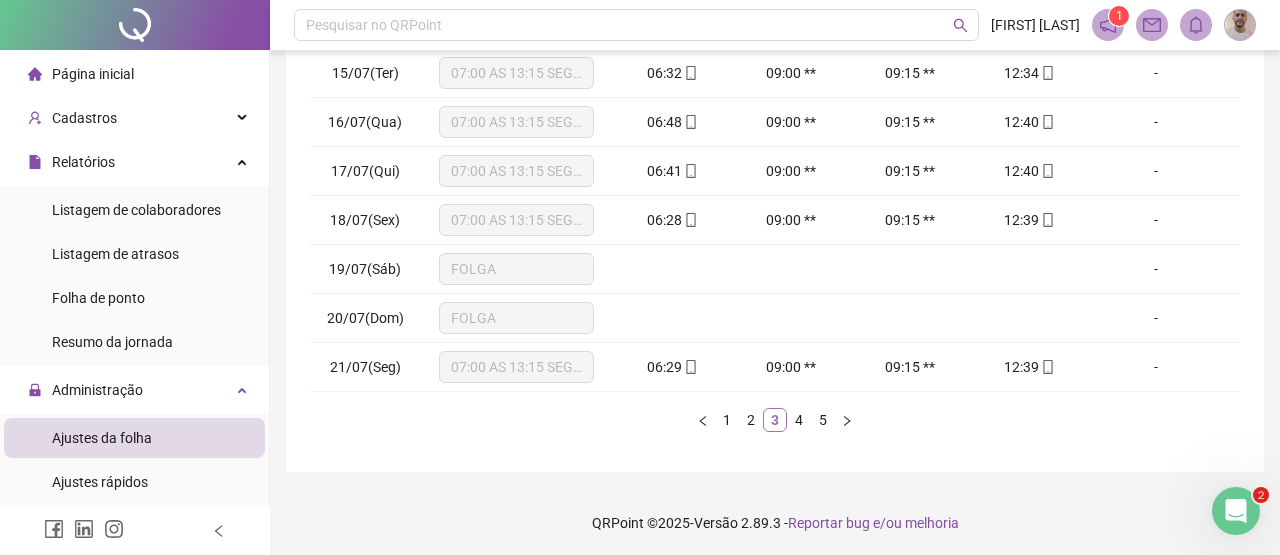 scroll, scrollTop: 0, scrollLeft: 0, axis: both 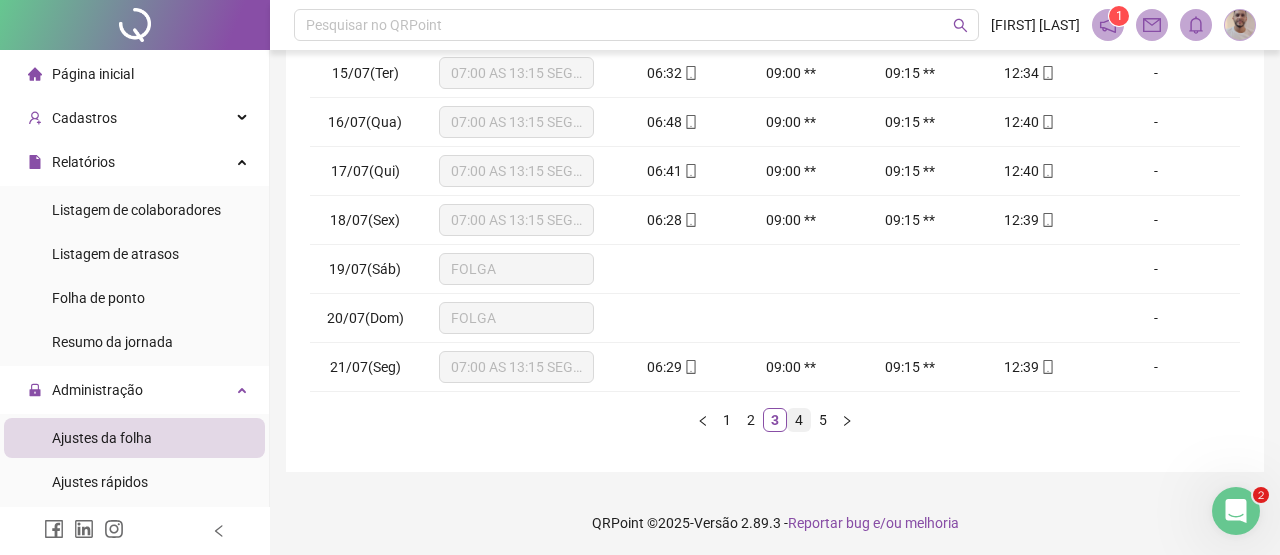 click on "4" at bounding box center (799, 420) 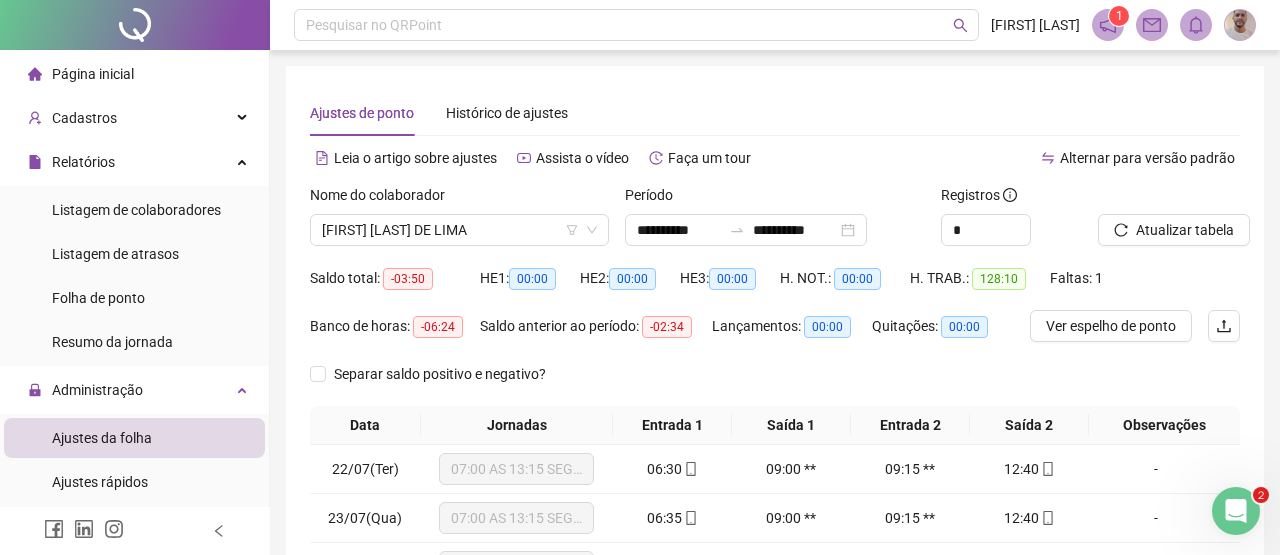 scroll, scrollTop: 336, scrollLeft: 0, axis: vertical 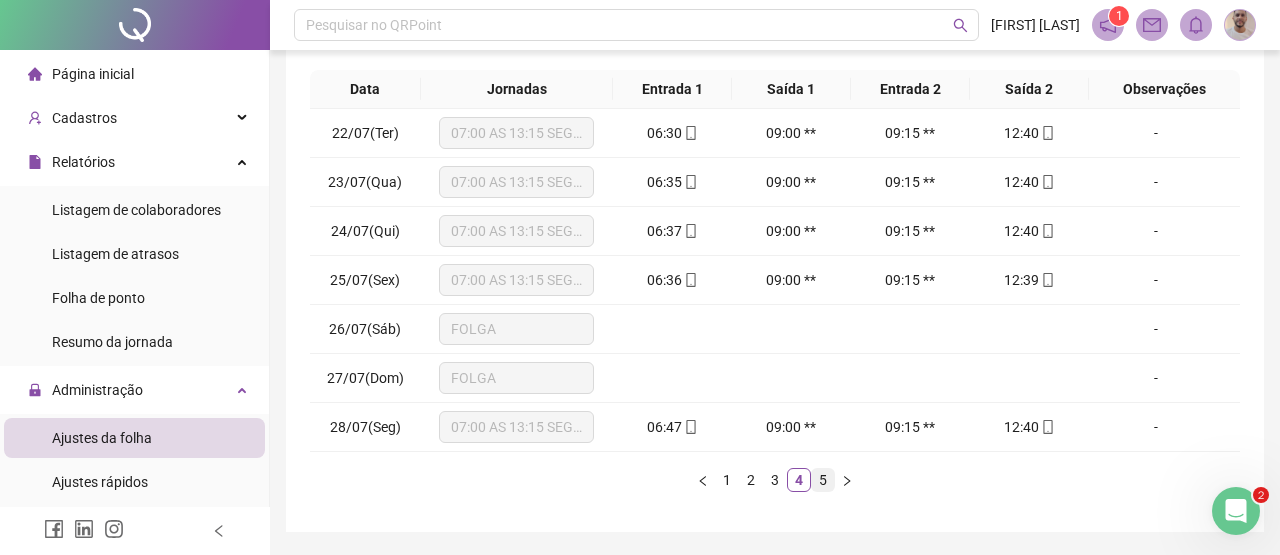 click on "5" at bounding box center (823, 480) 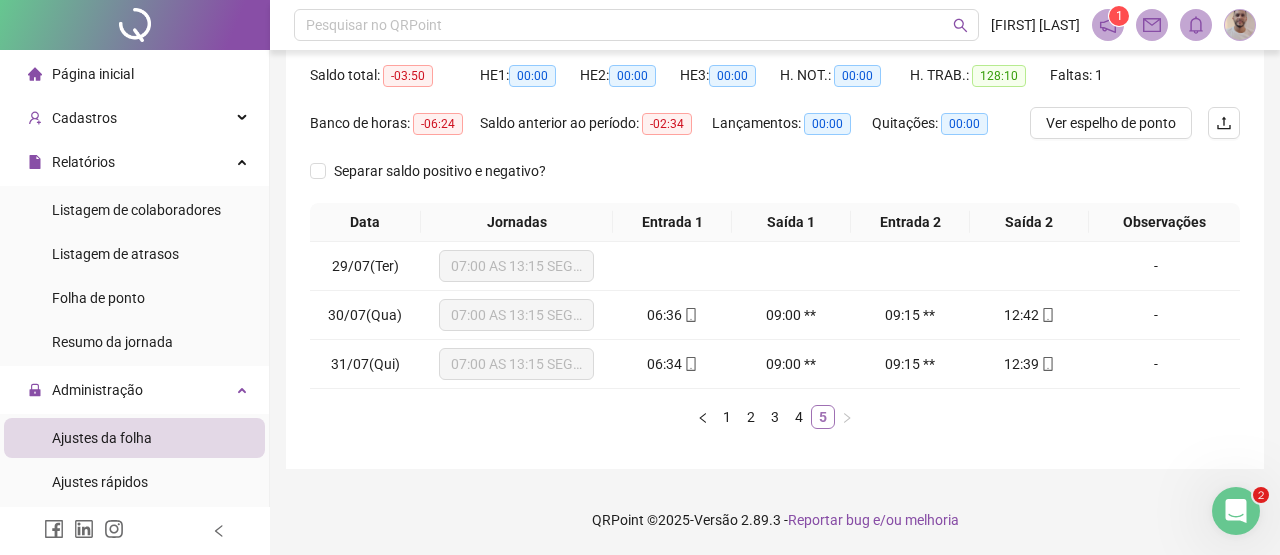 scroll, scrollTop: 202, scrollLeft: 0, axis: vertical 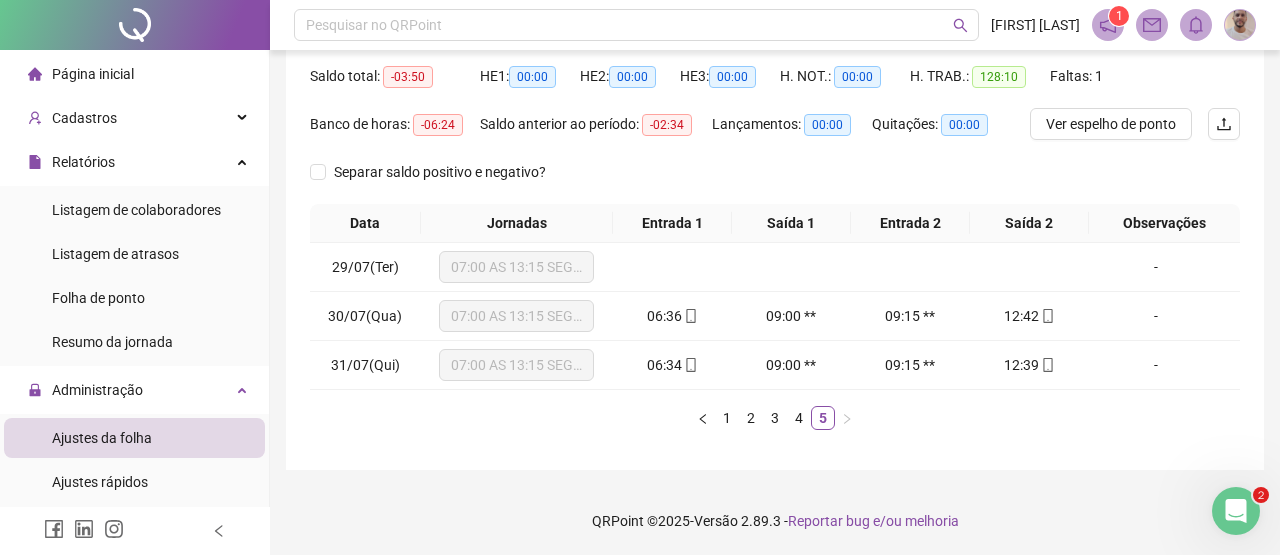 click on "Separar saldo positivo e negativo?" at bounding box center [775, 180] 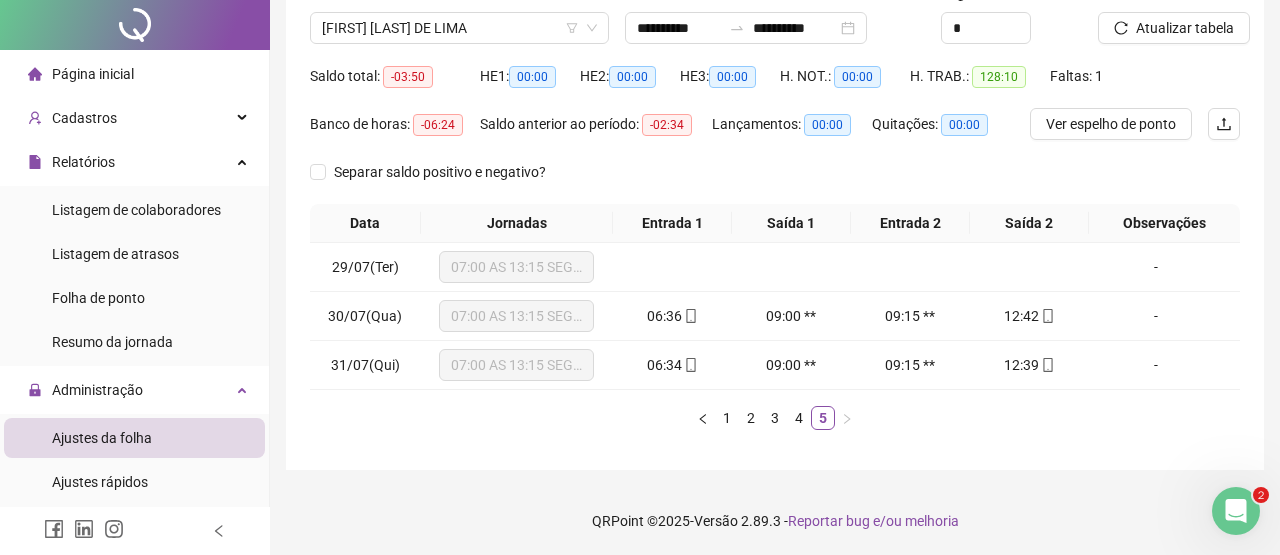 scroll, scrollTop: 0, scrollLeft: 0, axis: both 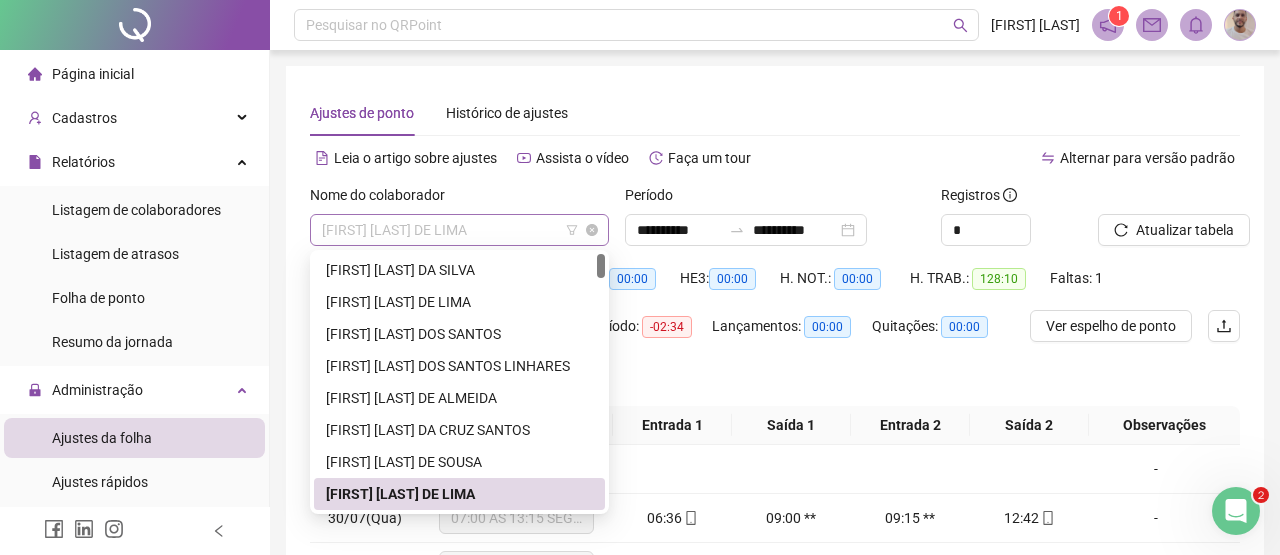 drag, startPoint x: 321, startPoint y: 229, endPoint x: 494, endPoint y: 232, distance: 173.02602 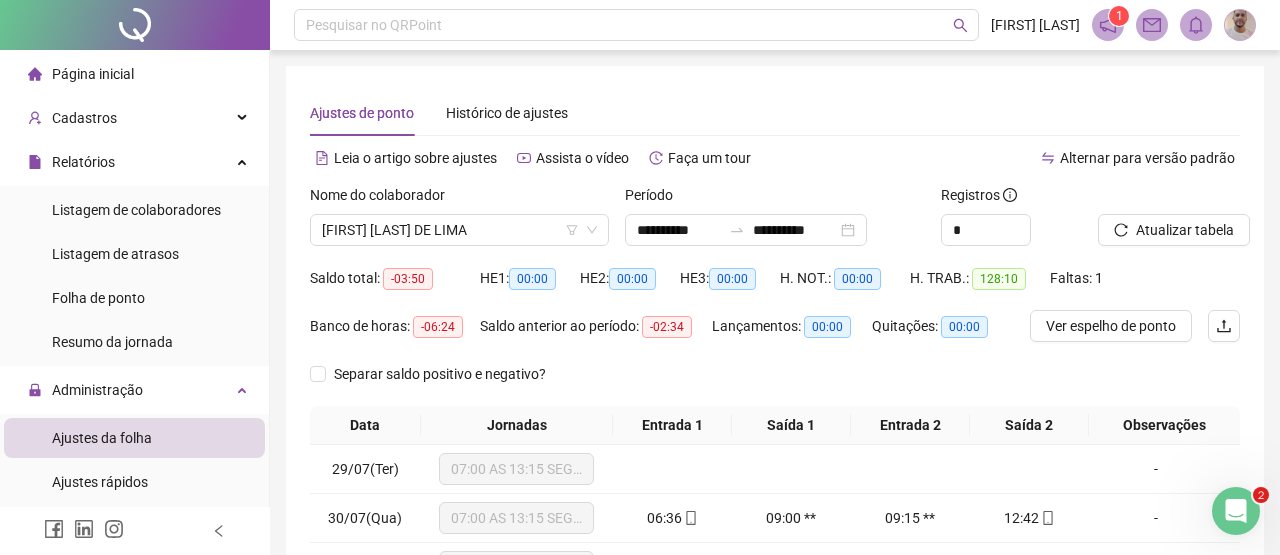 click on "Folha de ponto" at bounding box center (98, 298) 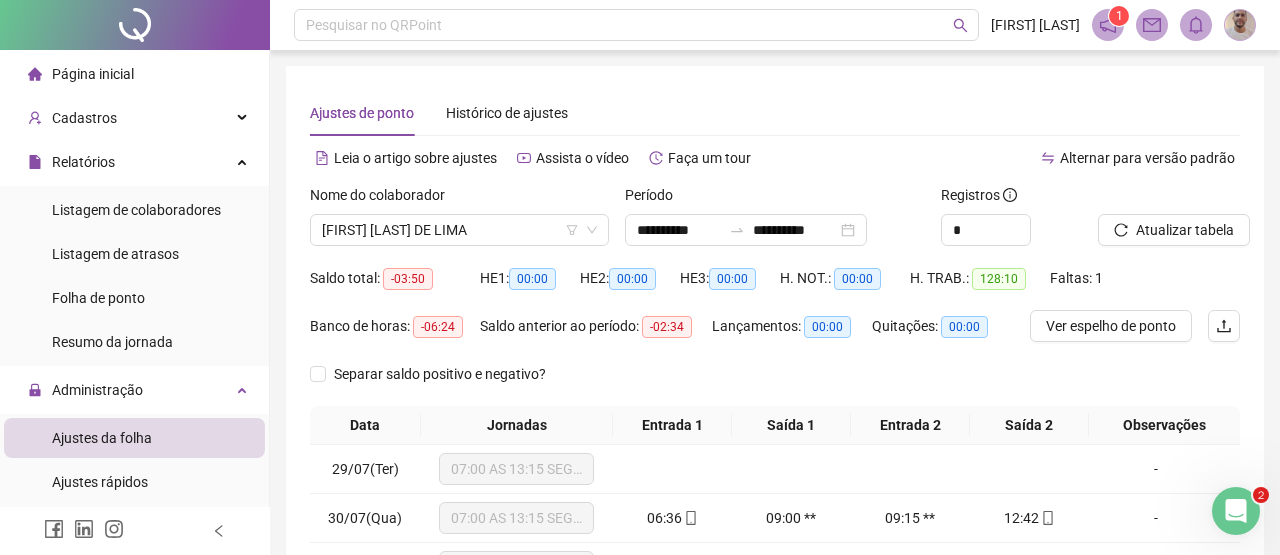 click on "Ajustes da folha" at bounding box center [102, 438] 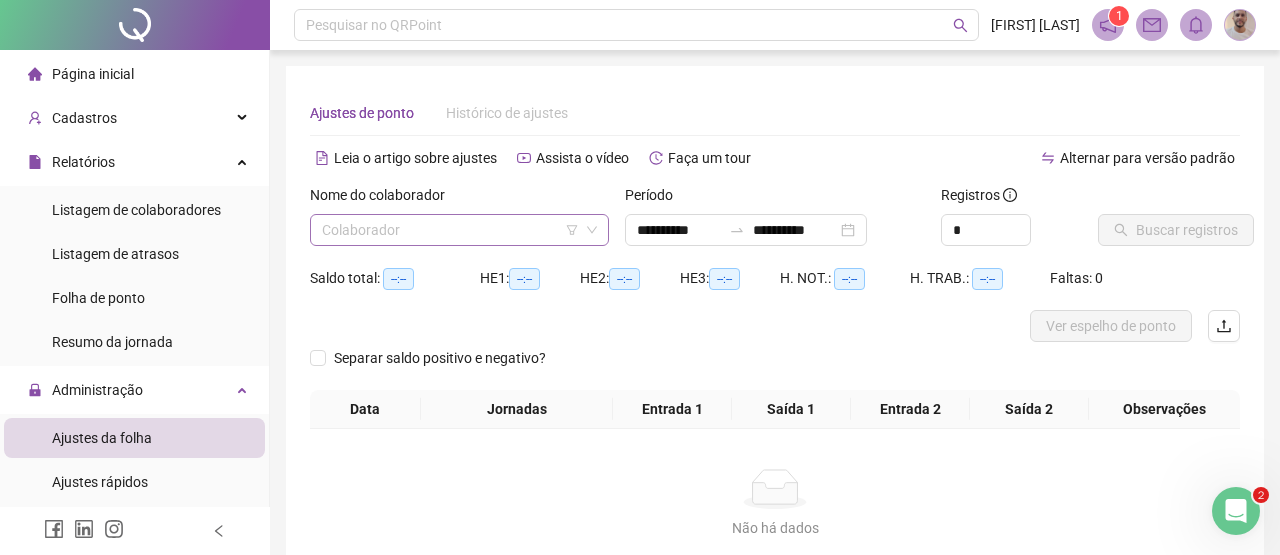 click at bounding box center [450, 230] 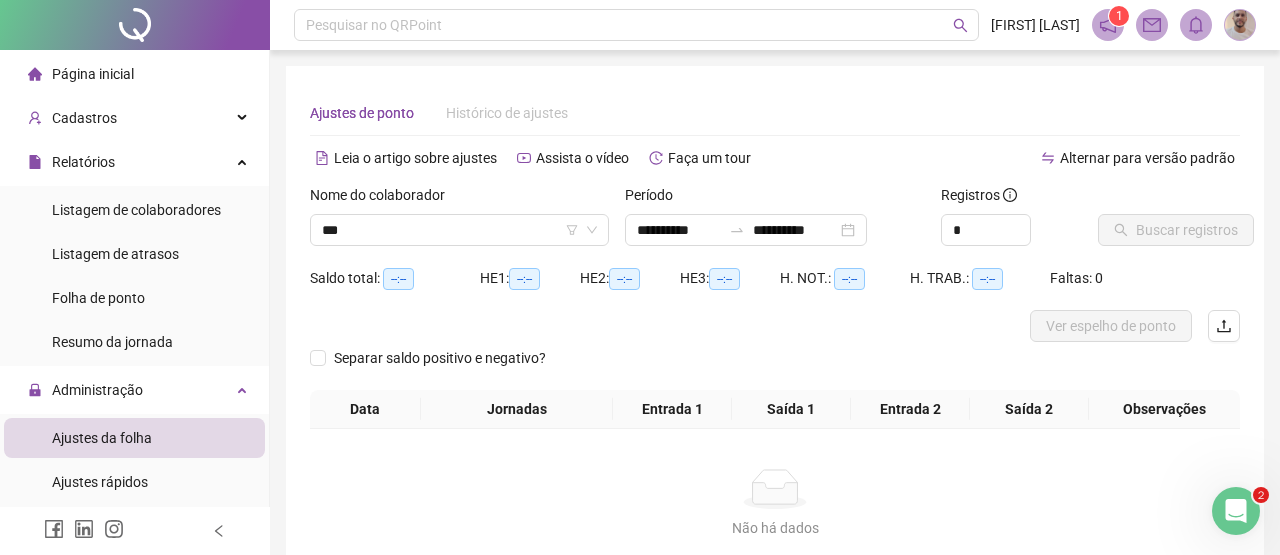 click on "Ajustes da folha" at bounding box center [102, 438] 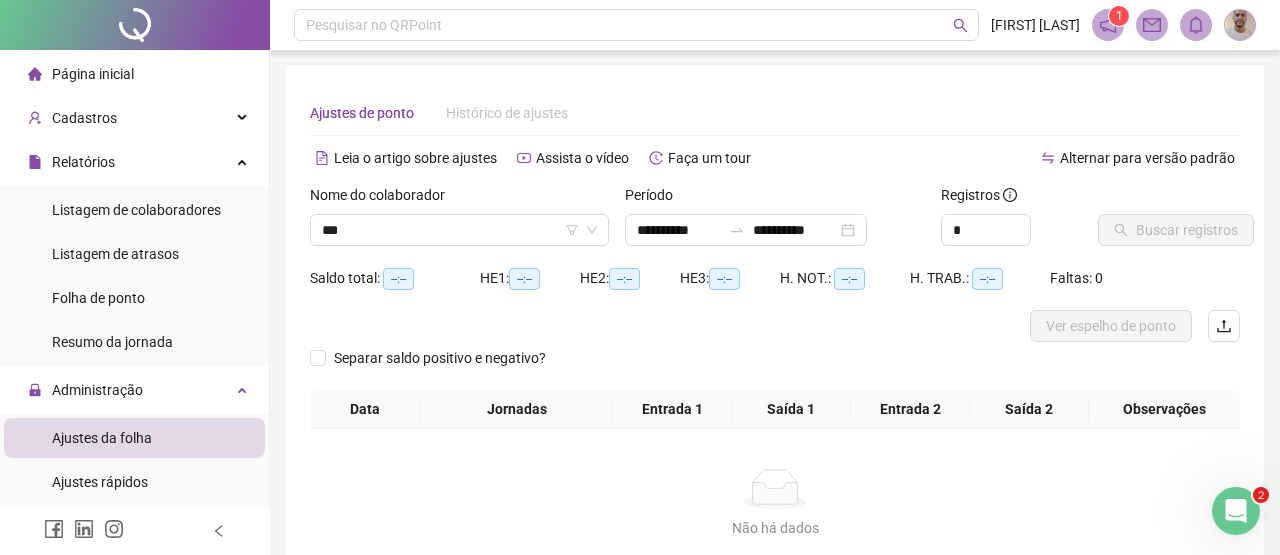 click on "Ajustes da folha" at bounding box center [102, 438] 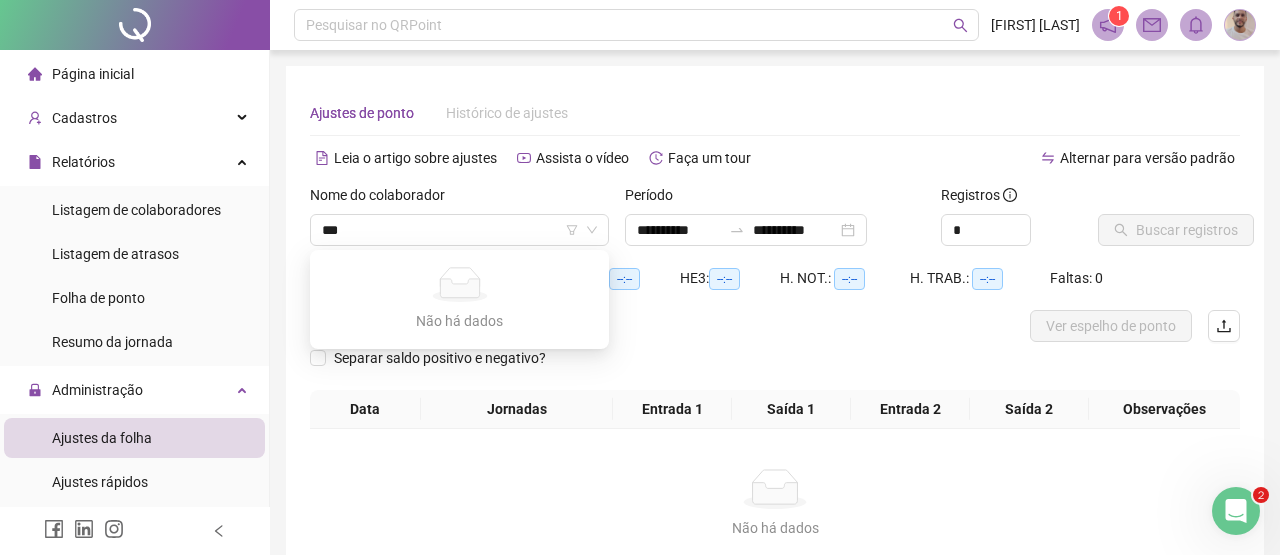 click on "Separar saldo positivo e negativo?" at bounding box center [775, 366] 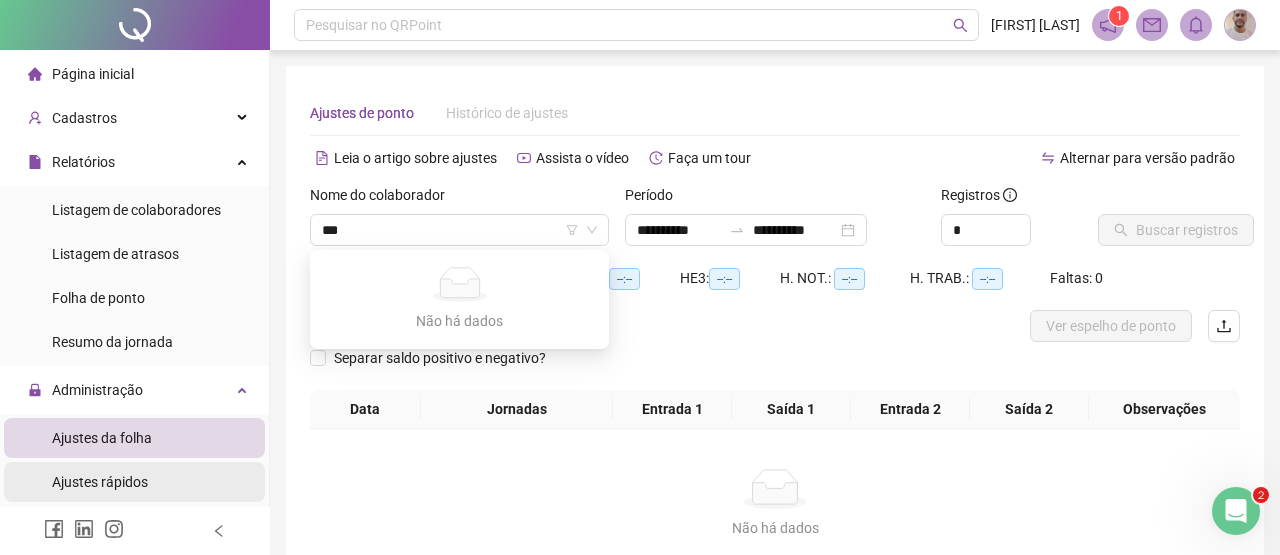 drag, startPoint x: 303, startPoint y: 401, endPoint x: 115, endPoint y: 491, distance: 208.43224 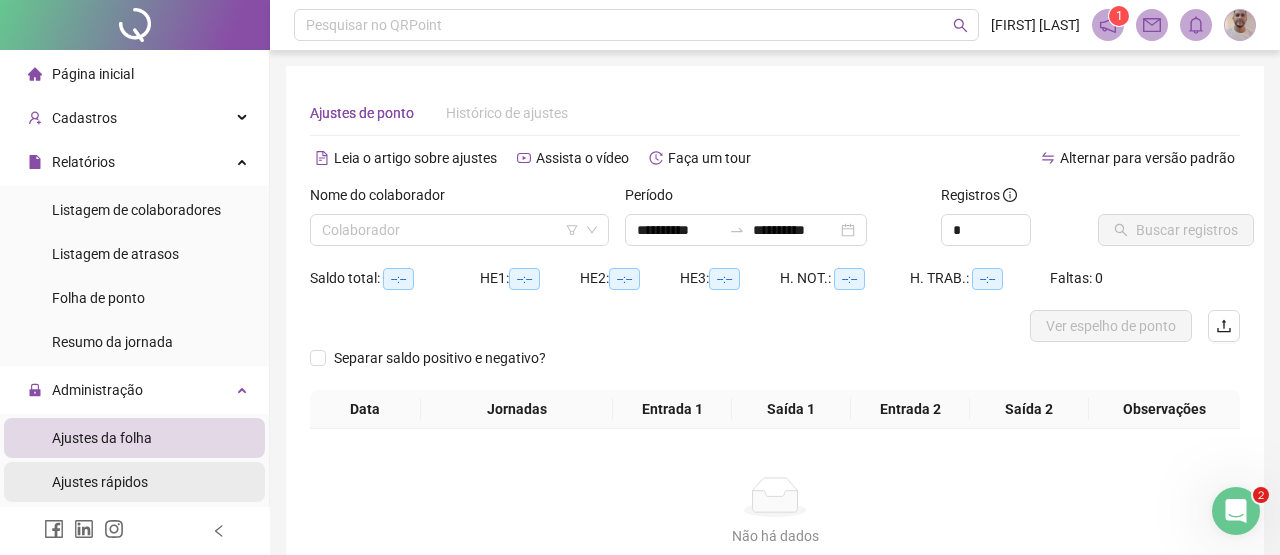click on "Ajustes rápidos" at bounding box center [100, 482] 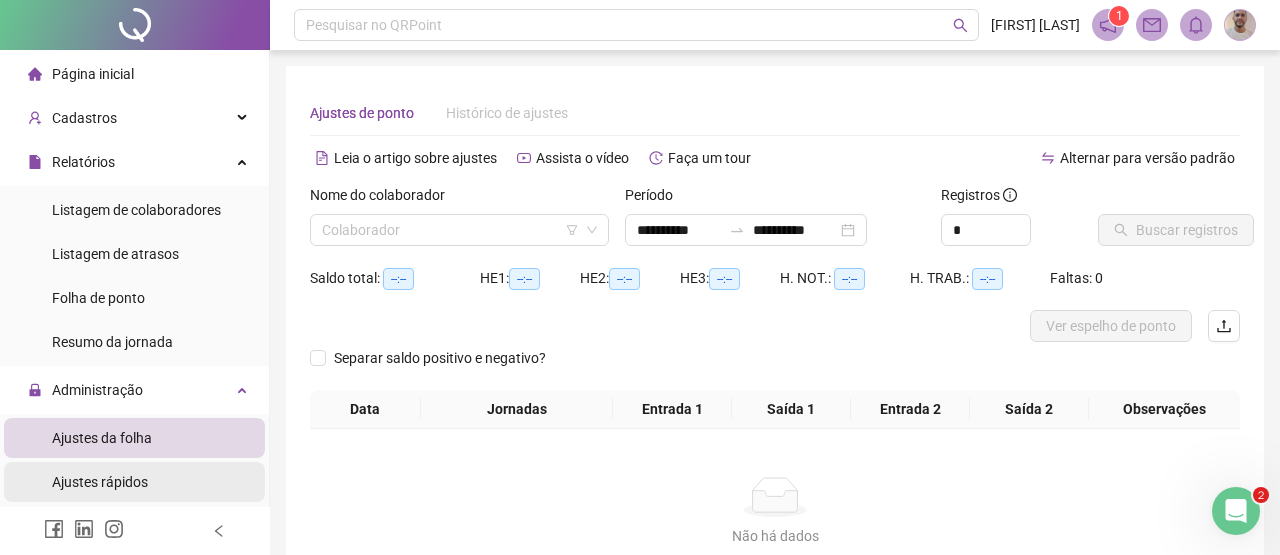 scroll, scrollTop: 73, scrollLeft: 0, axis: vertical 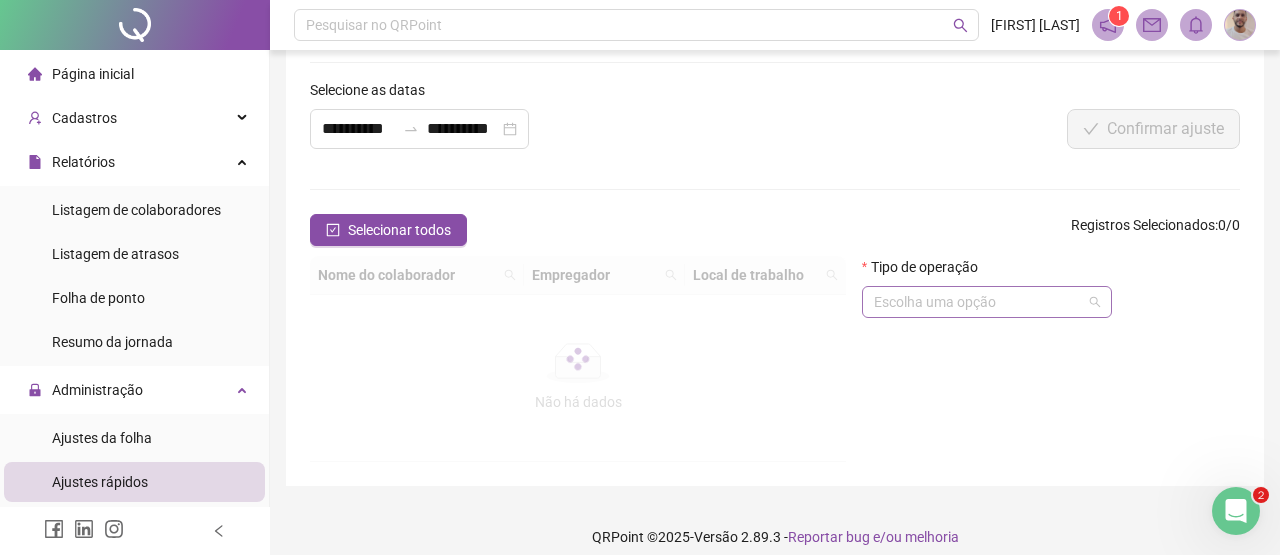 click at bounding box center [987, 302] 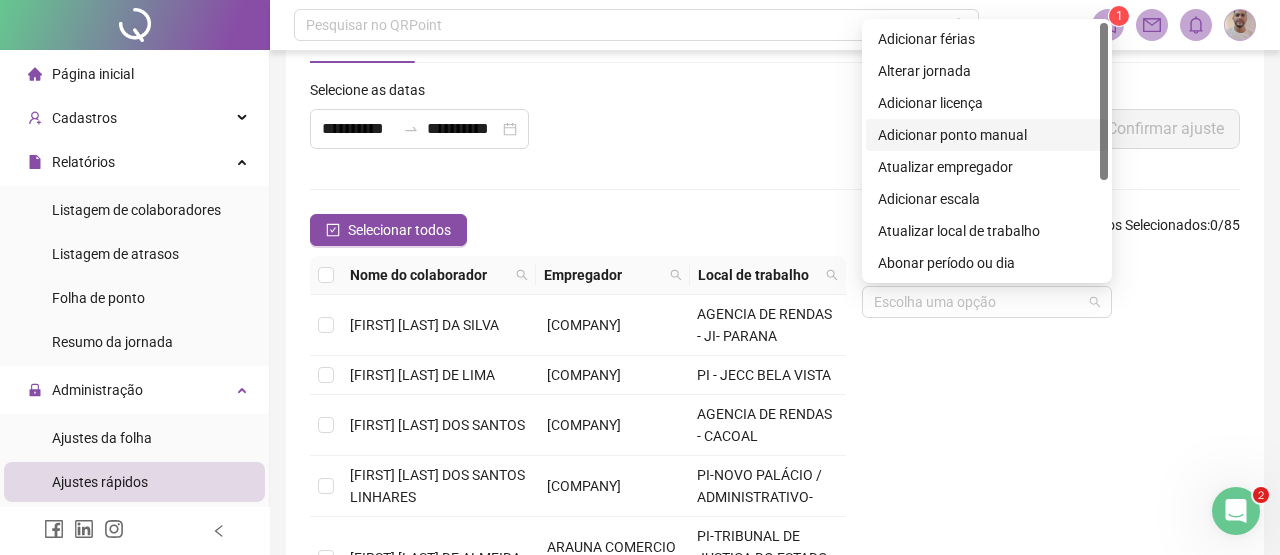 drag, startPoint x: 1109, startPoint y: 126, endPoint x: 1093, endPoint y: 171, distance: 47.759815 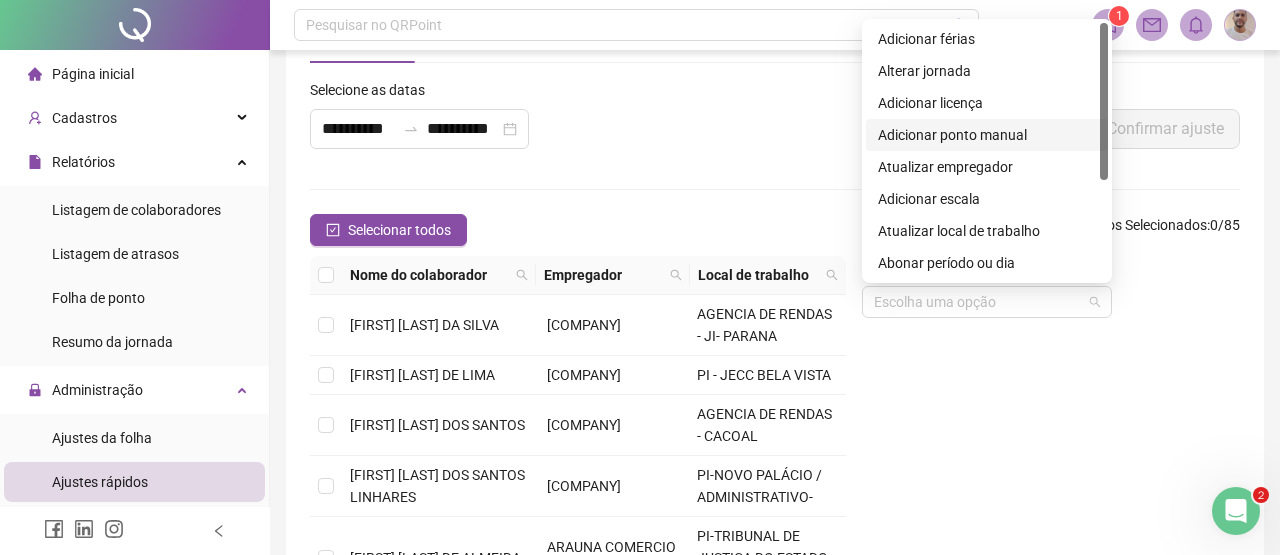 click on "4 5 6 Adicionar férias Alterar jornada Adicionar licença Adicionar ponto manual Atualizar empregador Adicionar escala Atualizar local de trabalho Abonar período ou dia Ajustes de banco de horas Adicionar observações" at bounding box center (987, 151) 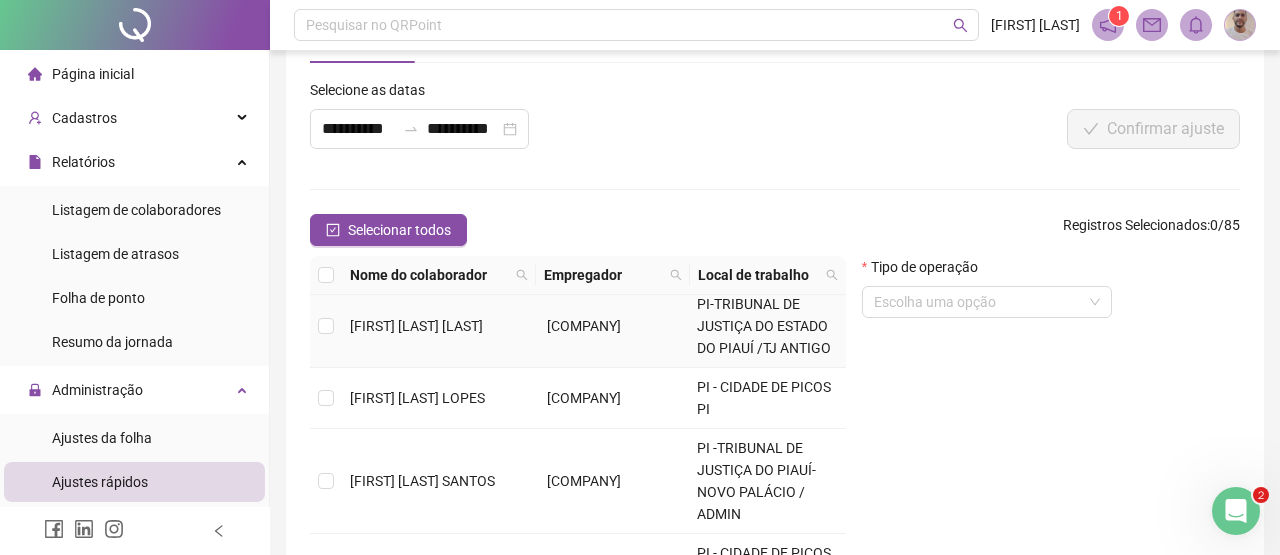scroll, scrollTop: 962, scrollLeft: 0, axis: vertical 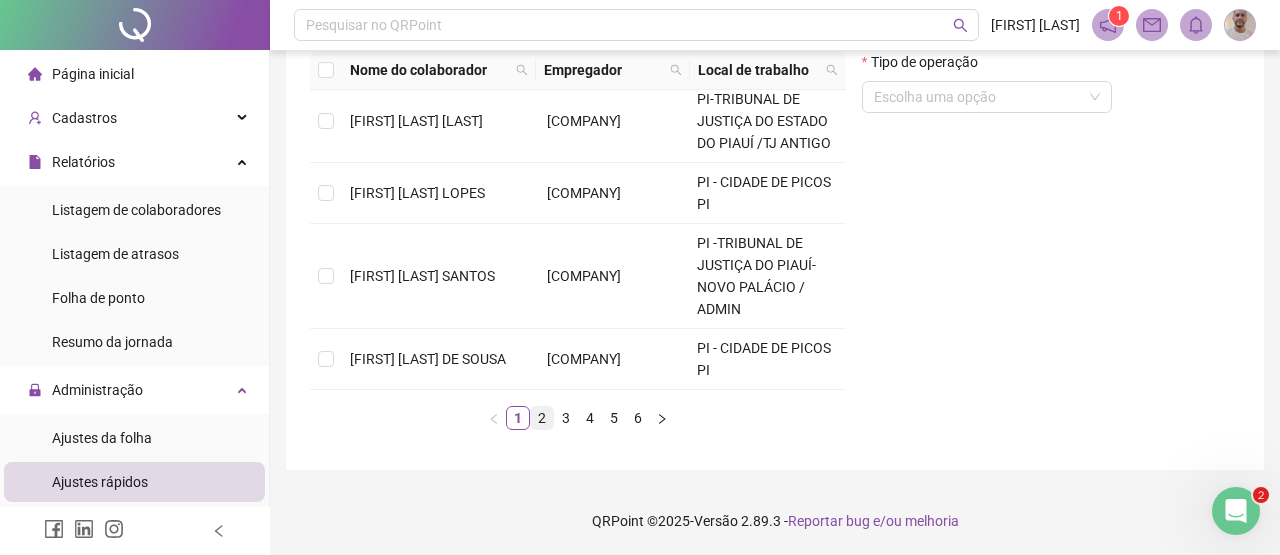click on "2" at bounding box center [542, 418] 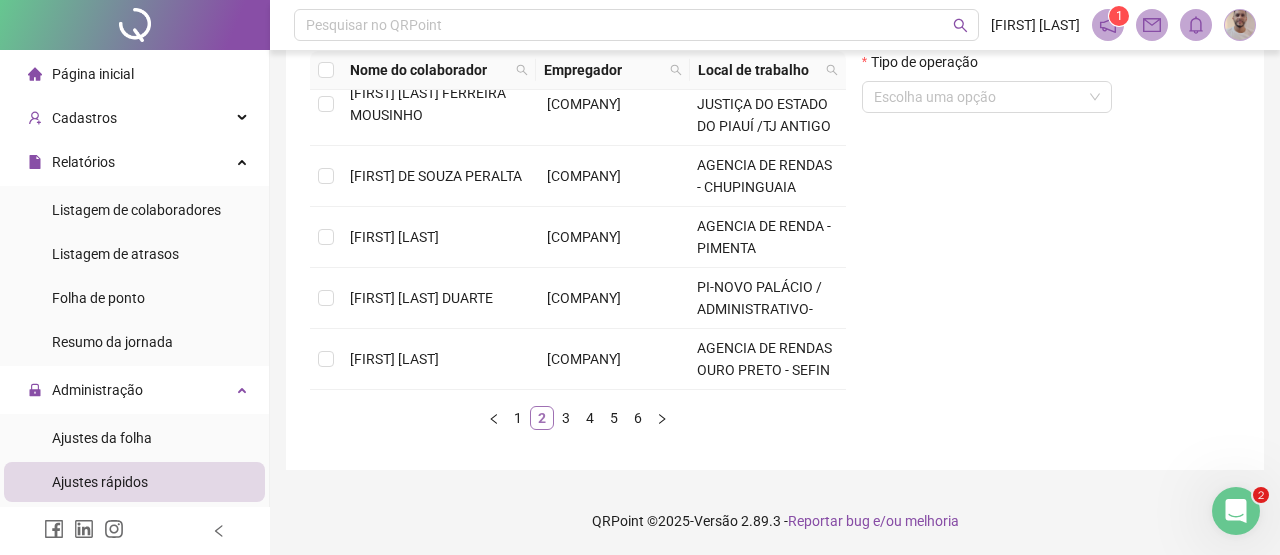 scroll, scrollTop: 0, scrollLeft: 0, axis: both 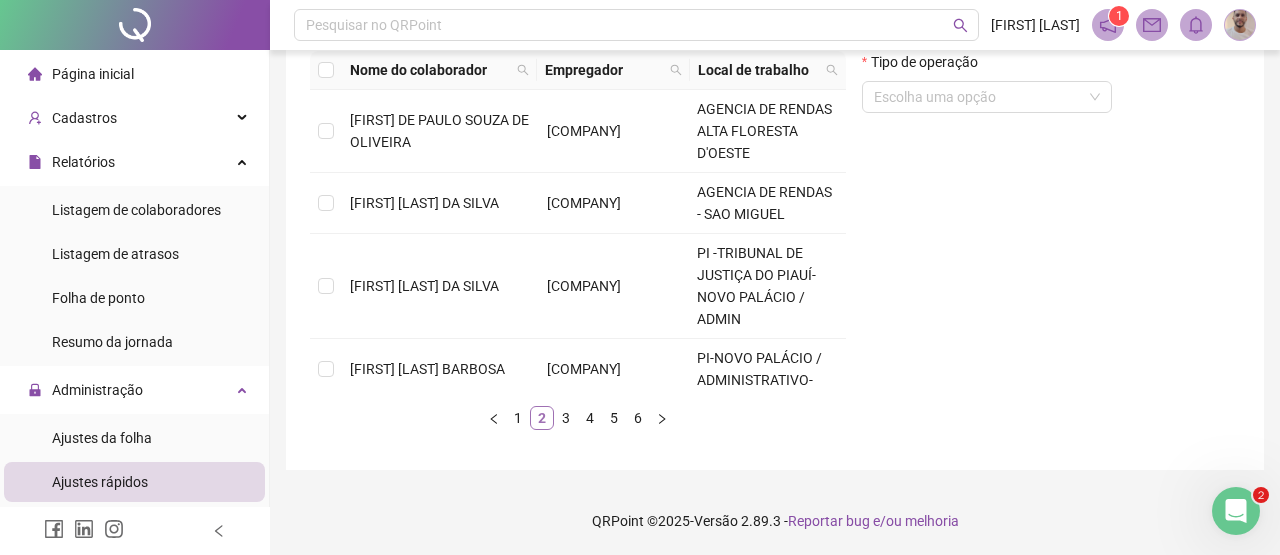 click on "2" at bounding box center (542, 418) 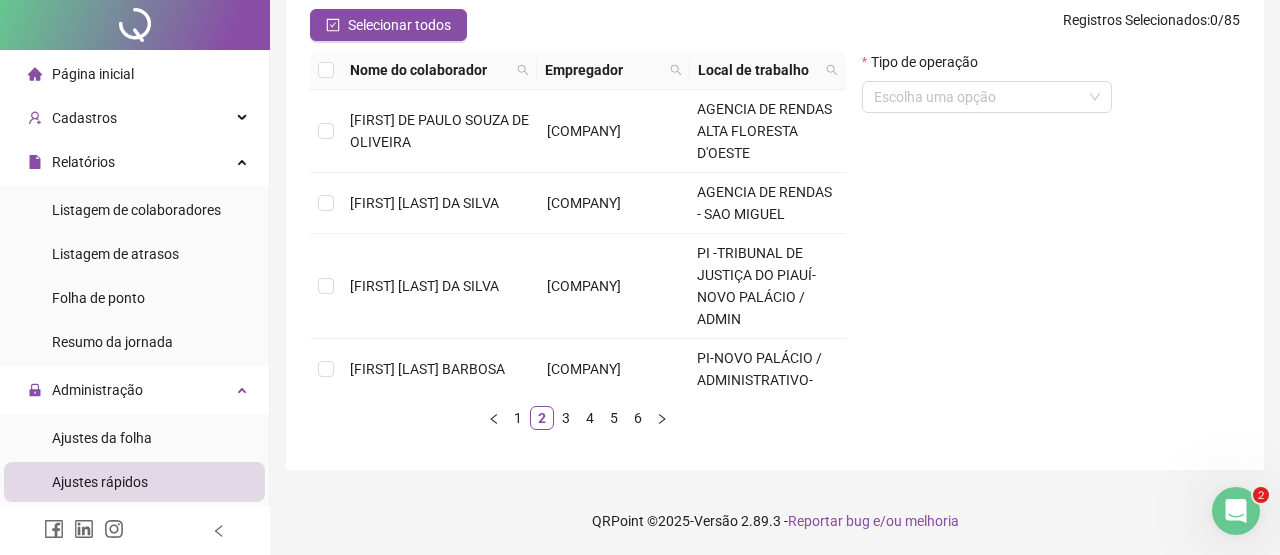 scroll, scrollTop: 0, scrollLeft: 0, axis: both 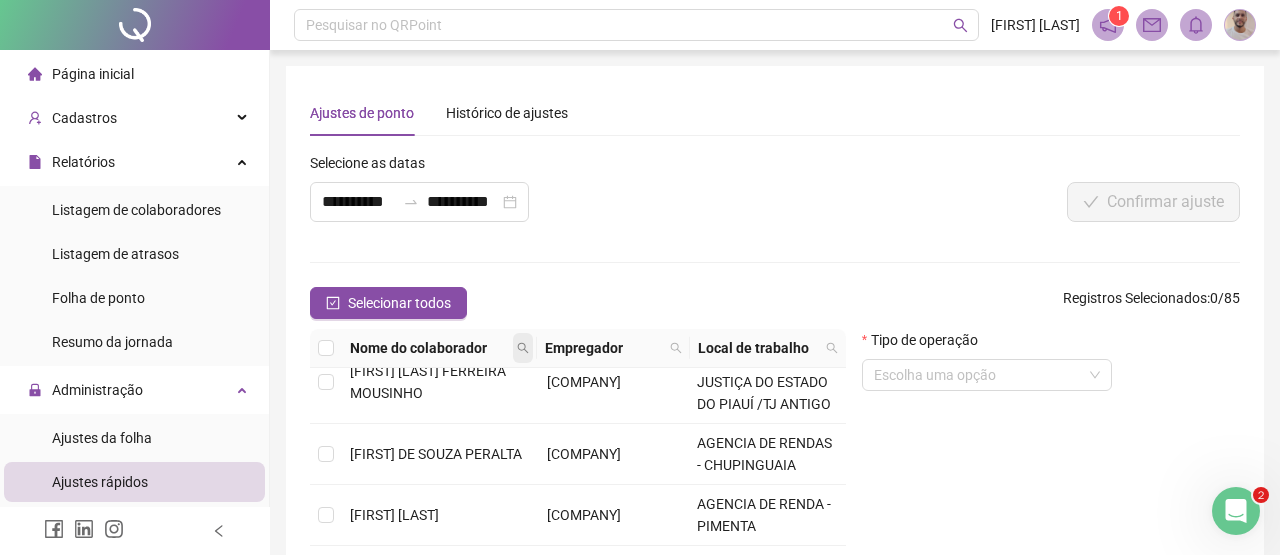 click 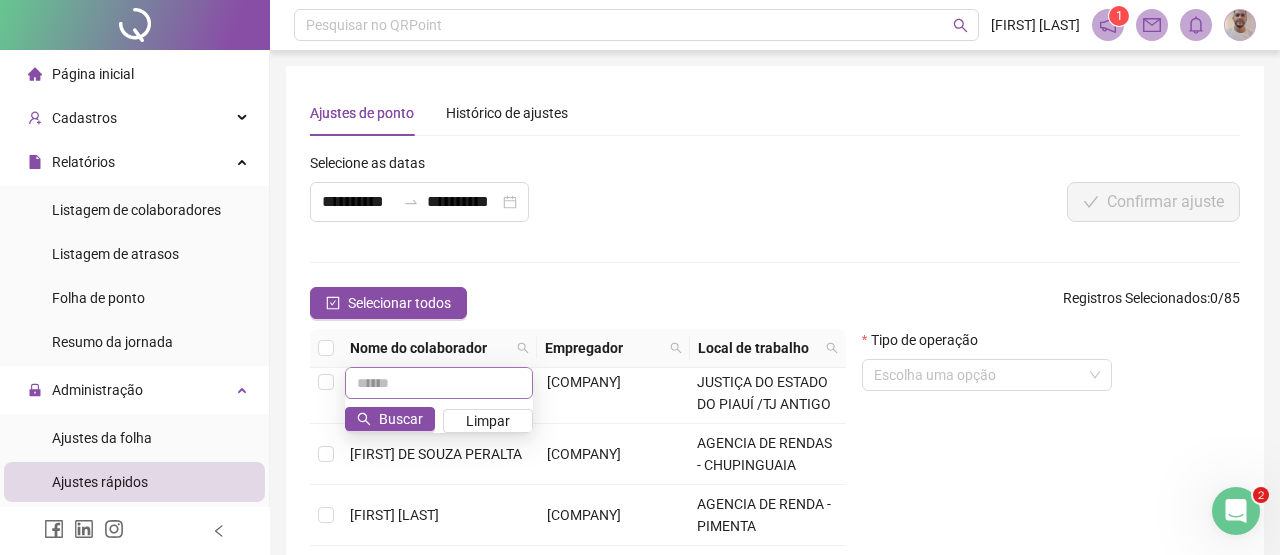 click at bounding box center (439, 383) 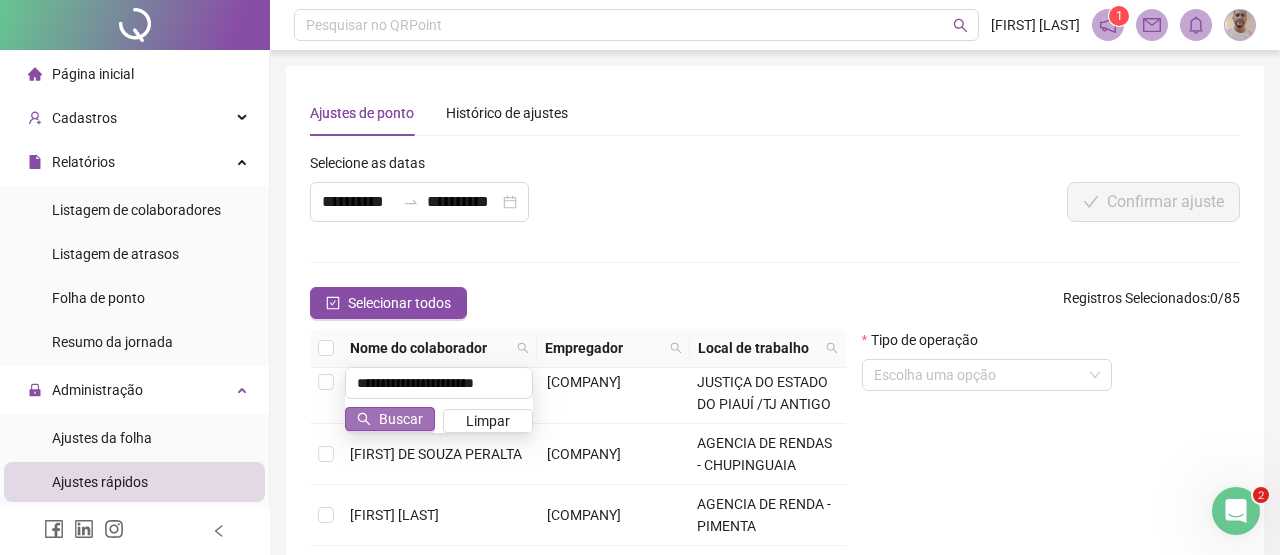 type on "**********" 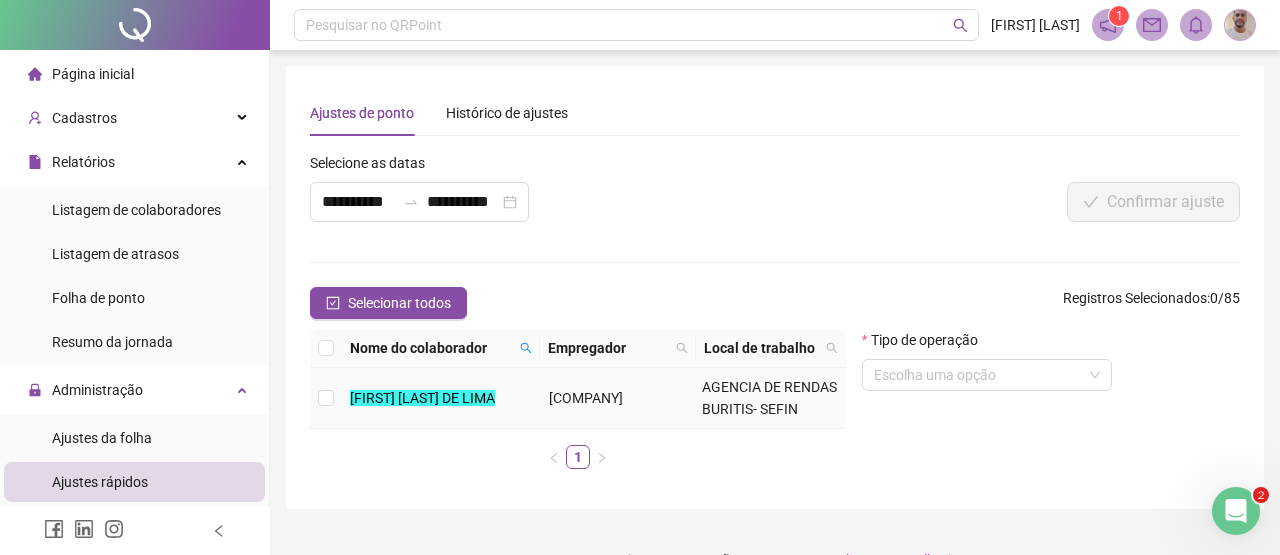 scroll, scrollTop: 0, scrollLeft: 0, axis: both 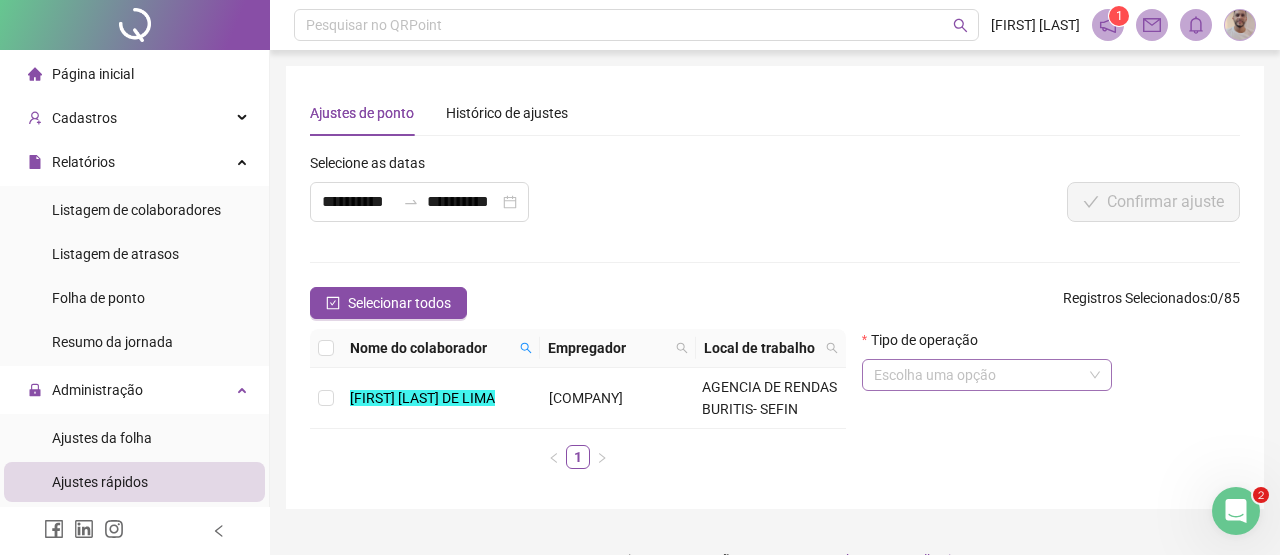 click at bounding box center [987, 375] 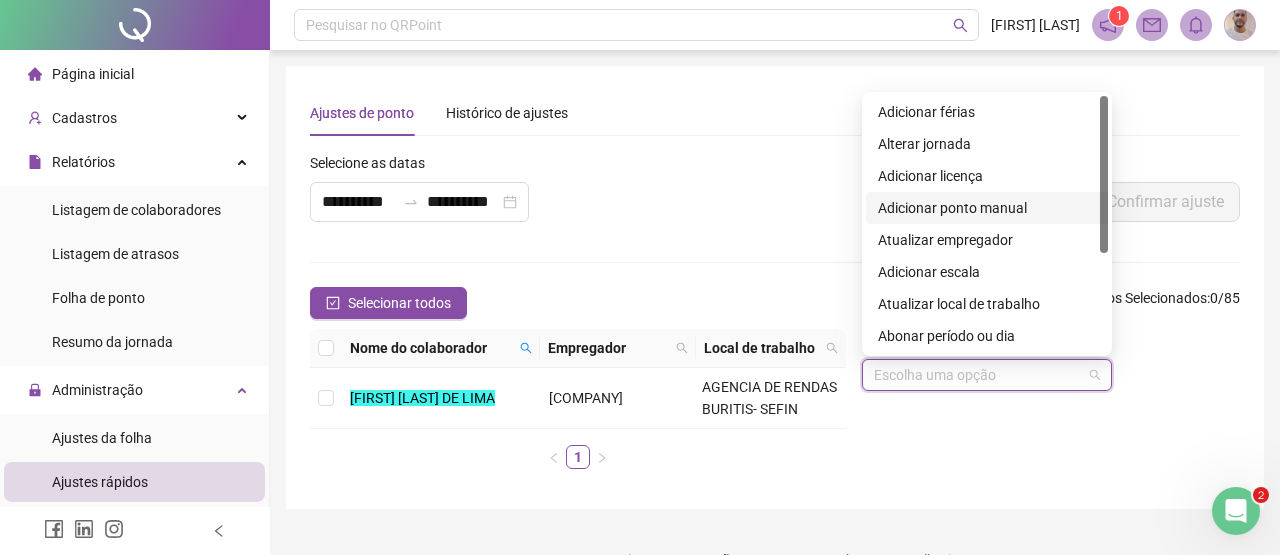 drag, startPoint x: 1104, startPoint y: 225, endPoint x: 1105, endPoint y: 240, distance: 15.033297 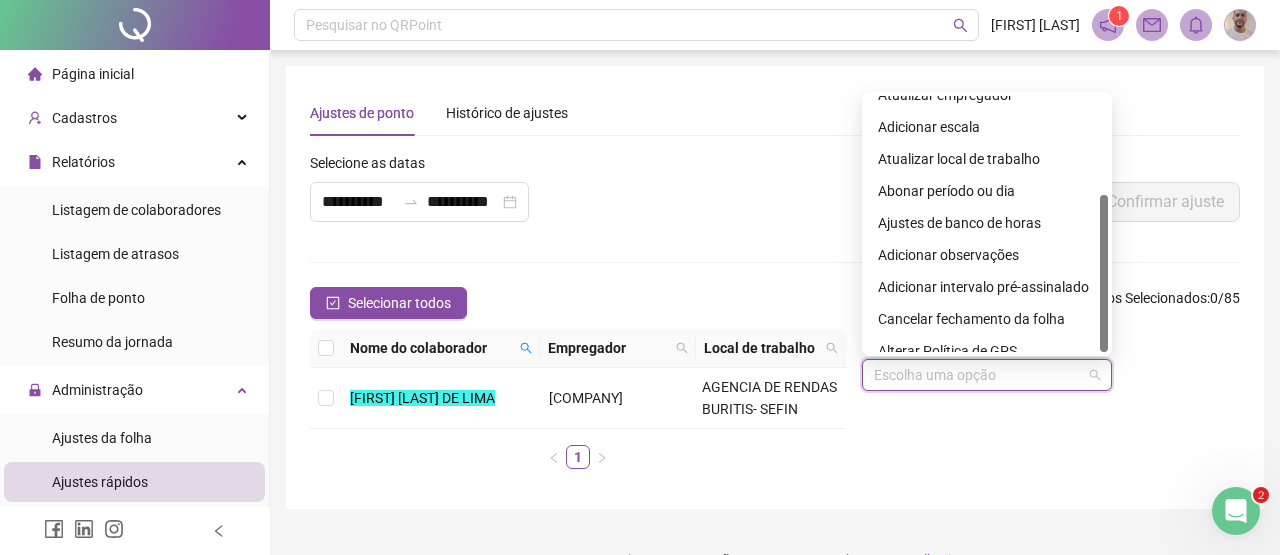 drag, startPoint x: 1105, startPoint y: 240, endPoint x: 1107, endPoint y: 356, distance: 116.01724 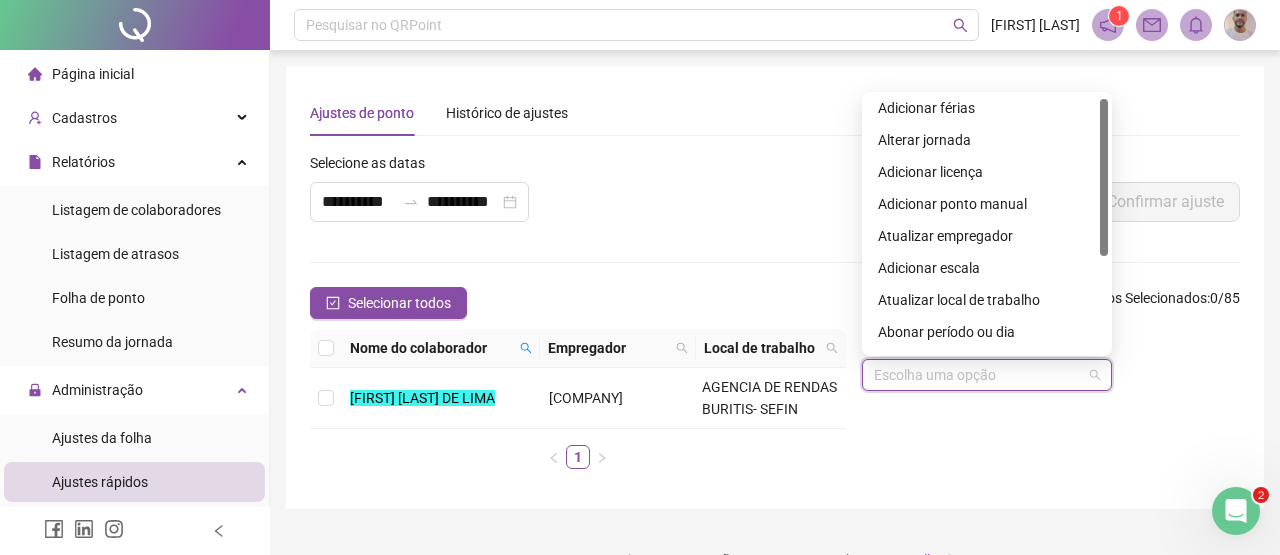 scroll, scrollTop: 0, scrollLeft: 0, axis: both 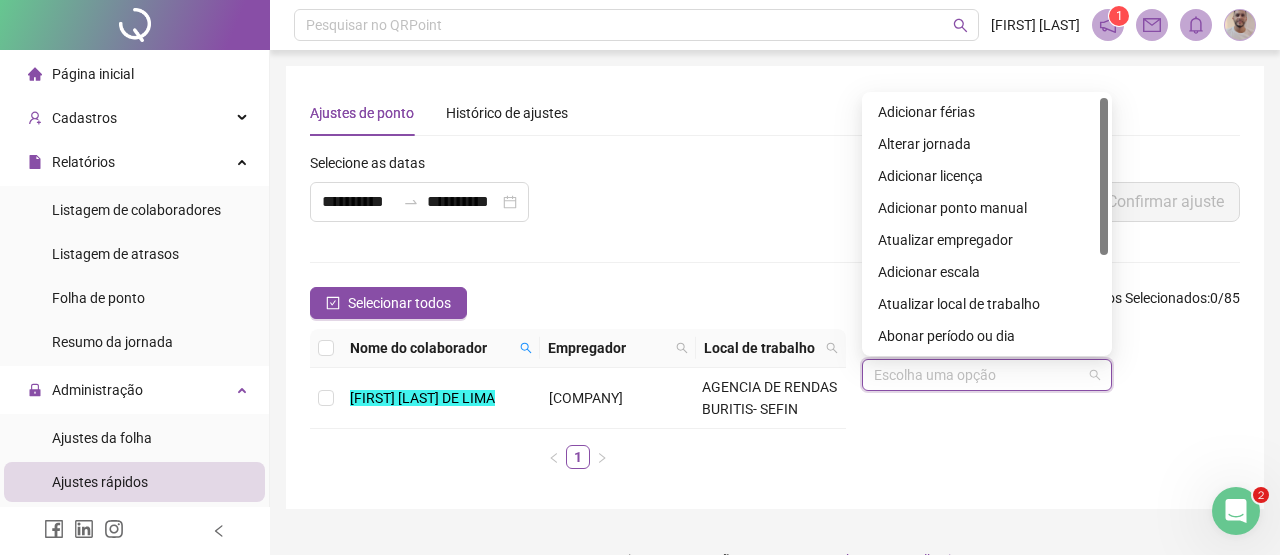 drag, startPoint x: 1103, startPoint y: 312, endPoint x: 1105, endPoint y: 215, distance: 97.020615 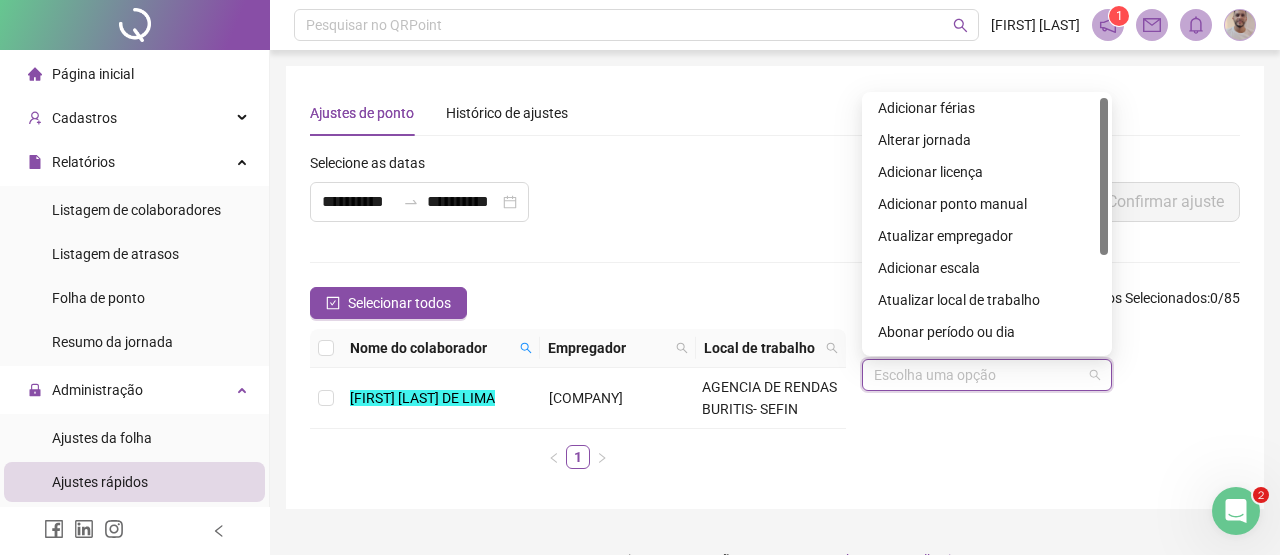drag, startPoint x: 1108, startPoint y: 203, endPoint x: 1111, endPoint y: 231, distance: 28.160255 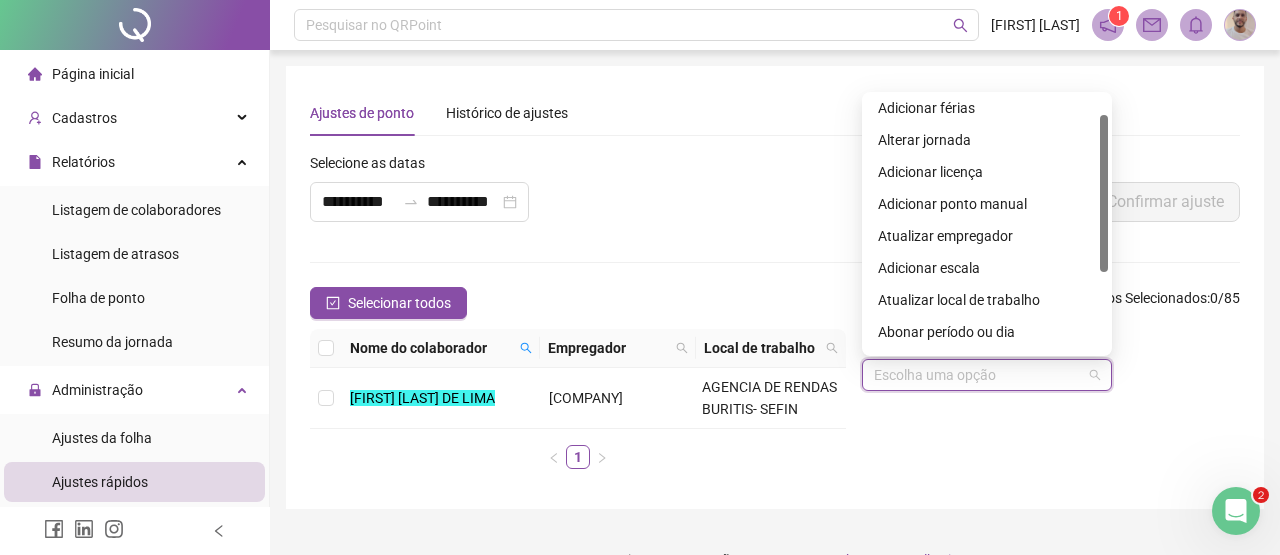 scroll, scrollTop: 30, scrollLeft: 0, axis: vertical 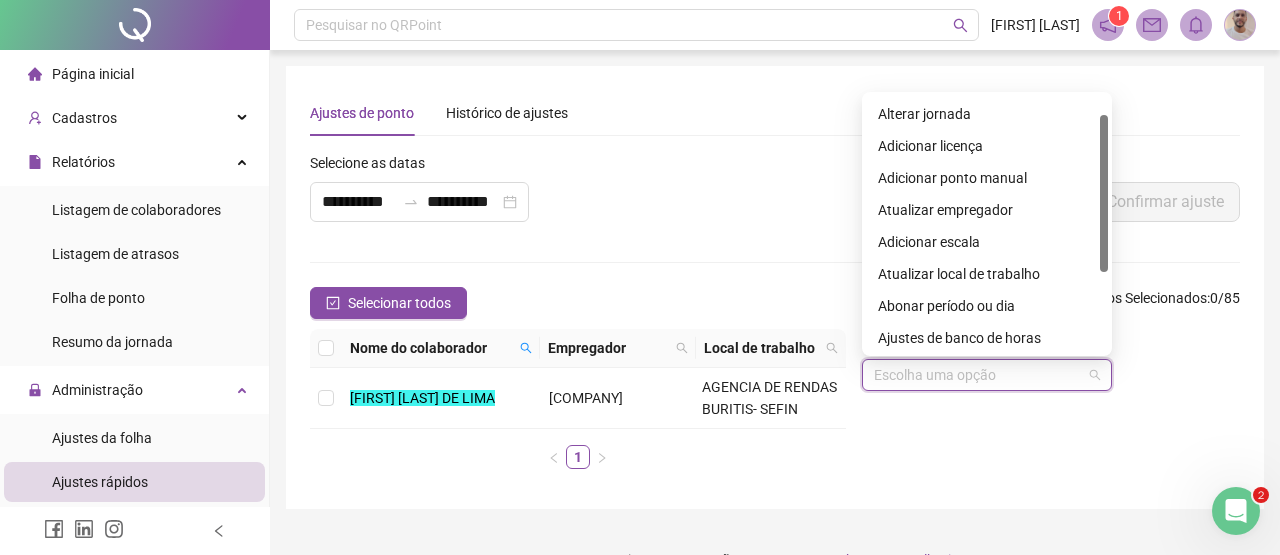 click at bounding box center (1104, 224) 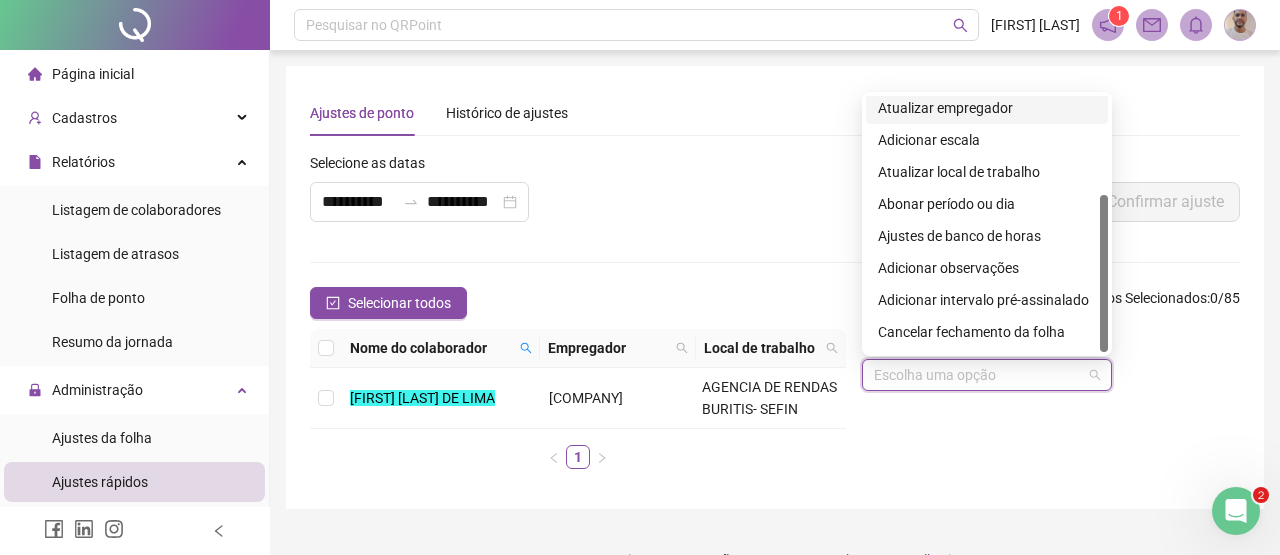 scroll, scrollTop: 160, scrollLeft: 0, axis: vertical 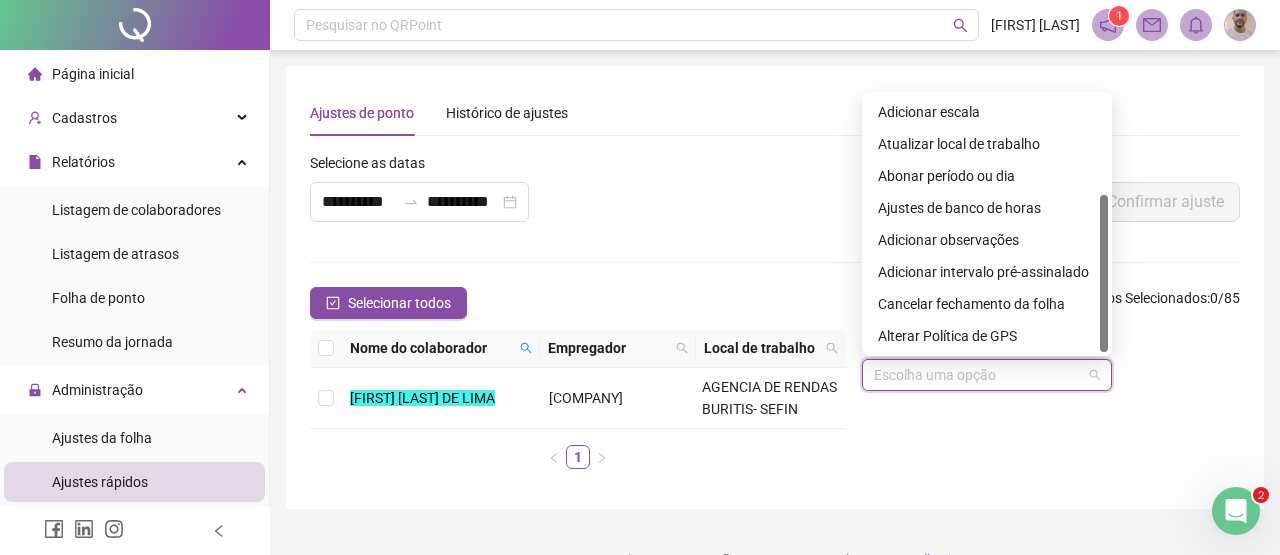 drag, startPoint x: 1107, startPoint y: 241, endPoint x: 1106, endPoint y: 347, distance: 106.004715 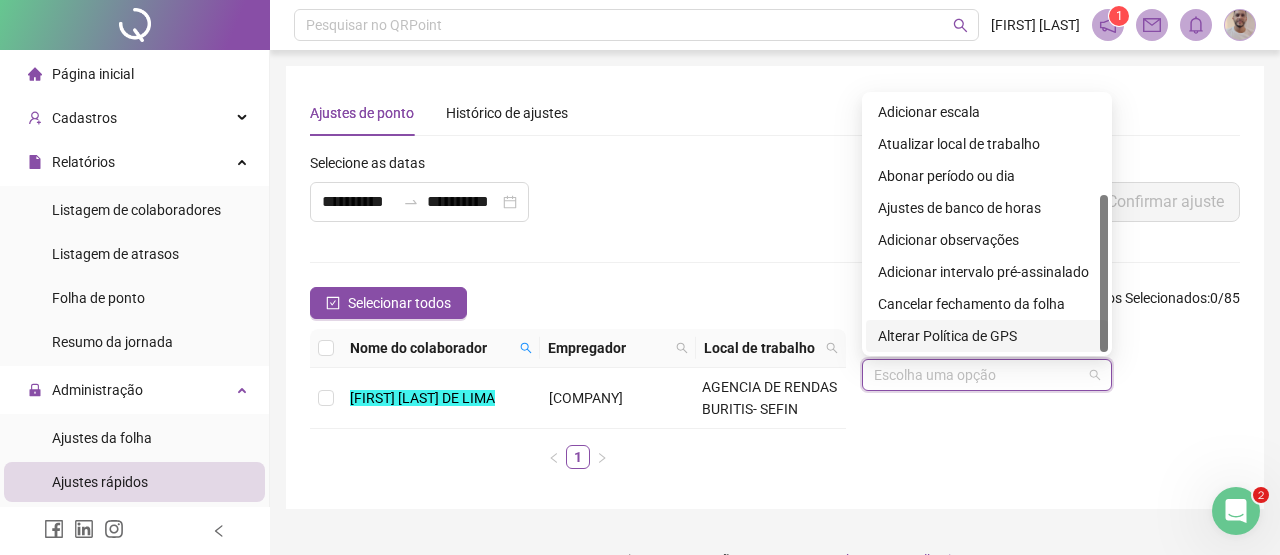 click on "Cancelar fechamento da folha" at bounding box center [987, 304] 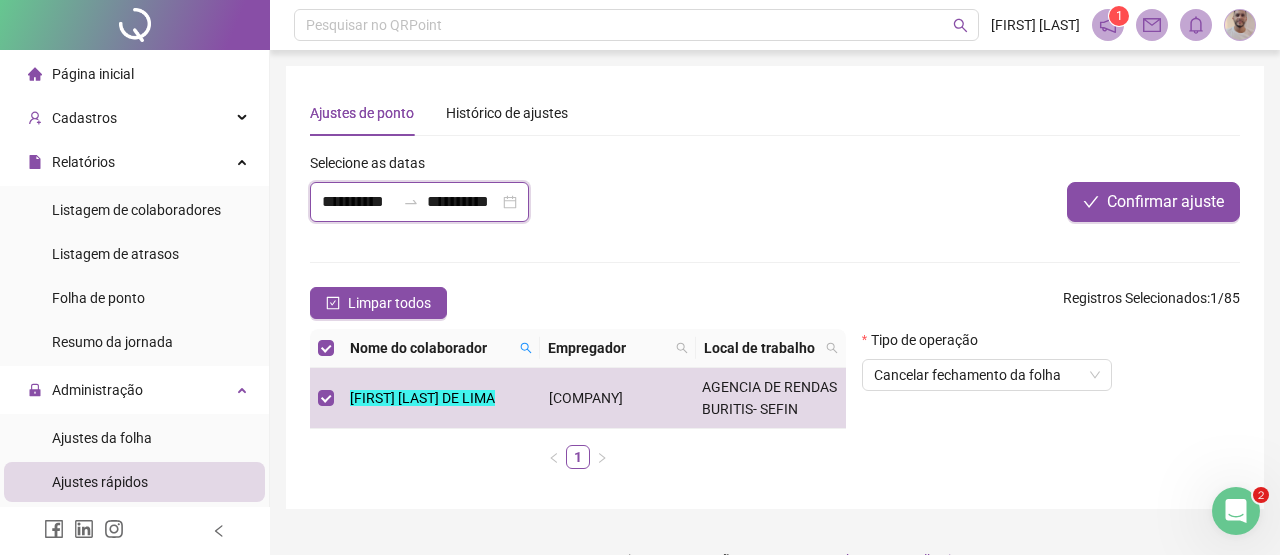 click on "**********" at bounding box center (358, 202) 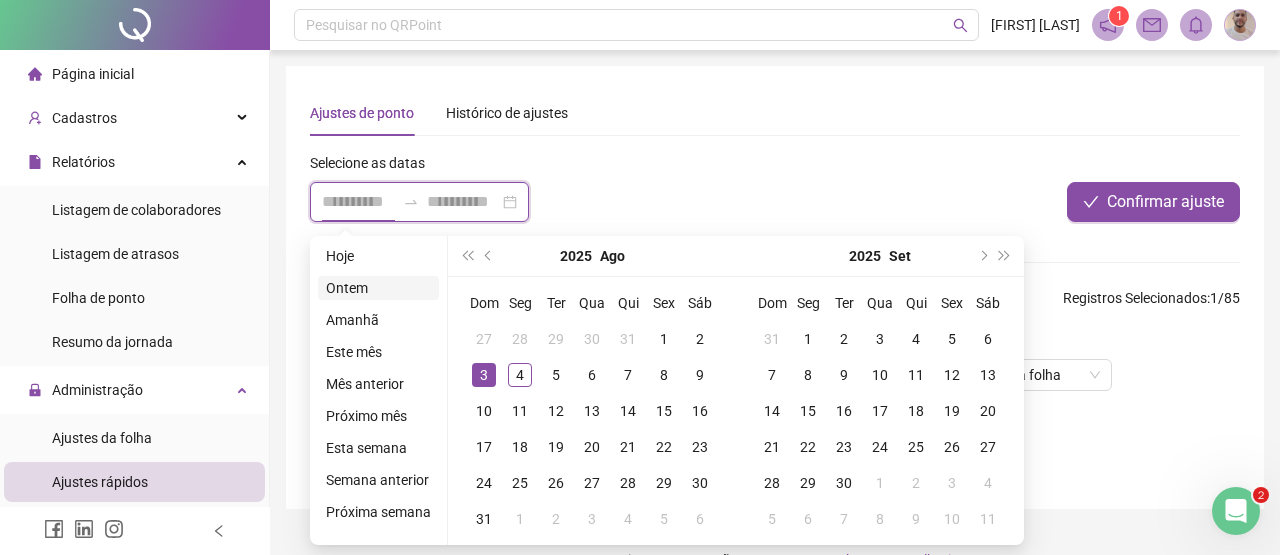 type on "**********" 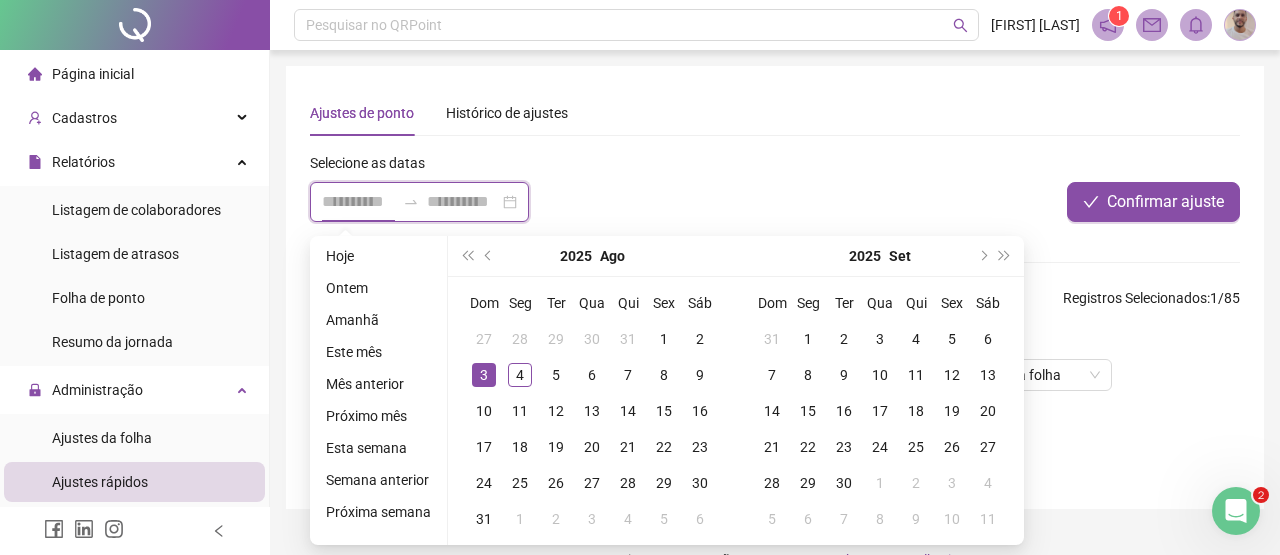 type on "**********" 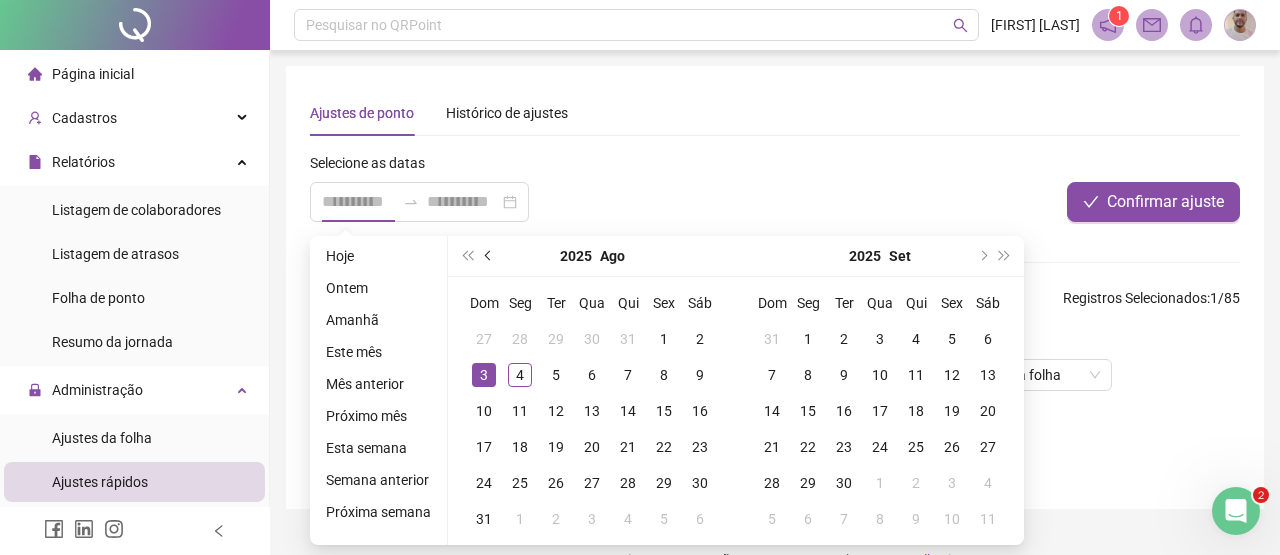 click at bounding box center (489, 256) 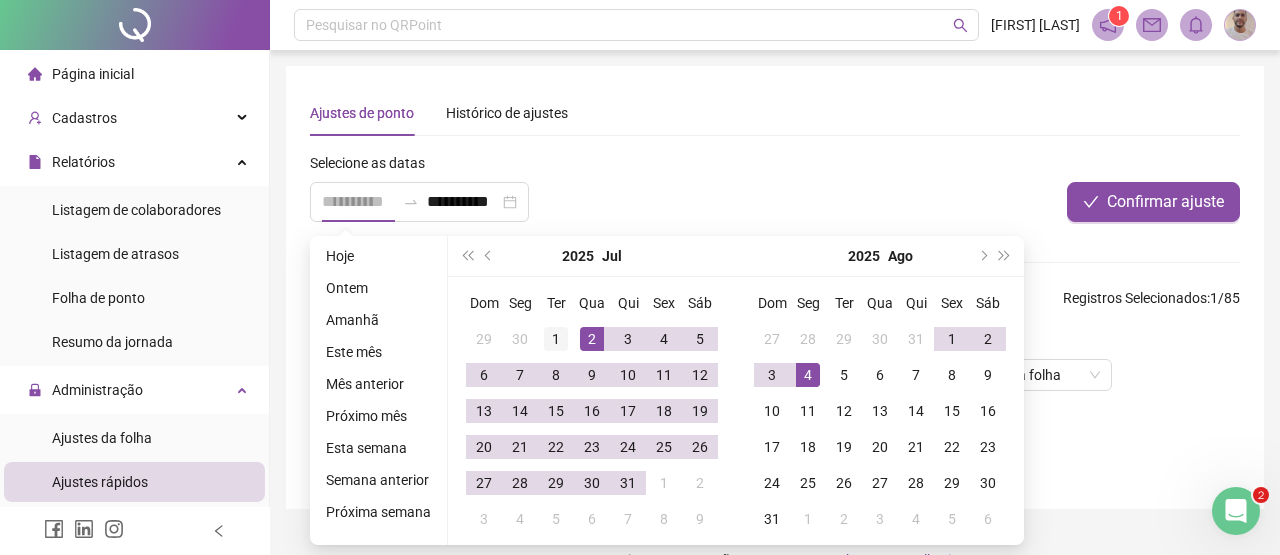 type on "**********" 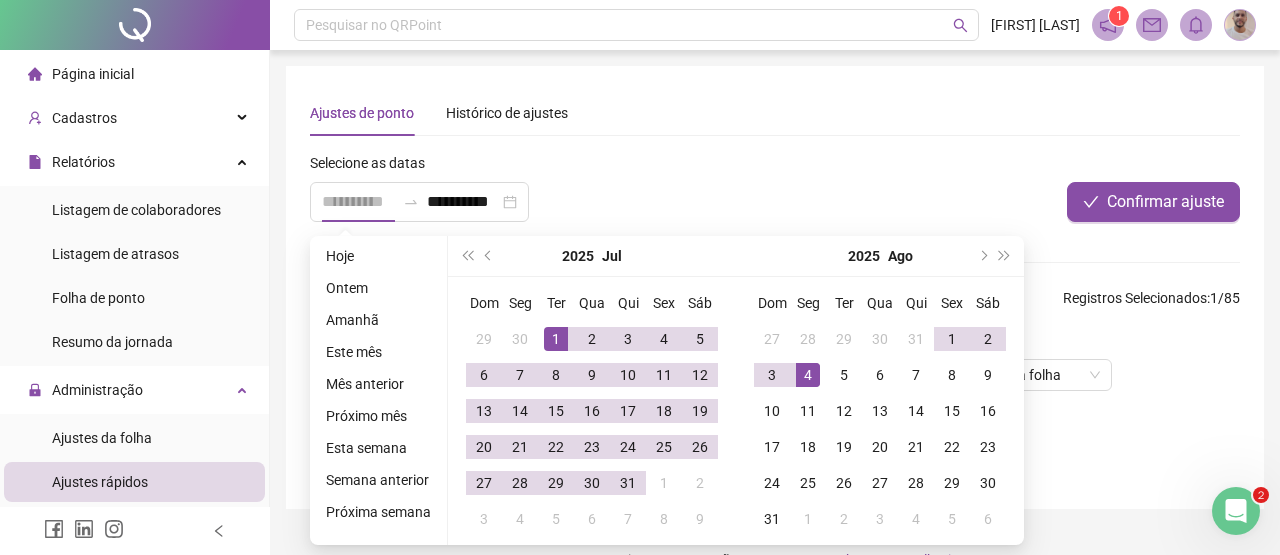 click on "1" at bounding box center [556, 339] 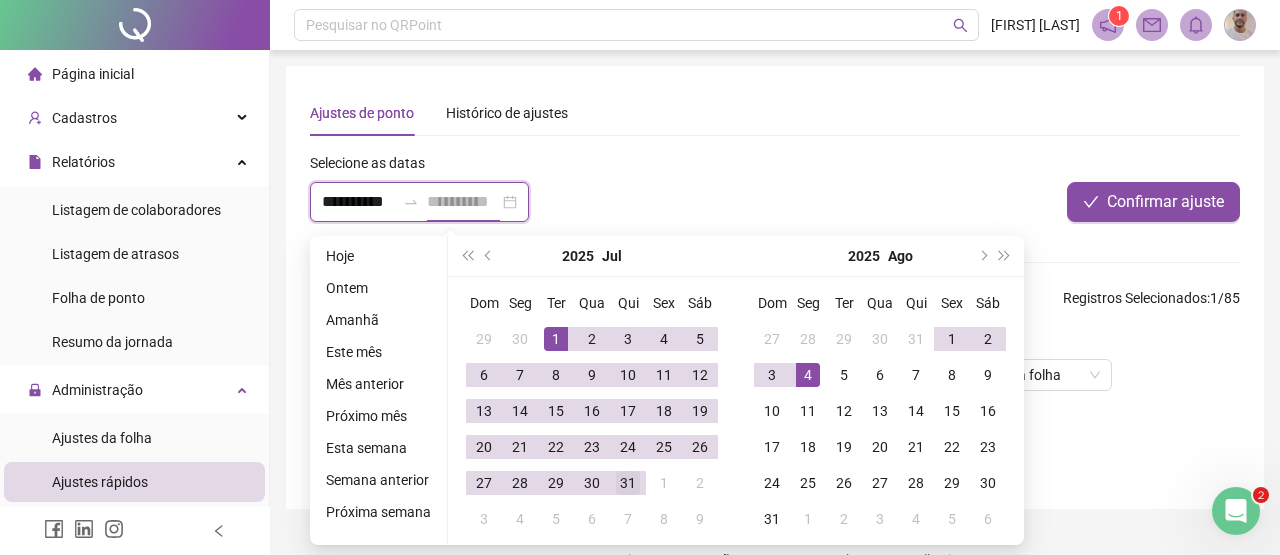 scroll, scrollTop: 0, scrollLeft: 8, axis: horizontal 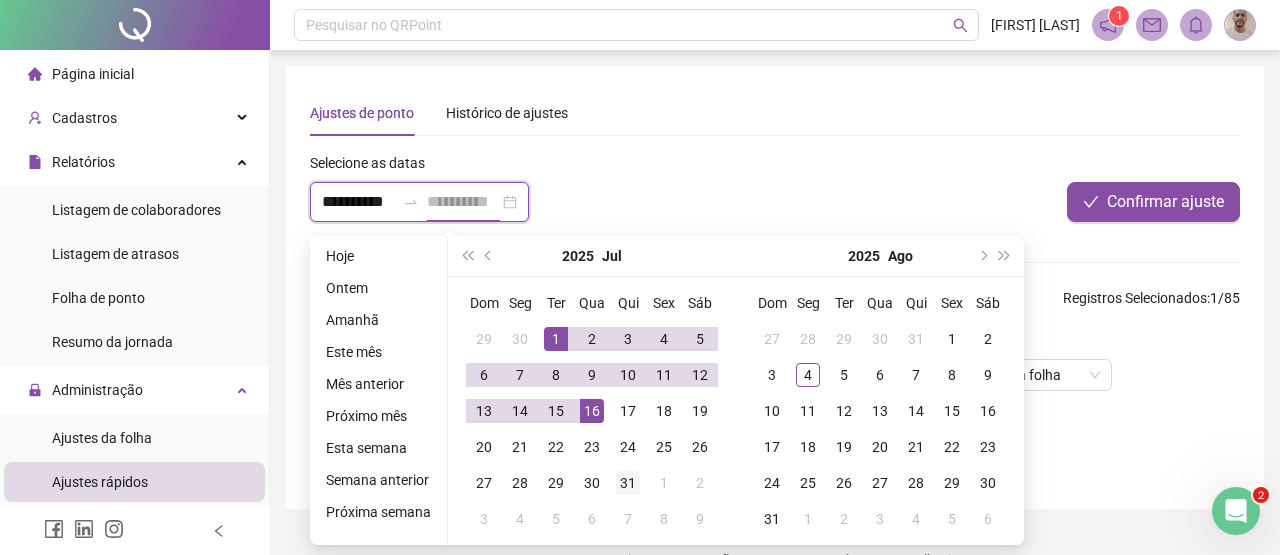 type on "**********" 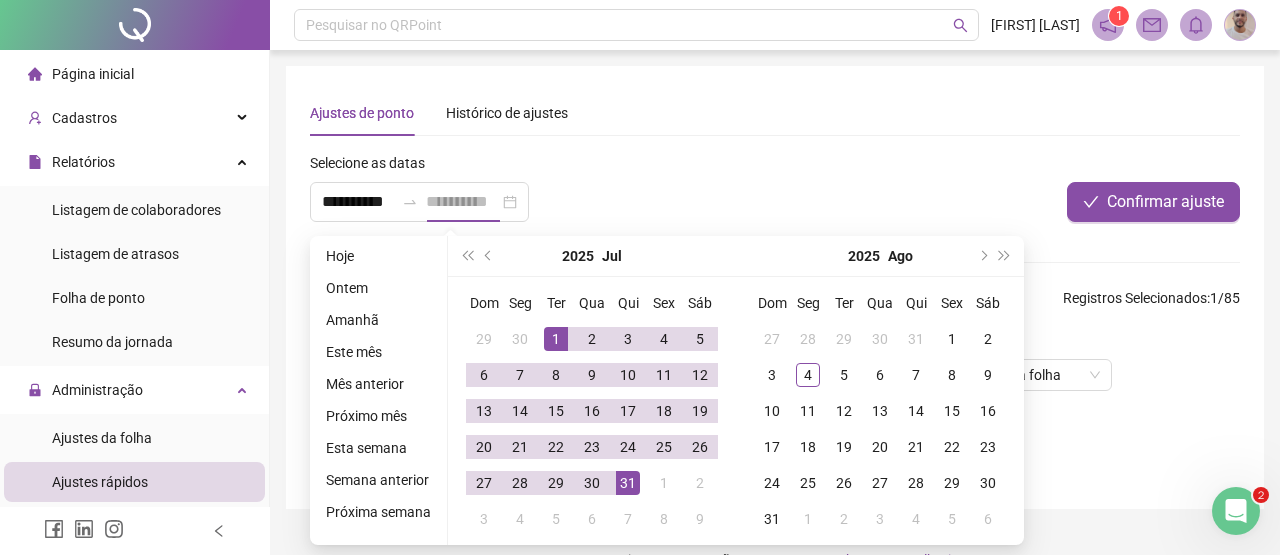 click on "31" at bounding box center (628, 483) 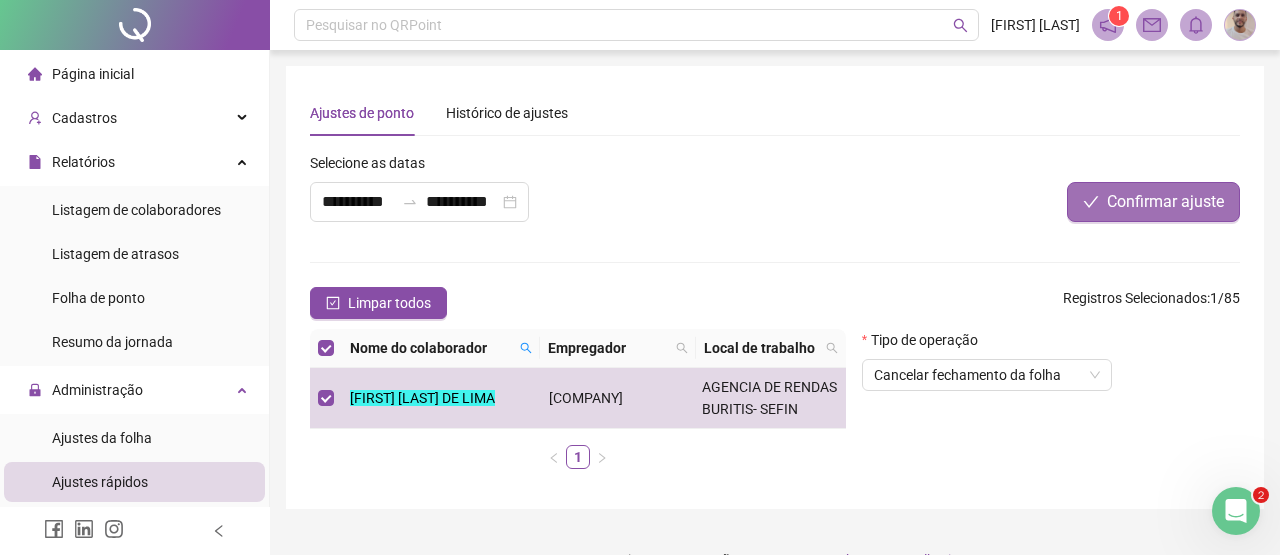click on "Confirmar ajuste" at bounding box center (1165, 202) 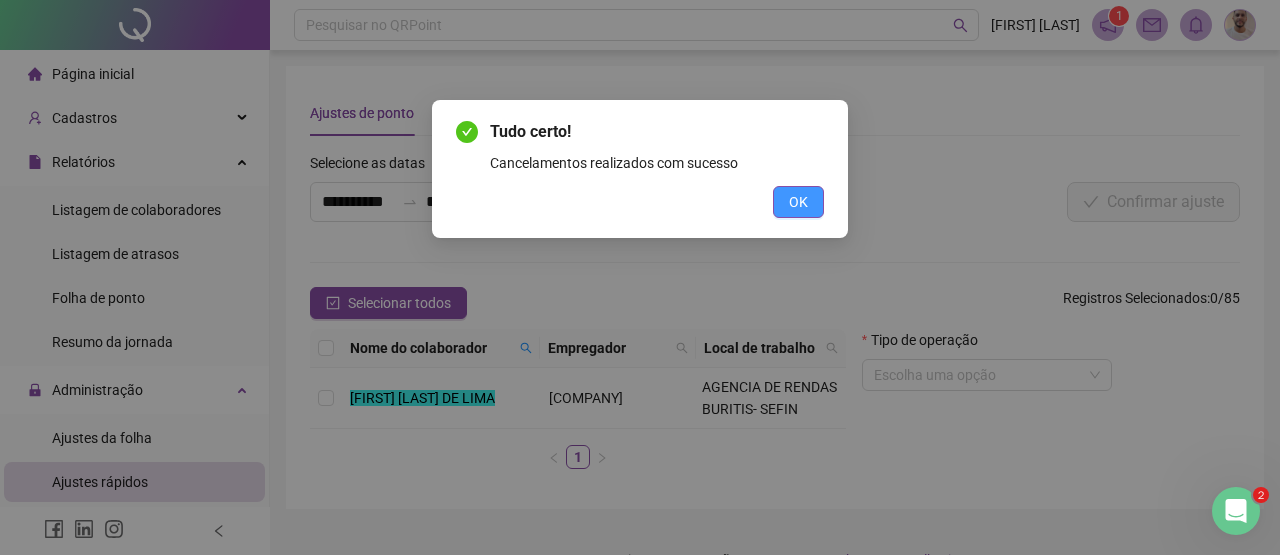 click on "OK" at bounding box center (798, 202) 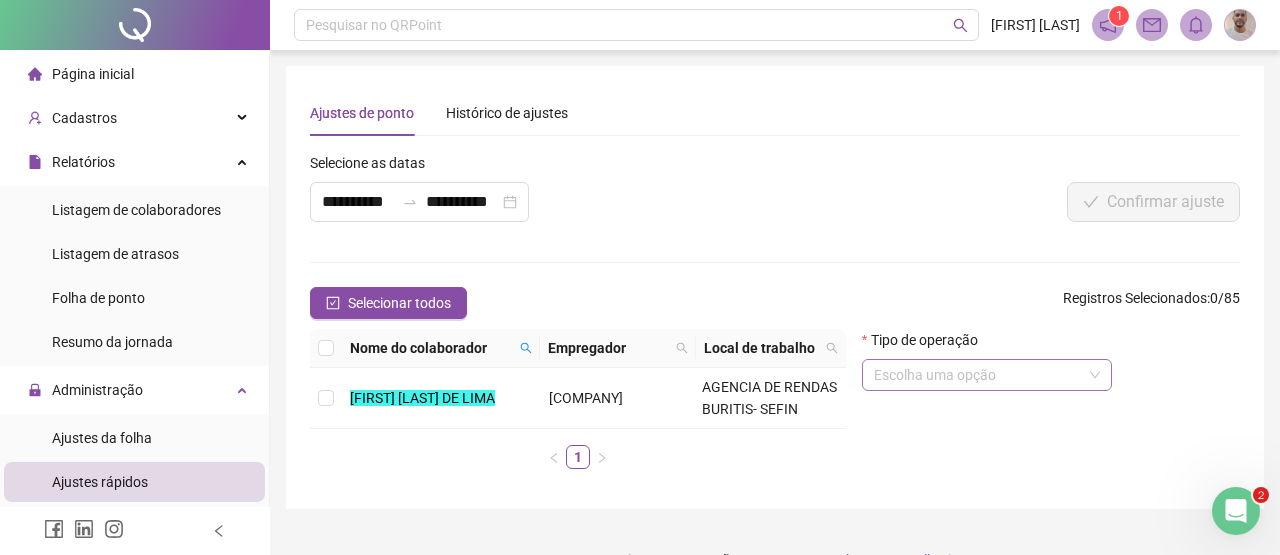click at bounding box center (987, 375) 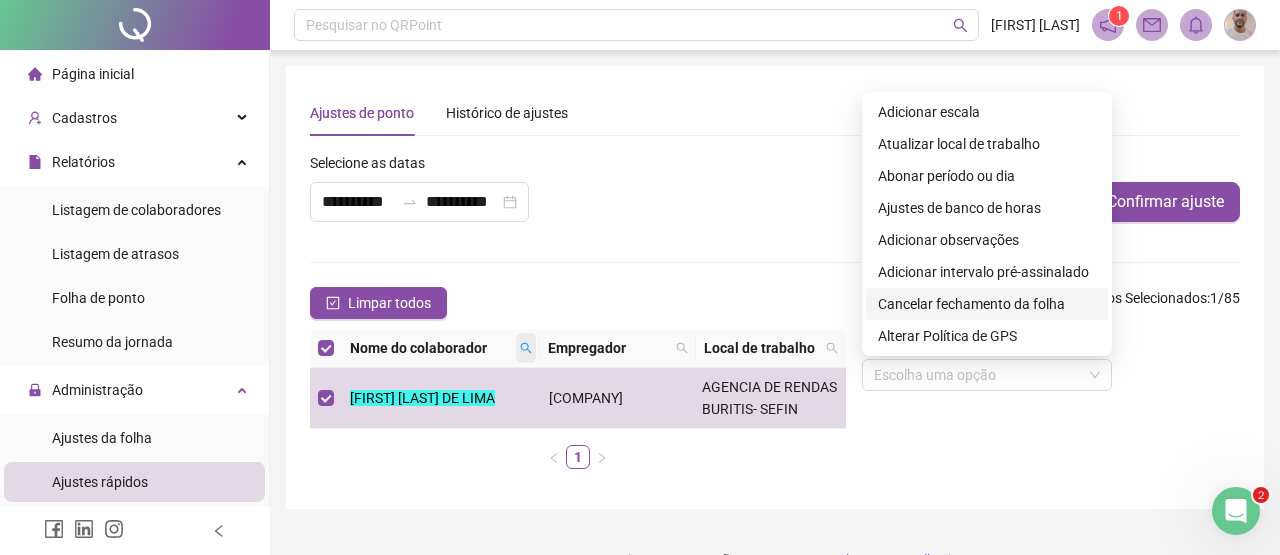 click 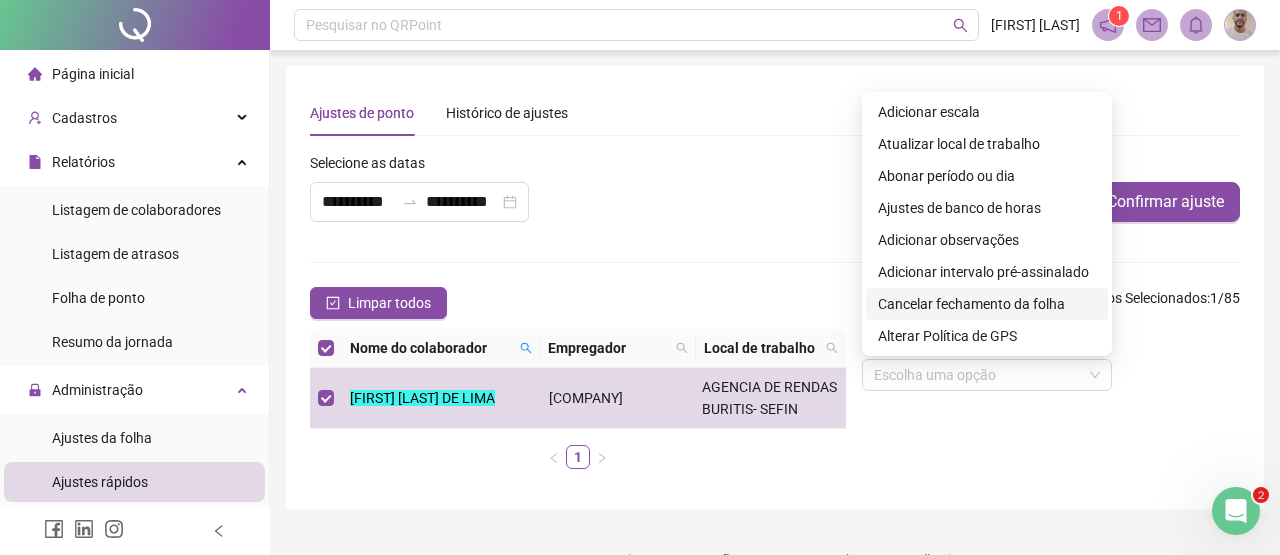 click on "Buscar" at bounding box center (393, 397) 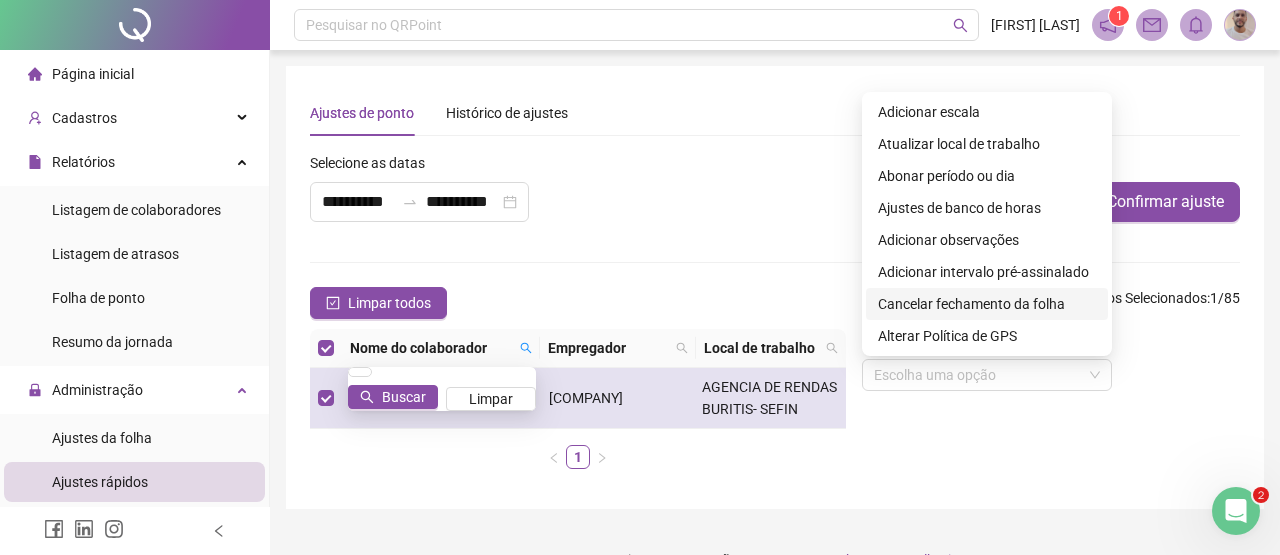 click on "Tipo de operação Escolha uma opção" at bounding box center [1051, 407] 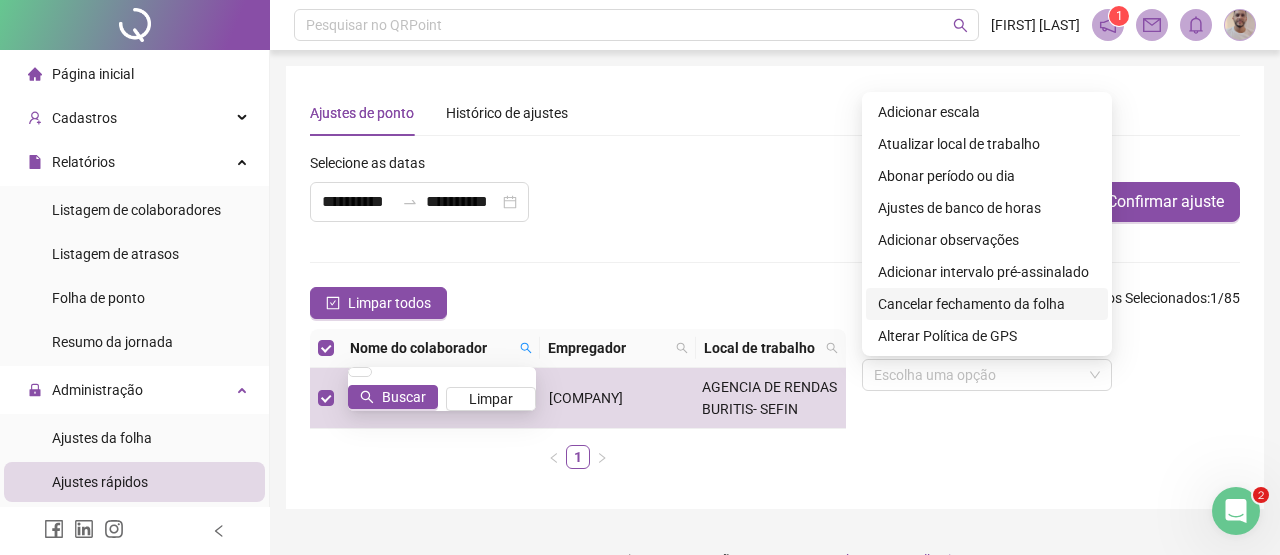 click on "Ajustes de ponto Histórico de ajustes" at bounding box center (775, 113) 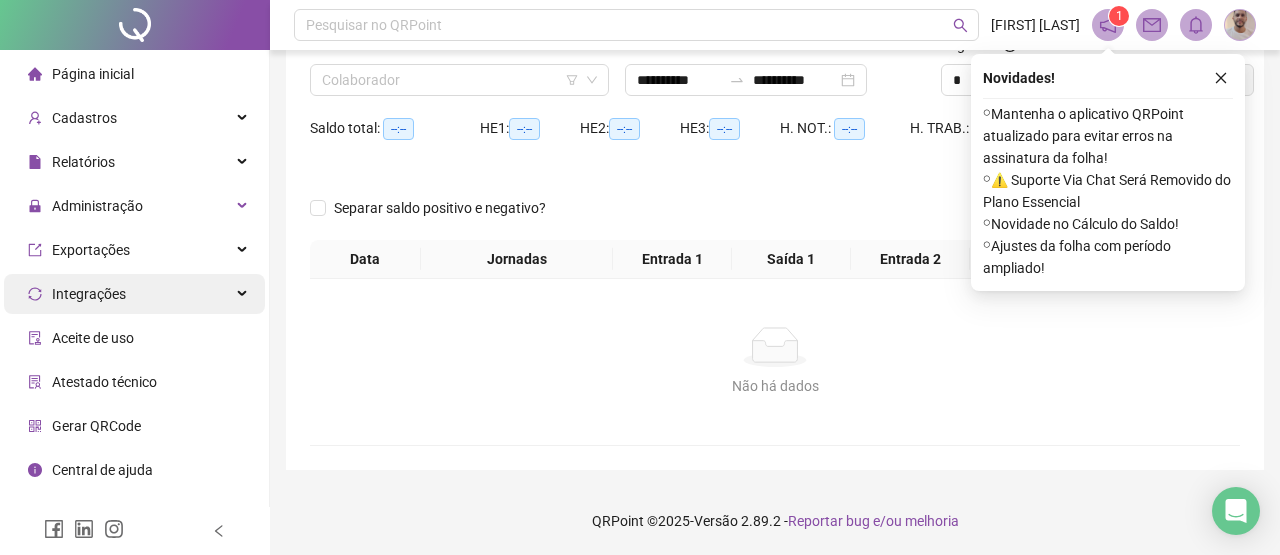 scroll, scrollTop: 150, scrollLeft: 0, axis: vertical 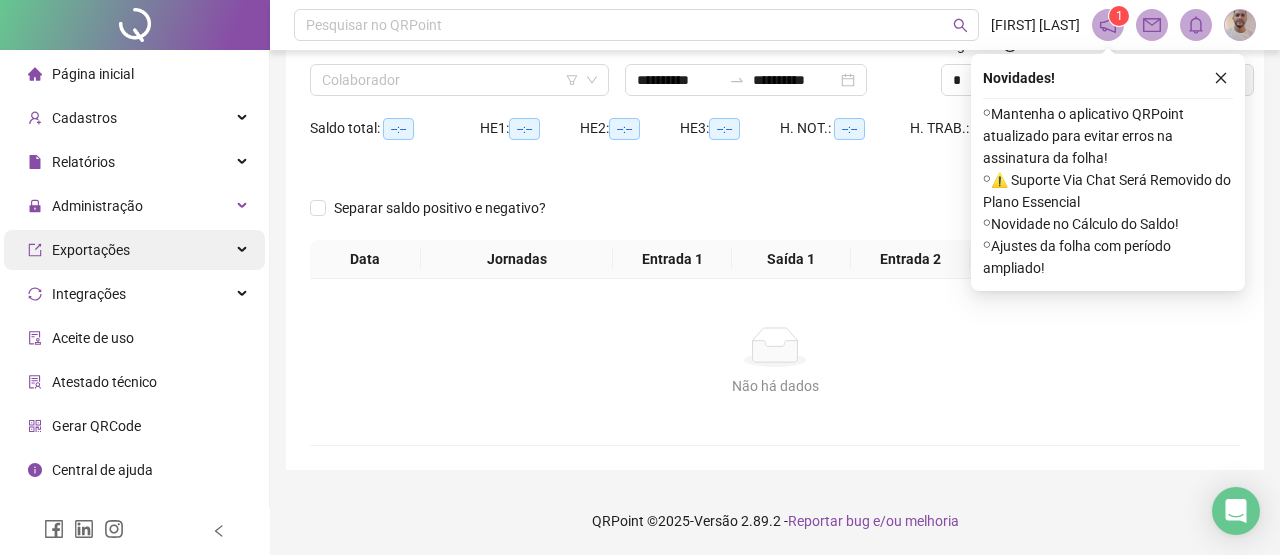 click on "Exportações" at bounding box center (91, 250) 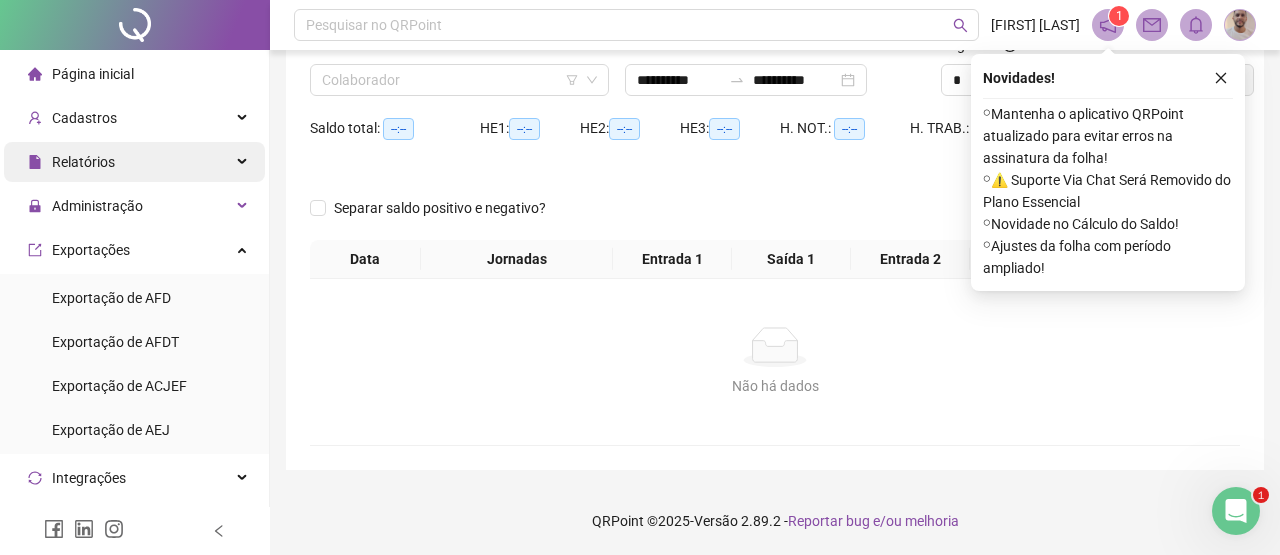 scroll, scrollTop: 0, scrollLeft: 0, axis: both 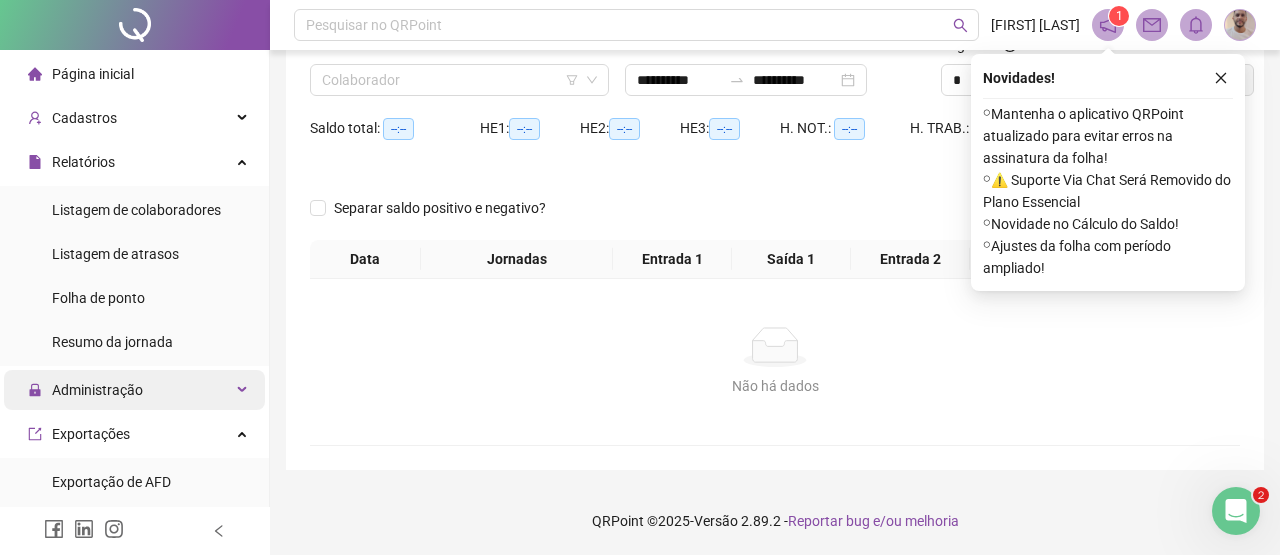 click on "Administração" at bounding box center [97, 390] 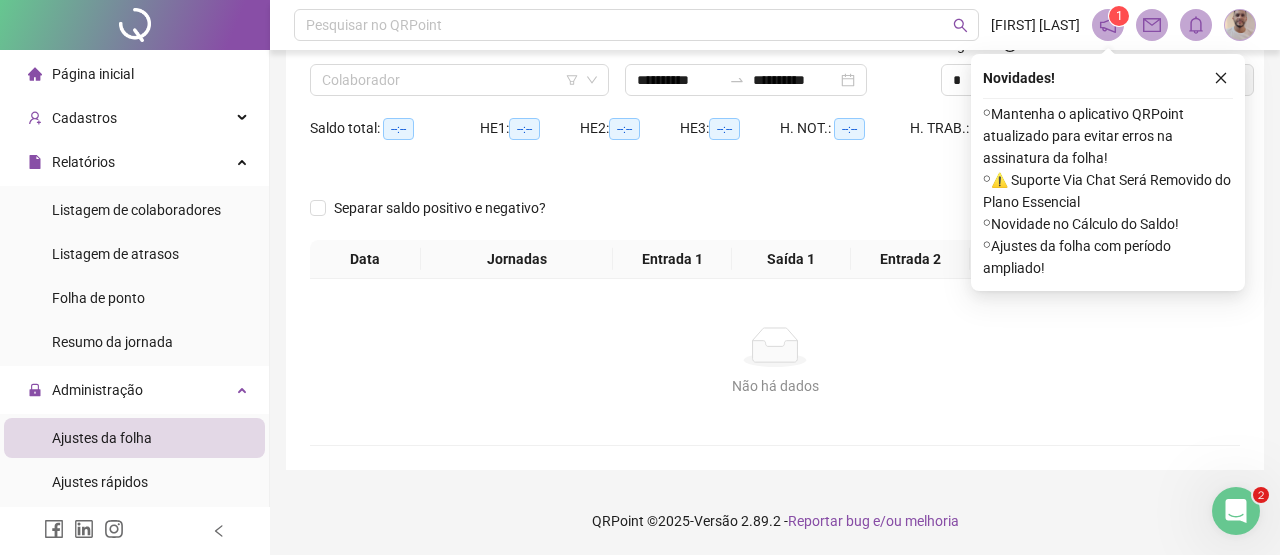 scroll, scrollTop: 336, scrollLeft: 0, axis: vertical 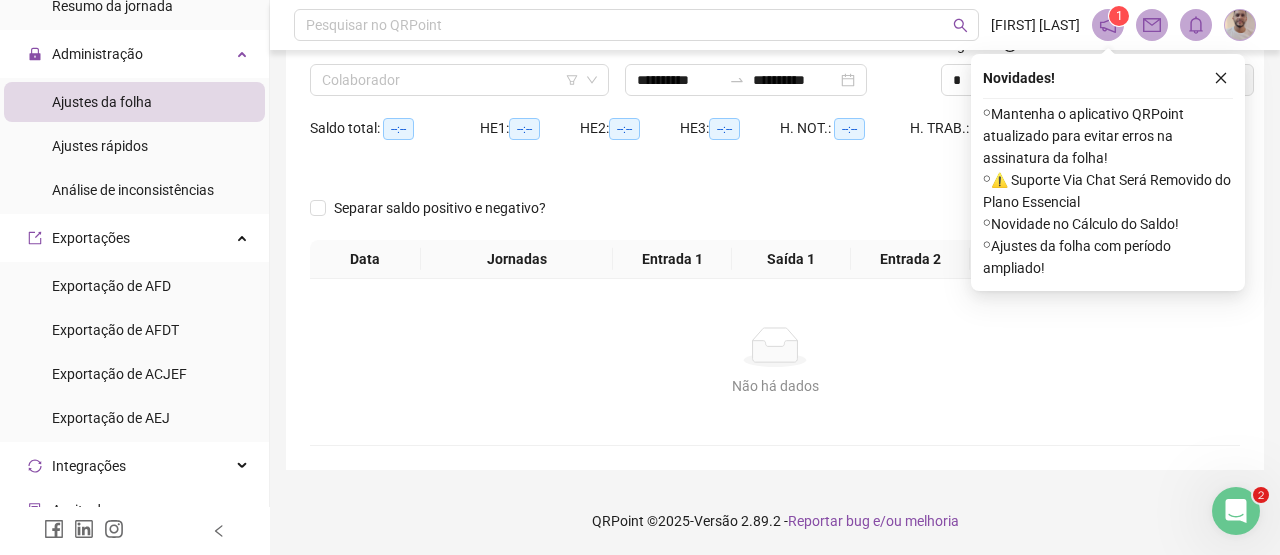 click on "Ajustes da folha" at bounding box center (102, 102) 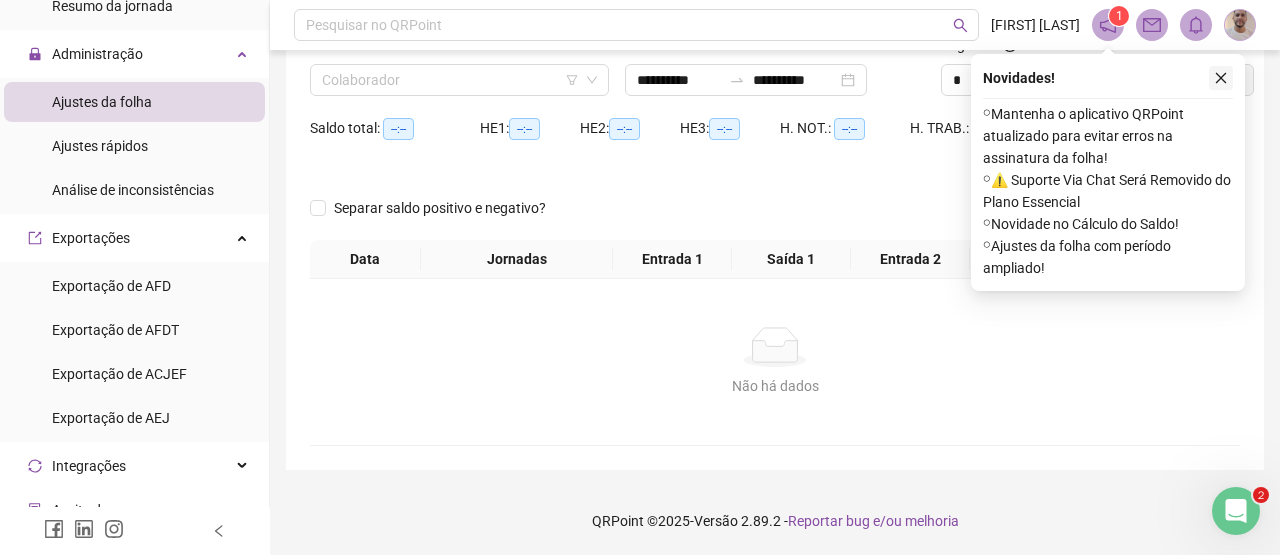 click 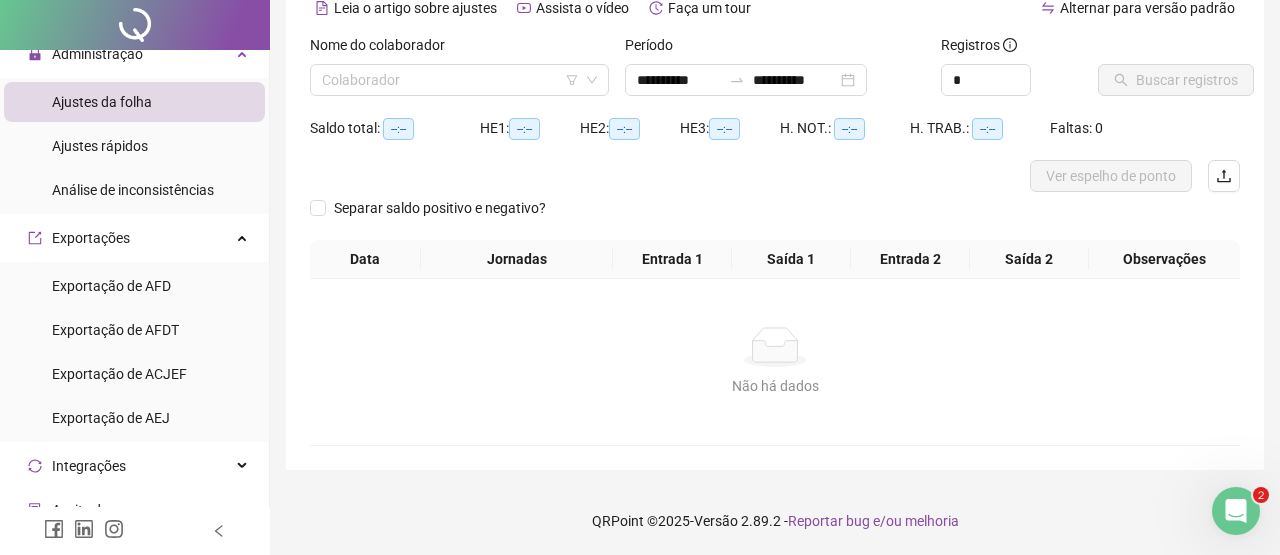 scroll, scrollTop: 0, scrollLeft: 0, axis: both 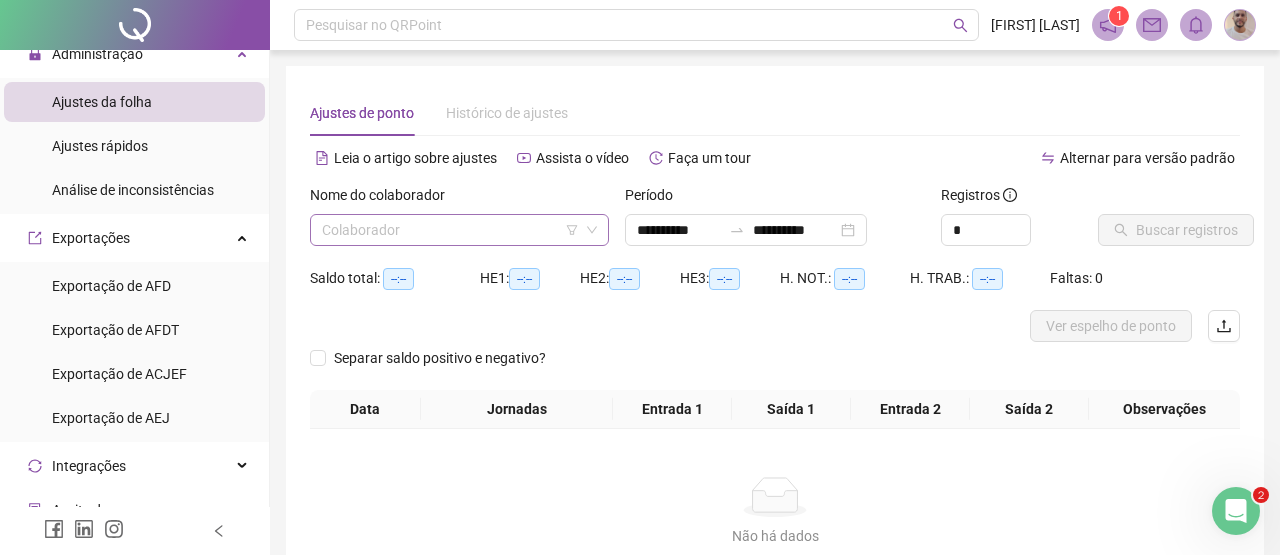click at bounding box center (450, 230) 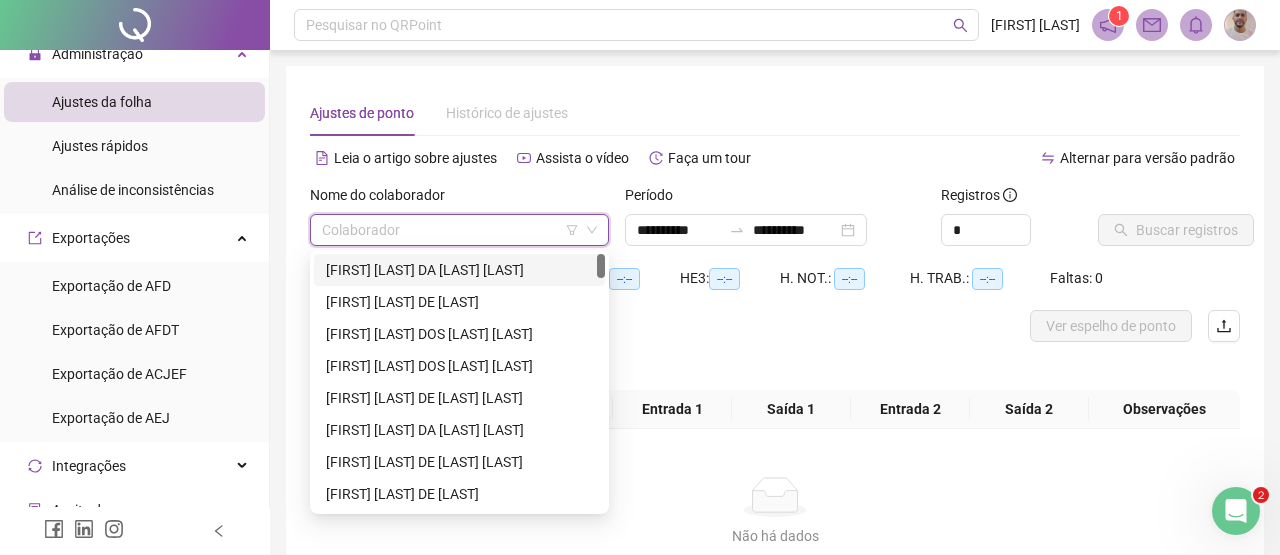 paste on "**********" 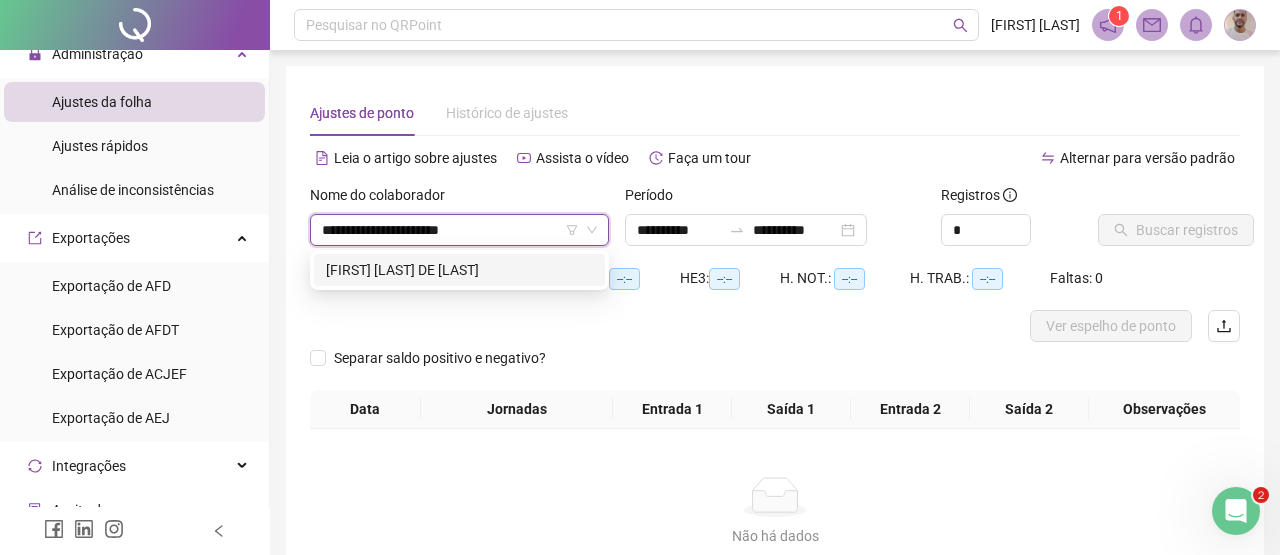 type on "**********" 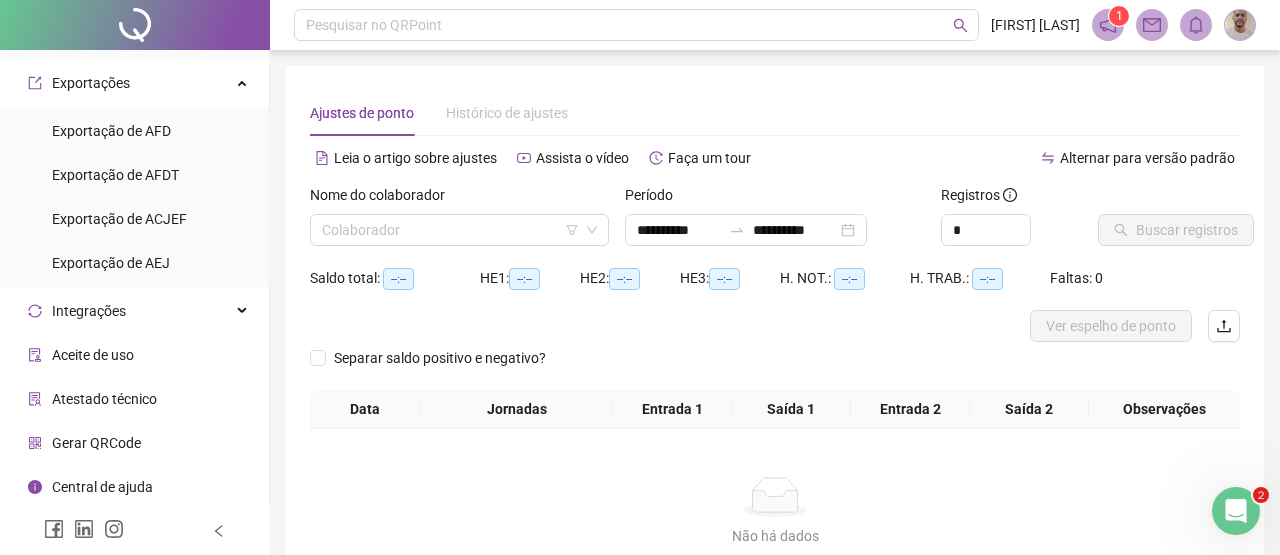 scroll, scrollTop: 0, scrollLeft: 0, axis: both 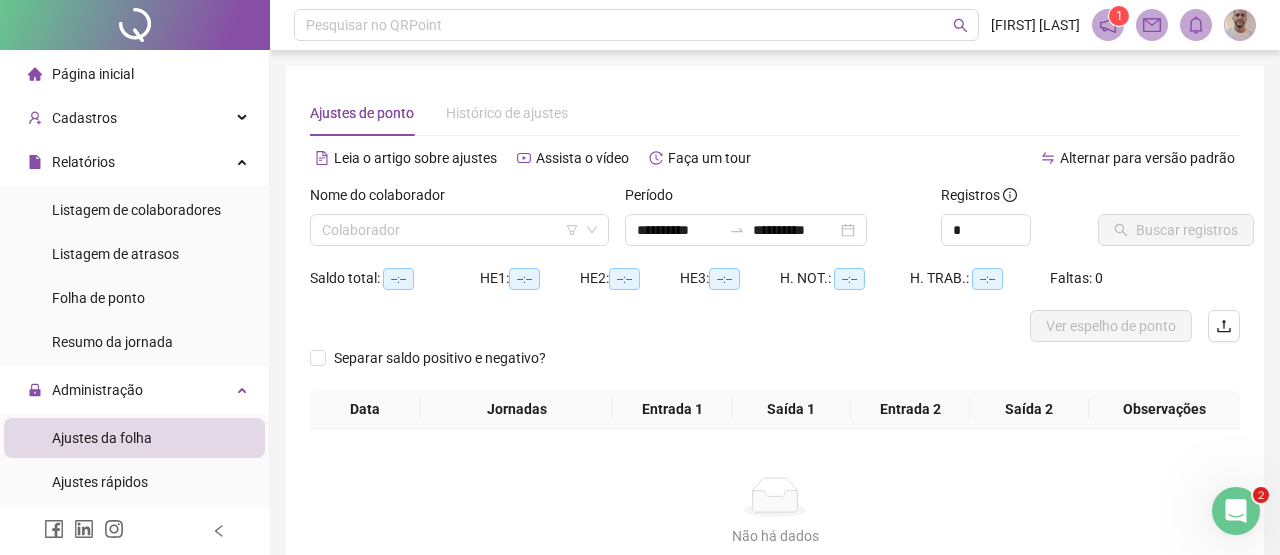 click on "Ajustes da folha" at bounding box center (102, 438) 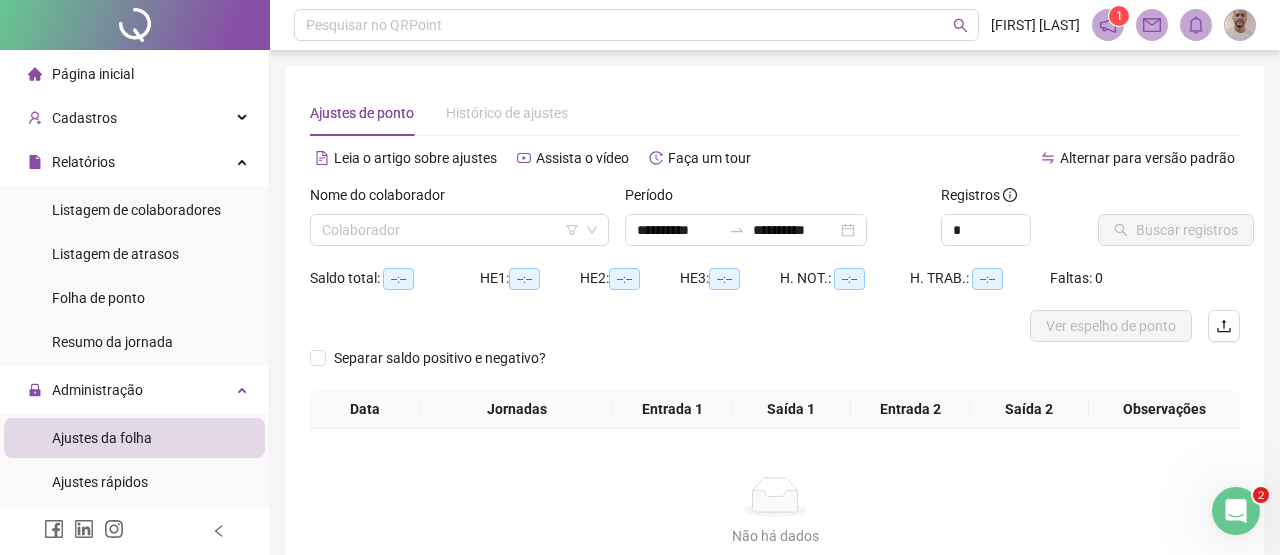 click on "Ajustes da folha" at bounding box center [134, 438] 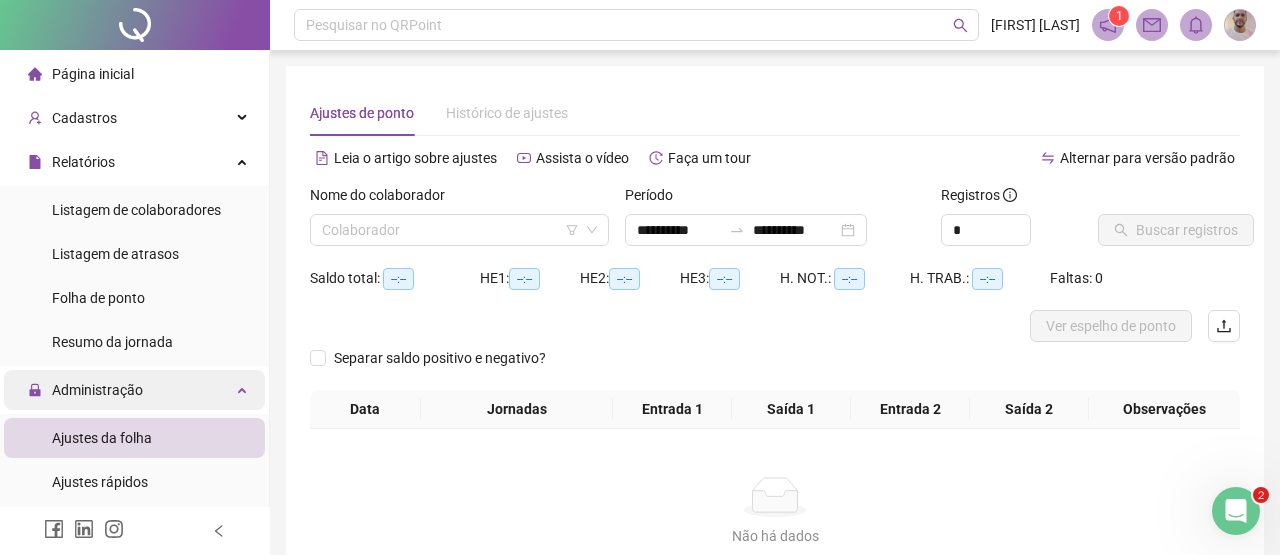 click on "Administração" at bounding box center [97, 390] 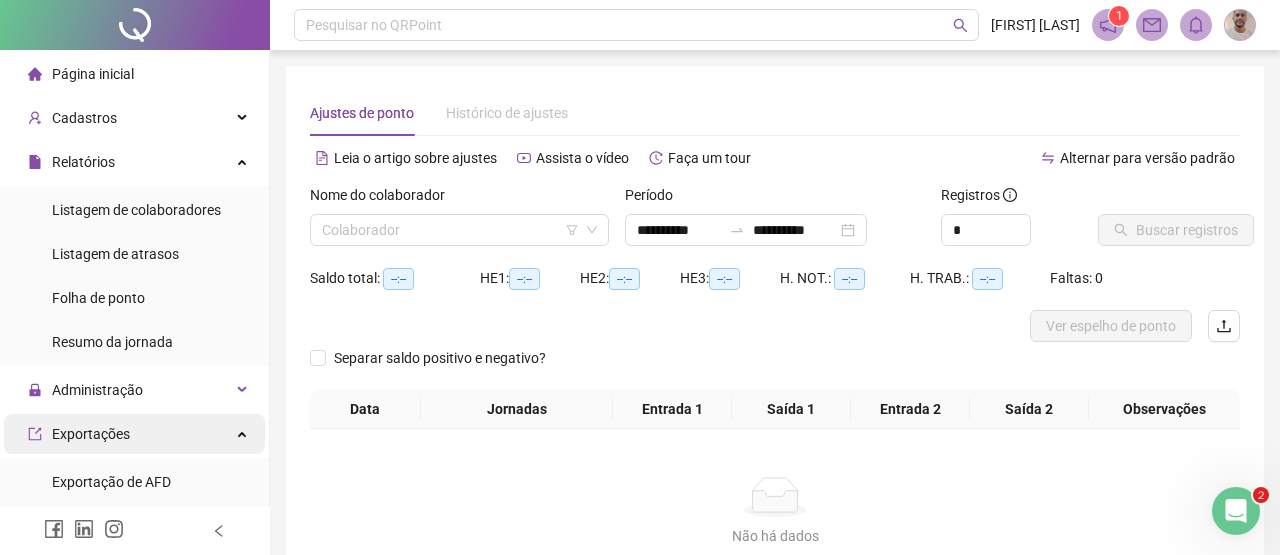 click on "Exportações" at bounding box center (91, 434) 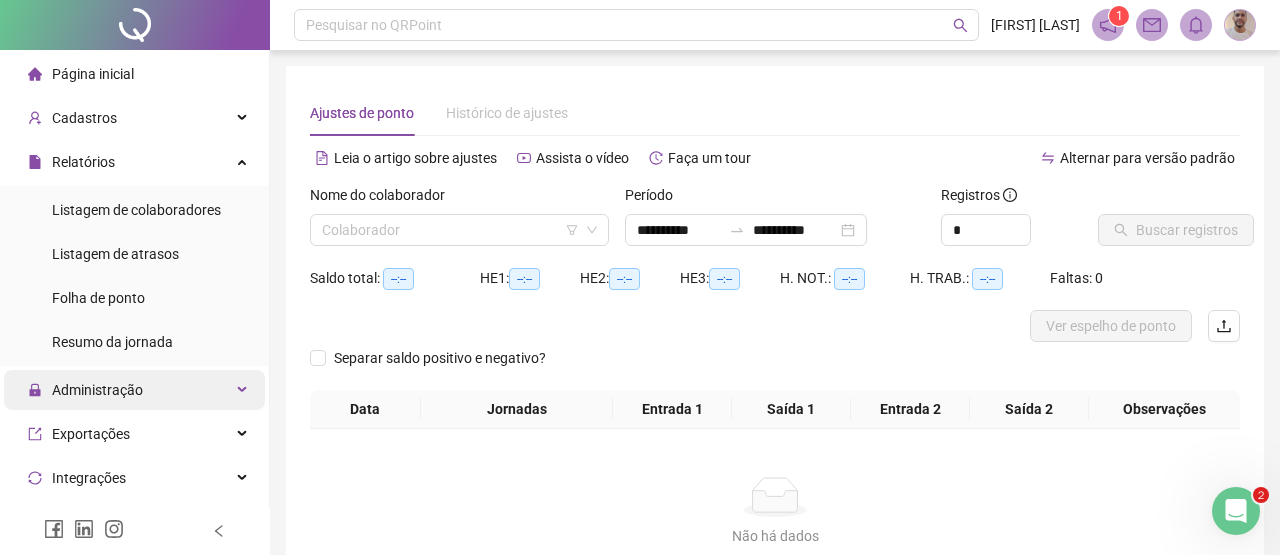 click on "Administração" at bounding box center [97, 390] 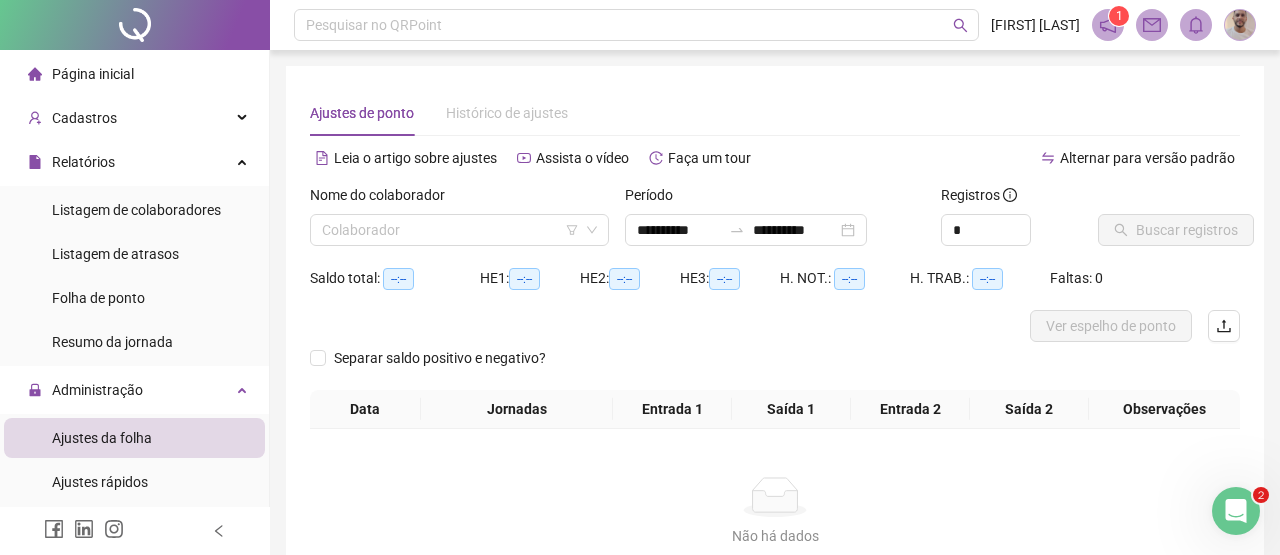 click on "Ajustes da folha" at bounding box center (102, 438) 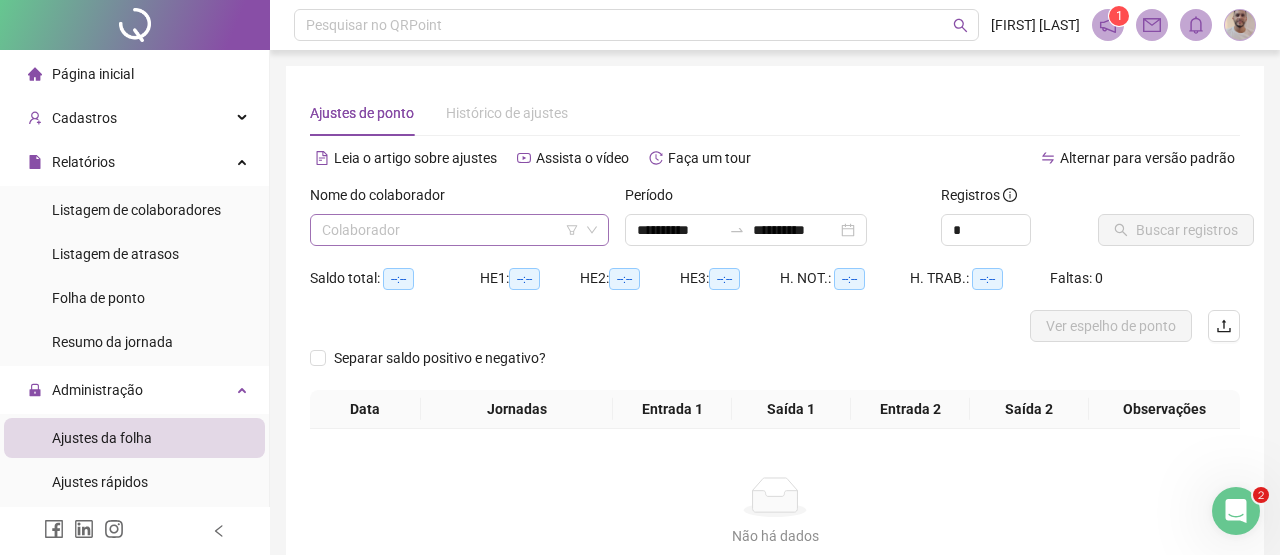 click at bounding box center (450, 230) 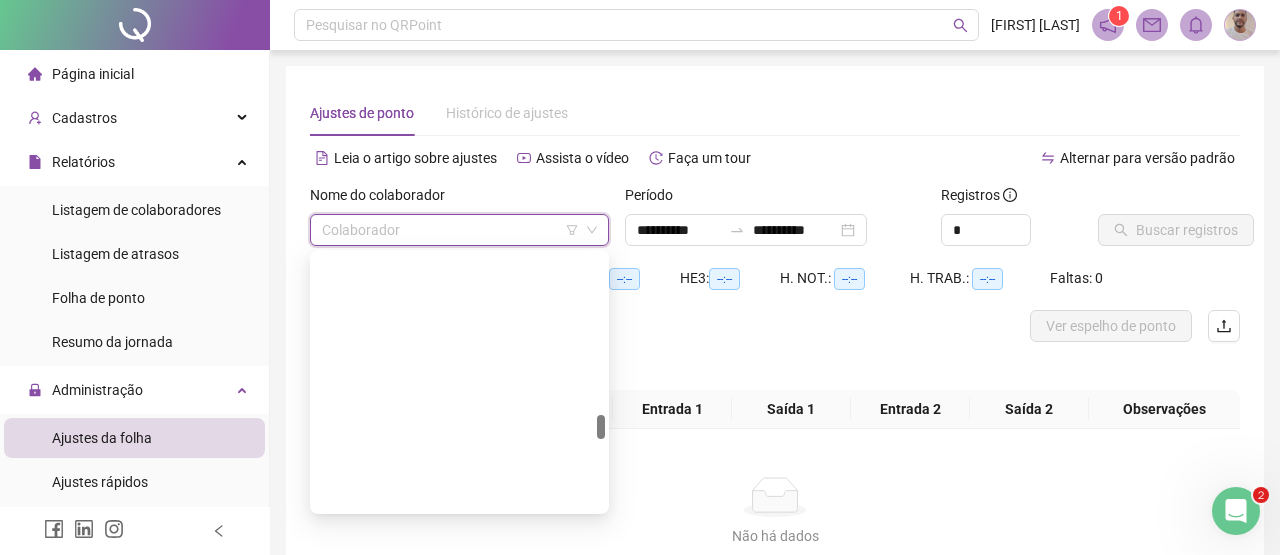 scroll, scrollTop: 1710, scrollLeft: 0, axis: vertical 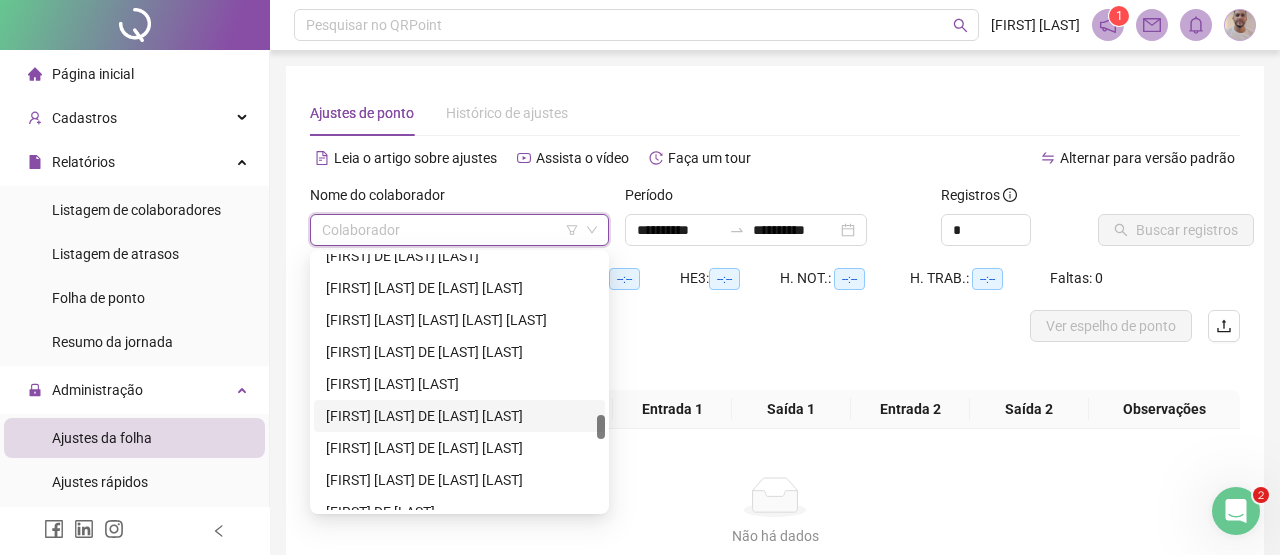 paste on "**********" 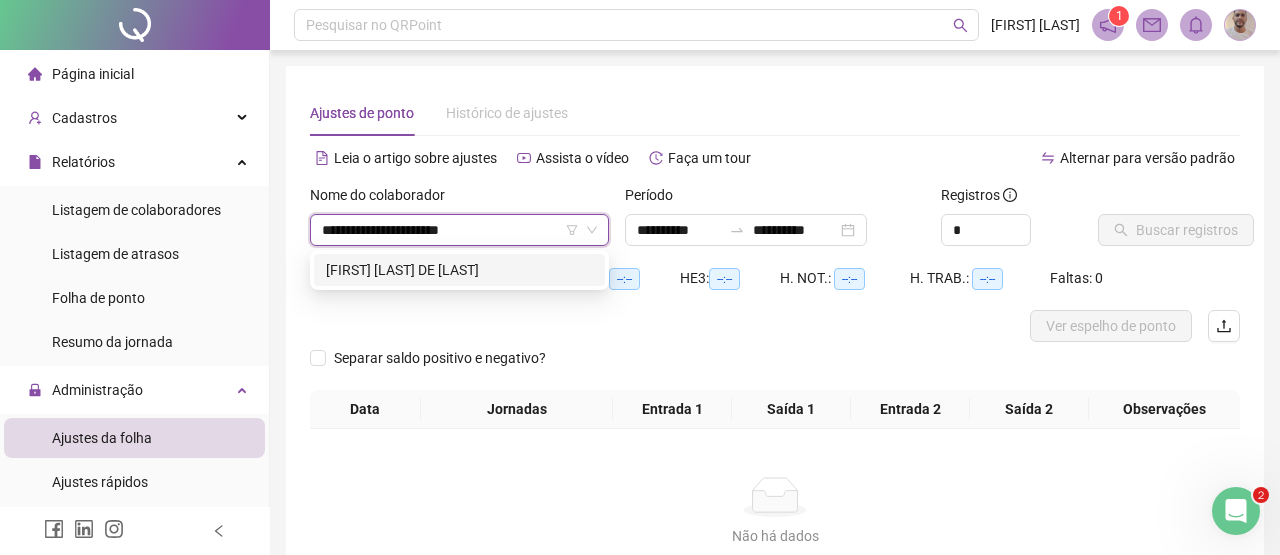 scroll, scrollTop: 0, scrollLeft: 0, axis: both 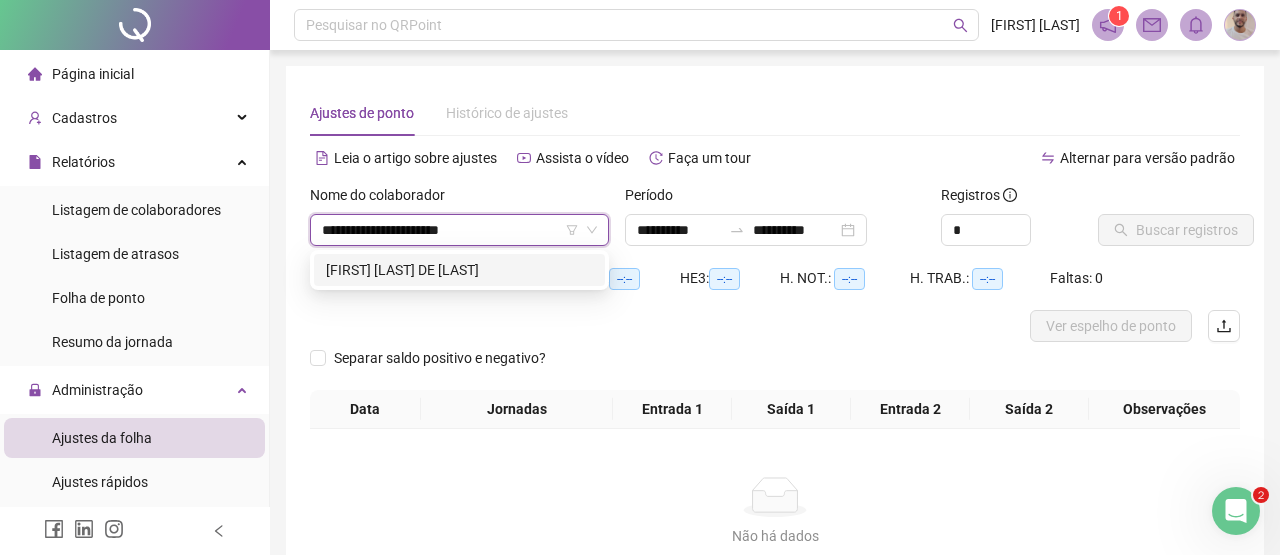 click on "[FIRST] [LAST] DE LIMA" at bounding box center (459, 270) 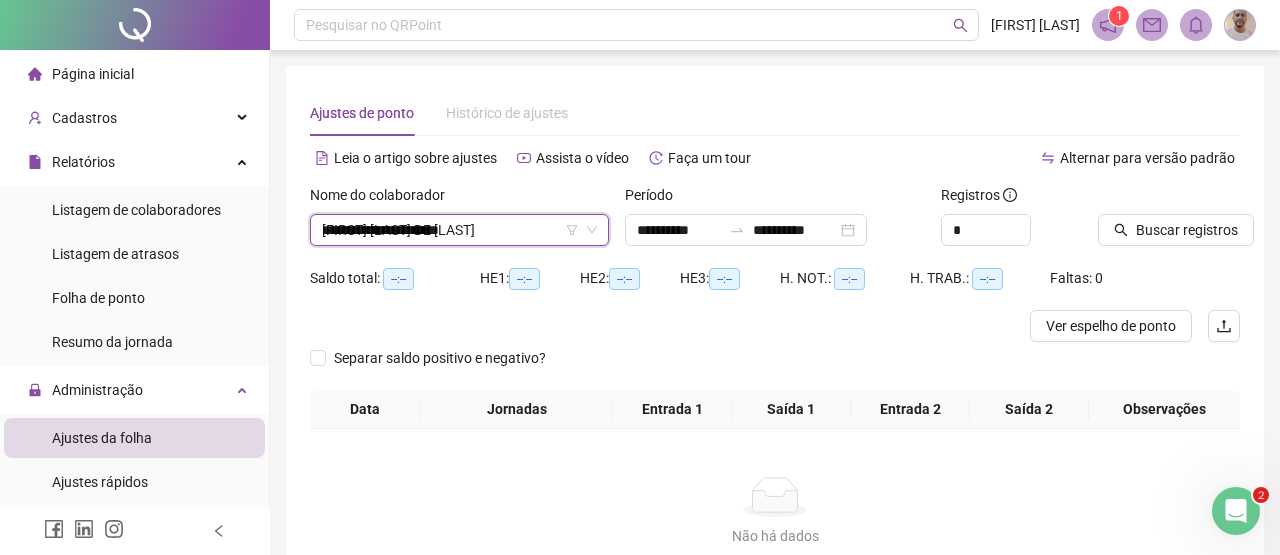 type 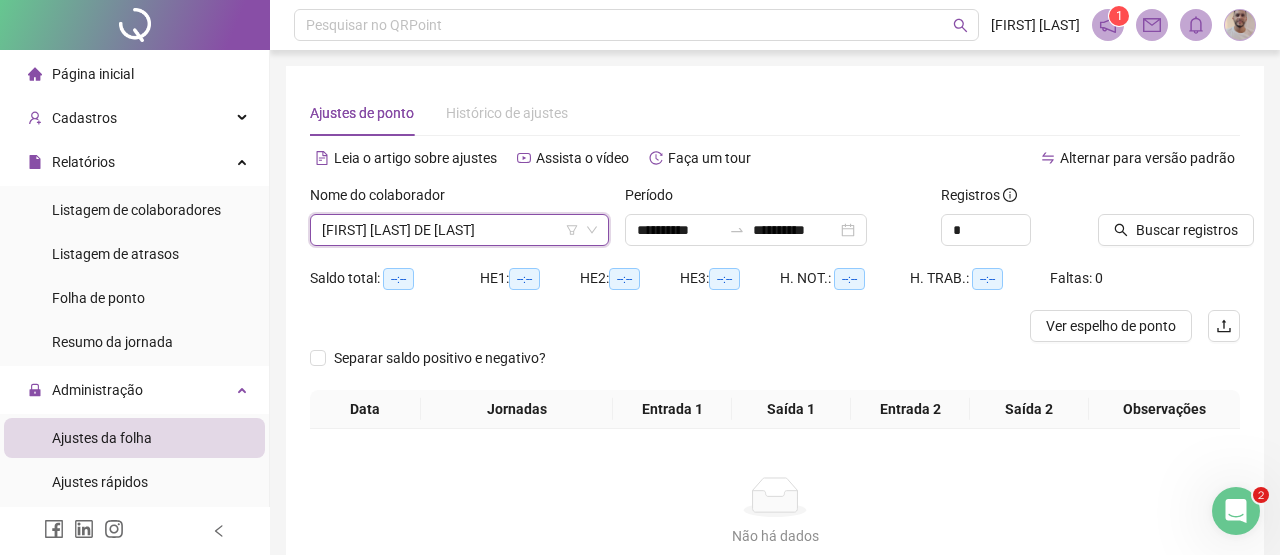 click on "HE 1:   --:--" at bounding box center (530, 278) 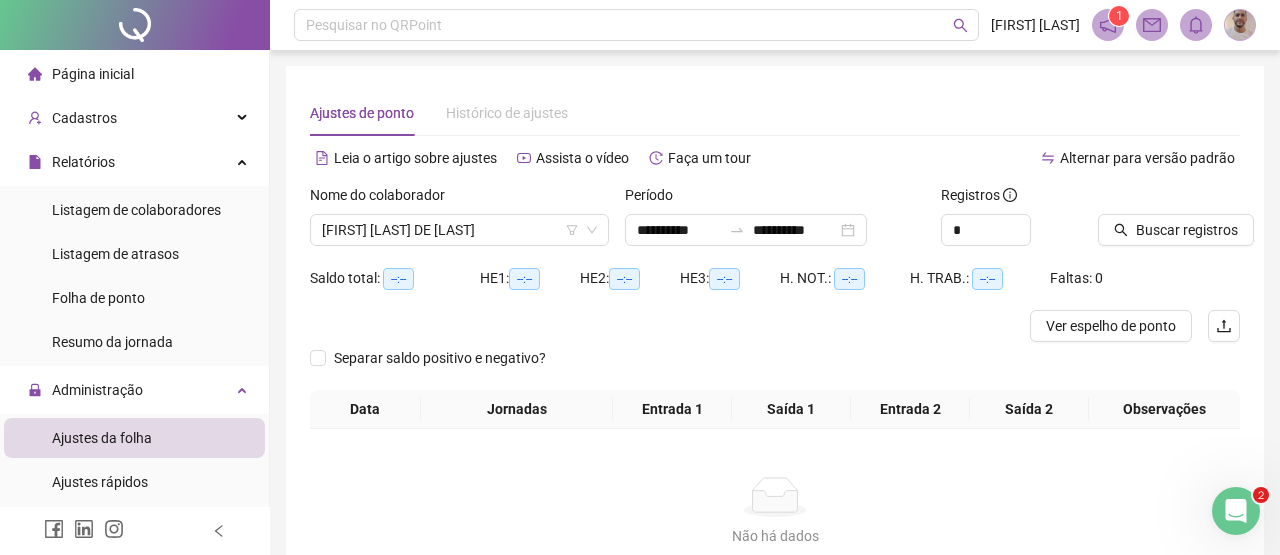 click on "HE 1:   --:--" at bounding box center [530, 278] 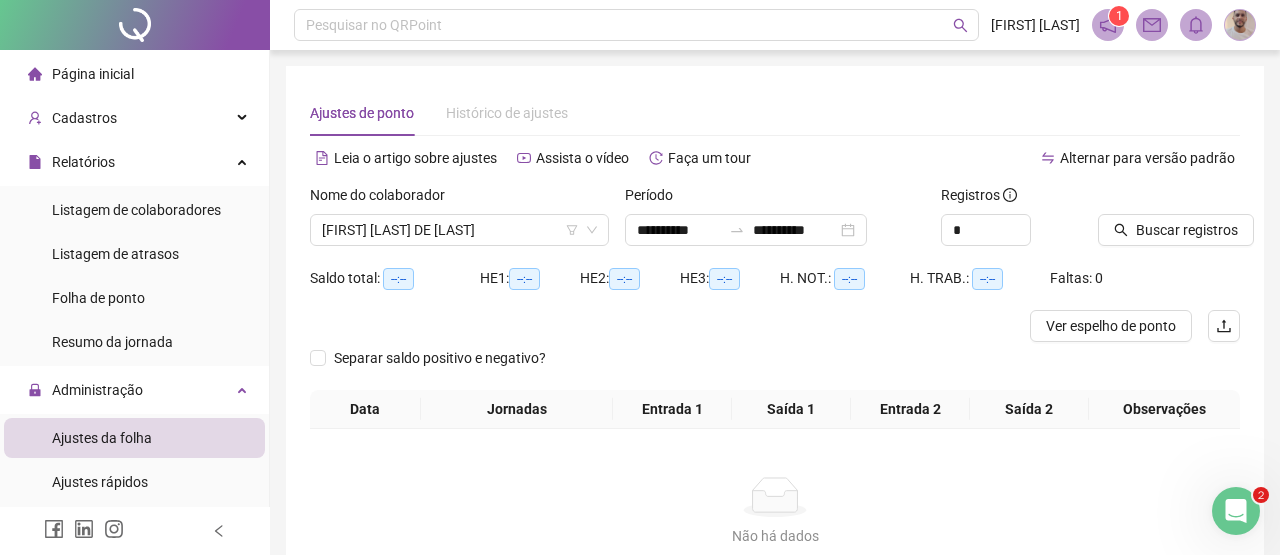 click on "Ajustes da folha" at bounding box center (134, 438) 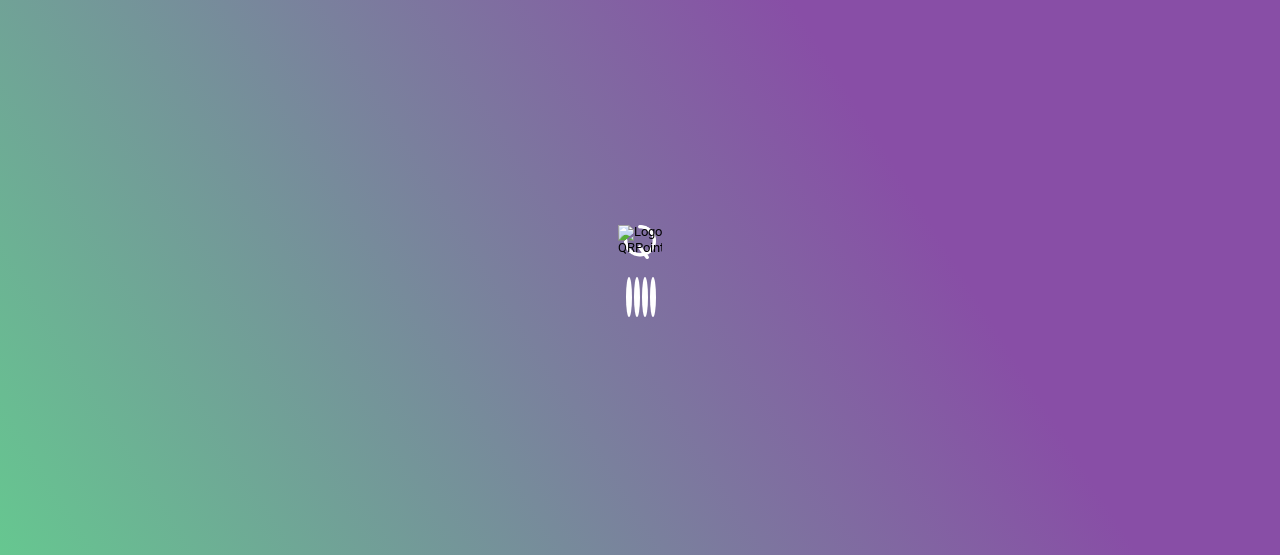scroll, scrollTop: 0, scrollLeft: 0, axis: both 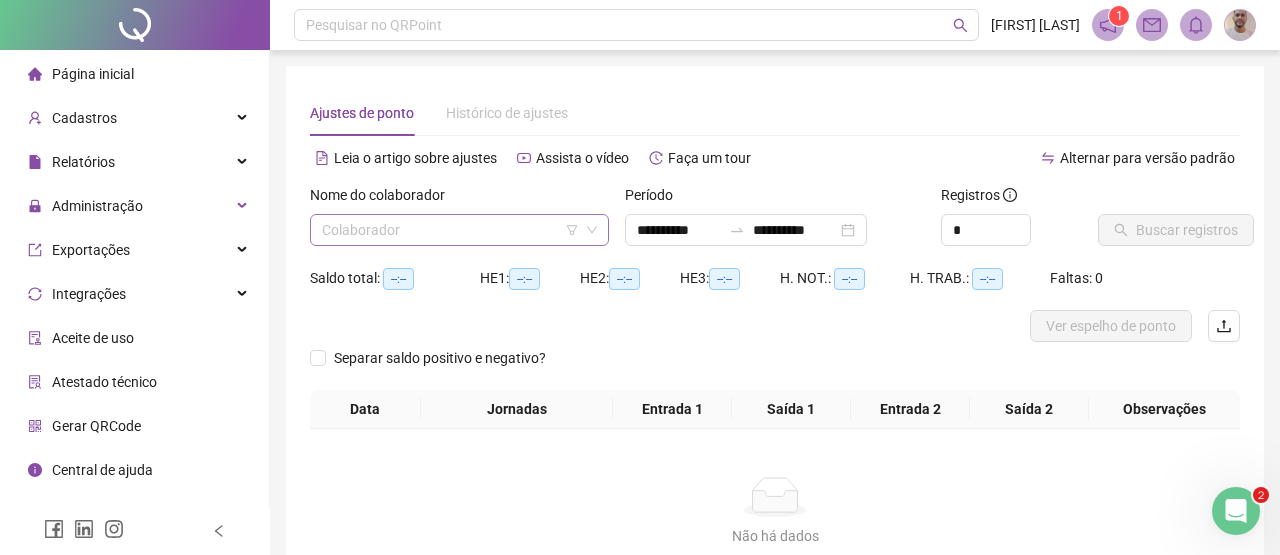 click at bounding box center (450, 230) 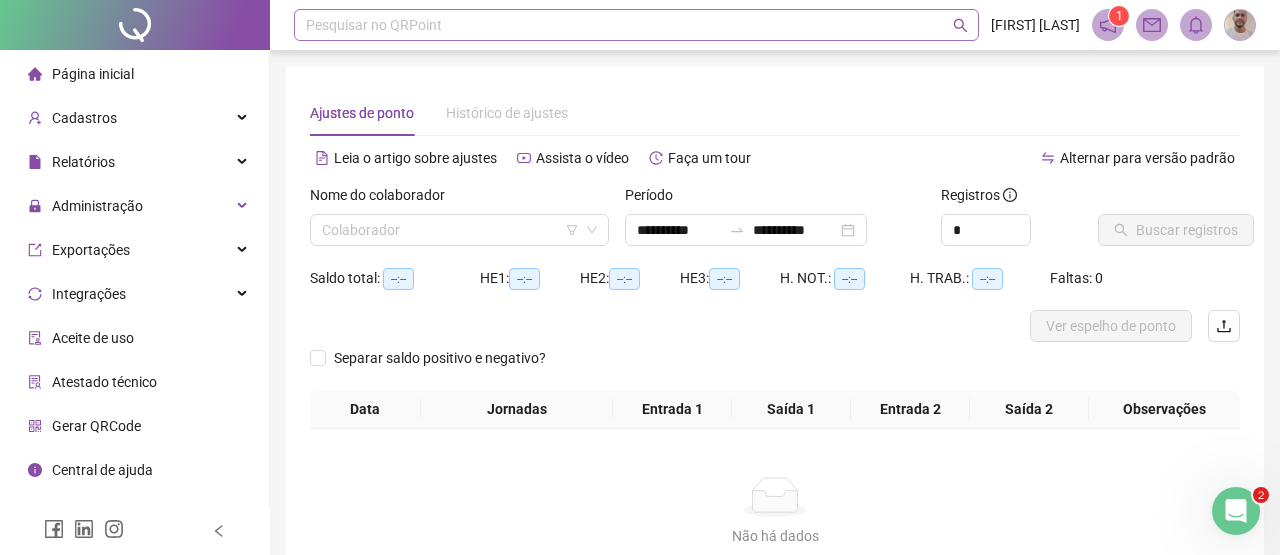 click at bounding box center (450, 230) 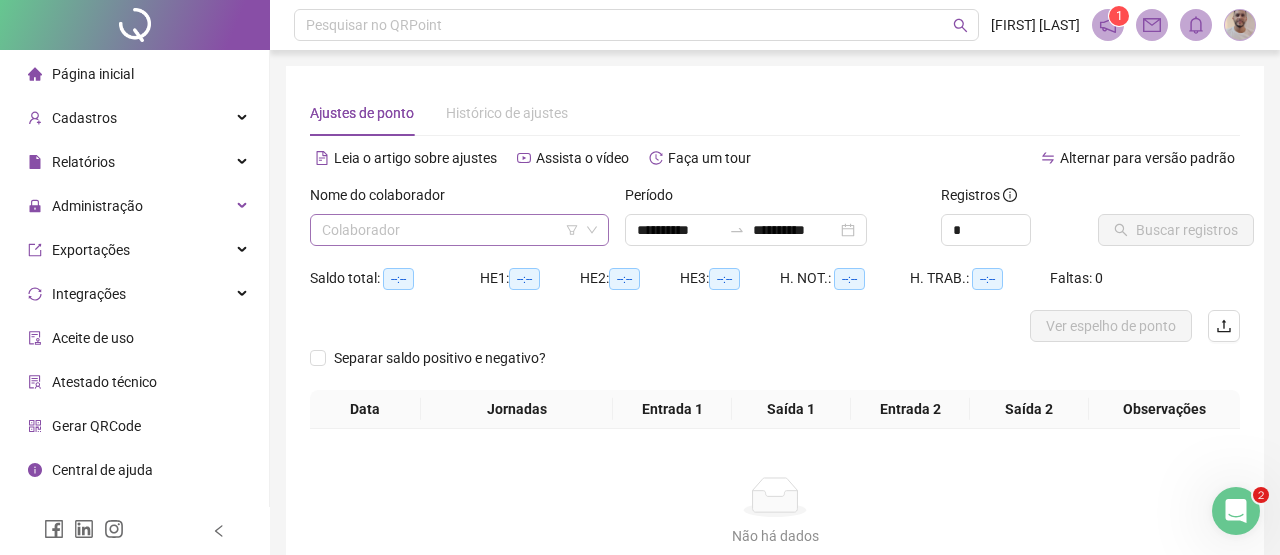 click at bounding box center (450, 230) 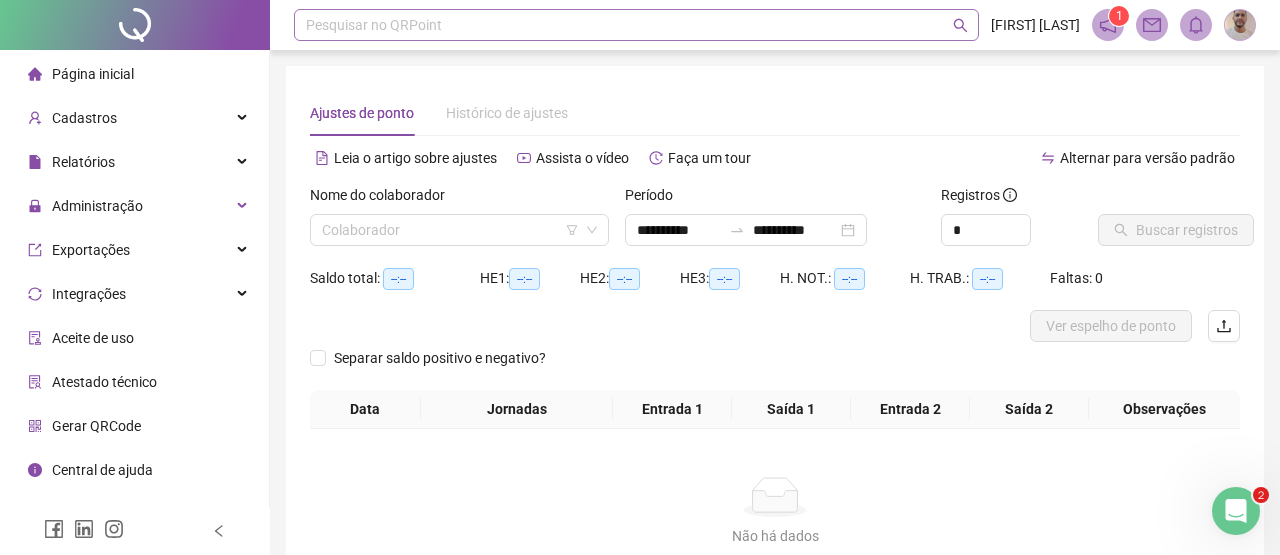 click at bounding box center (450, 230) 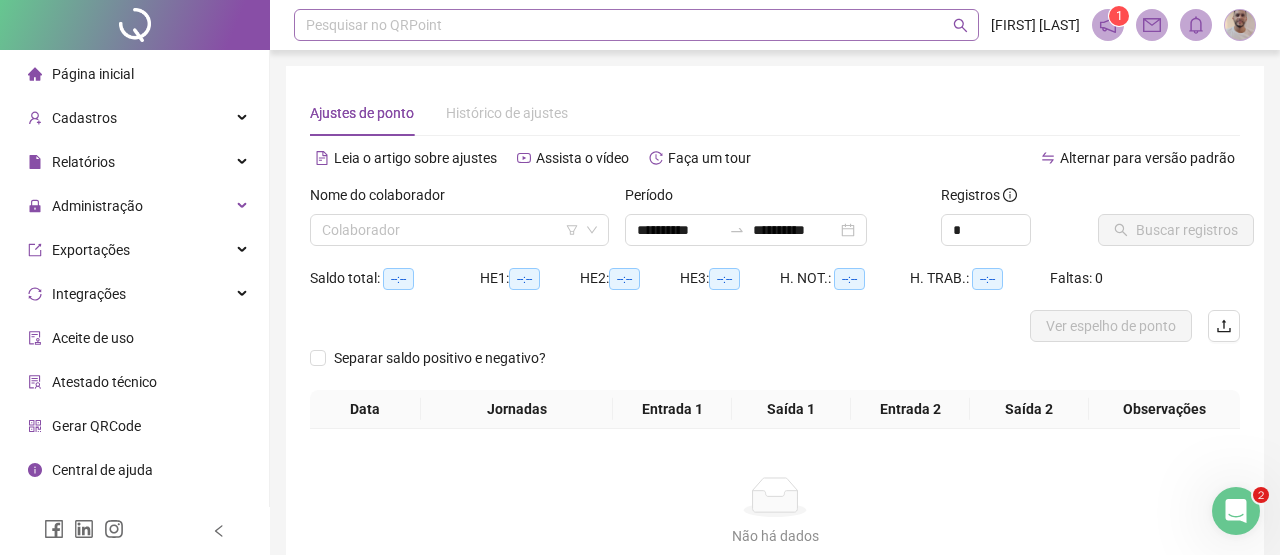 click at bounding box center (450, 230) 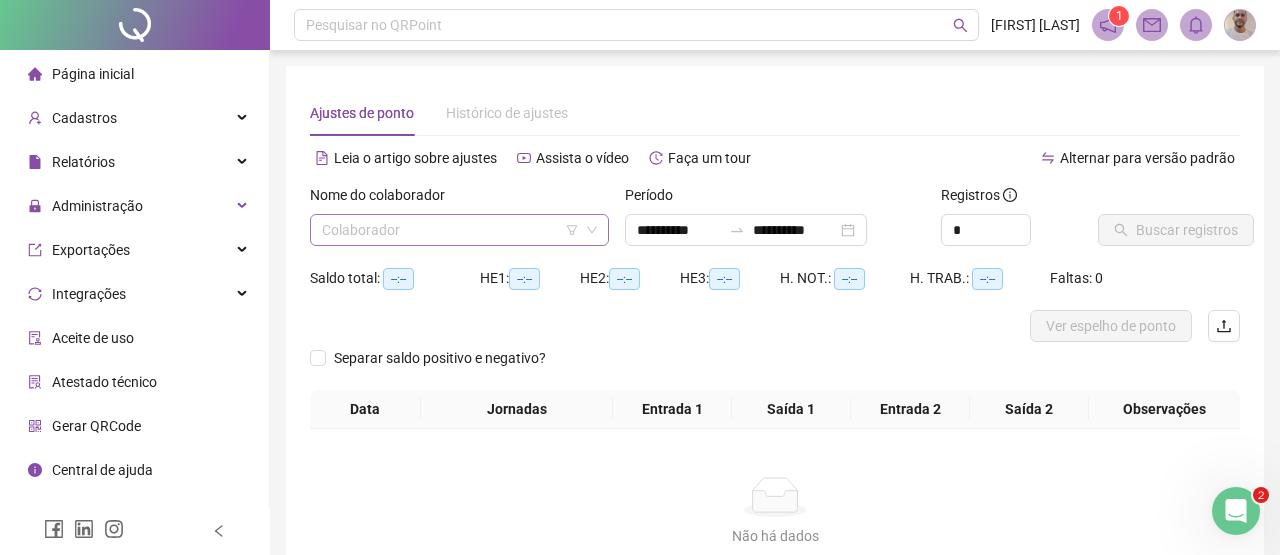 click at bounding box center [450, 230] 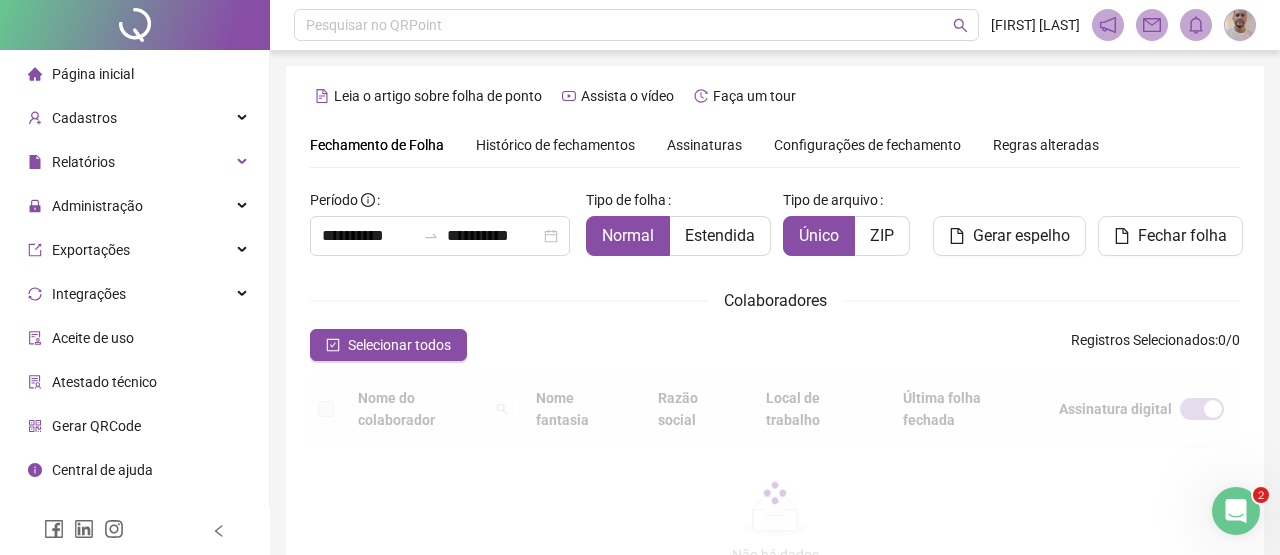 scroll, scrollTop: 143, scrollLeft: 0, axis: vertical 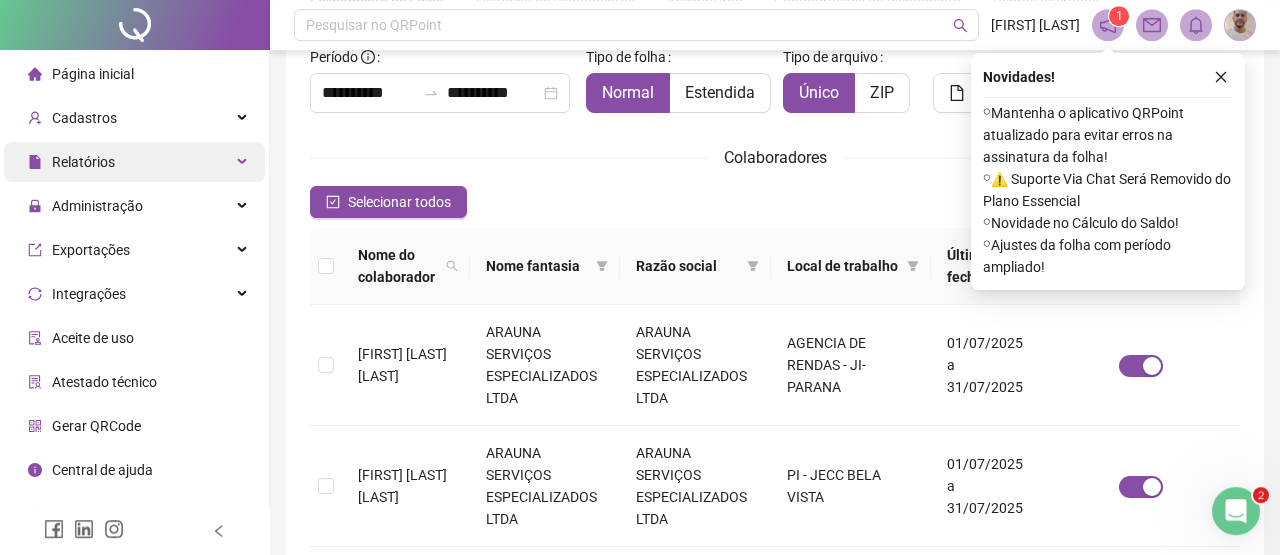 click on "Relatórios" at bounding box center [134, 162] 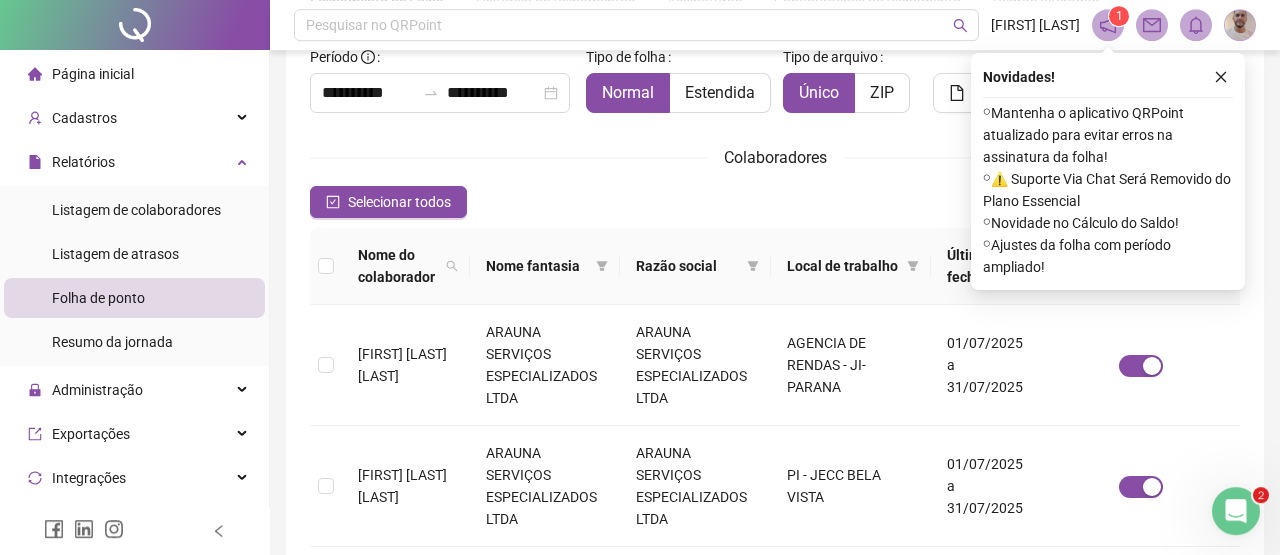 click on "Folha de ponto" at bounding box center (98, 298) 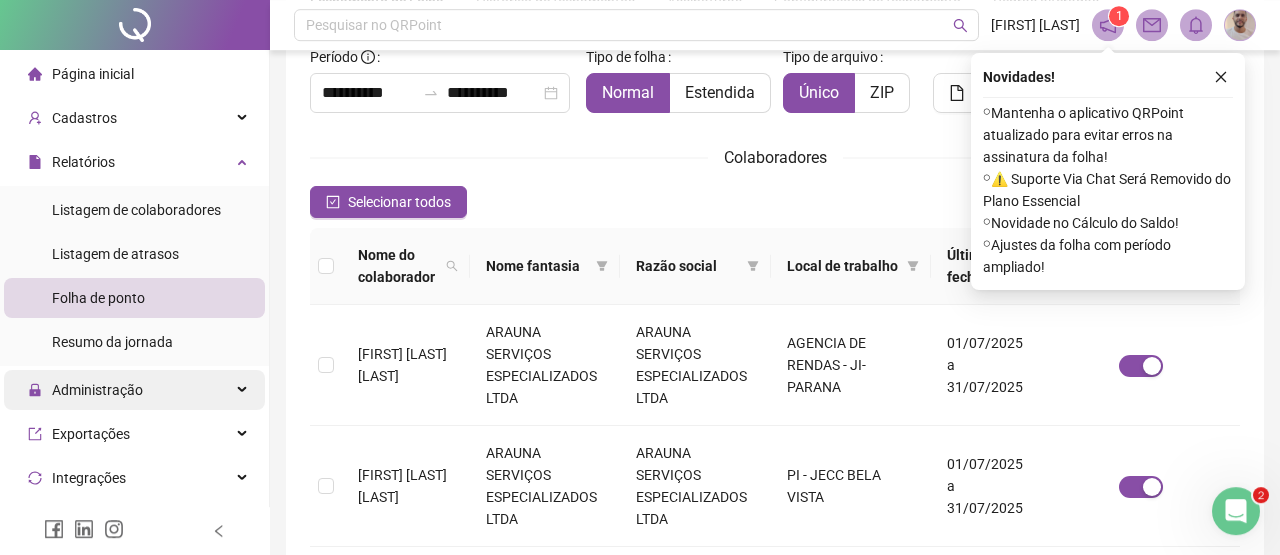click on "Administração" at bounding box center [97, 390] 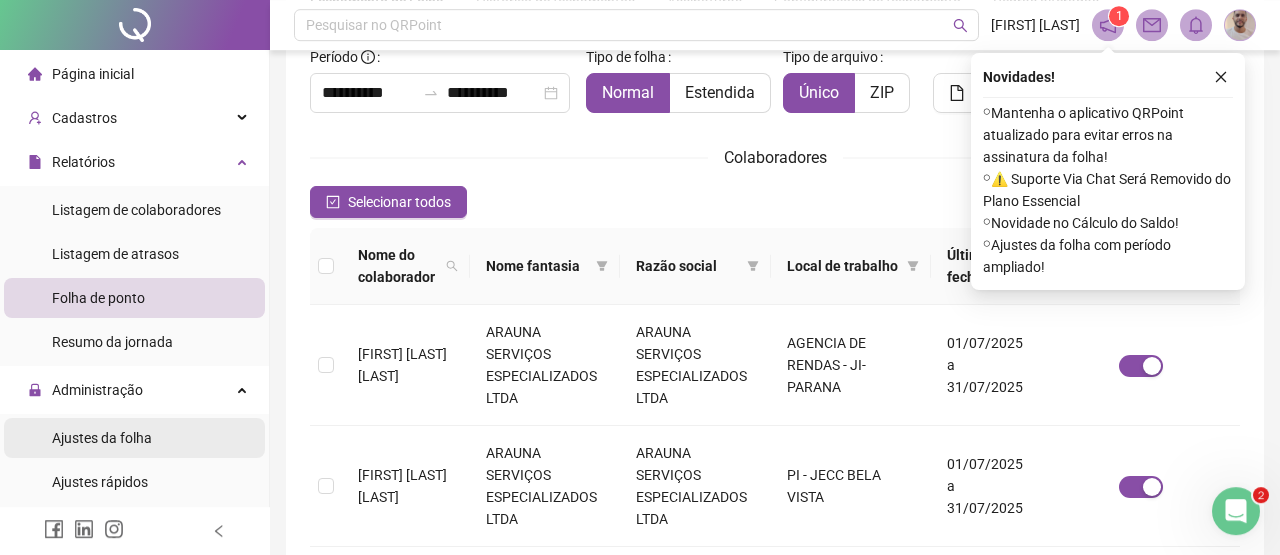 click on "Ajustes da folha" at bounding box center (102, 438) 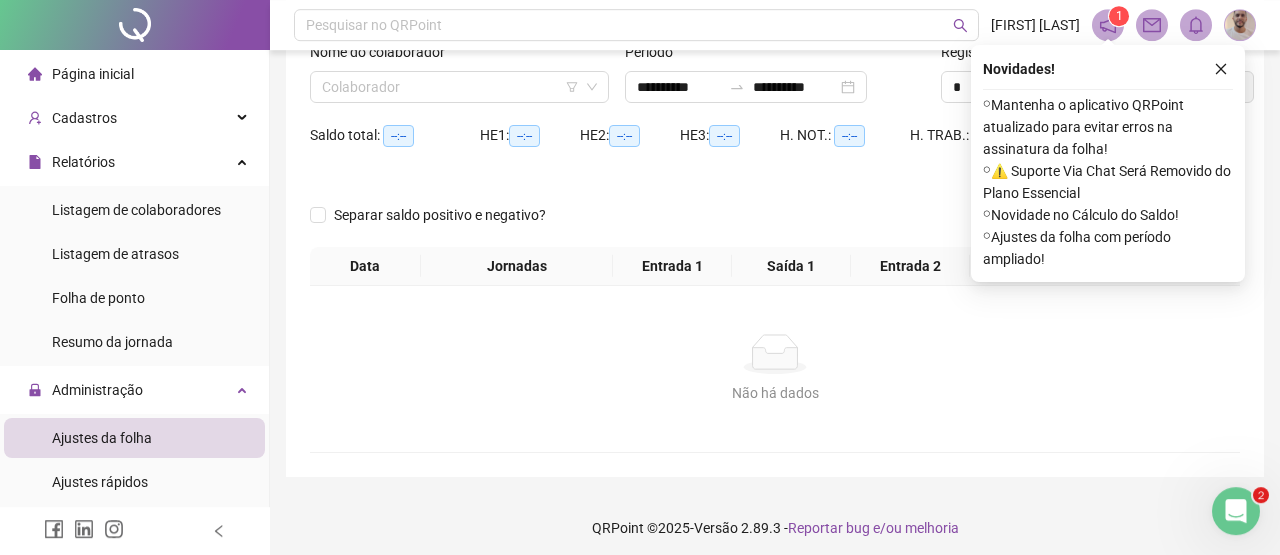 scroll, scrollTop: 134, scrollLeft: 0, axis: vertical 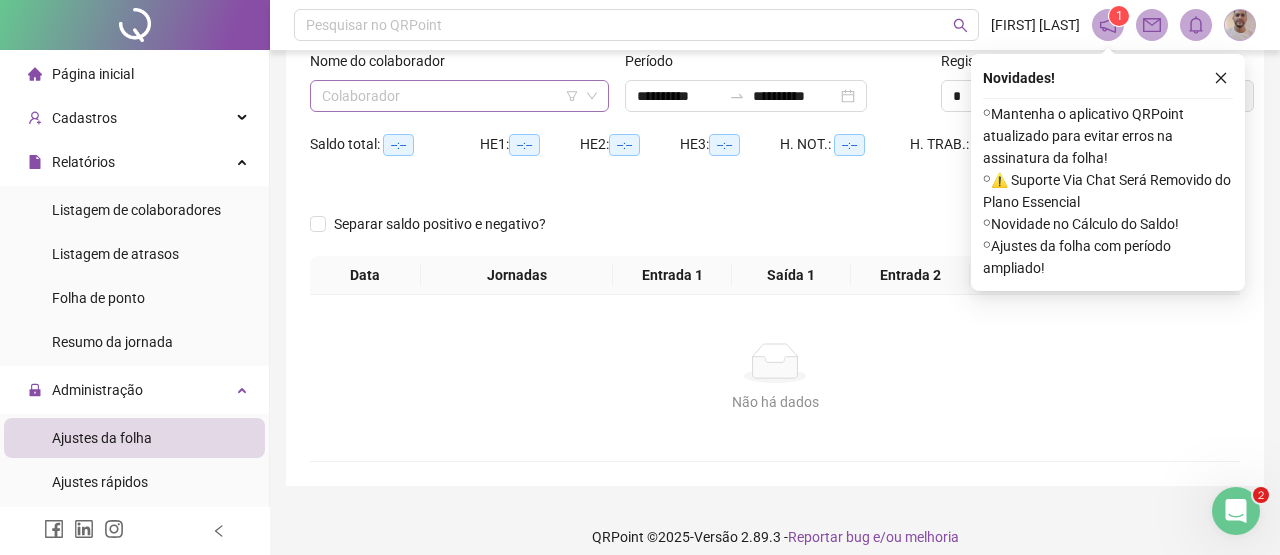click at bounding box center [450, 96] 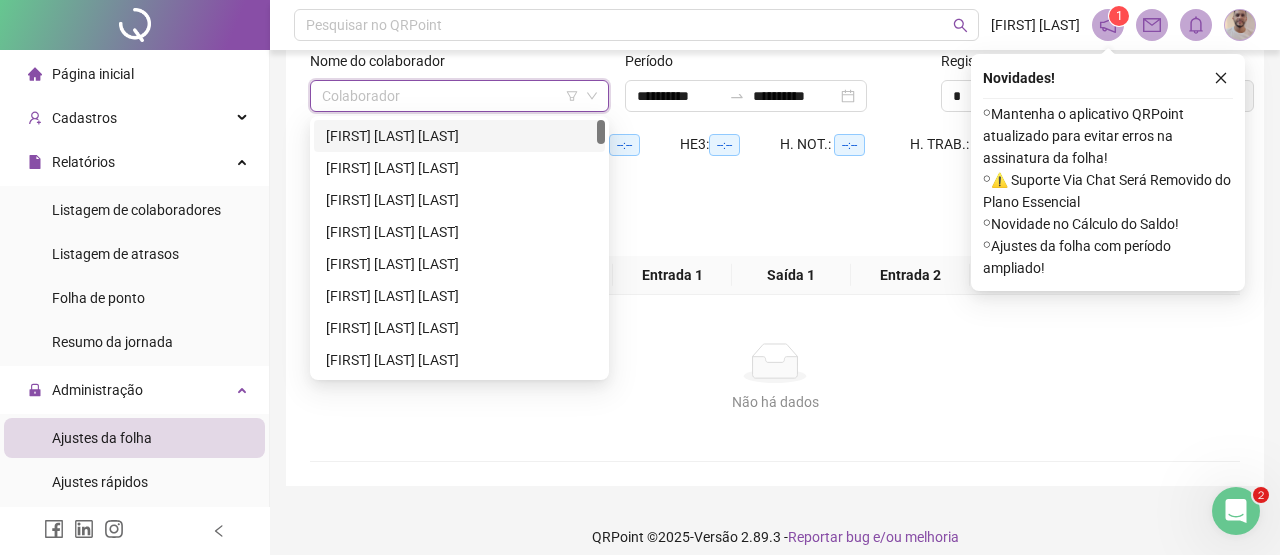 paste on "**********" 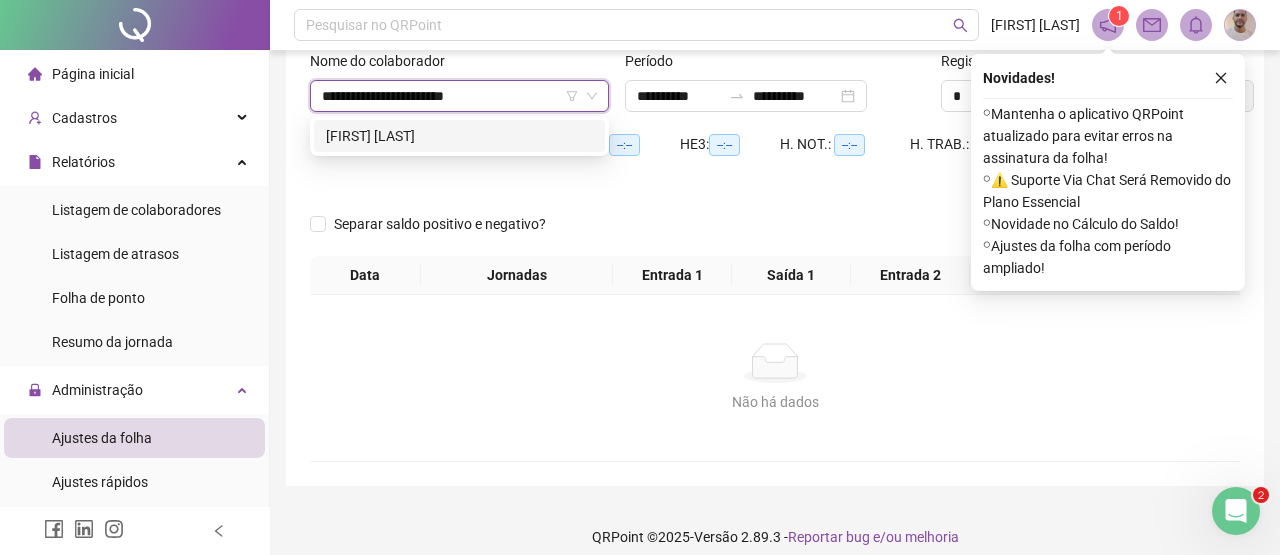 click on "GISLENE DE SOUZA PERALTA" at bounding box center (459, 136) 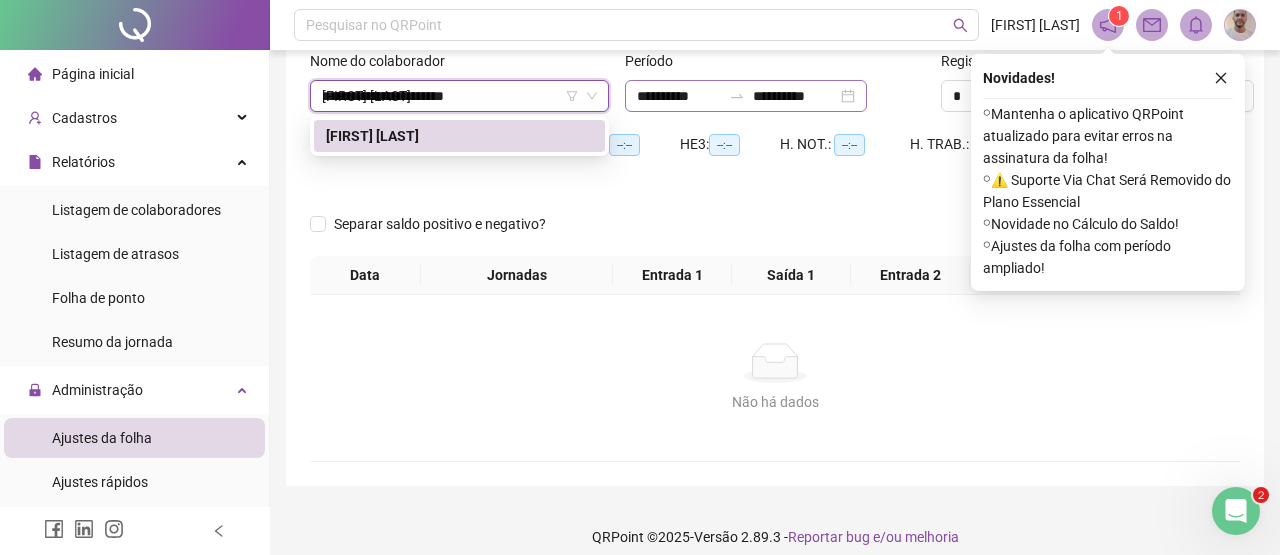 type 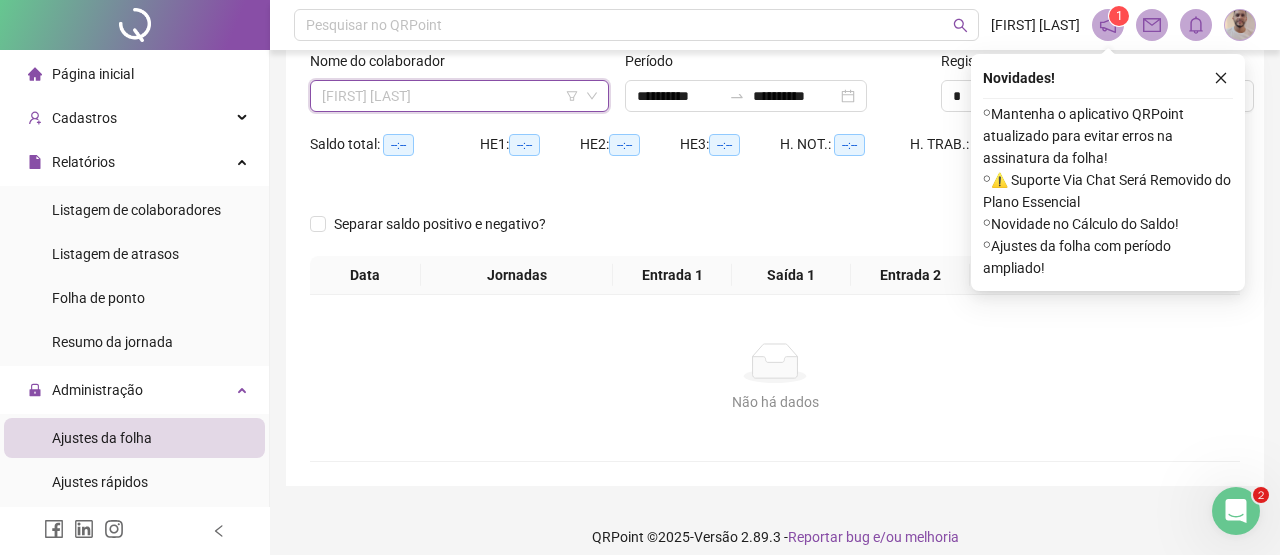 scroll, scrollTop: 608, scrollLeft: 0, axis: vertical 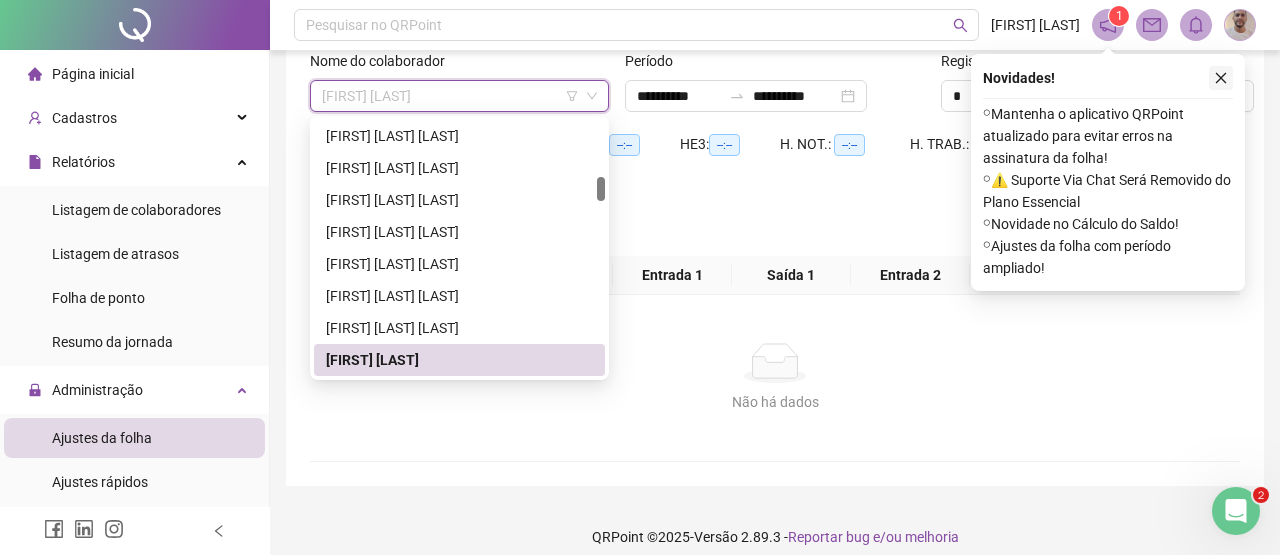 click at bounding box center (1221, 78) 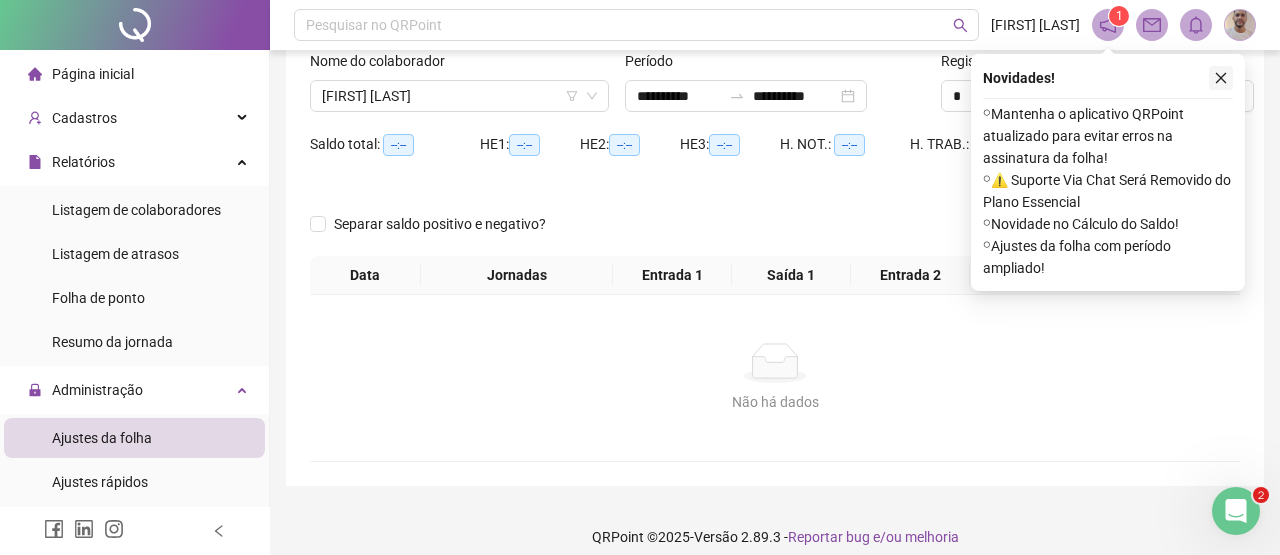 click on "Buscar registros" at bounding box center [1169, 81] 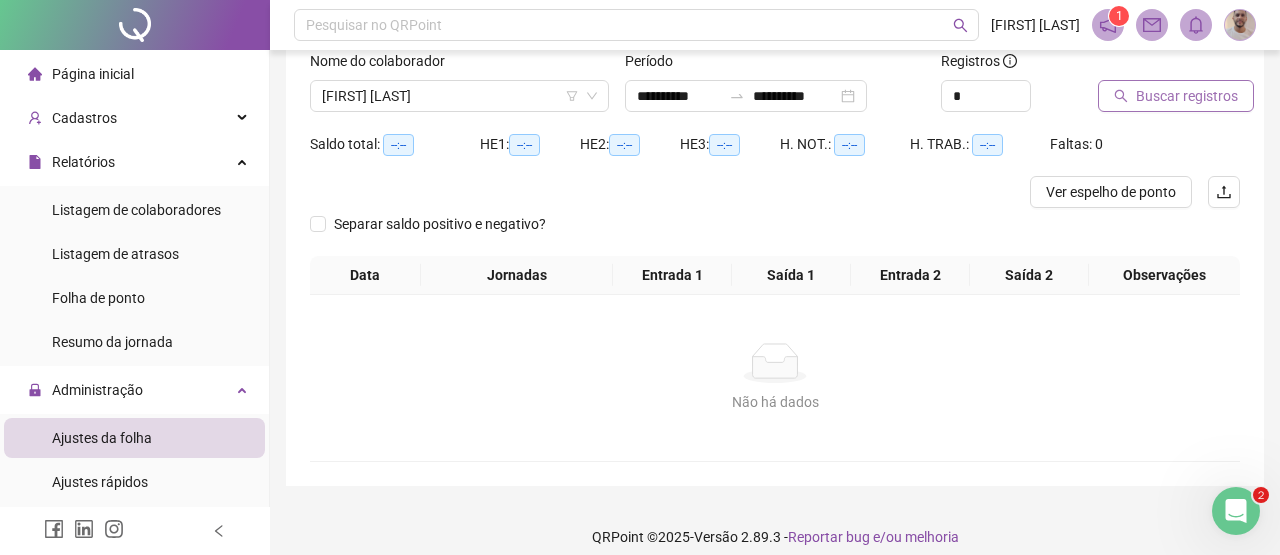 click on "Buscar registros" at bounding box center (1187, 96) 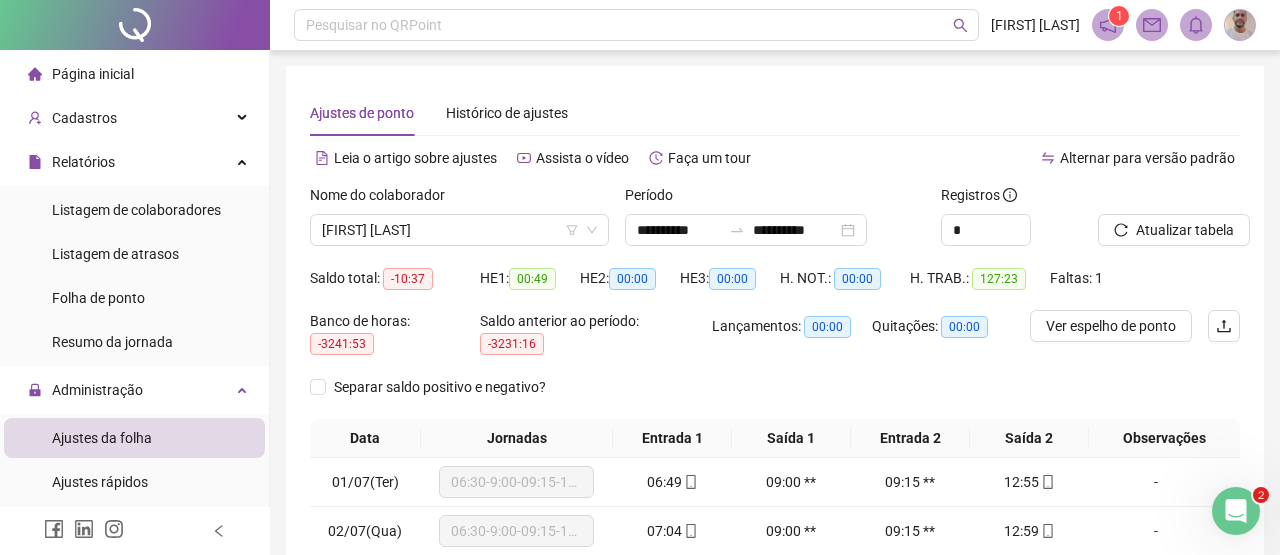 scroll, scrollTop: 410, scrollLeft: 0, axis: vertical 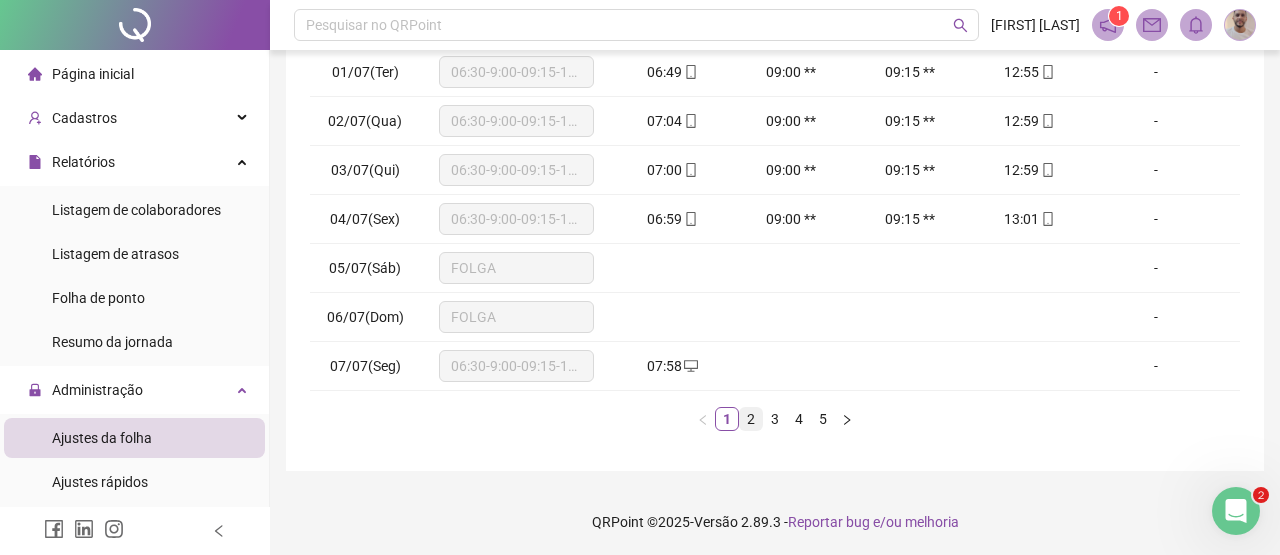 click on "2" at bounding box center (751, 419) 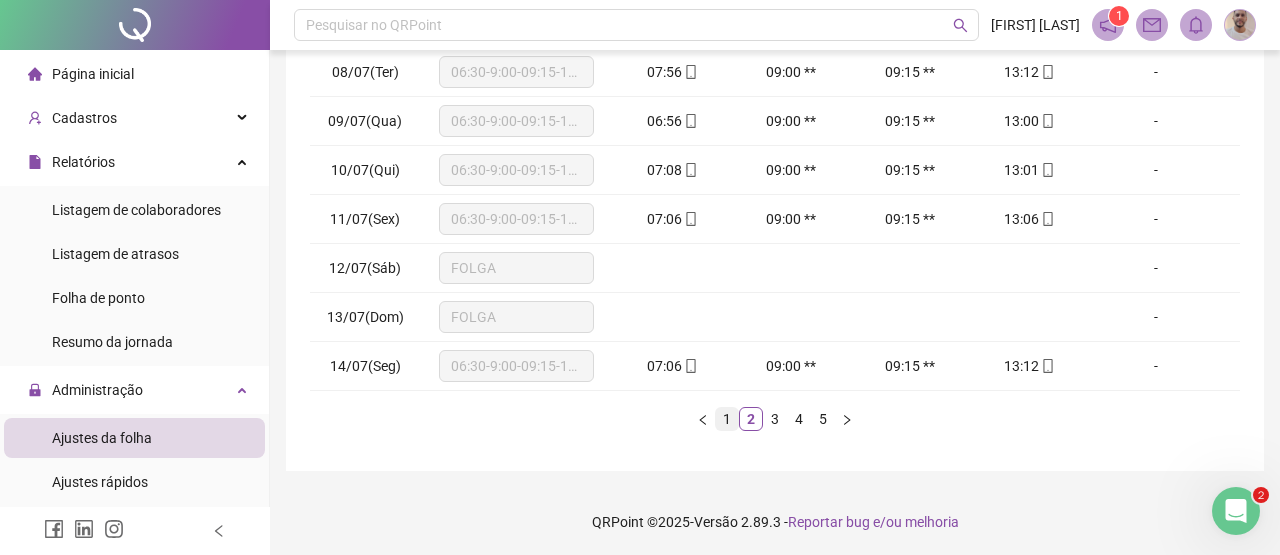 click on "1" at bounding box center [727, 419] 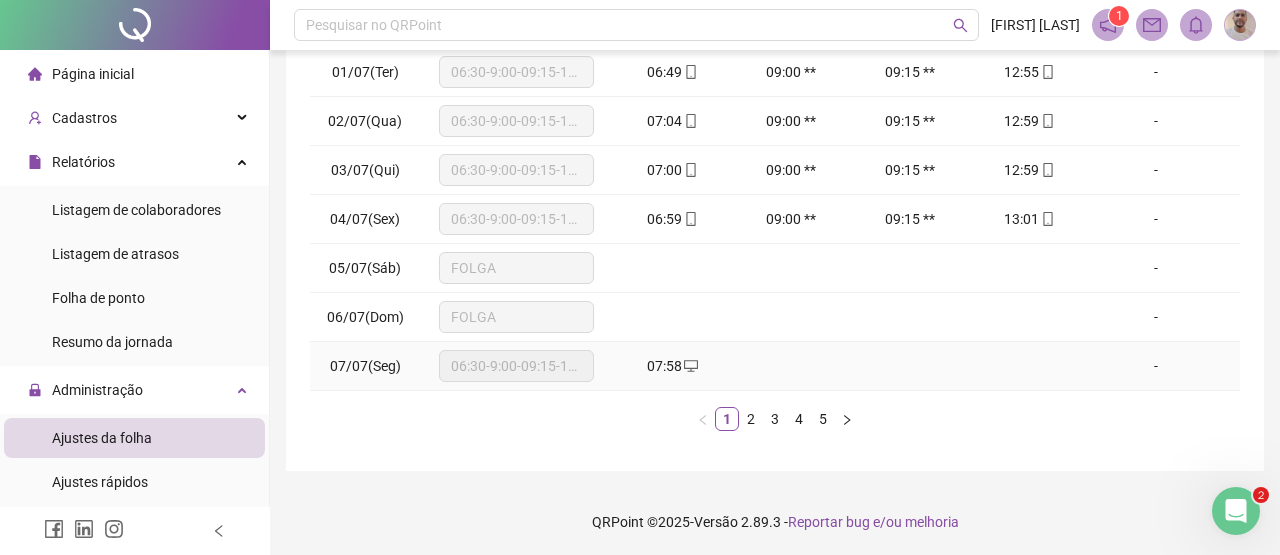click 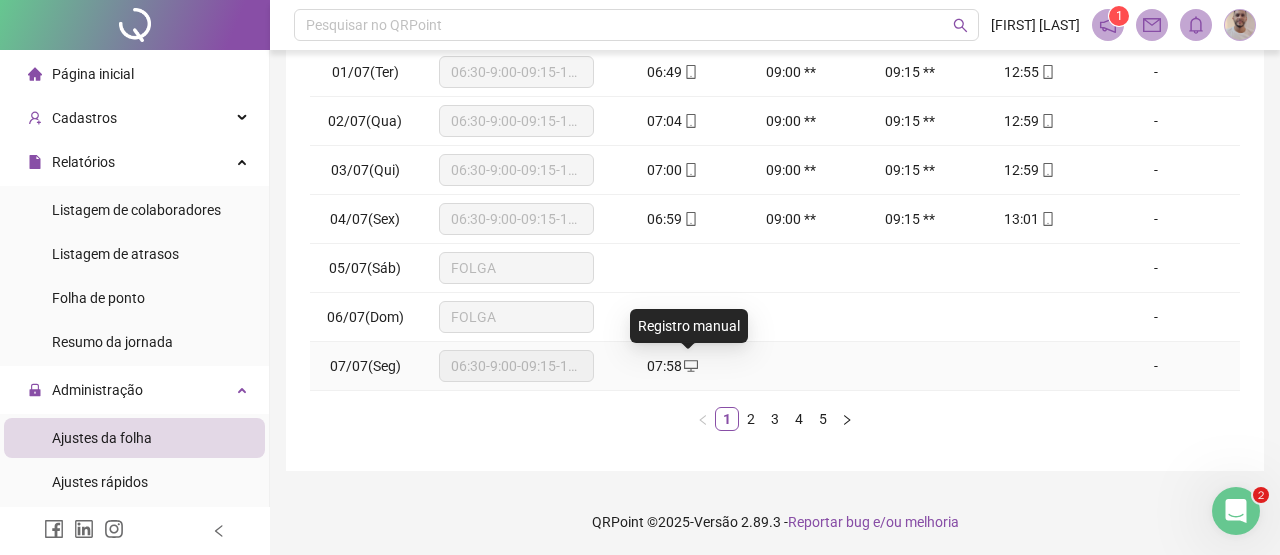 type on "**********" 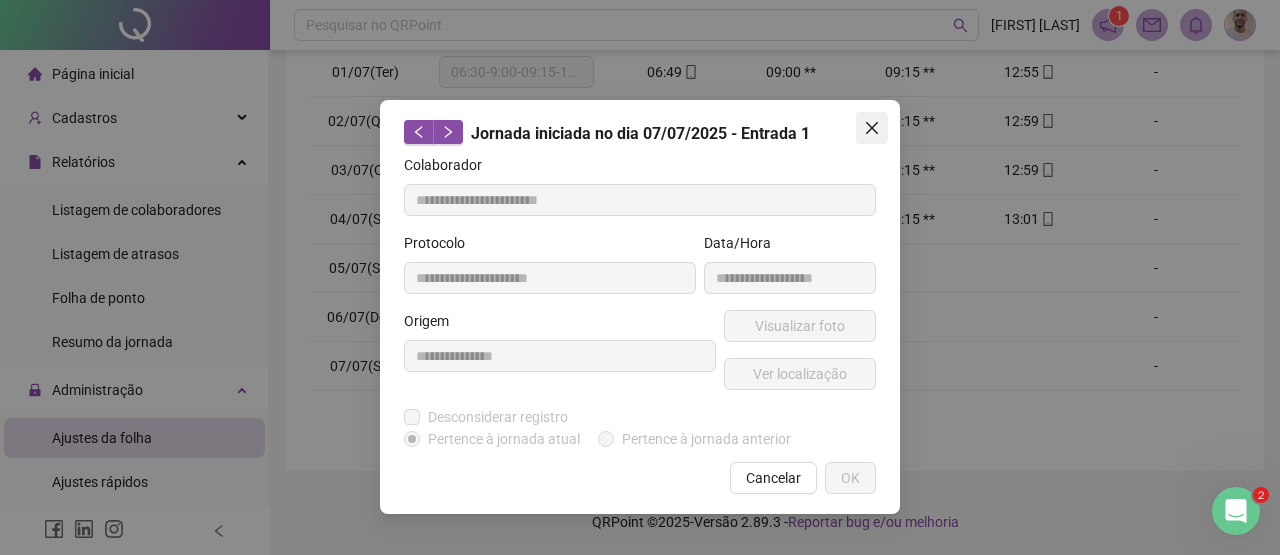 click 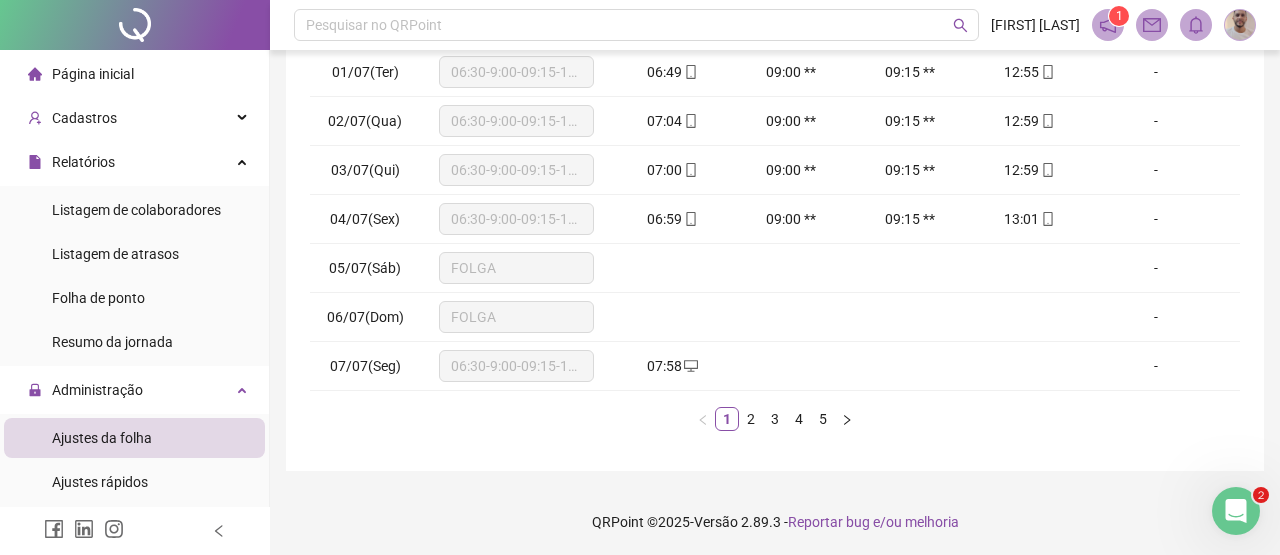 click at bounding box center [791, 366] 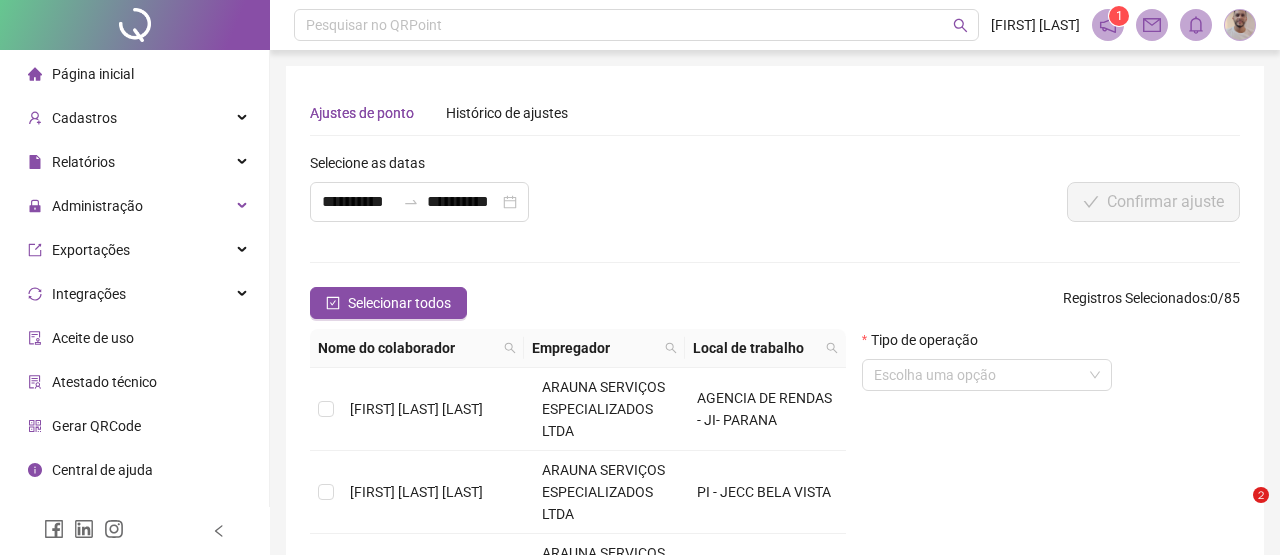 scroll, scrollTop: 0, scrollLeft: 0, axis: both 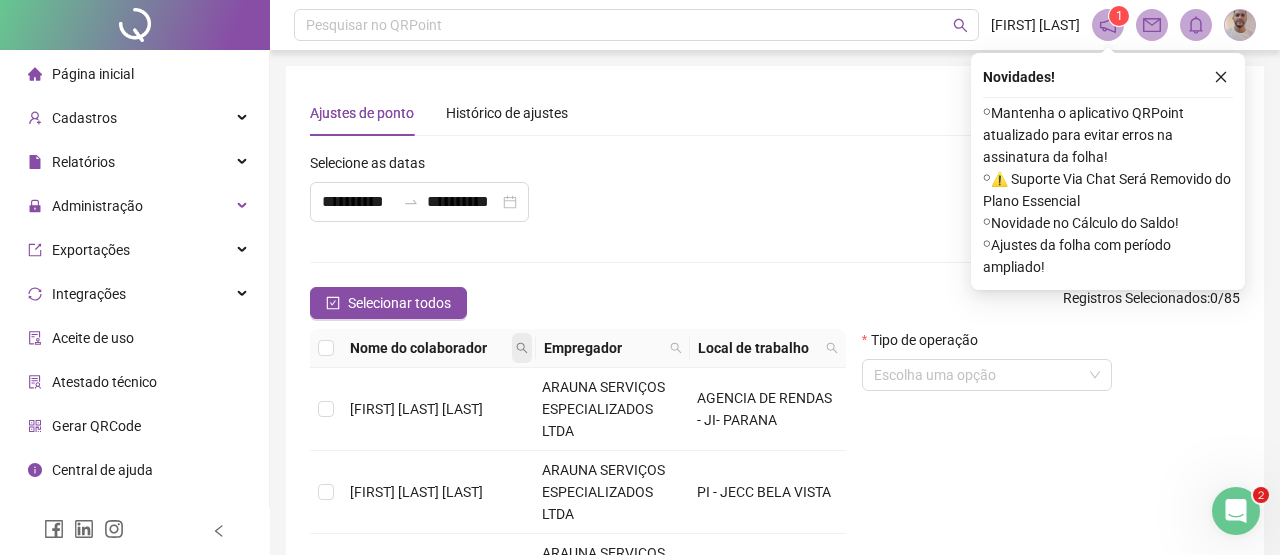 click 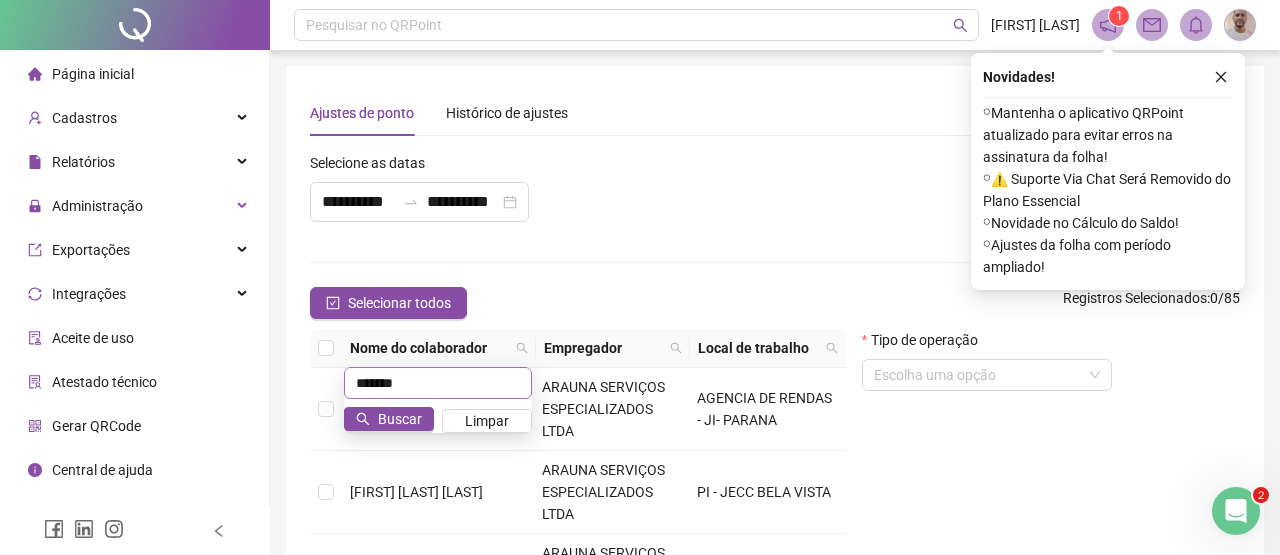 type on "*******" 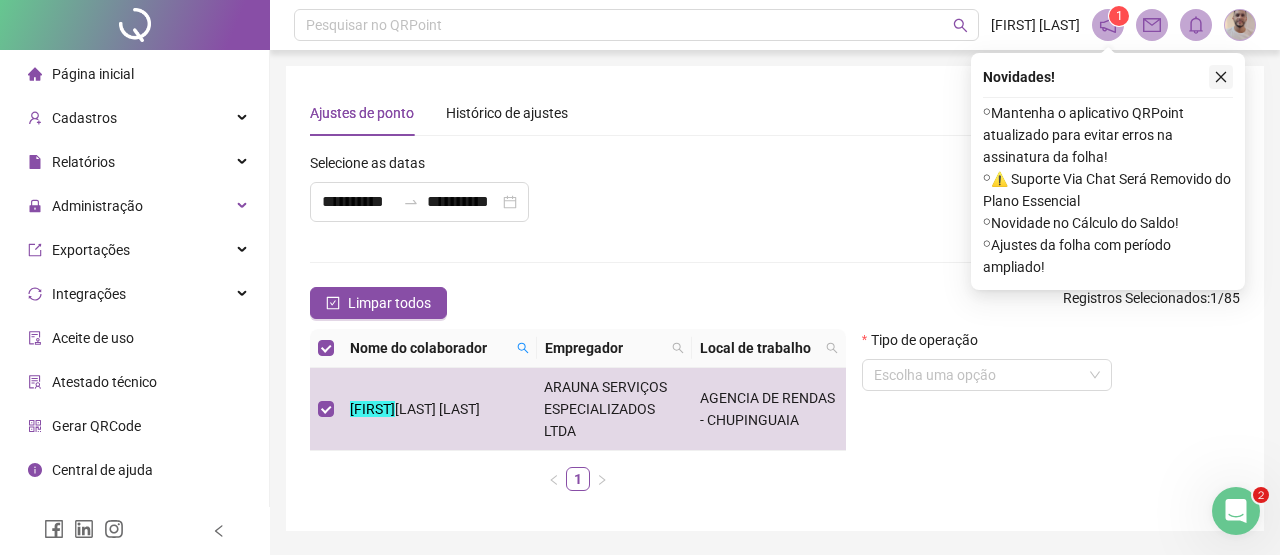 click 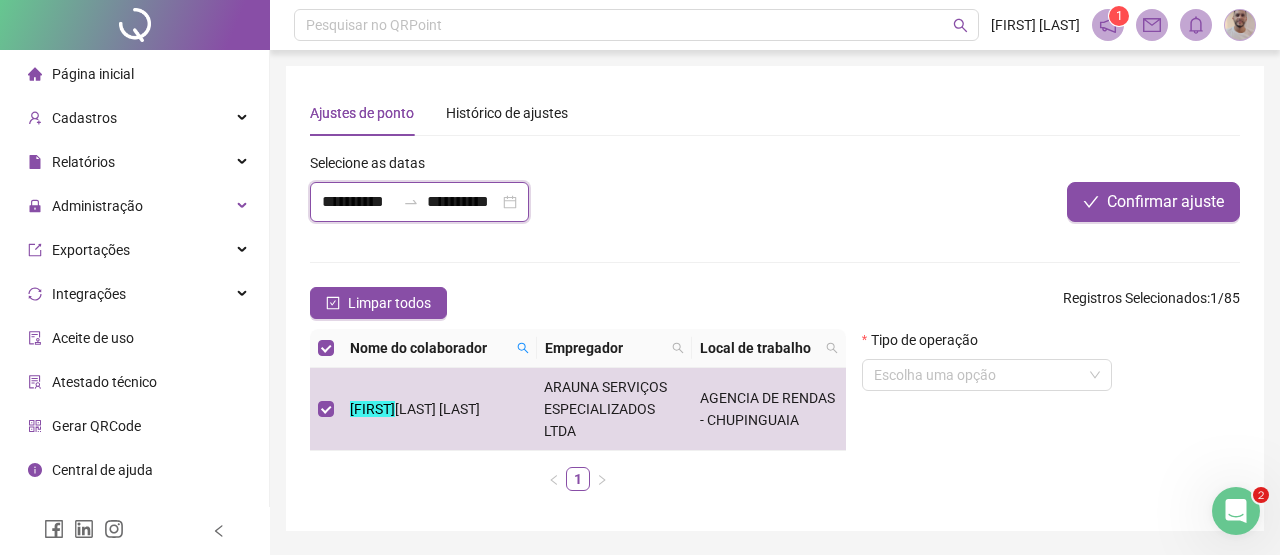 click on "**********" at bounding box center [358, 202] 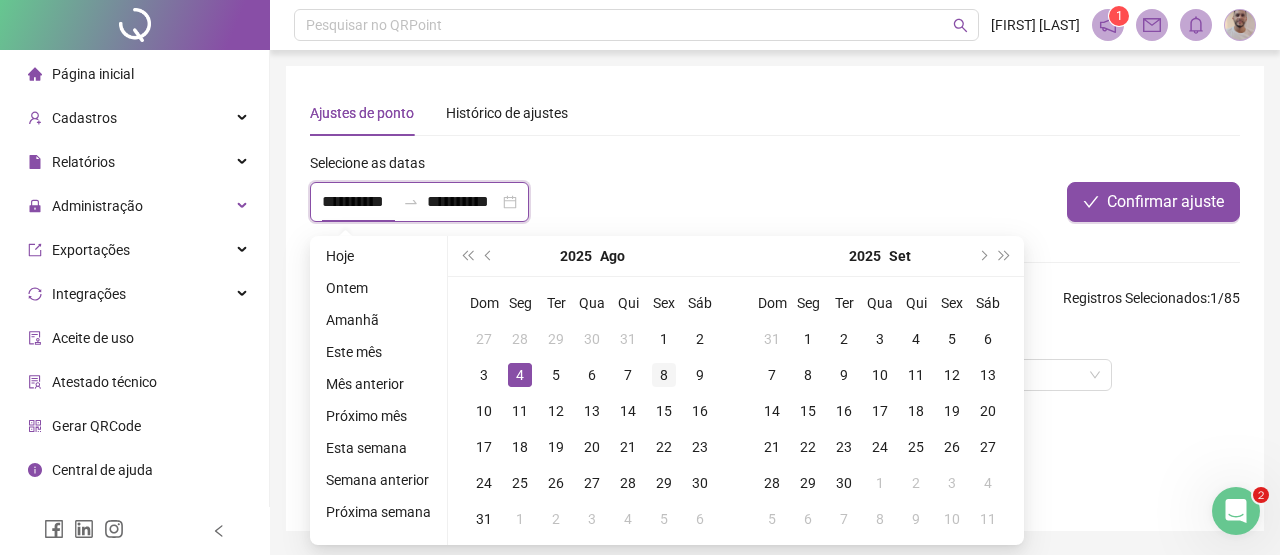 type on "**********" 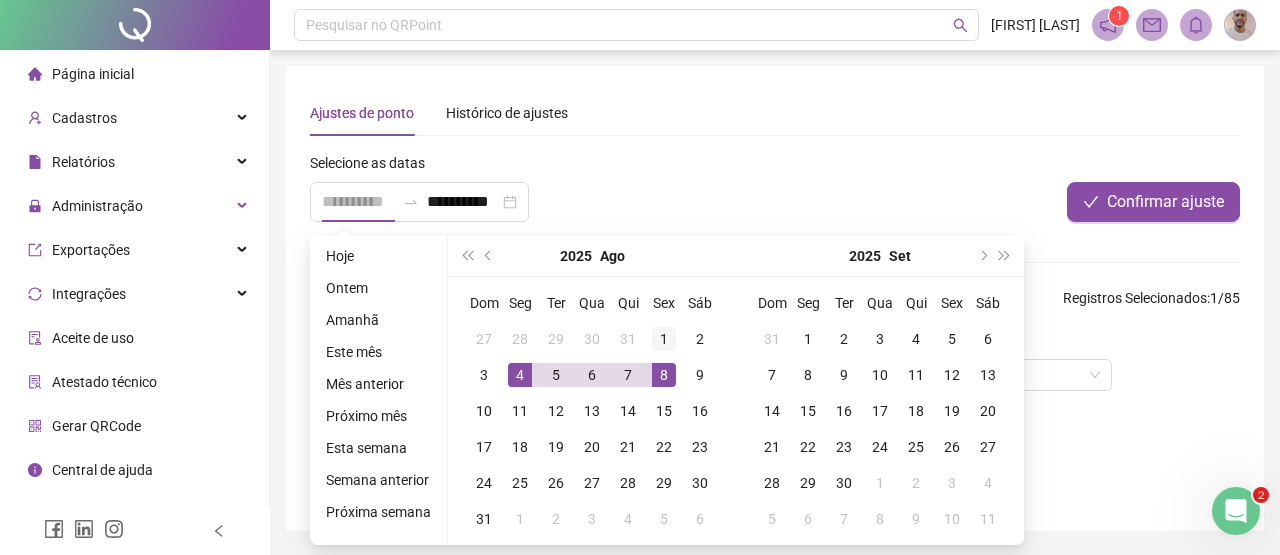 click on "1" at bounding box center (664, 339) 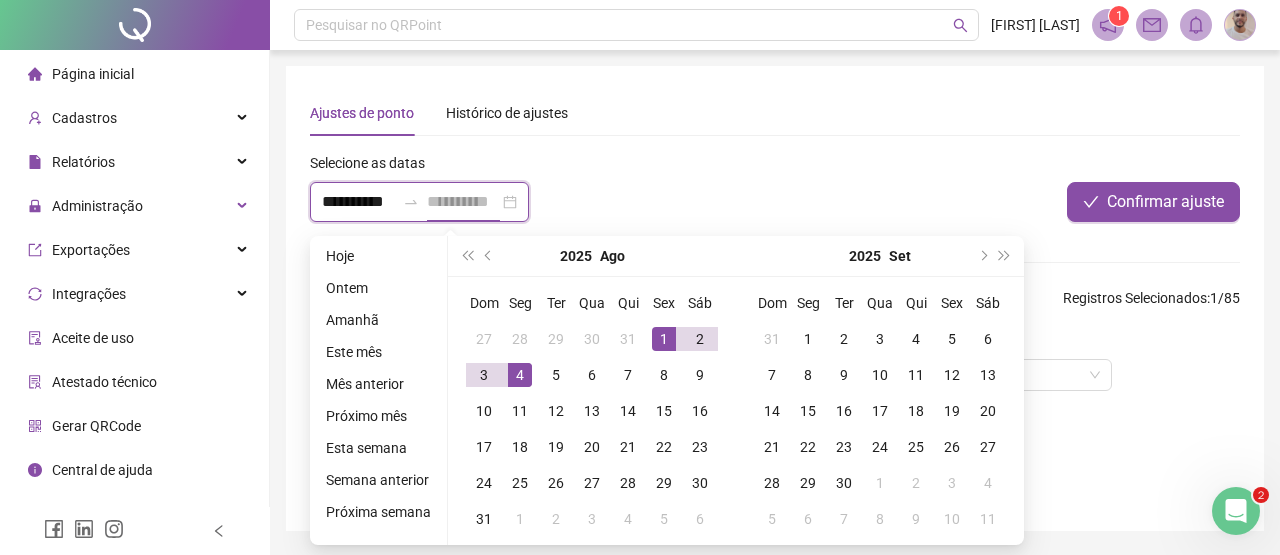 type on "**********" 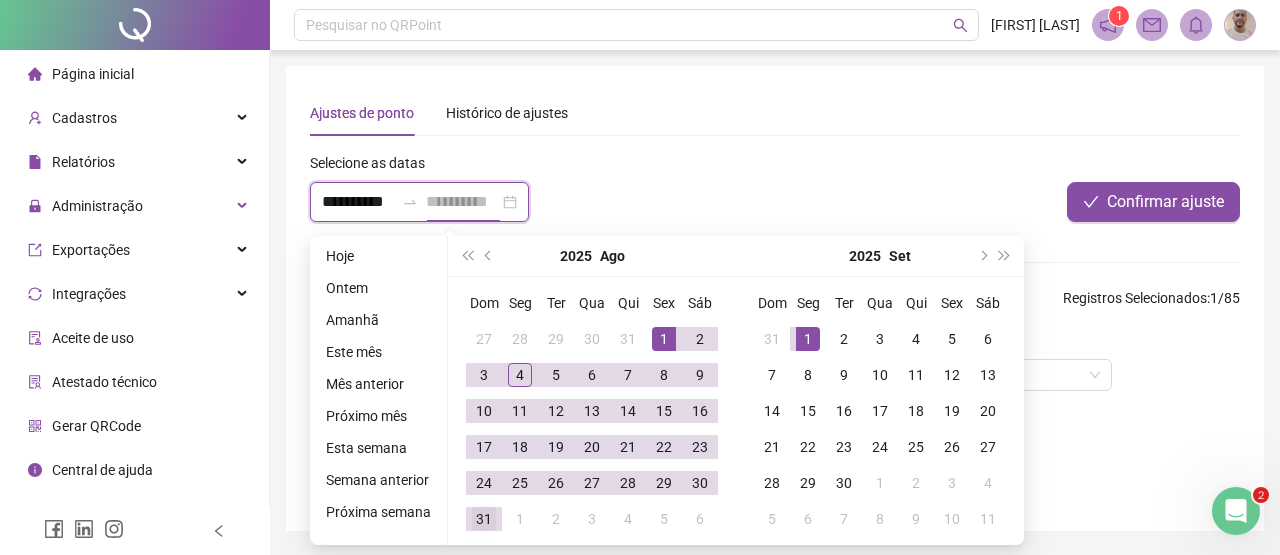 type on "**********" 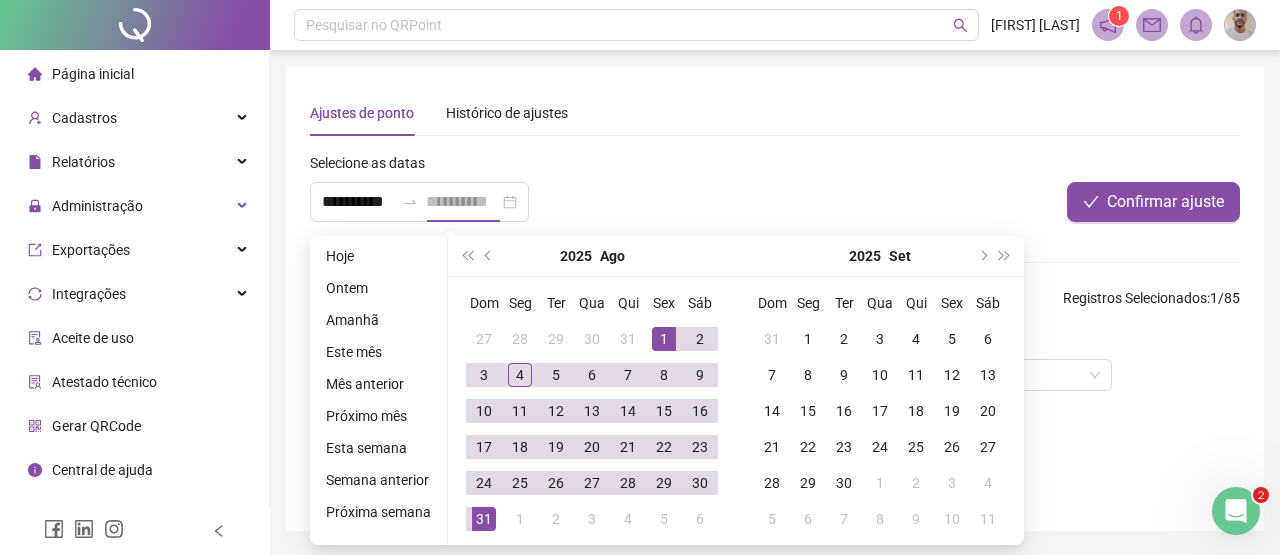 click on "31" at bounding box center (484, 519) 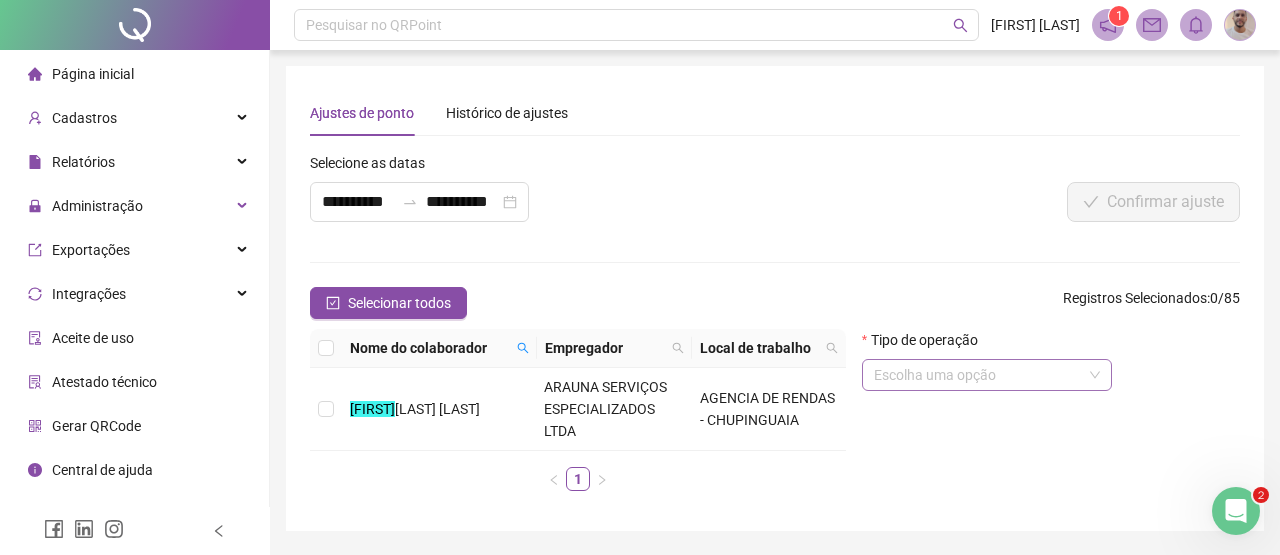 click at bounding box center [987, 375] 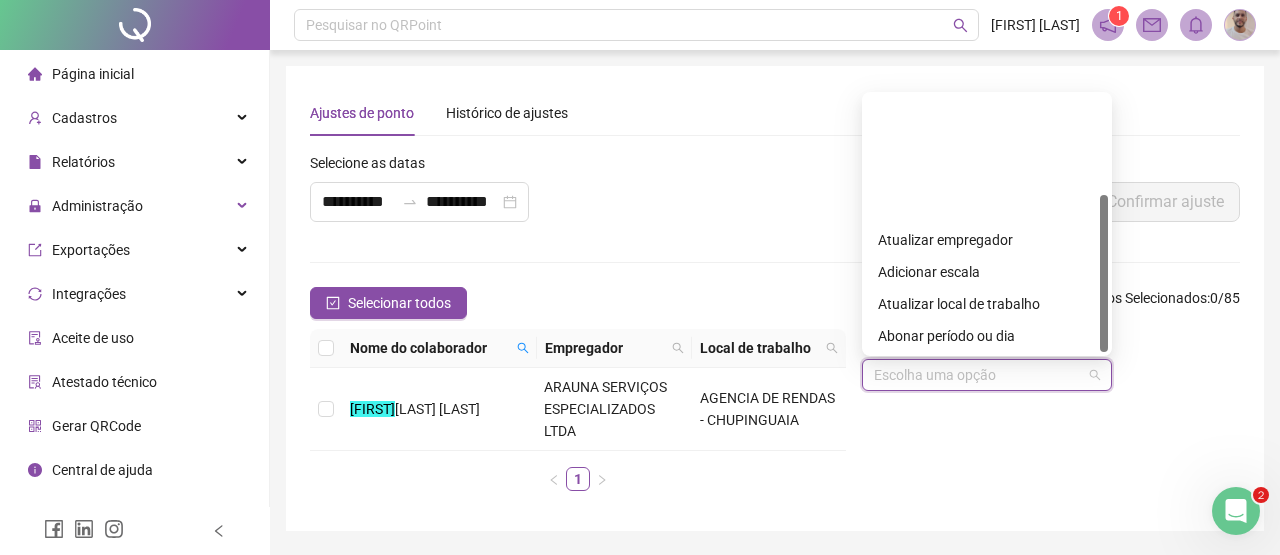 scroll, scrollTop: 61, scrollLeft: 0, axis: vertical 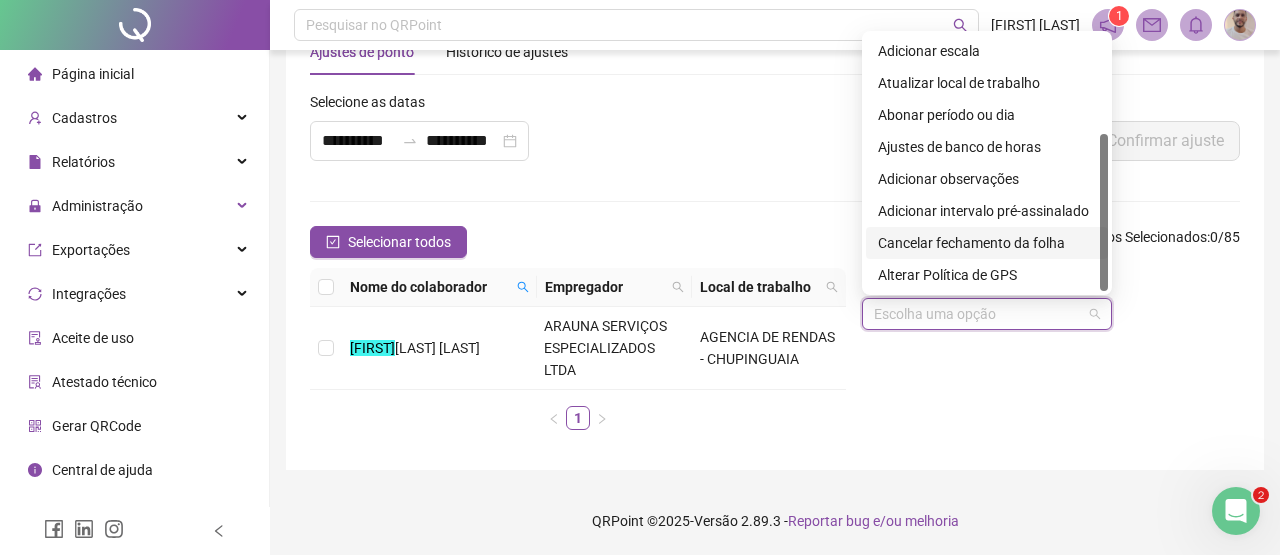 click on "Cancelar fechamento da folha" at bounding box center [987, 243] 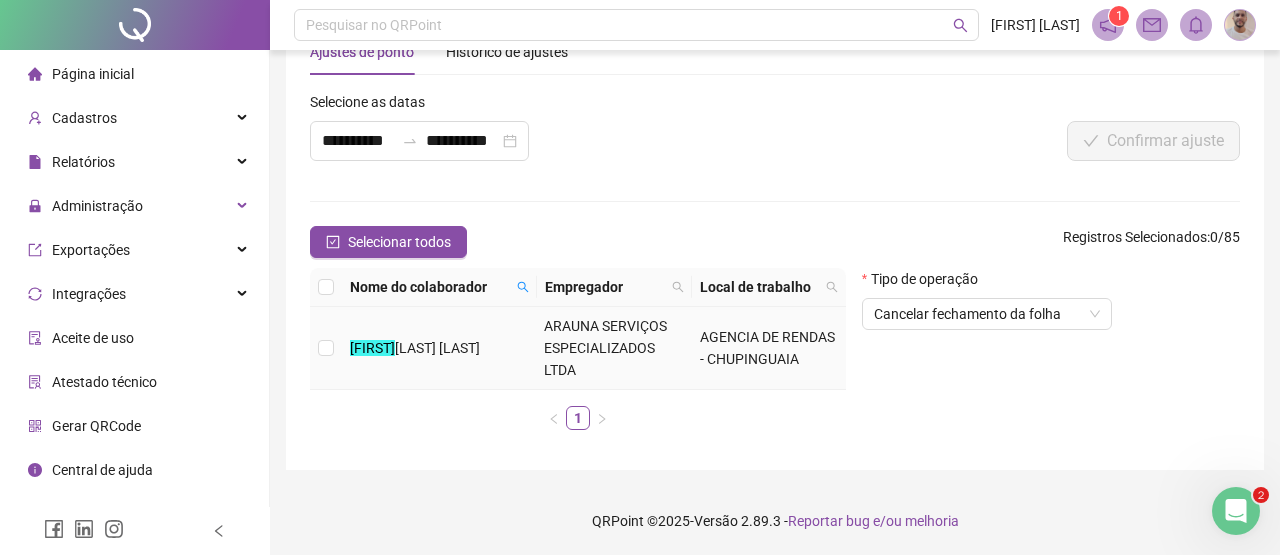 click at bounding box center (326, 348) 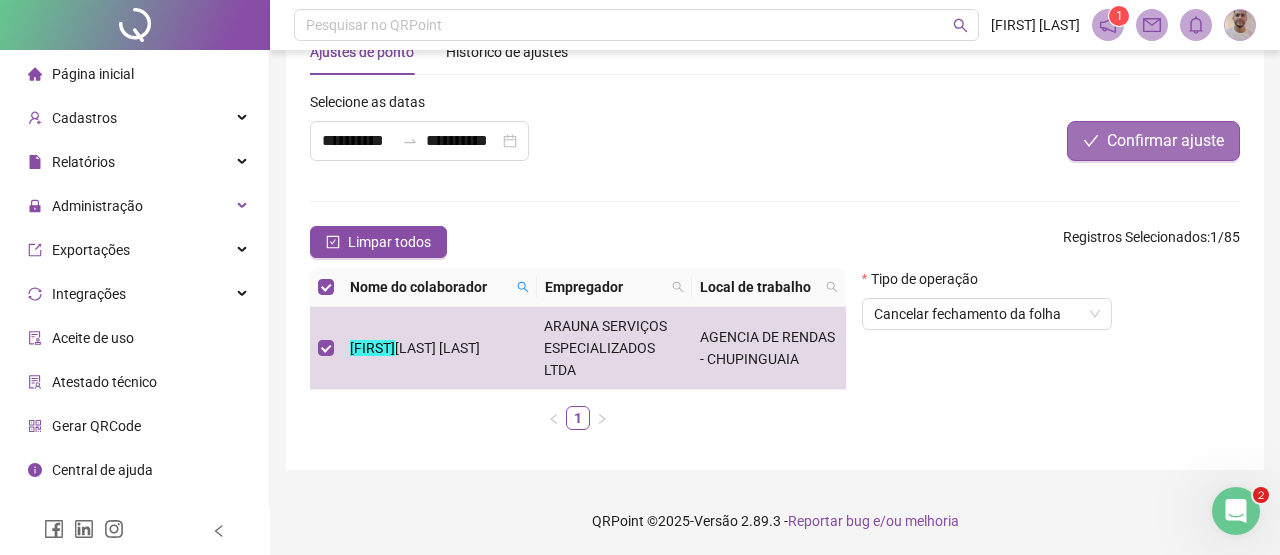 click on "Confirmar ajuste" at bounding box center [1165, 141] 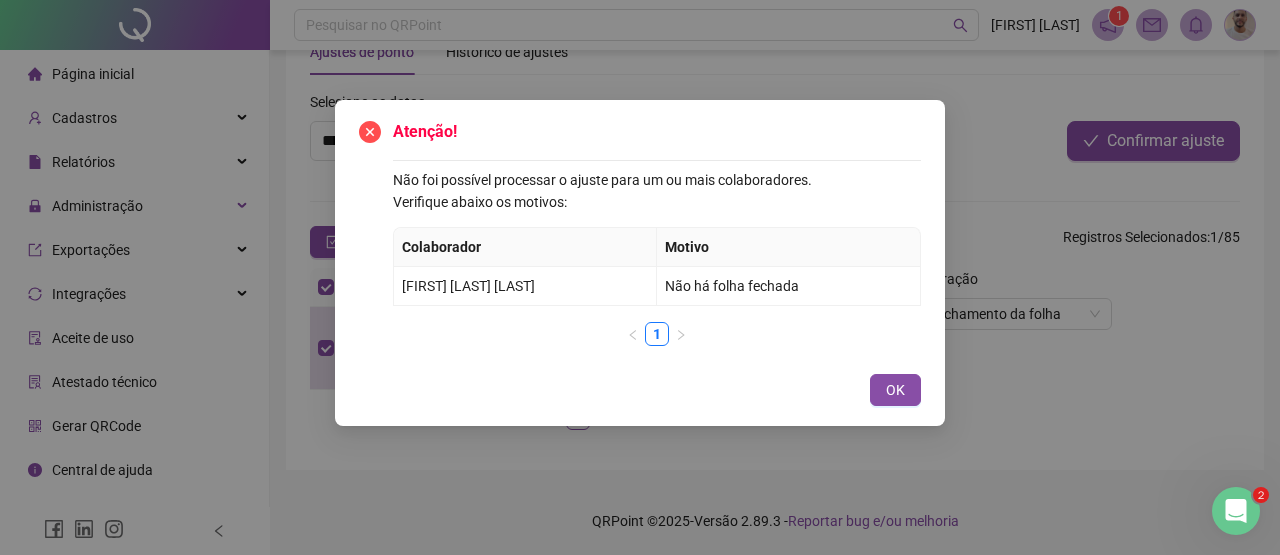 click on "Atenção! Não foi possível processar o ajuste para um ou mais colaboradores. Verifique abaixo os motivos: Colaborador Motivo GISLENE DE SOUZA PERALTA Não há folha fechada 1 OK" at bounding box center (640, 277) 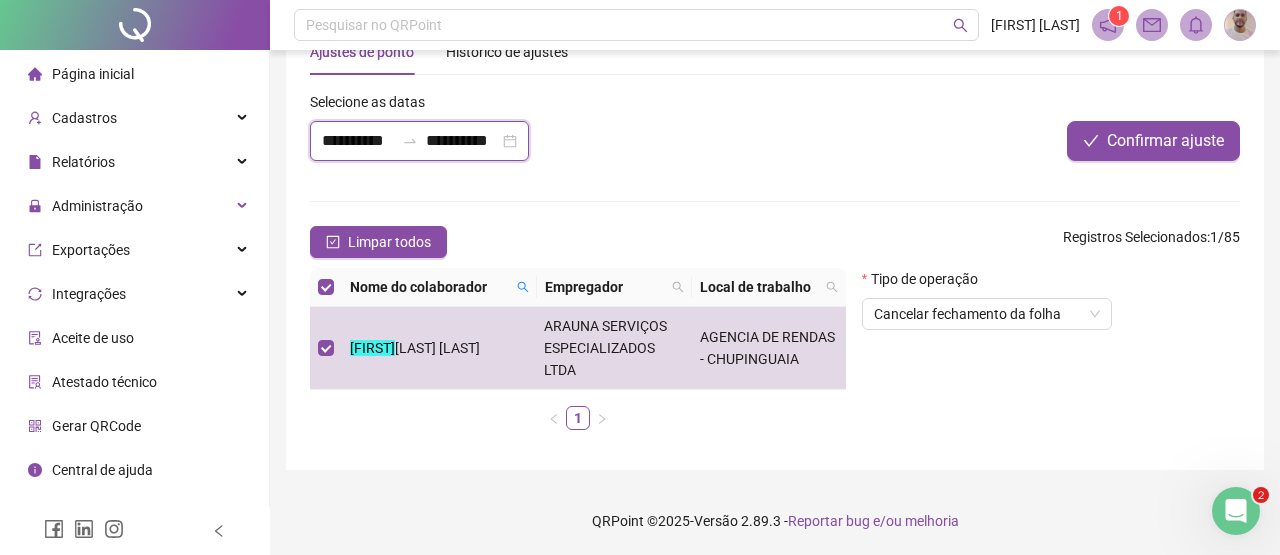 click on "**********" at bounding box center [358, 141] 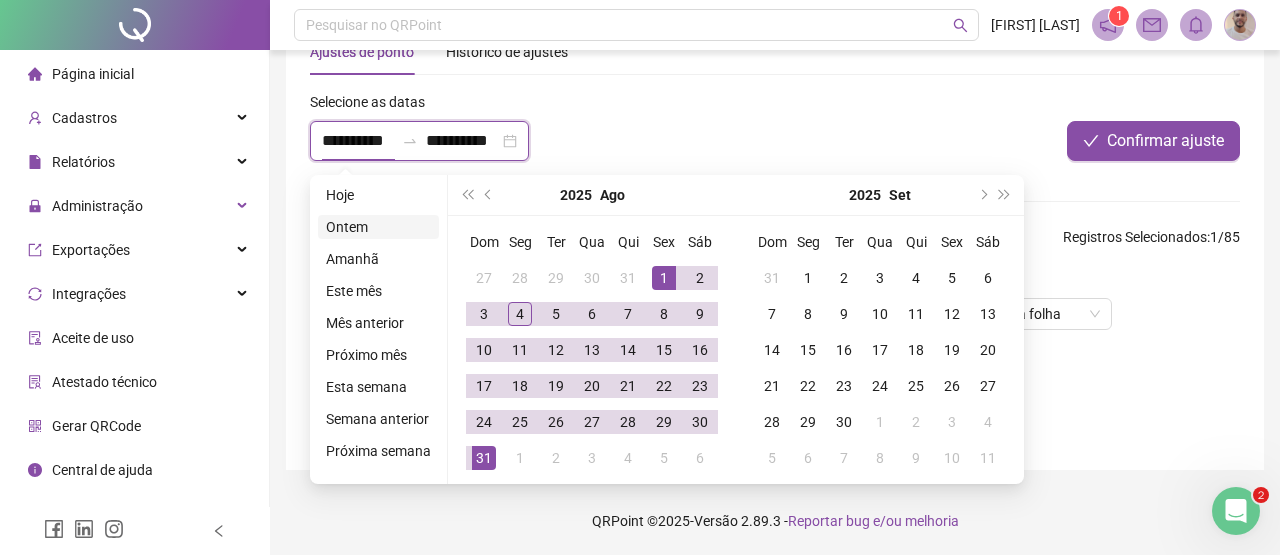 type on "**********" 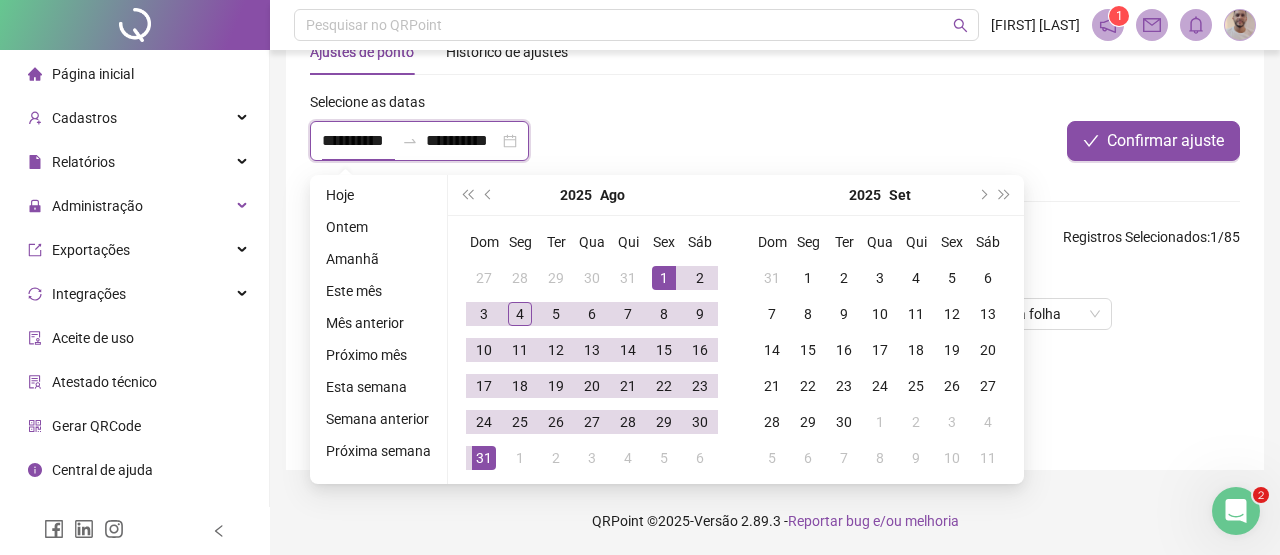 type on "**********" 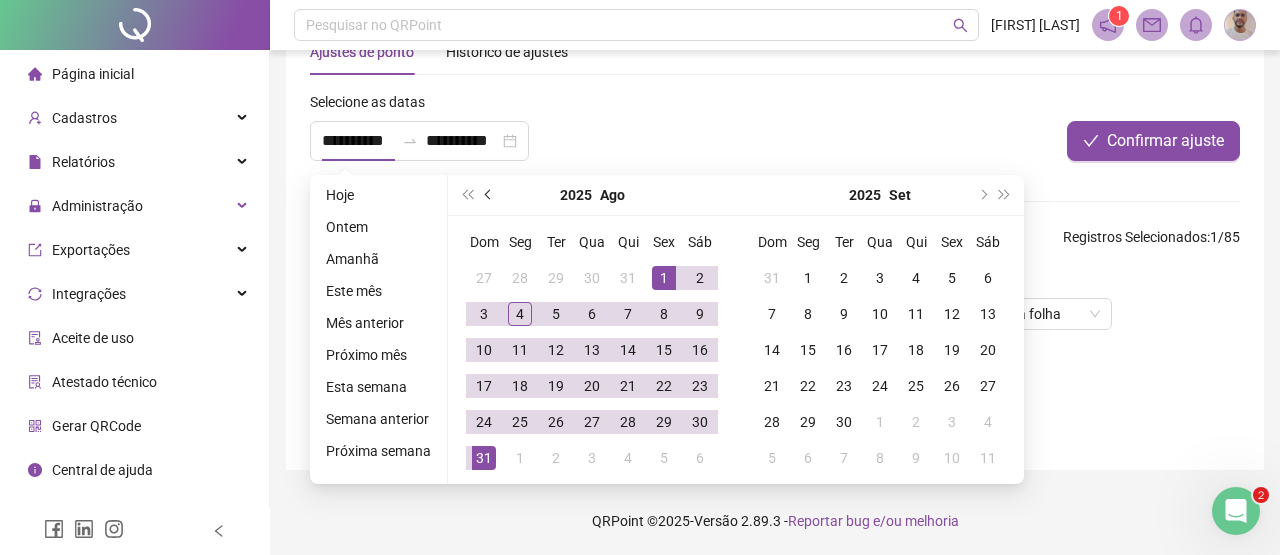 click at bounding box center [489, 195] 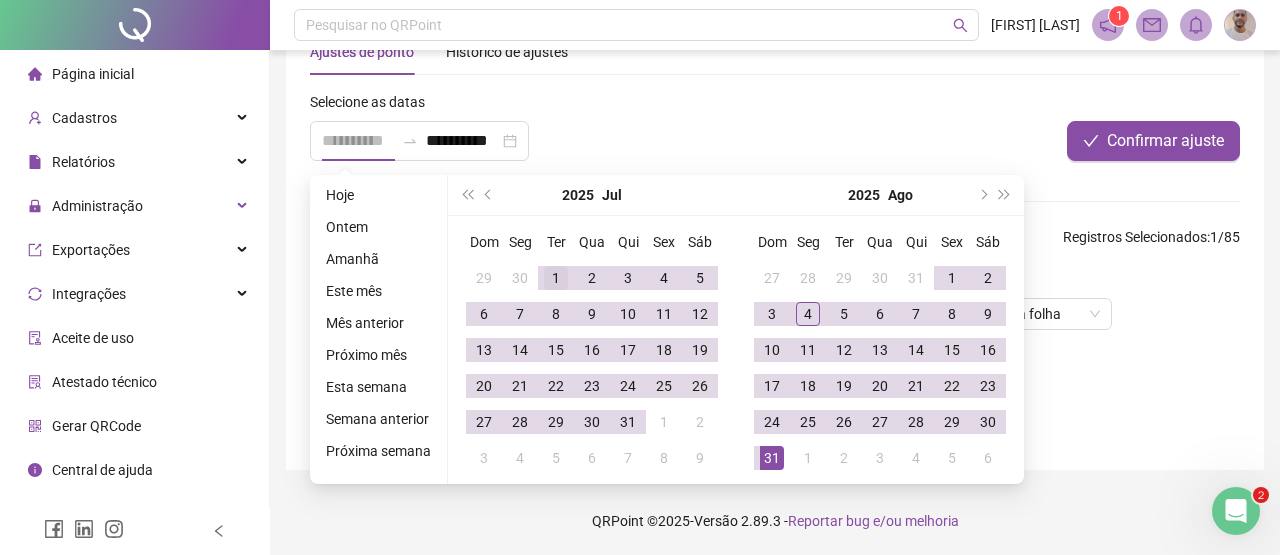 type on "**********" 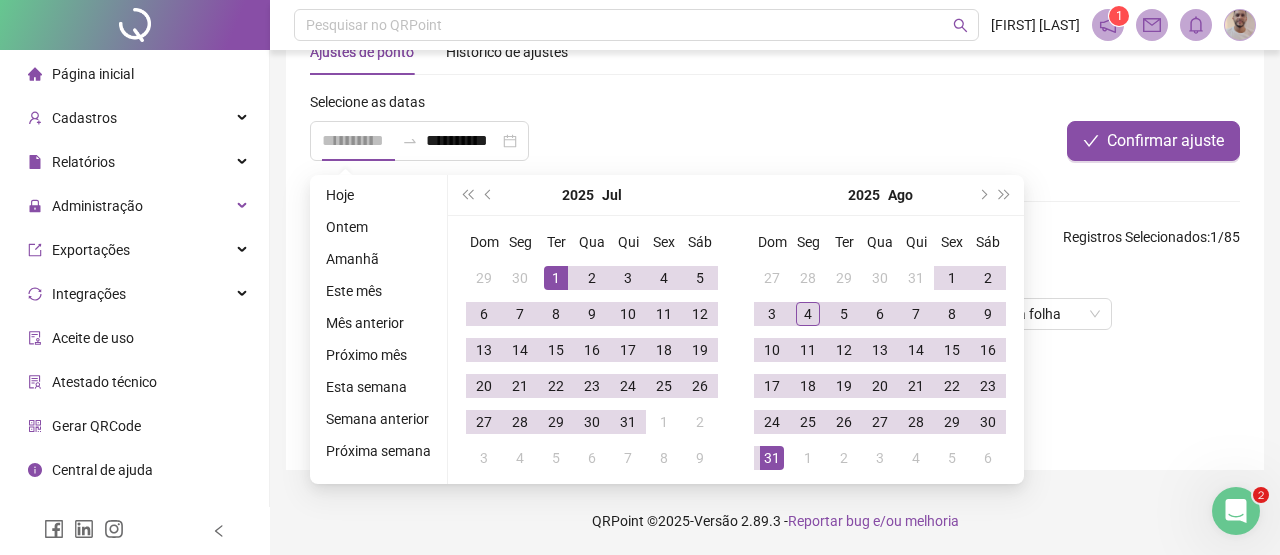 drag, startPoint x: 557, startPoint y: 273, endPoint x: 560, endPoint y: 287, distance: 14.3178215 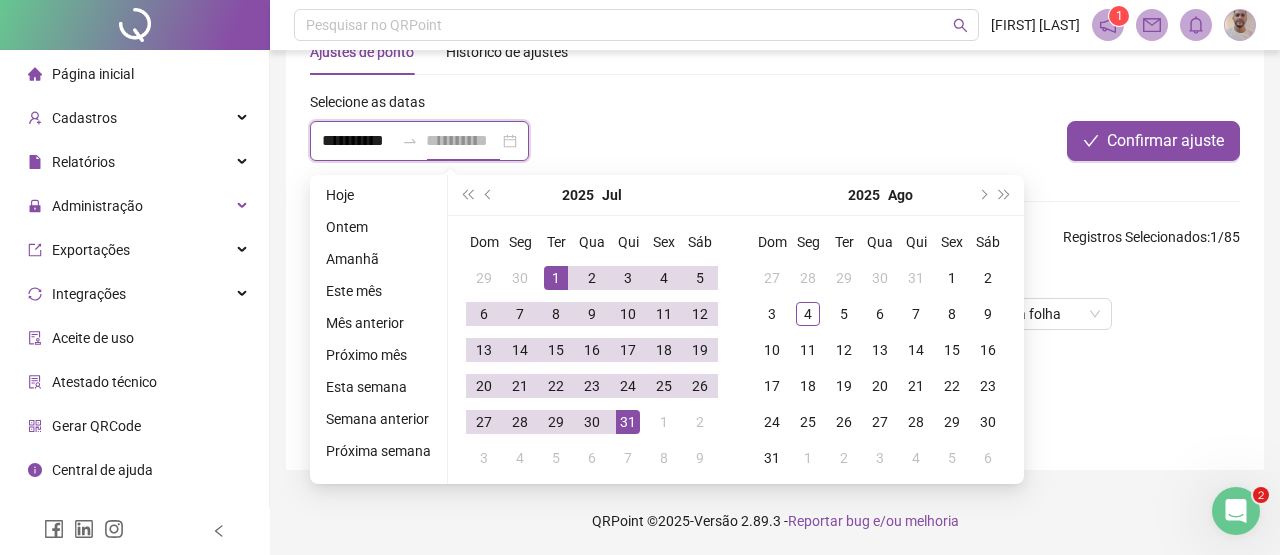 type on "**********" 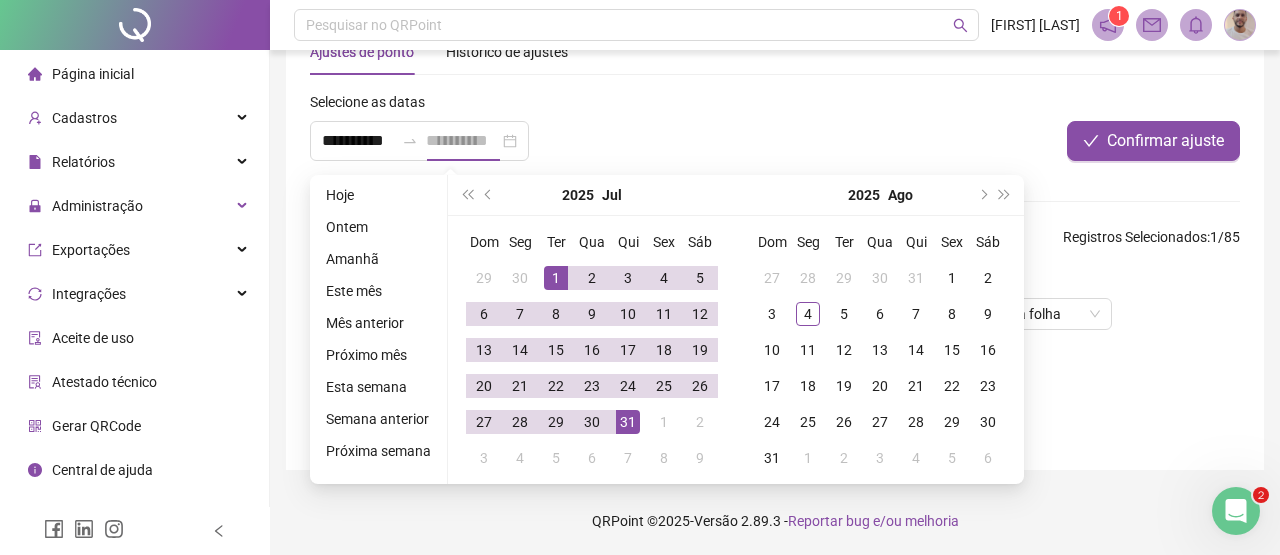 click on "31" at bounding box center [628, 422] 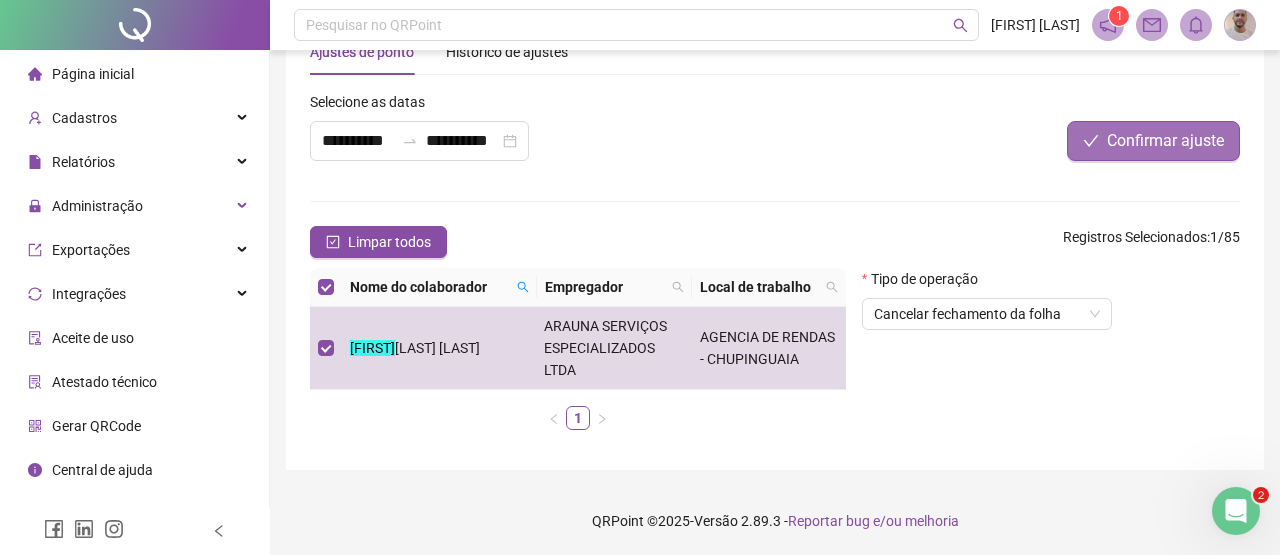 click on "Confirmar ajuste" at bounding box center [1165, 141] 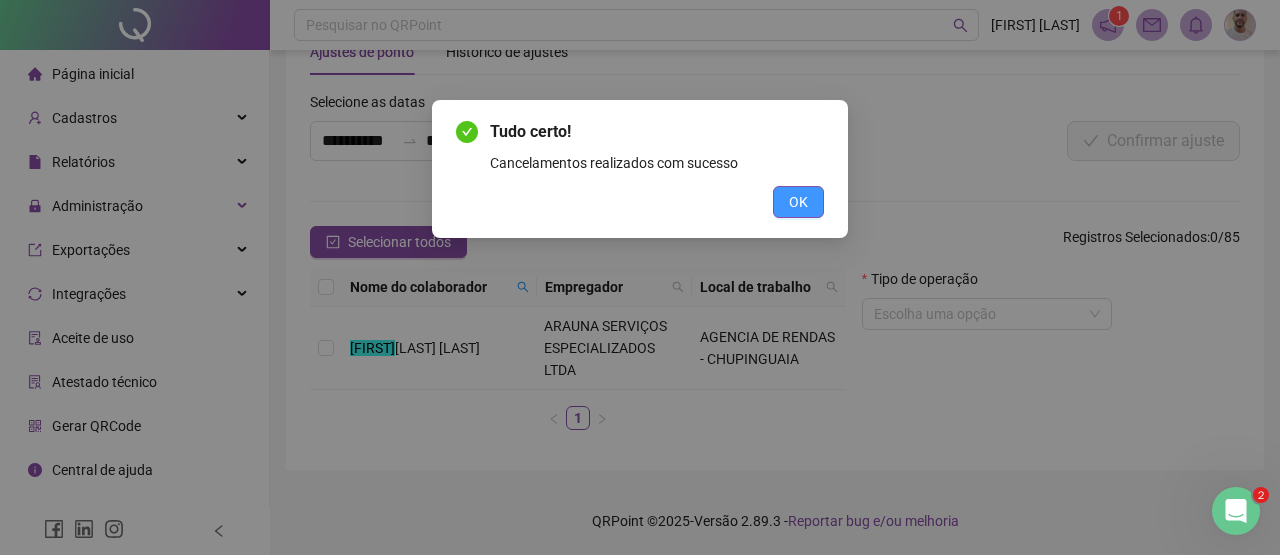 click on "OK" at bounding box center [798, 202] 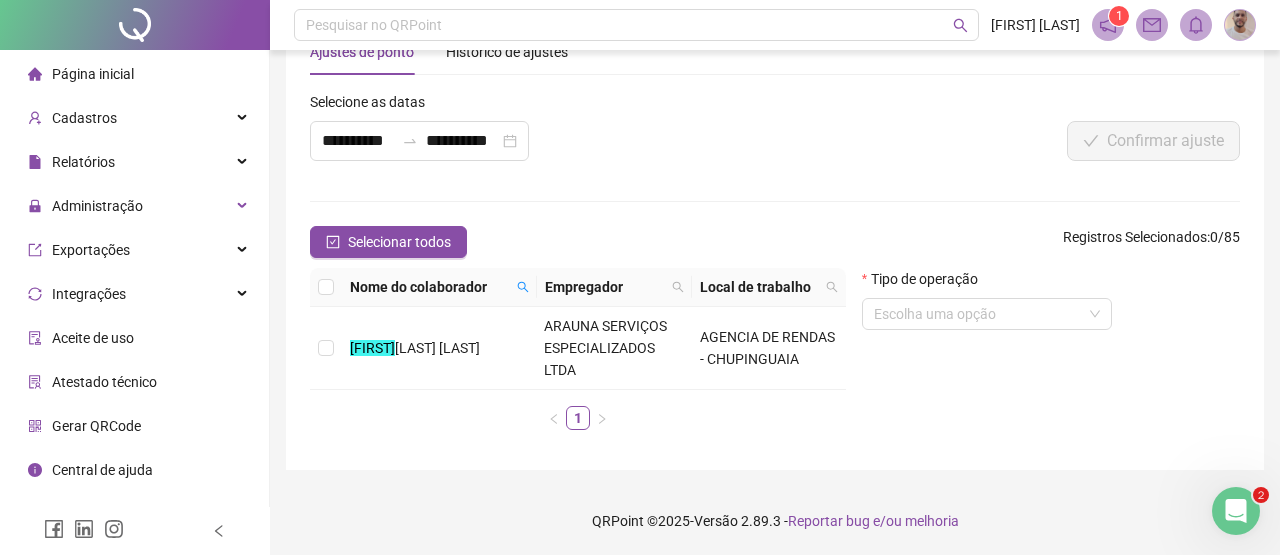 click 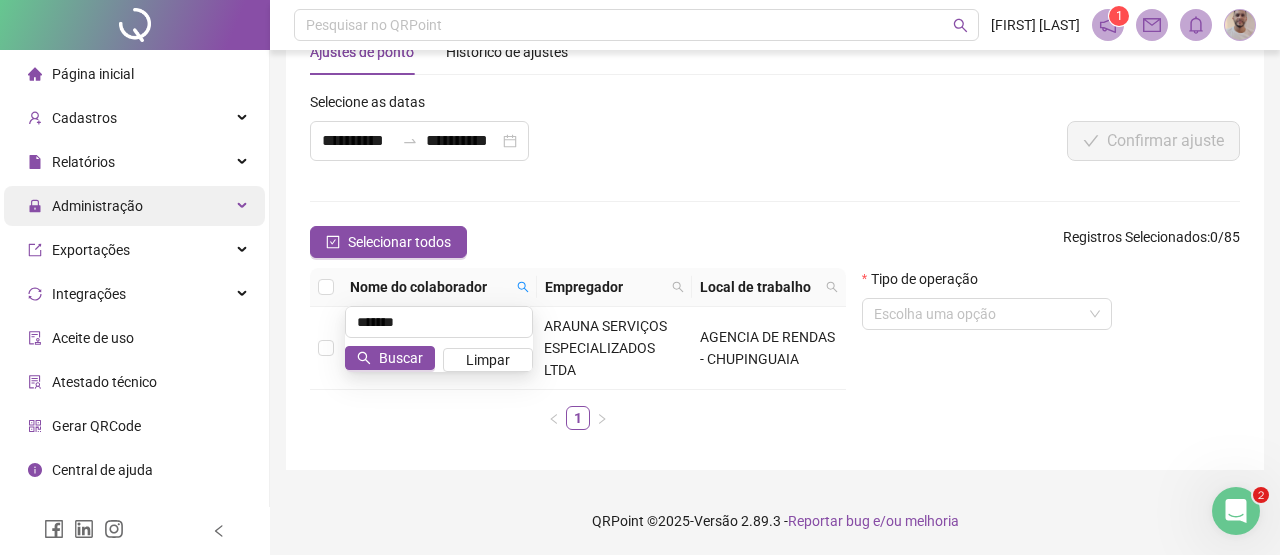 click on "Administração" at bounding box center (97, 206) 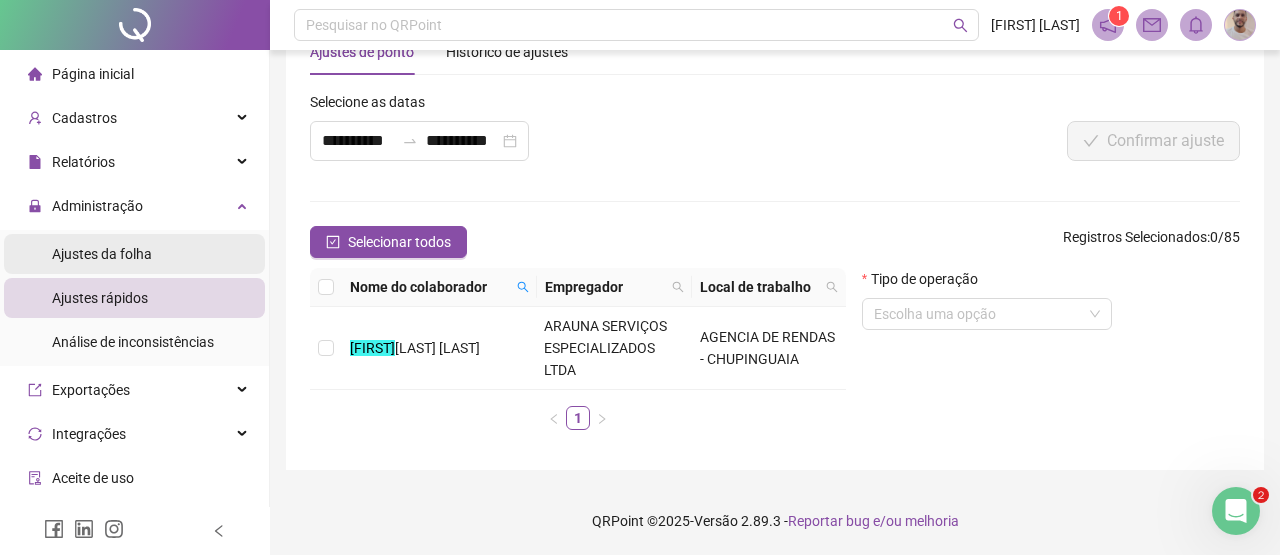 click on "Ajustes da folha" at bounding box center (102, 254) 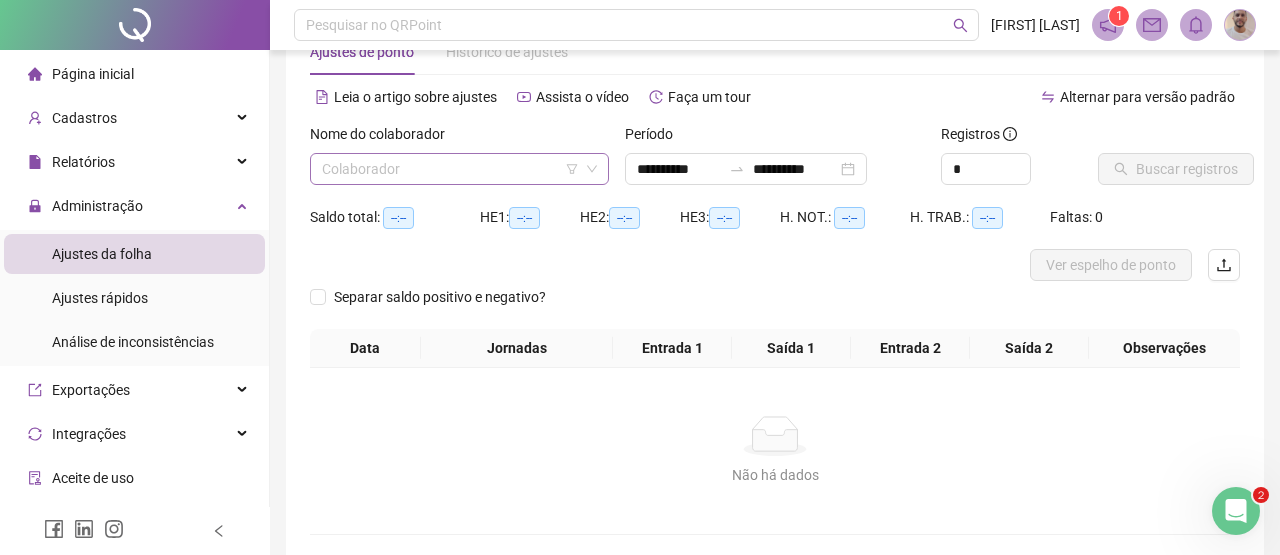 click at bounding box center [450, 169] 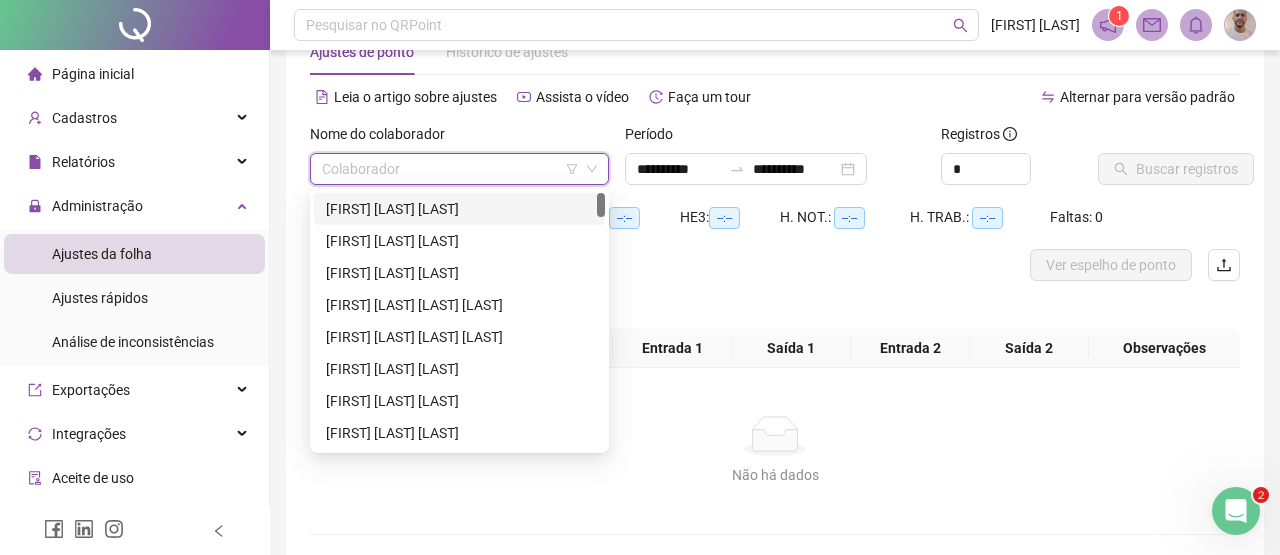 paste on "**********" 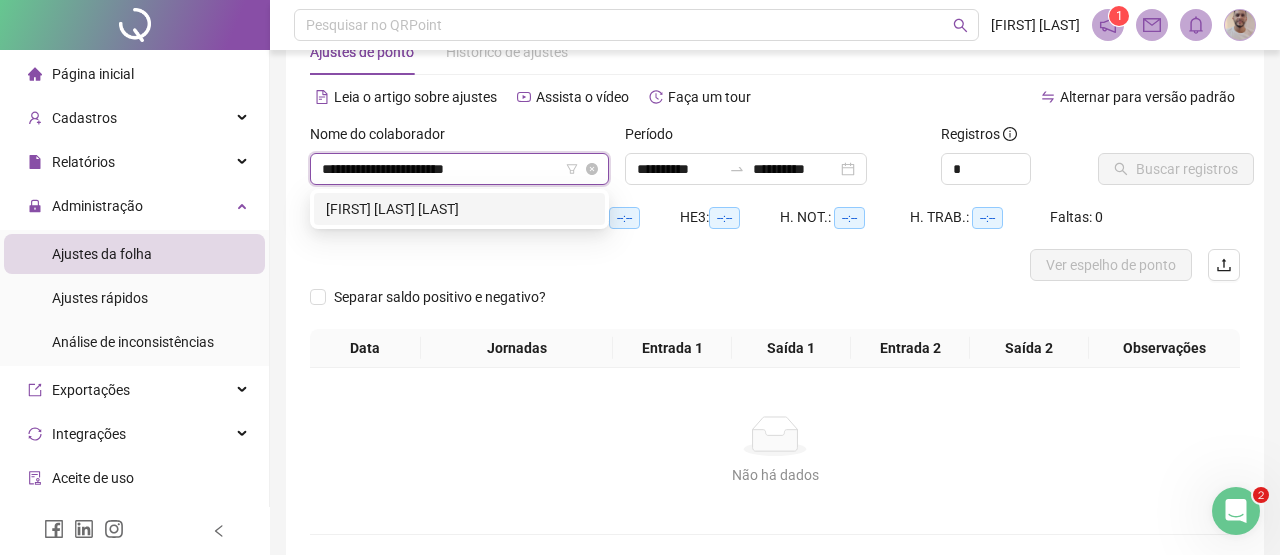 type on "**********" 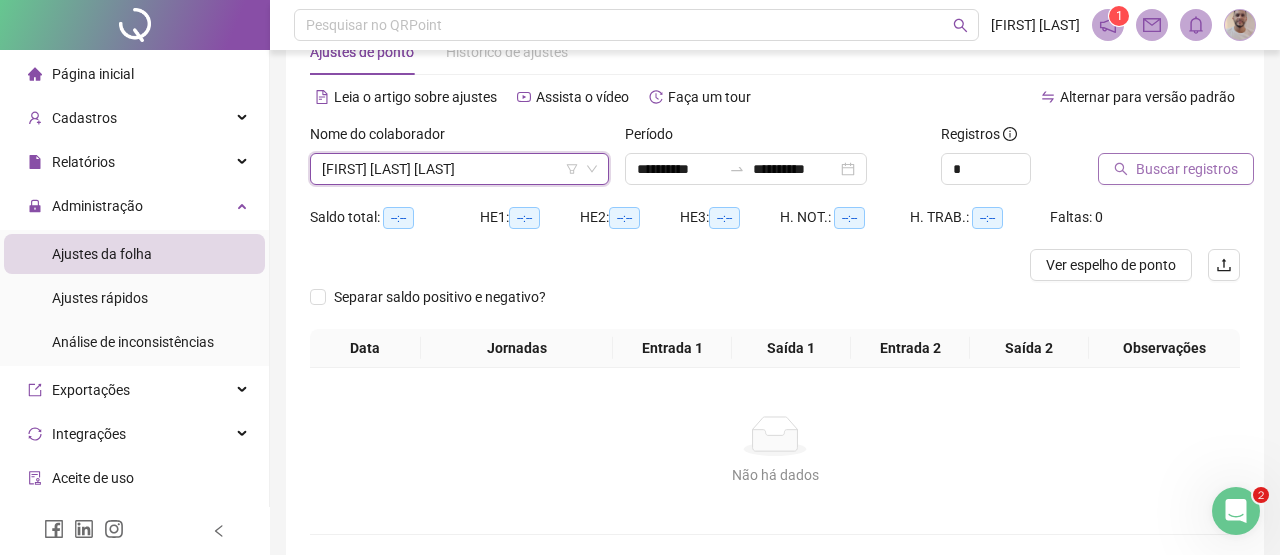 click on "Buscar registros" at bounding box center (1187, 169) 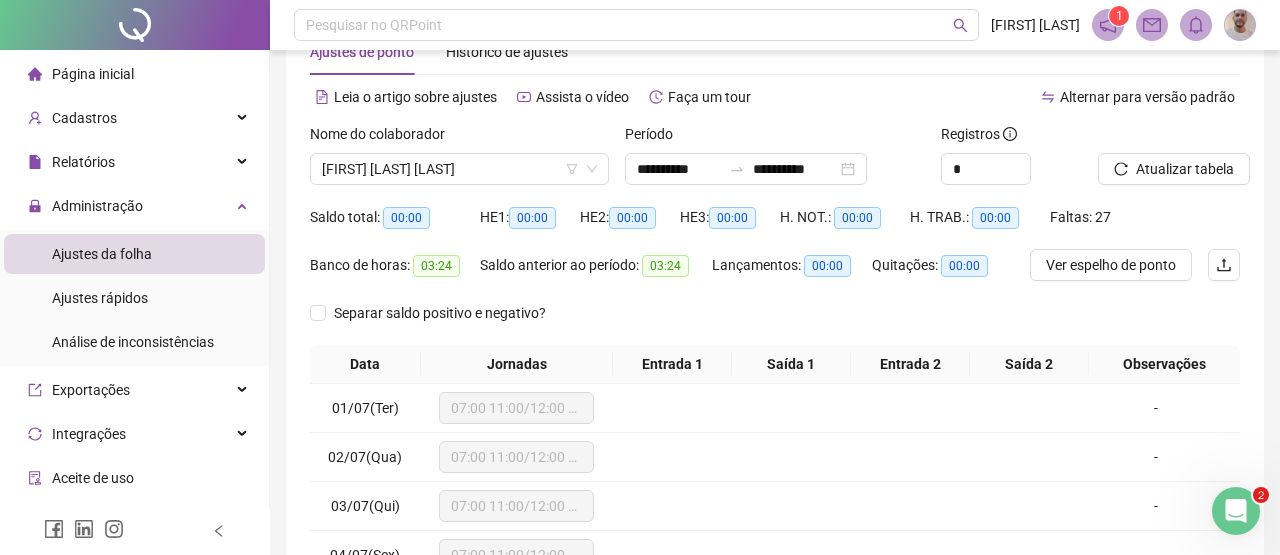 scroll, scrollTop: 396, scrollLeft: 0, axis: vertical 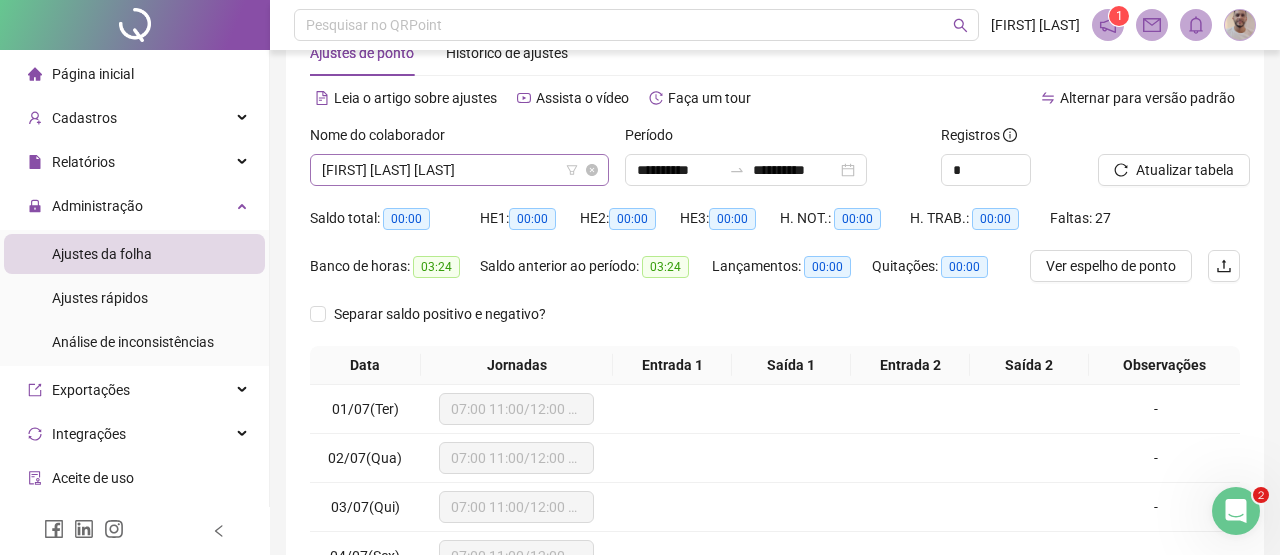 click on "[FIRST] [LAST]" at bounding box center (459, 170) 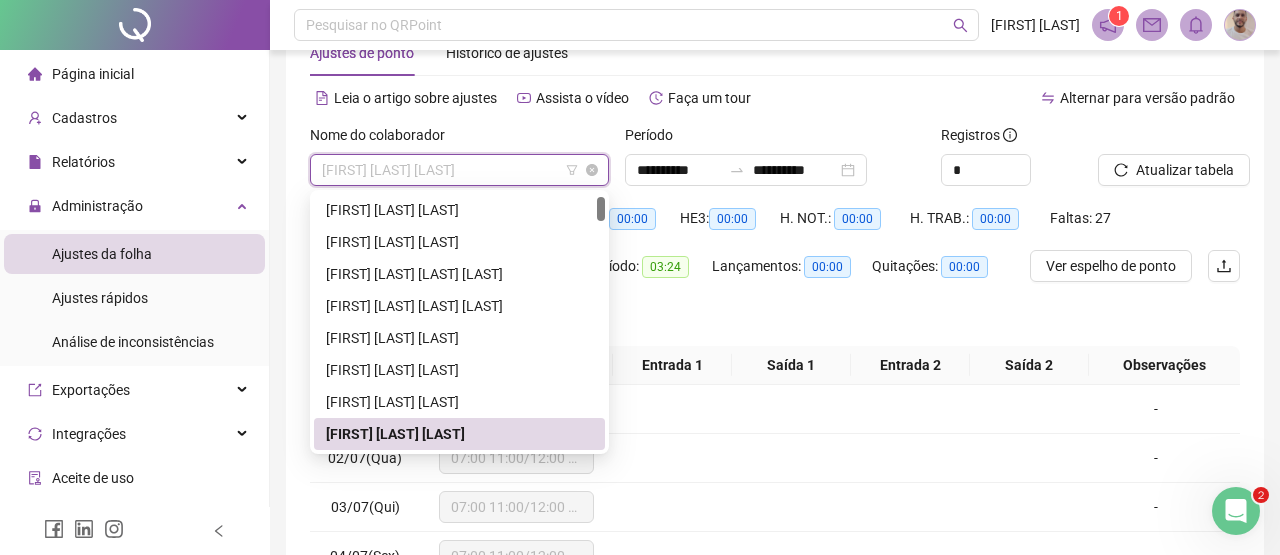 paste on "**********" 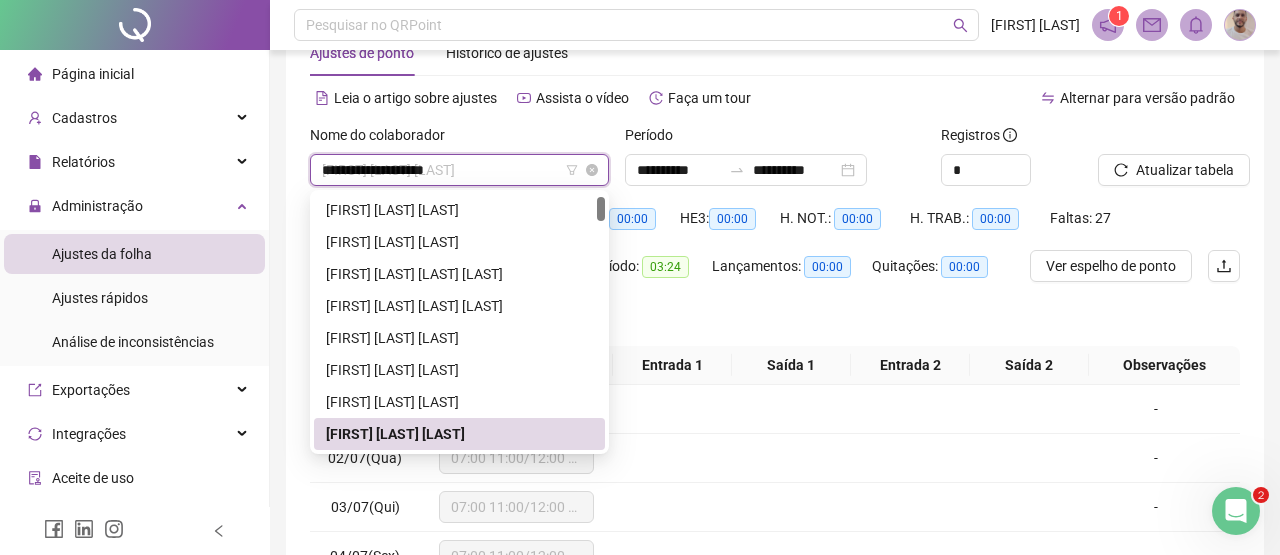scroll, scrollTop: 0, scrollLeft: 0, axis: both 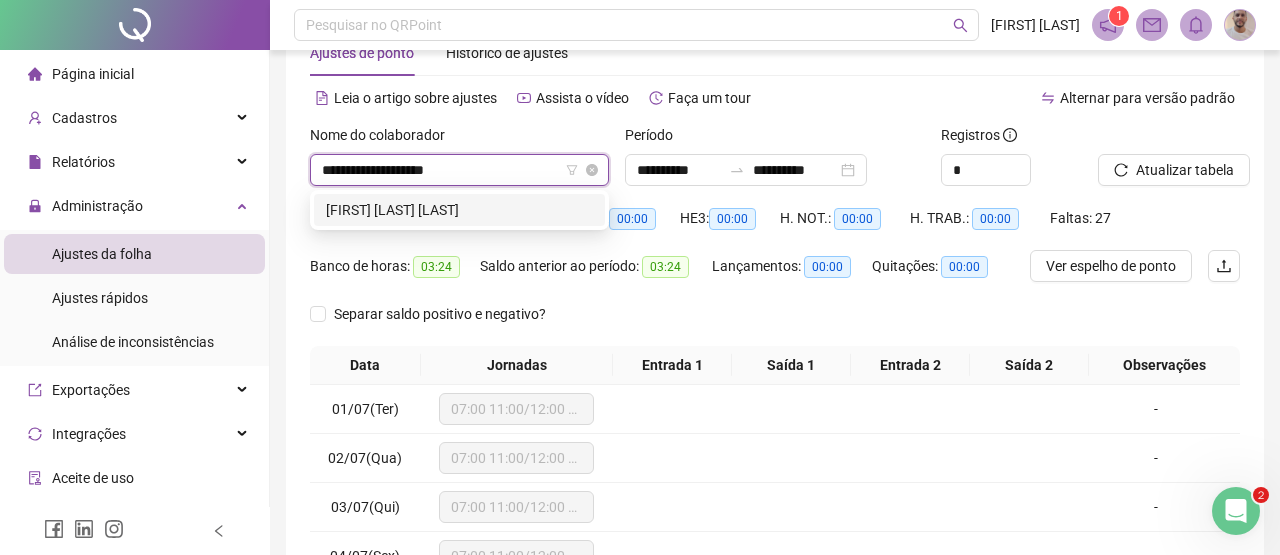 type 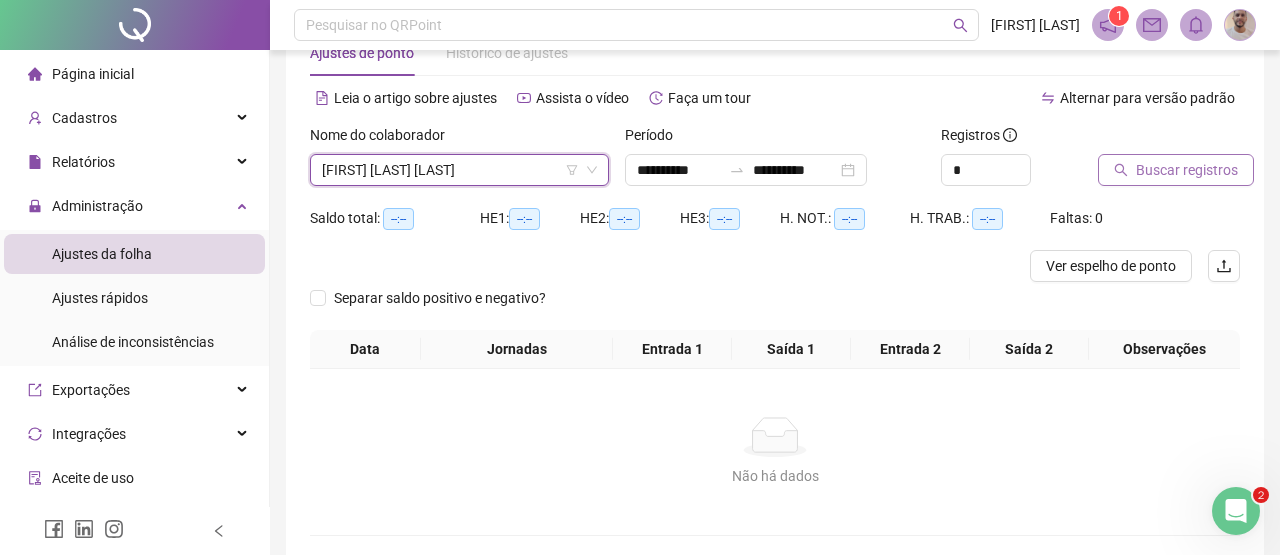 click on "Buscar registros" at bounding box center (1187, 170) 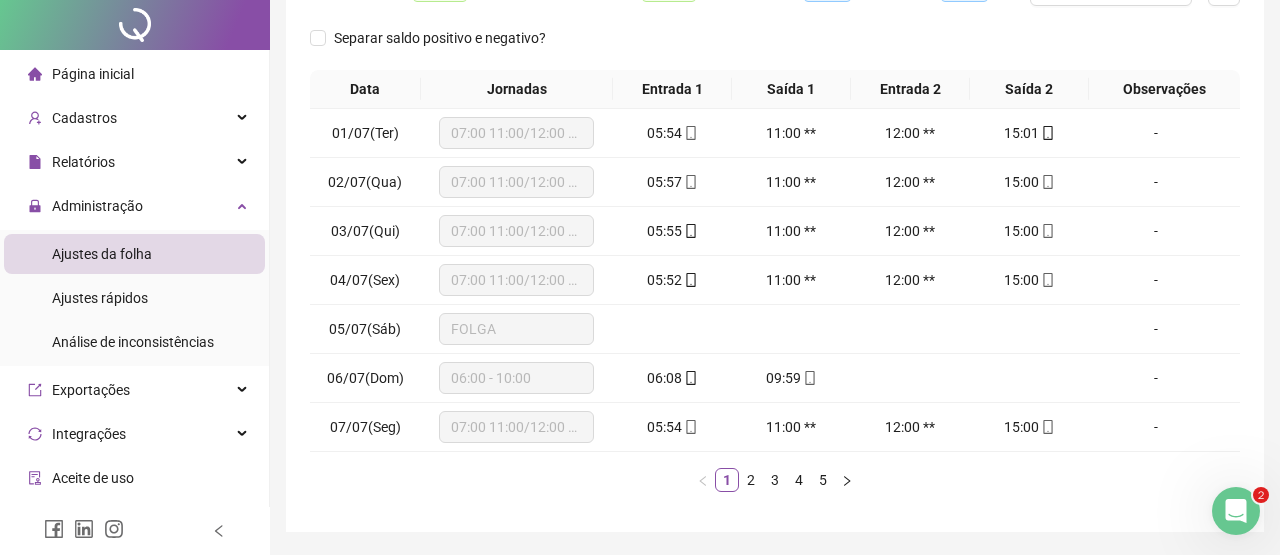 scroll, scrollTop: 0, scrollLeft: 0, axis: both 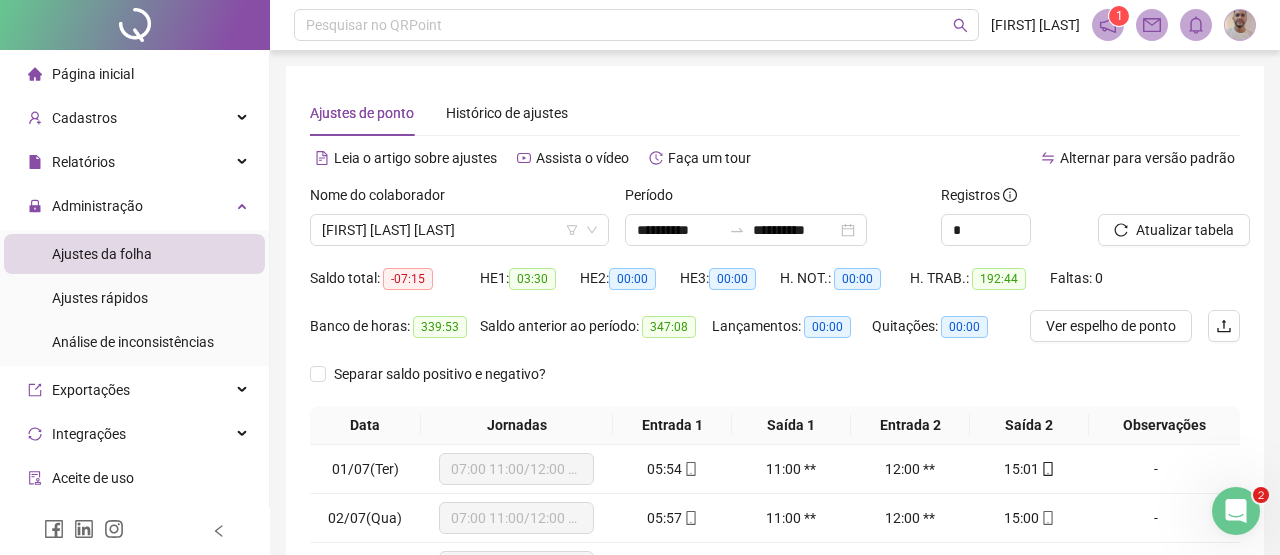 click on "4" at bounding box center [799, 816] 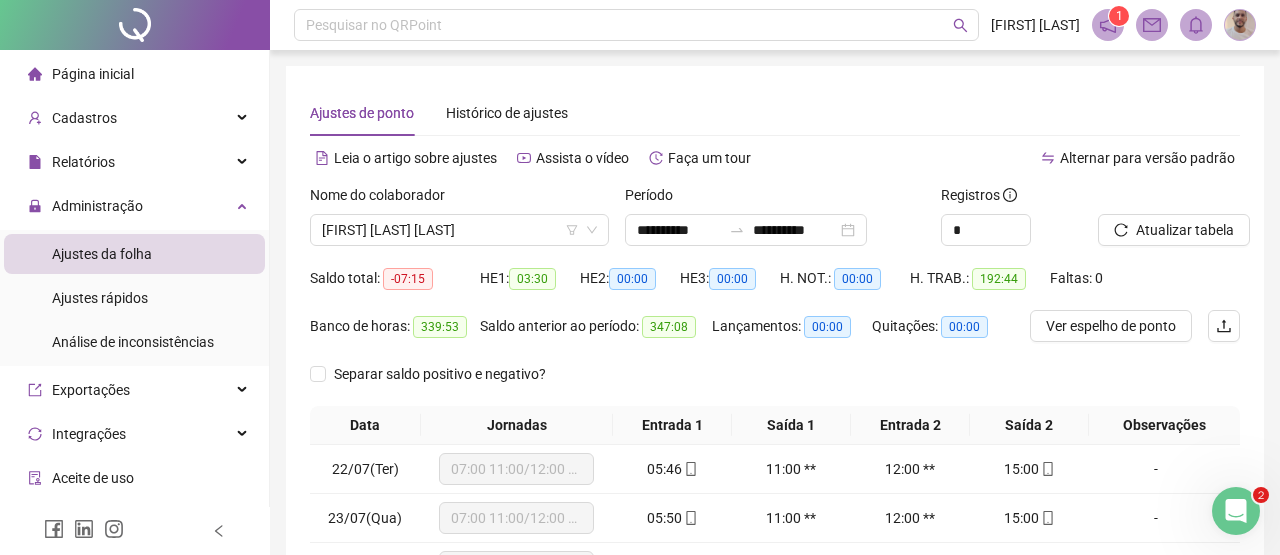 click at bounding box center [1029, 665] 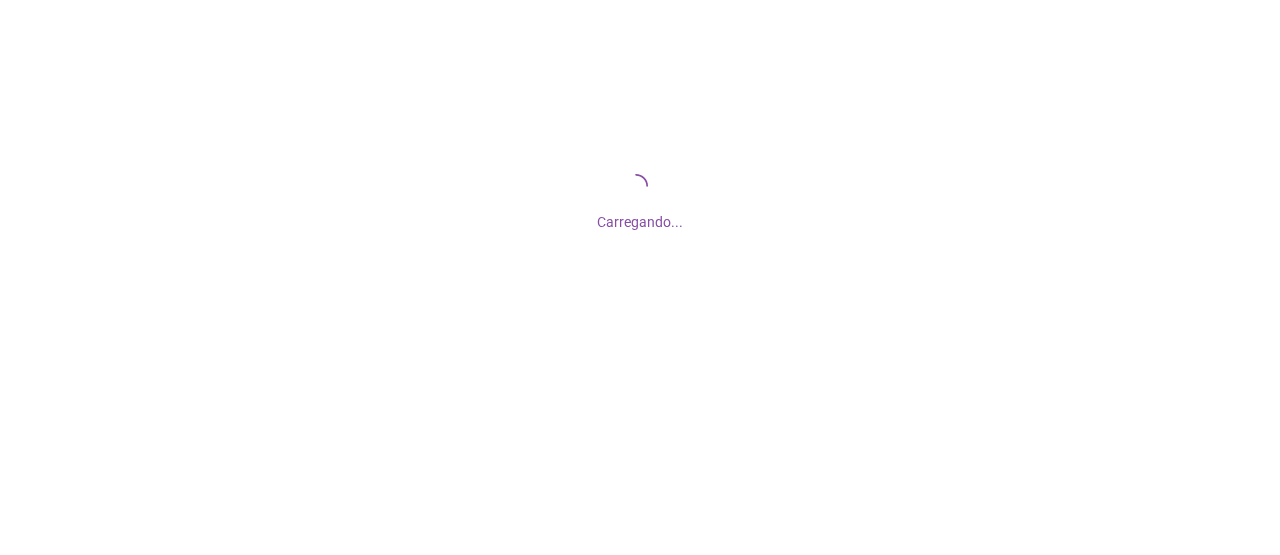 scroll, scrollTop: 0, scrollLeft: 0, axis: both 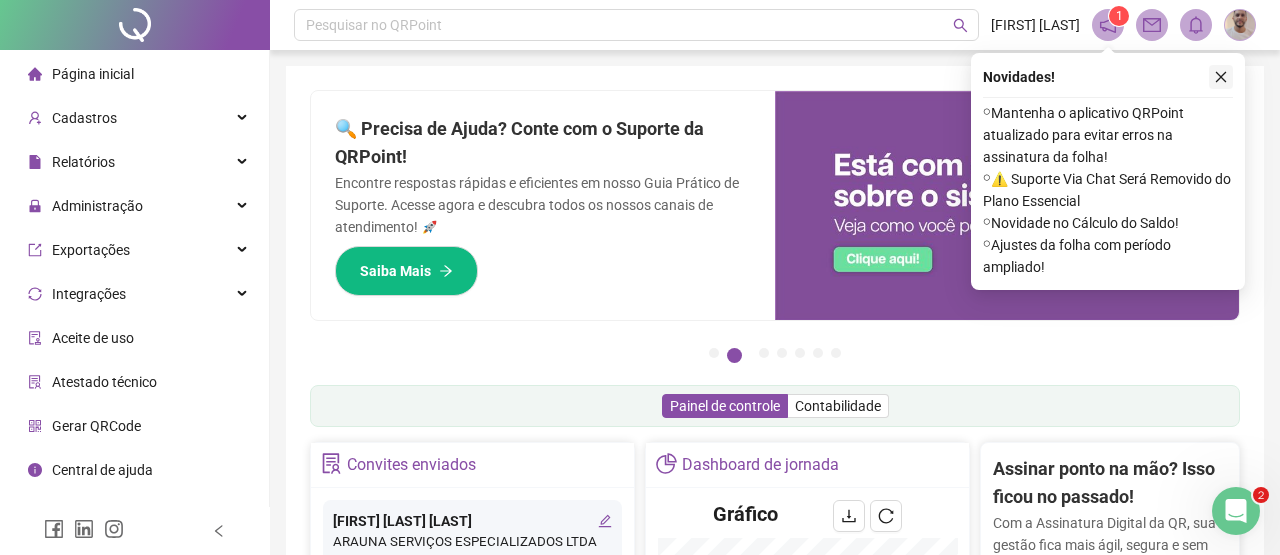 click 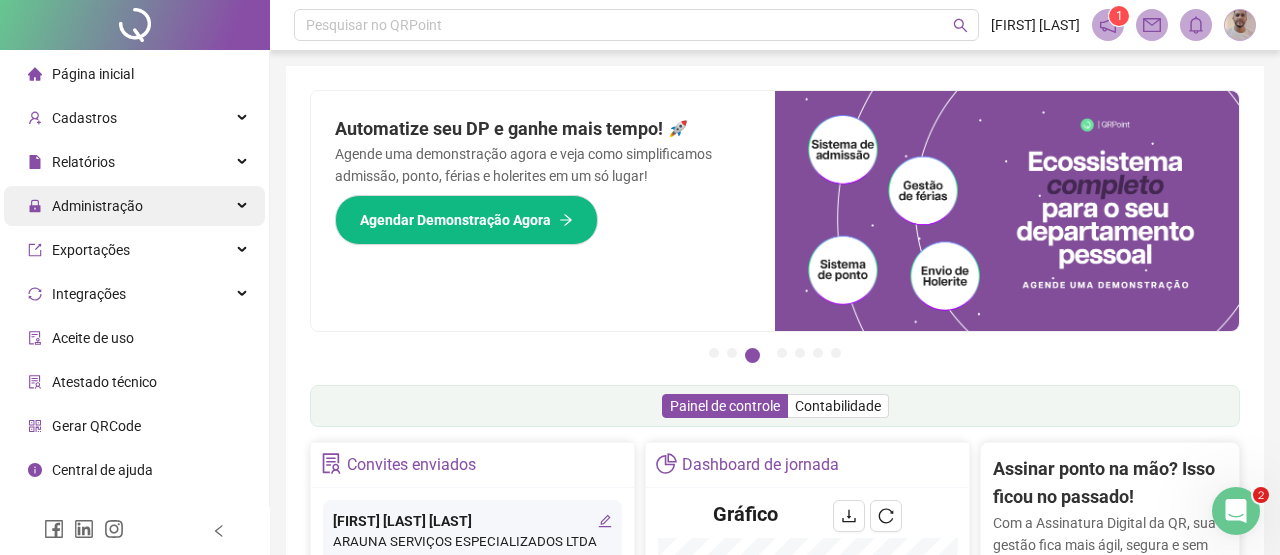 click on "Administração" at bounding box center (97, 206) 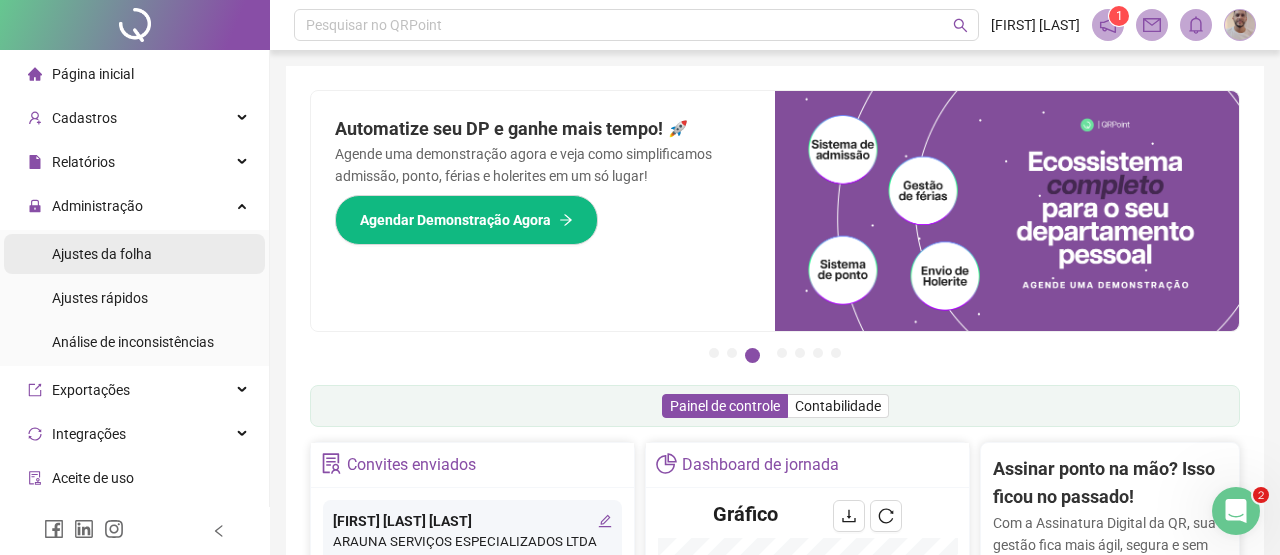 click on "Ajustes da folha" at bounding box center (102, 254) 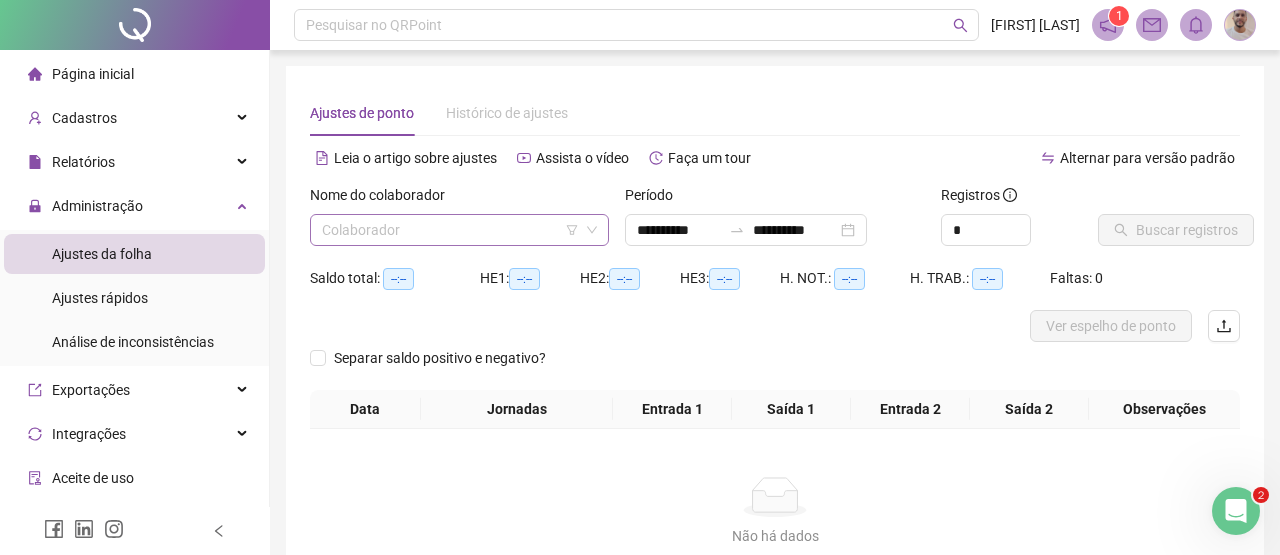 click at bounding box center [450, 230] 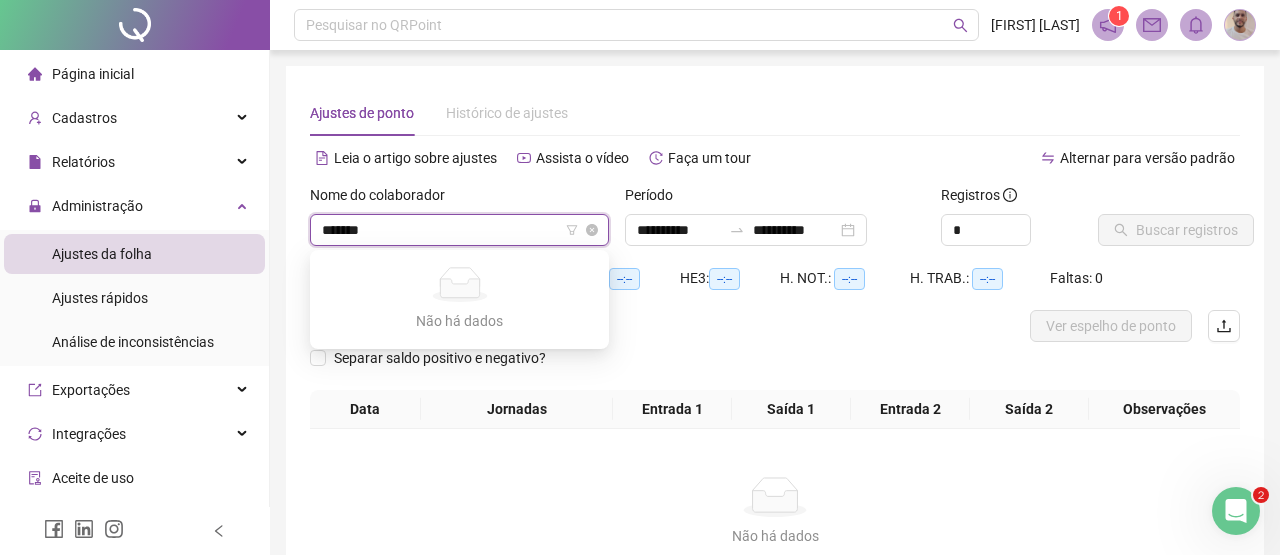 type on "********" 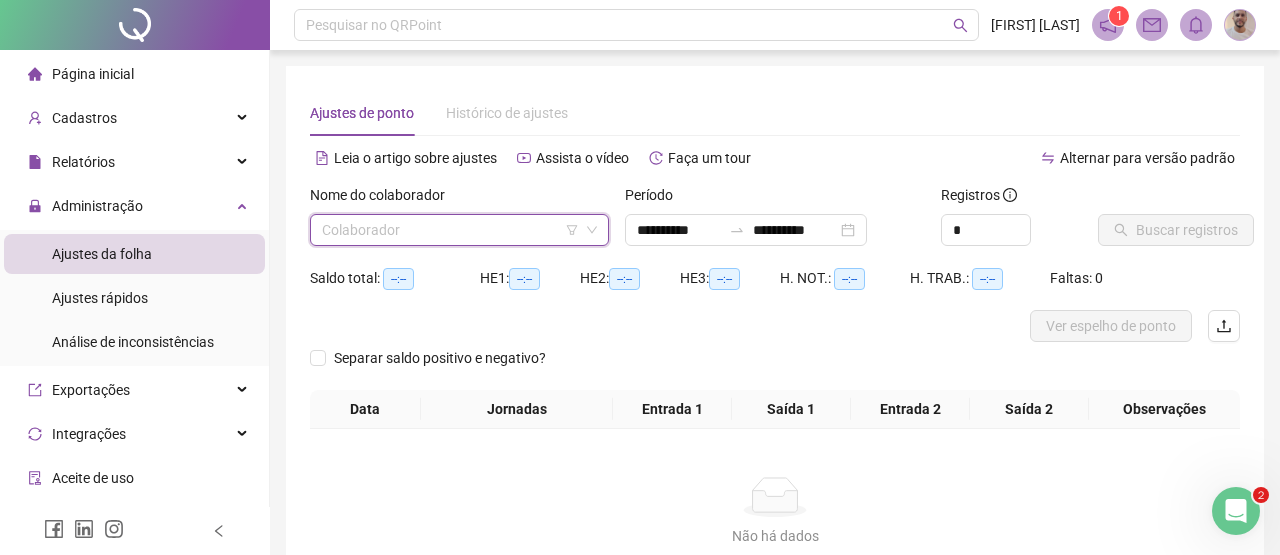 click at bounding box center [450, 230] 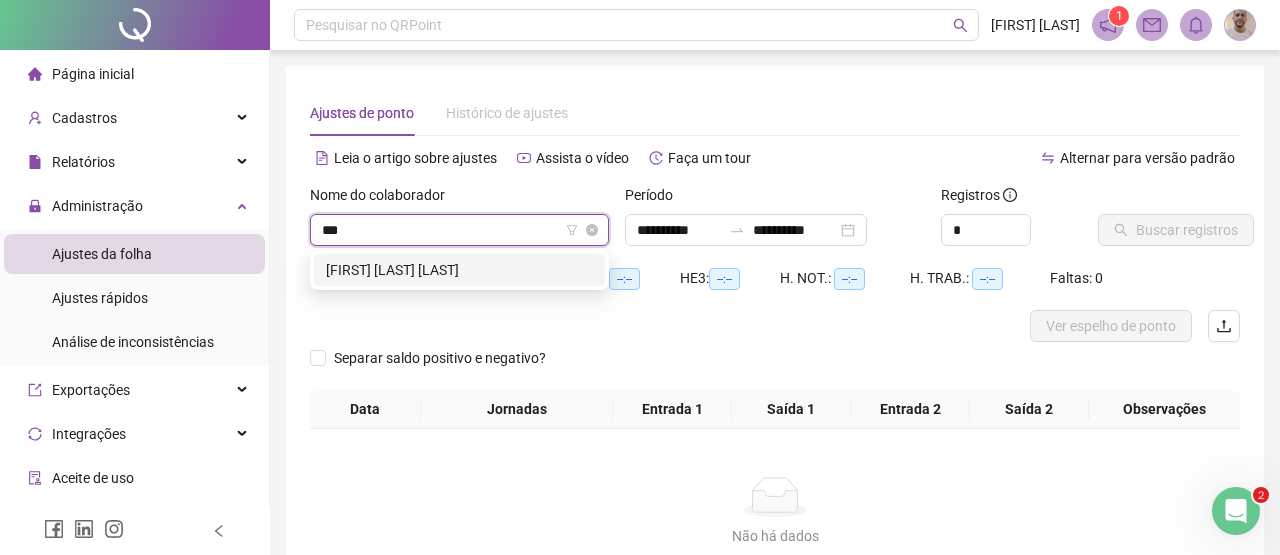 type on "****" 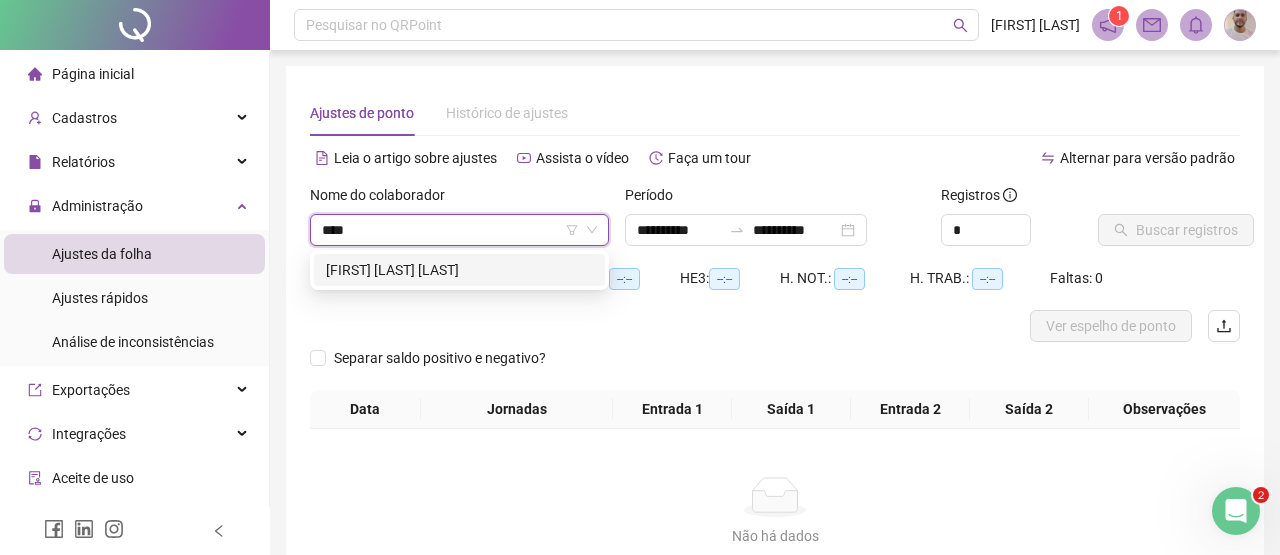 click on "[FIRST] [LAST] [LAST]" at bounding box center (459, 270) 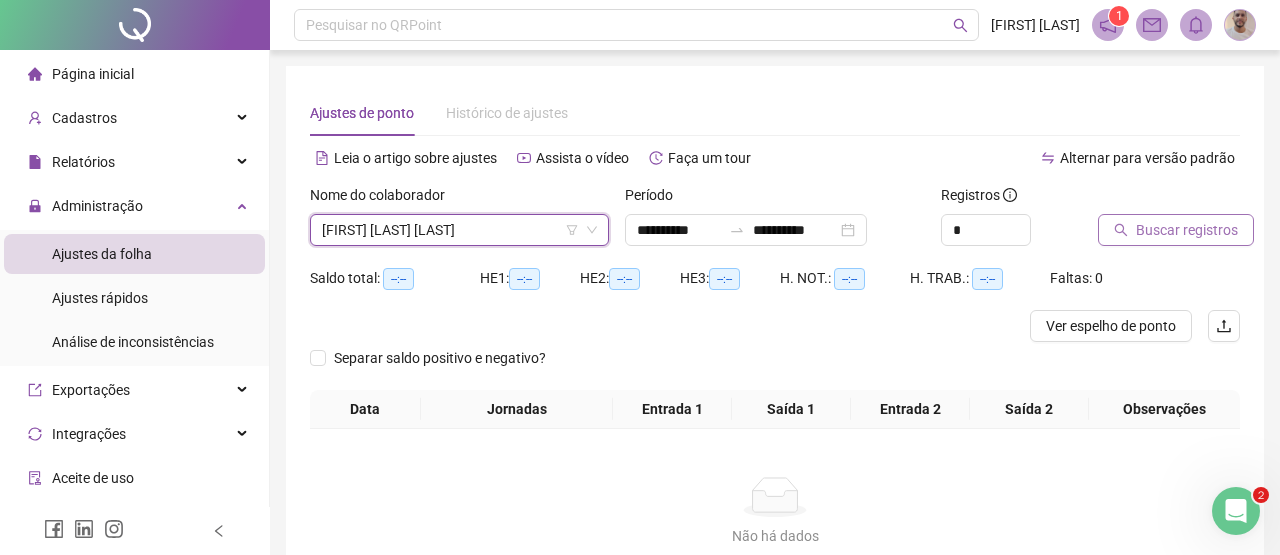 click on "Buscar registros" at bounding box center (1187, 230) 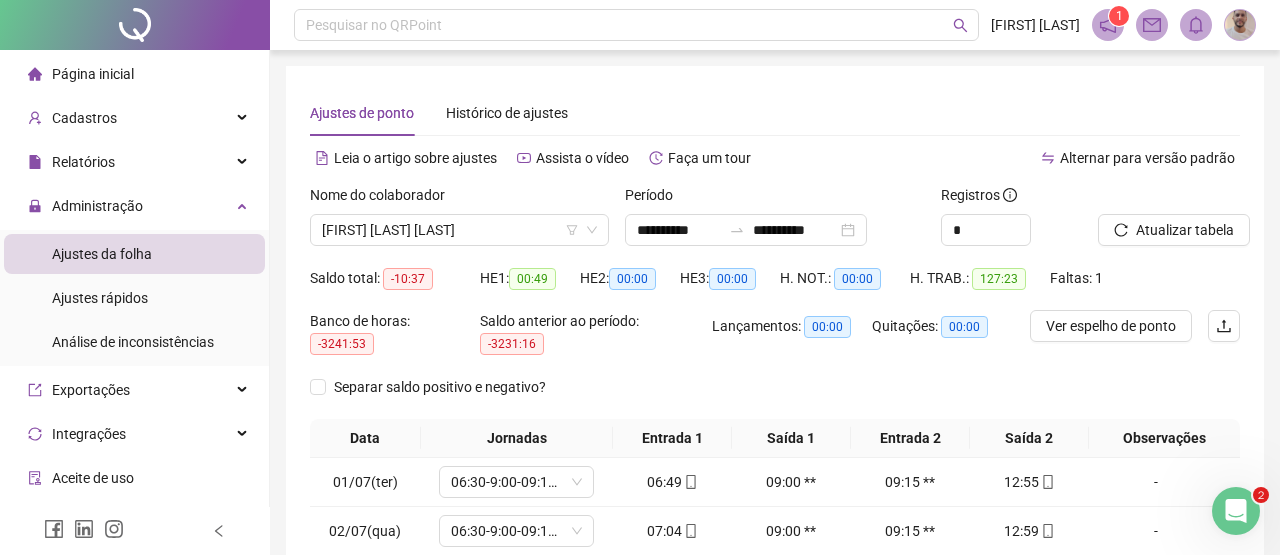 scroll, scrollTop: 410, scrollLeft: 0, axis: vertical 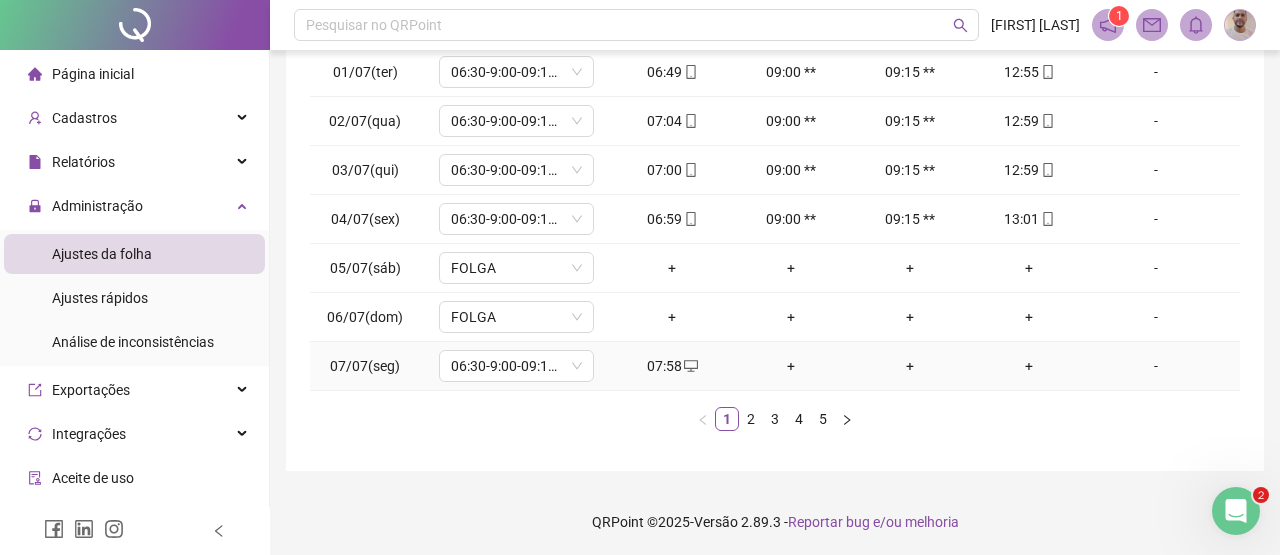 click on "+" at bounding box center [1029, 366] 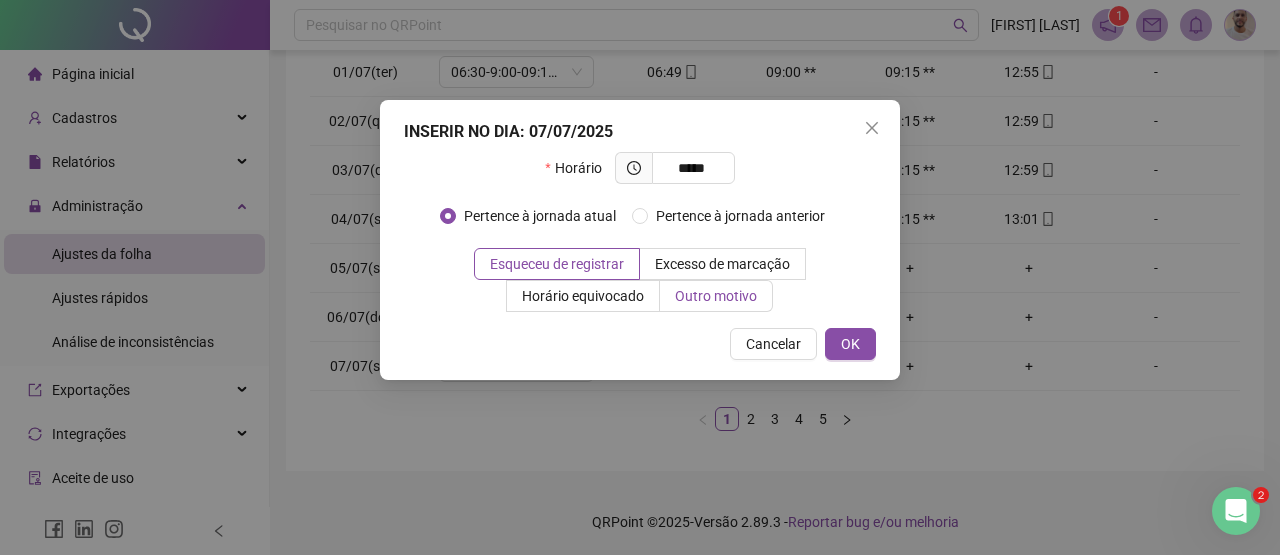 type on "*****" 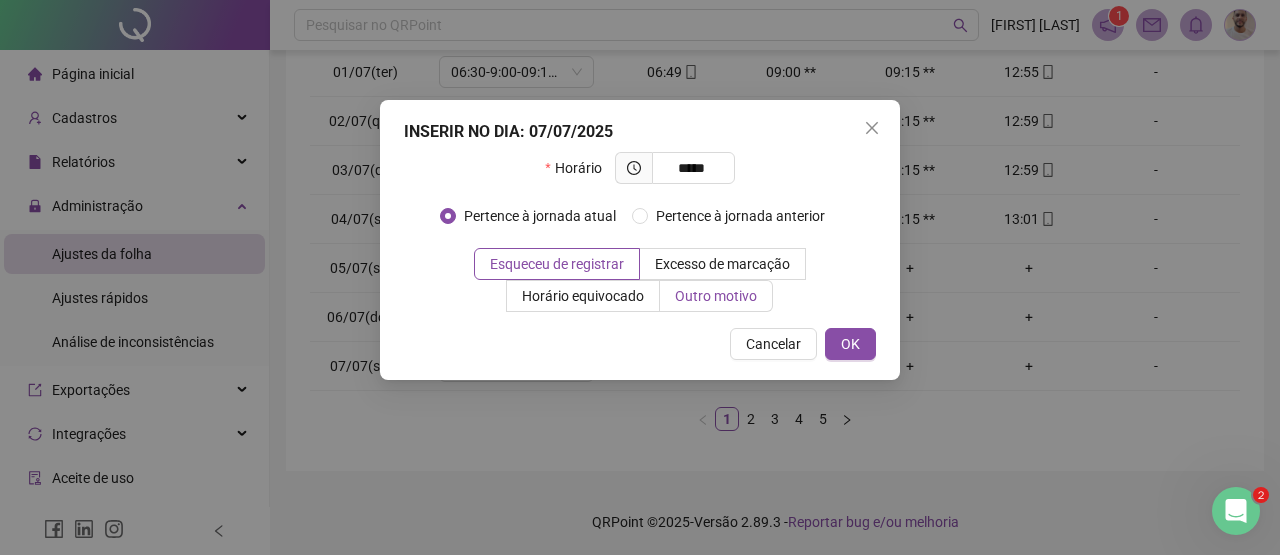 click on "Outro motivo" at bounding box center [716, 296] 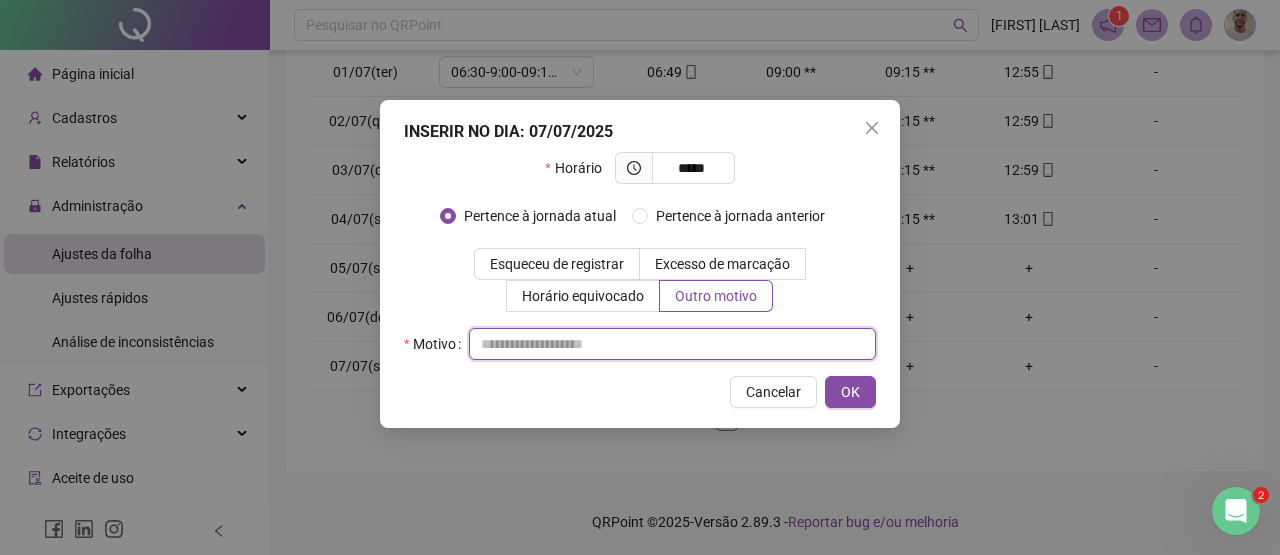 click at bounding box center [672, 344] 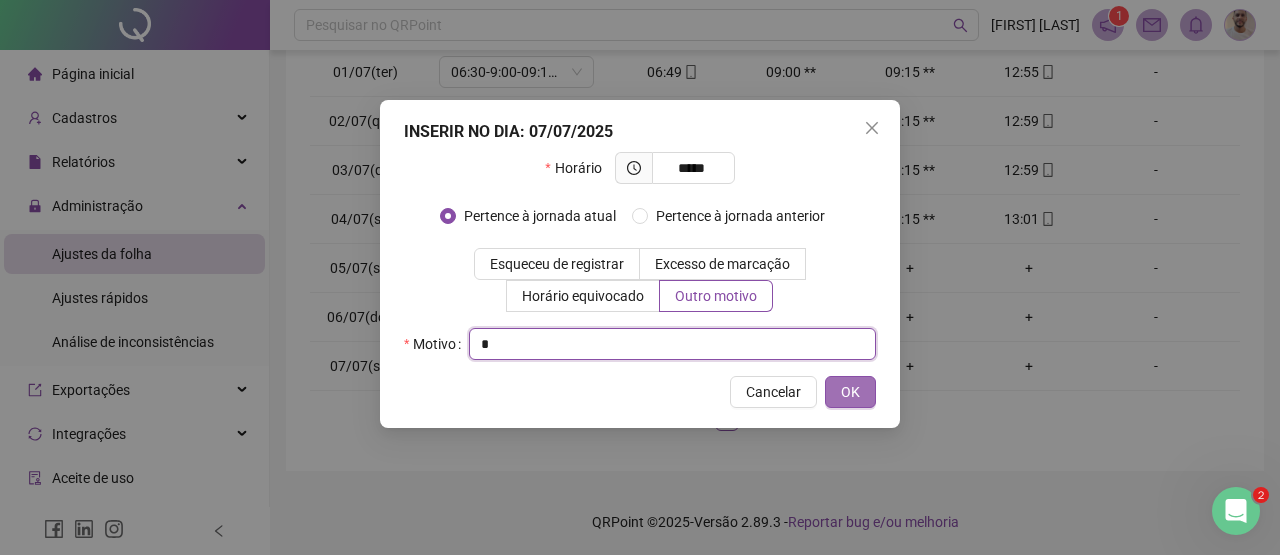 type on "*" 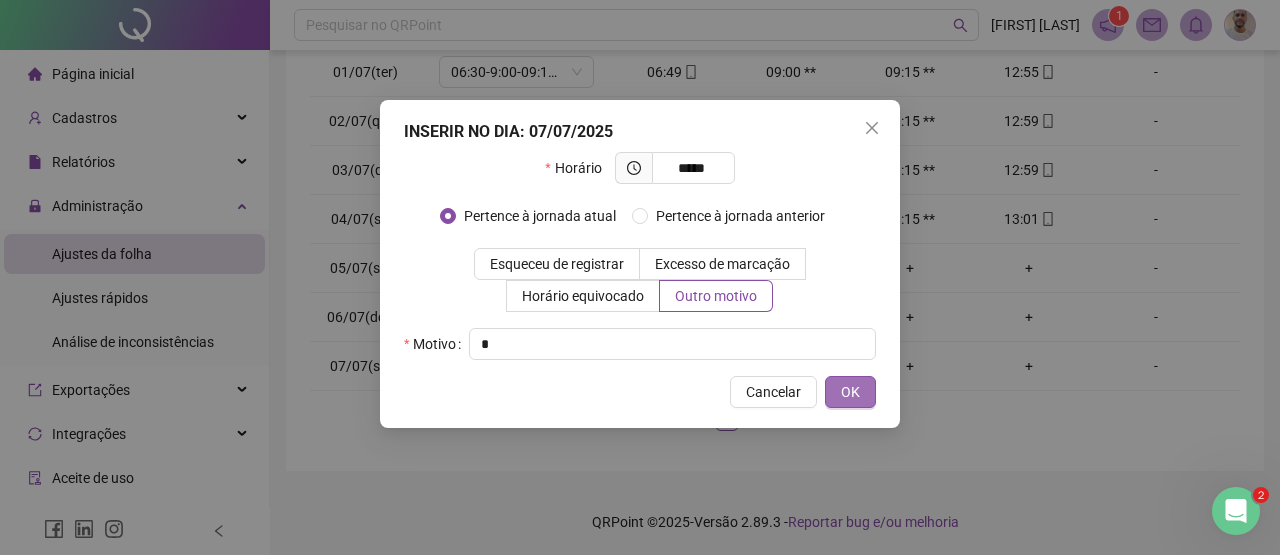 click on "OK" at bounding box center [850, 392] 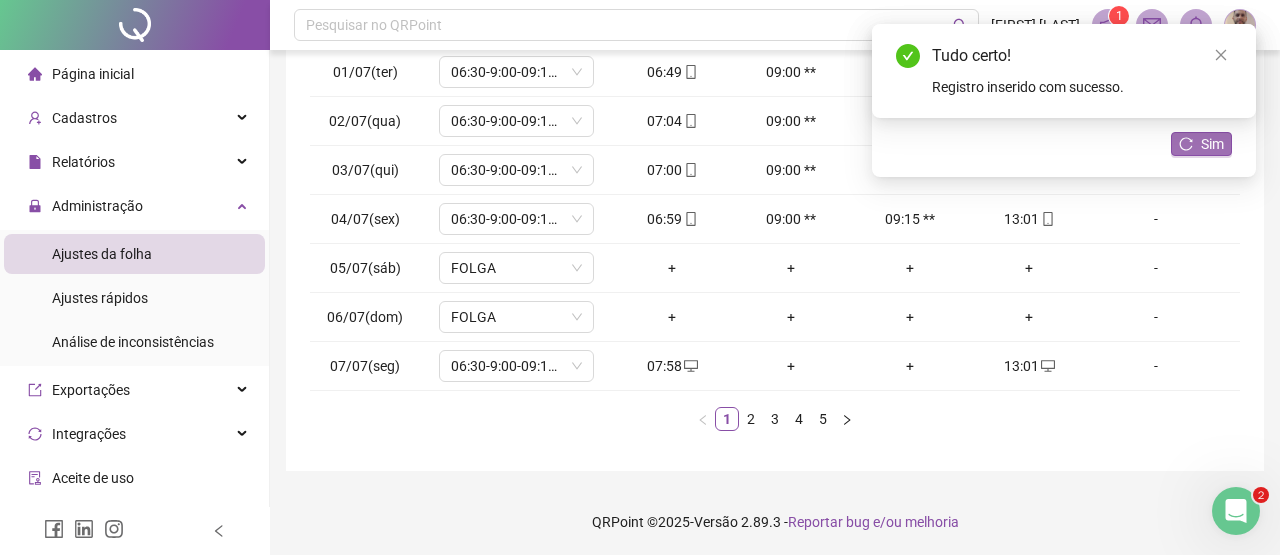 click on "Sim" at bounding box center (1212, 144) 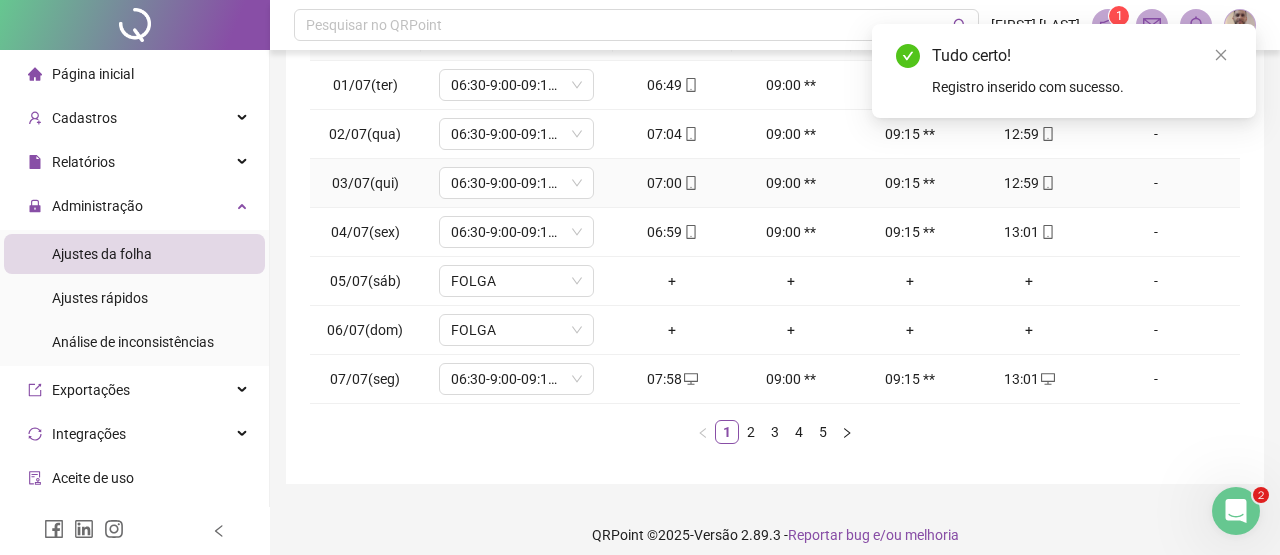 scroll, scrollTop: 74, scrollLeft: 0, axis: vertical 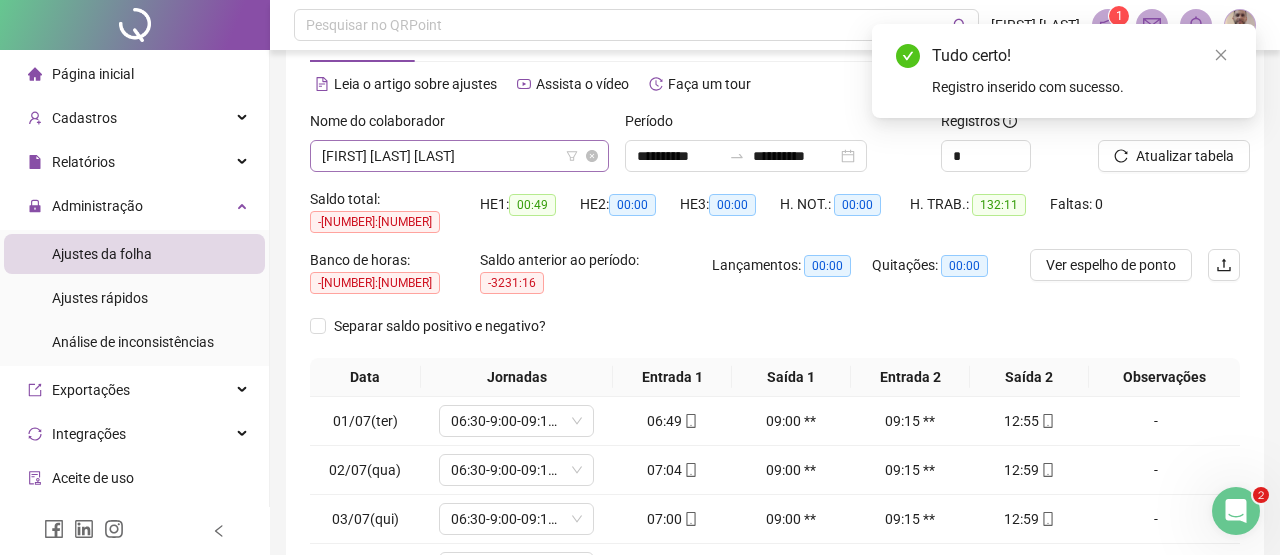 click on "[FIRST] [LAST] [LAST]" at bounding box center (459, 156) 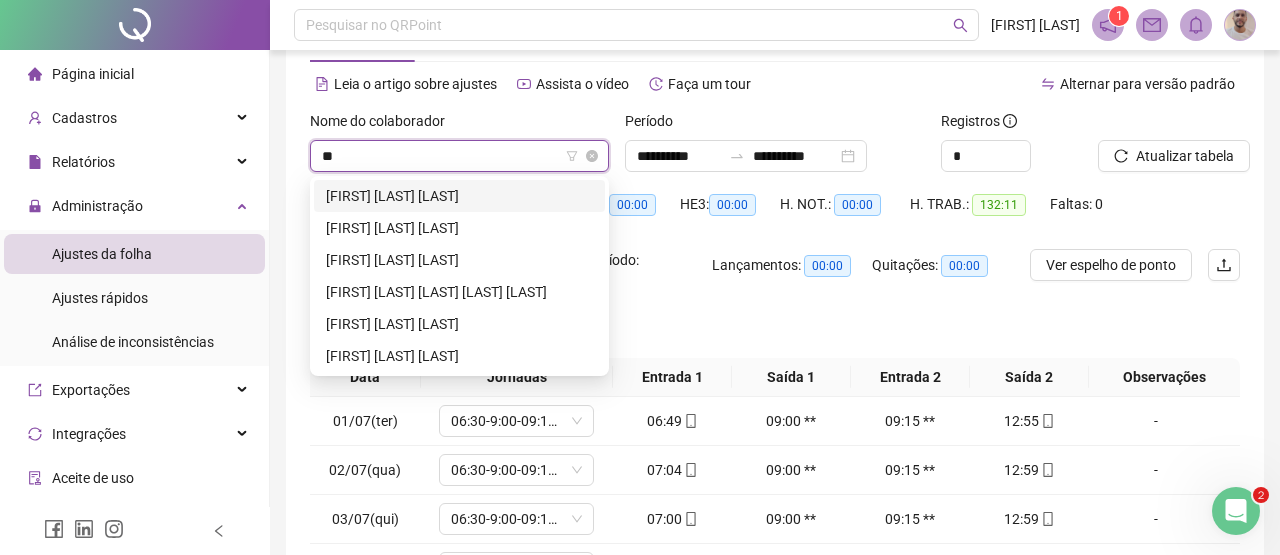scroll, scrollTop: 0, scrollLeft: 0, axis: both 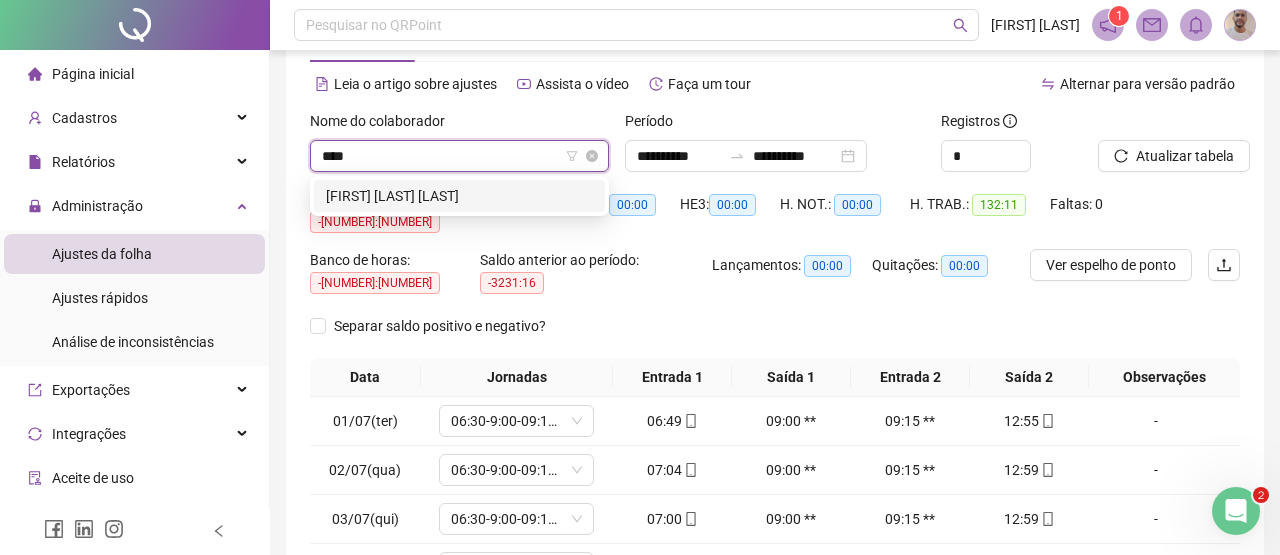type on "*****" 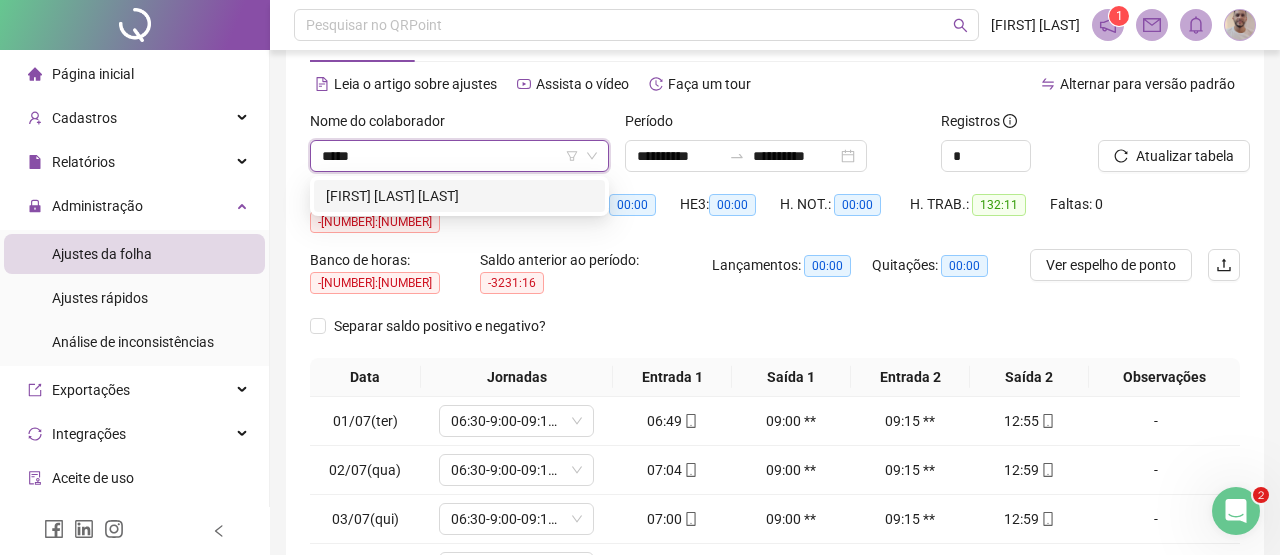 click on "[FIRST] [LAST] [LAST]" at bounding box center [459, 196] 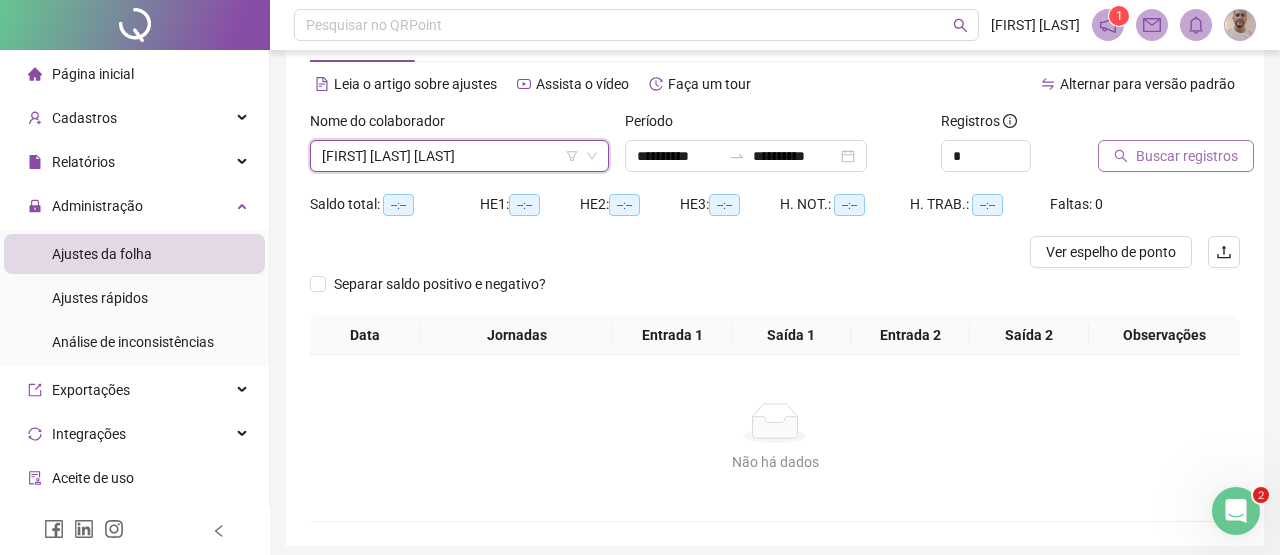 click on "Buscar registros" at bounding box center (1187, 156) 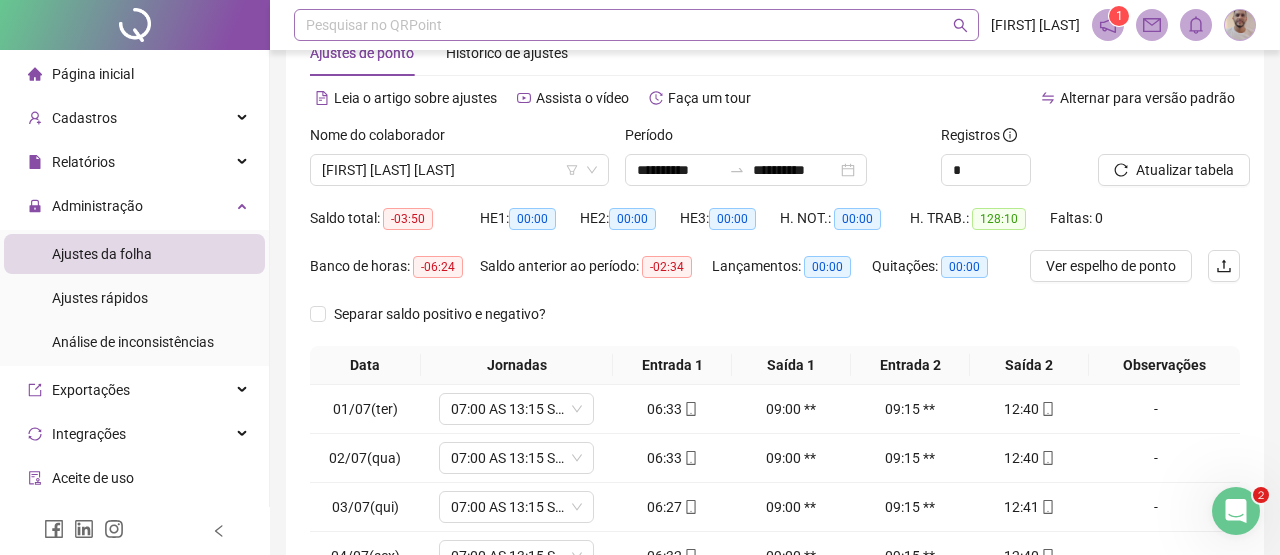 scroll, scrollTop: 0, scrollLeft: 0, axis: both 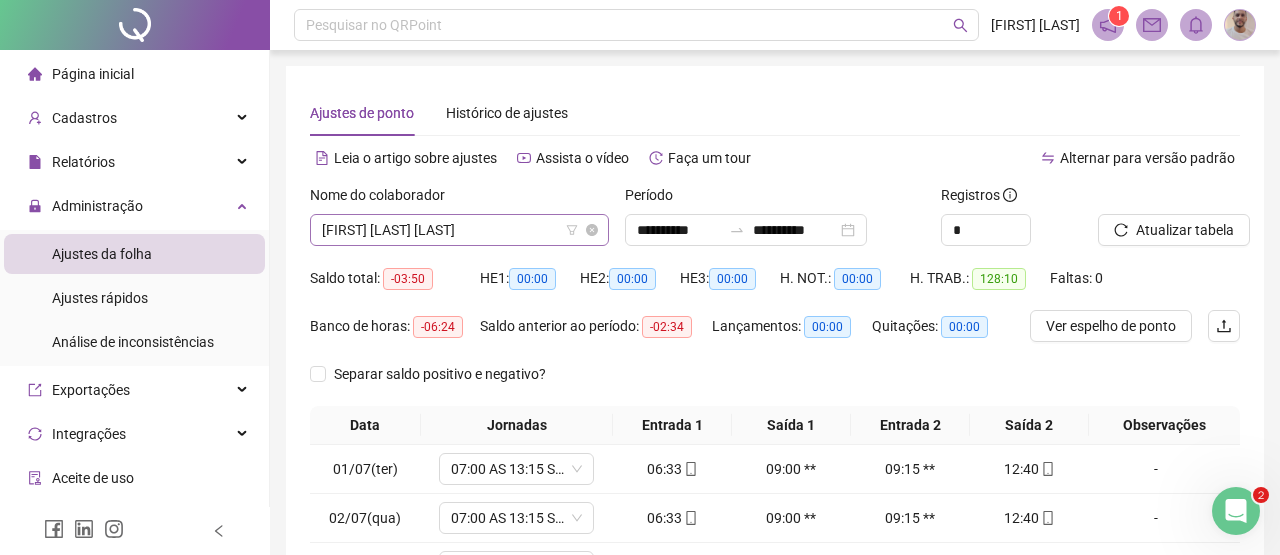 click on "[FIRST] [LAST] [LAST]" at bounding box center (459, 230) 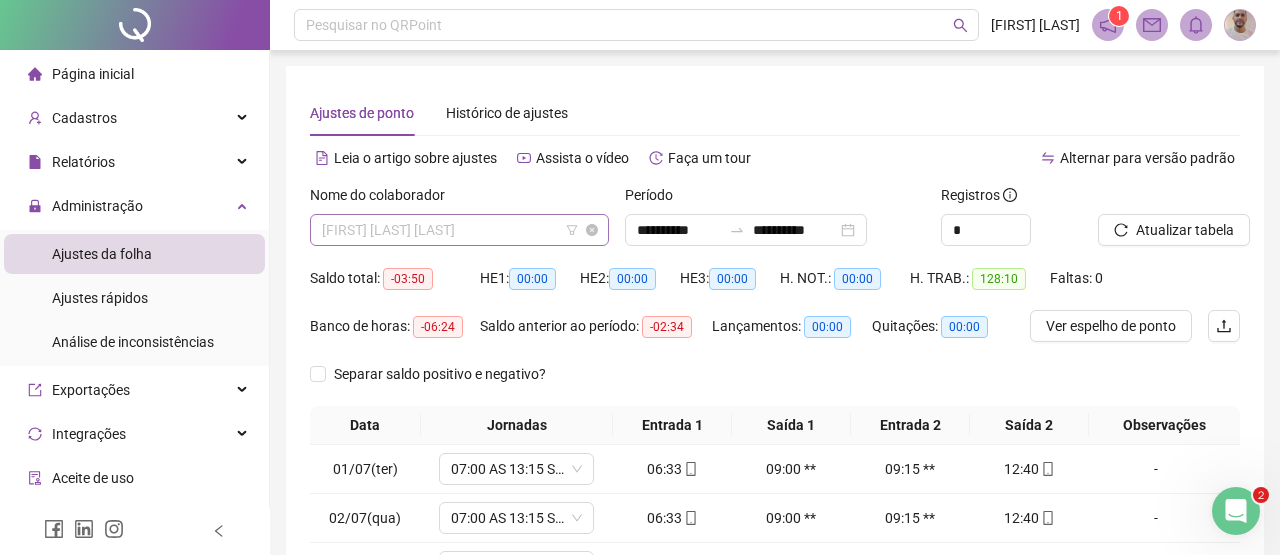type on "**********" 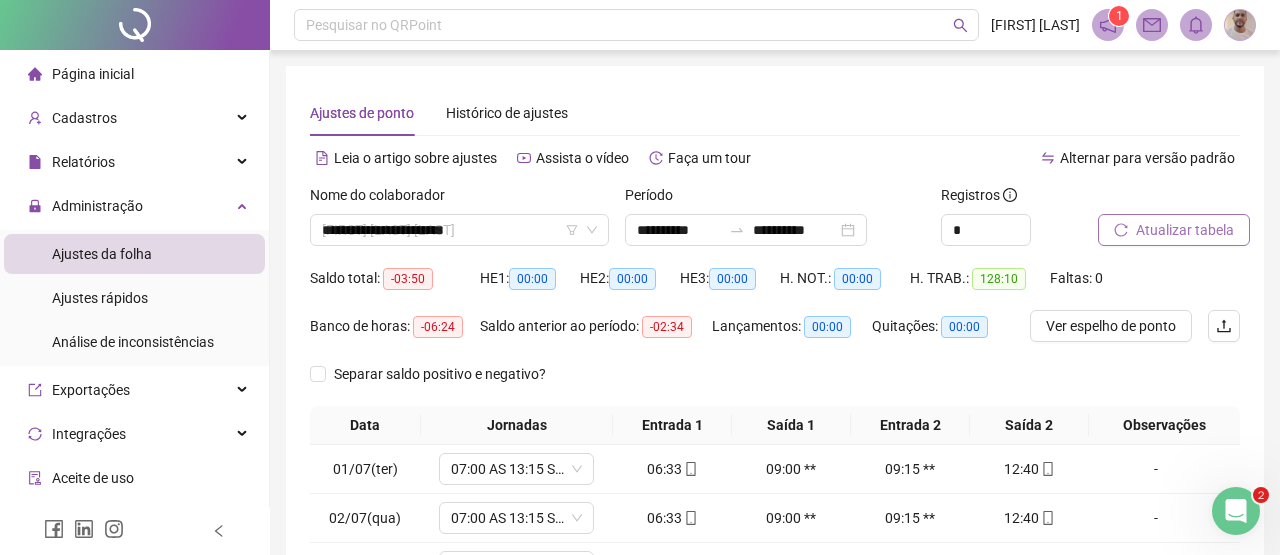 click on "Atualizar tabela" at bounding box center [1174, 230] 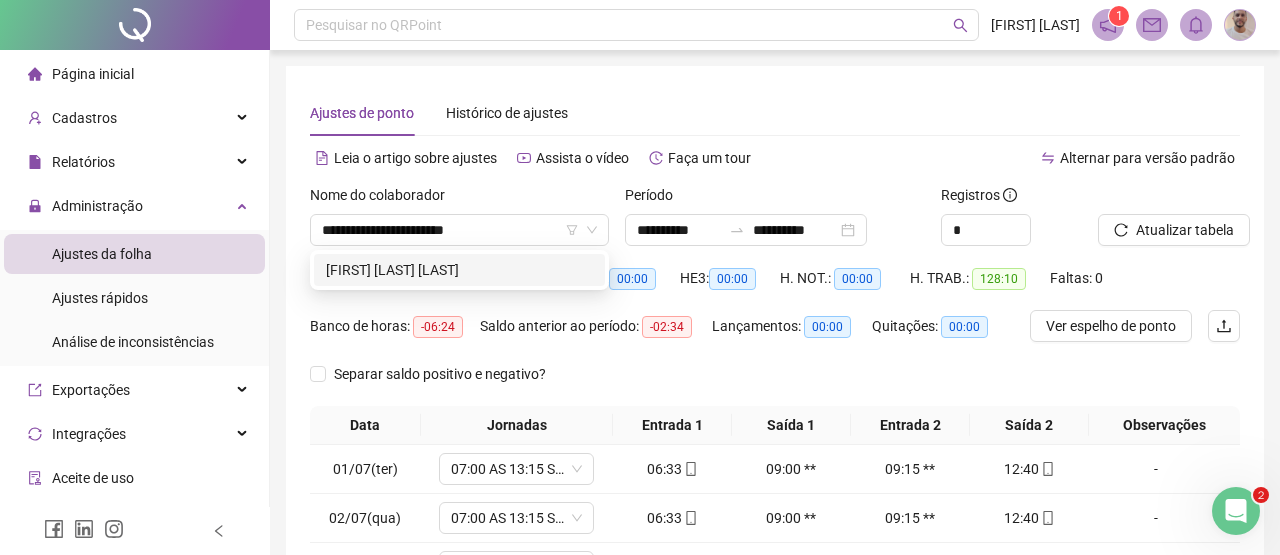 click on "Atualizando tabela Atualizando e reorganizando os registros... OK" at bounding box center [640, 277] 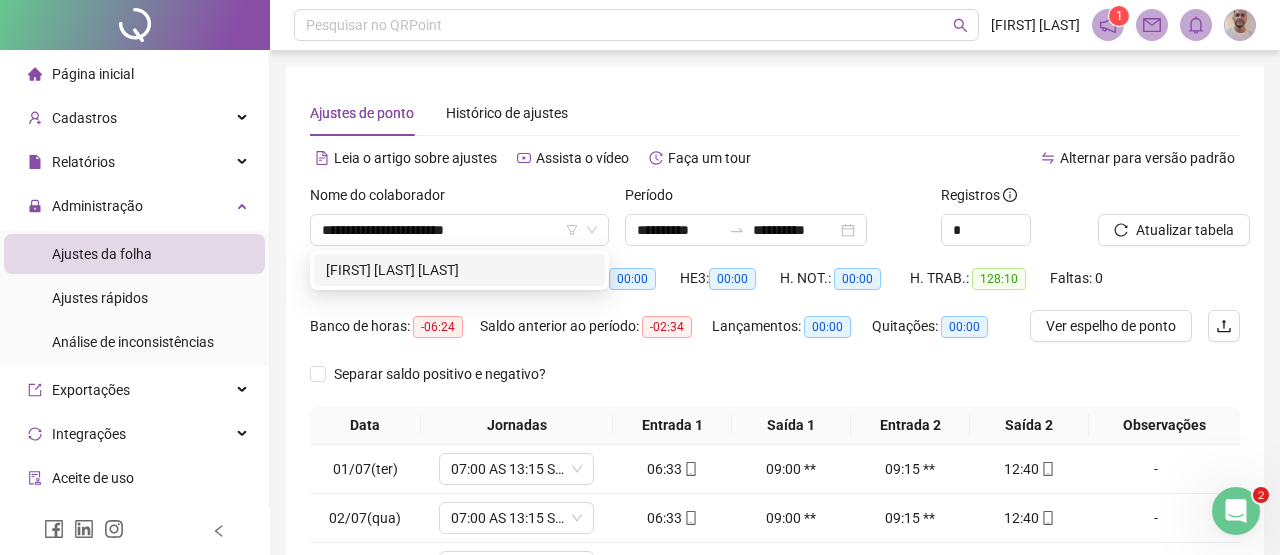 click on "Atualizando tabela Atualizando e reorganizando os registros... OK" at bounding box center [640, 277] 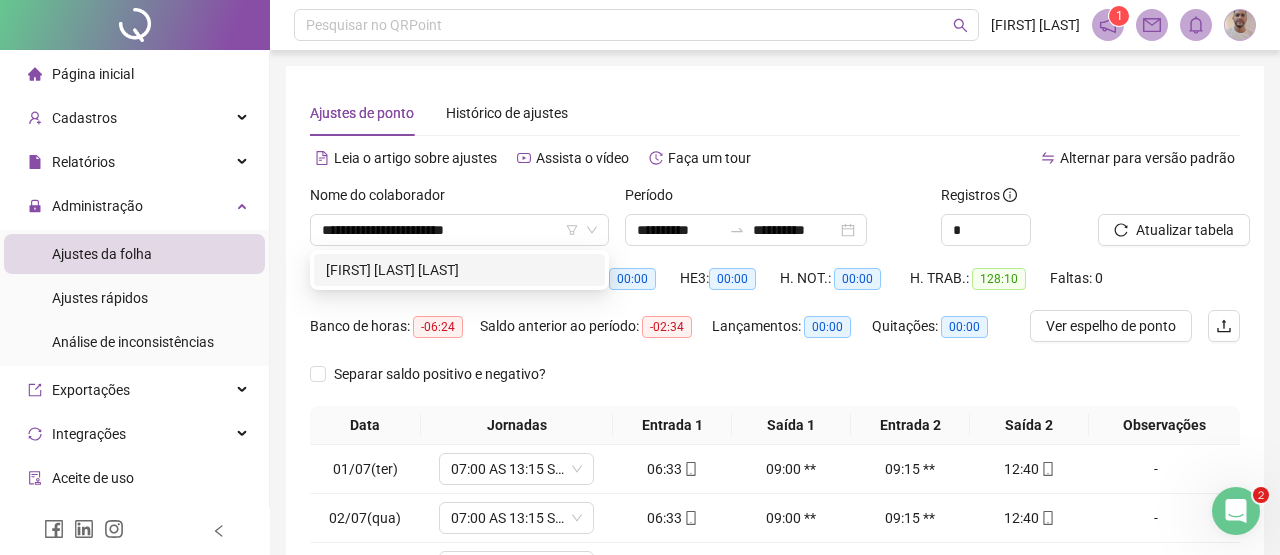 click on "Atualizando tabela Atualizando e reorganizando os registros... OK" at bounding box center (640, 277) 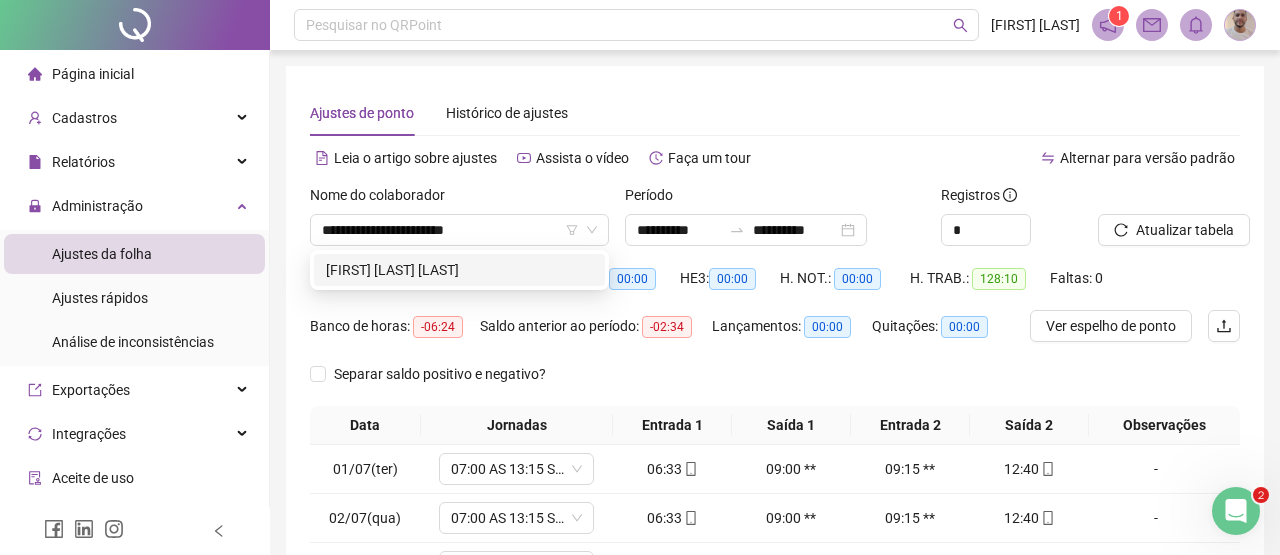 click on "Atualizando tabela" at bounding box center (657, 132) 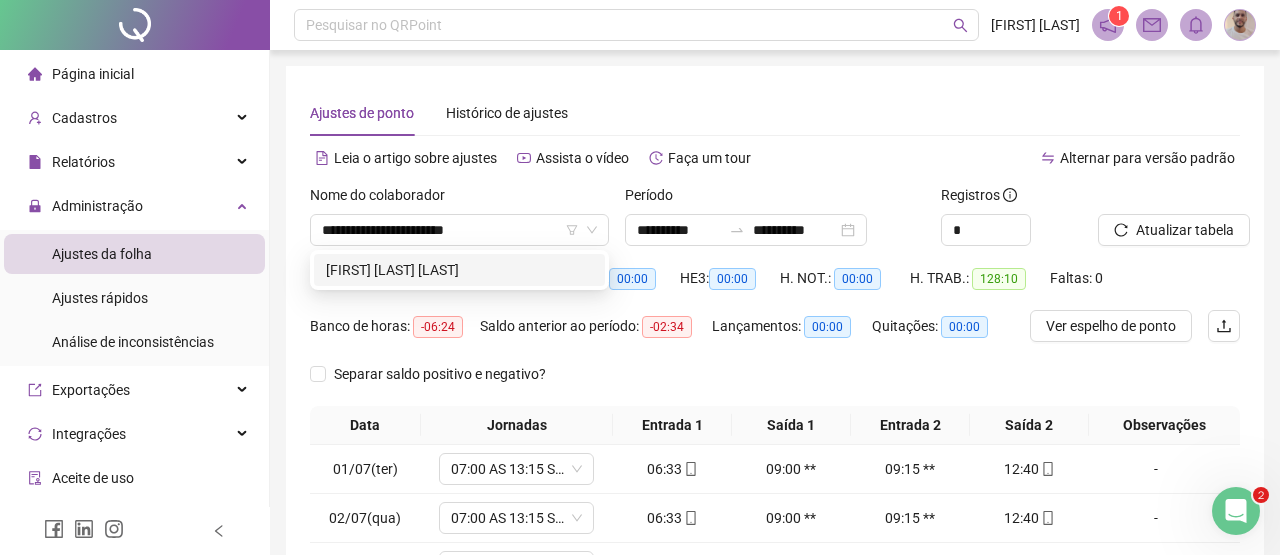 drag, startPoint x: 1197, startPoint y: 235, endPoint x: 1085, endPoint y: 225, distance: 112.44554 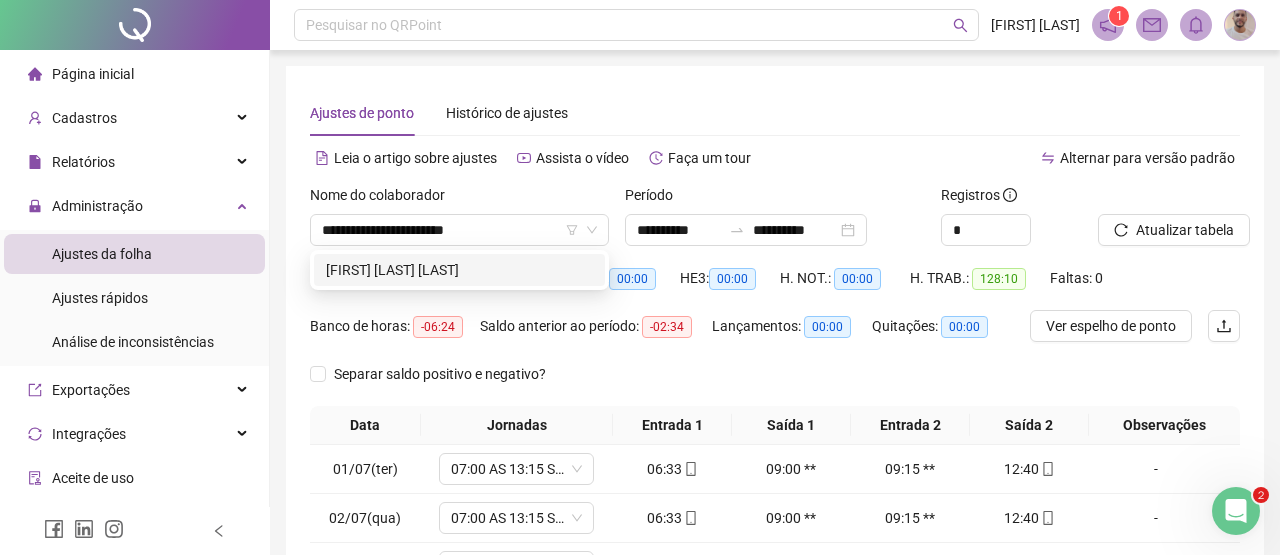 click on "Atualizando tabela Atualizando e reorganizando os registros... OK" at bounding box center (640, 277) 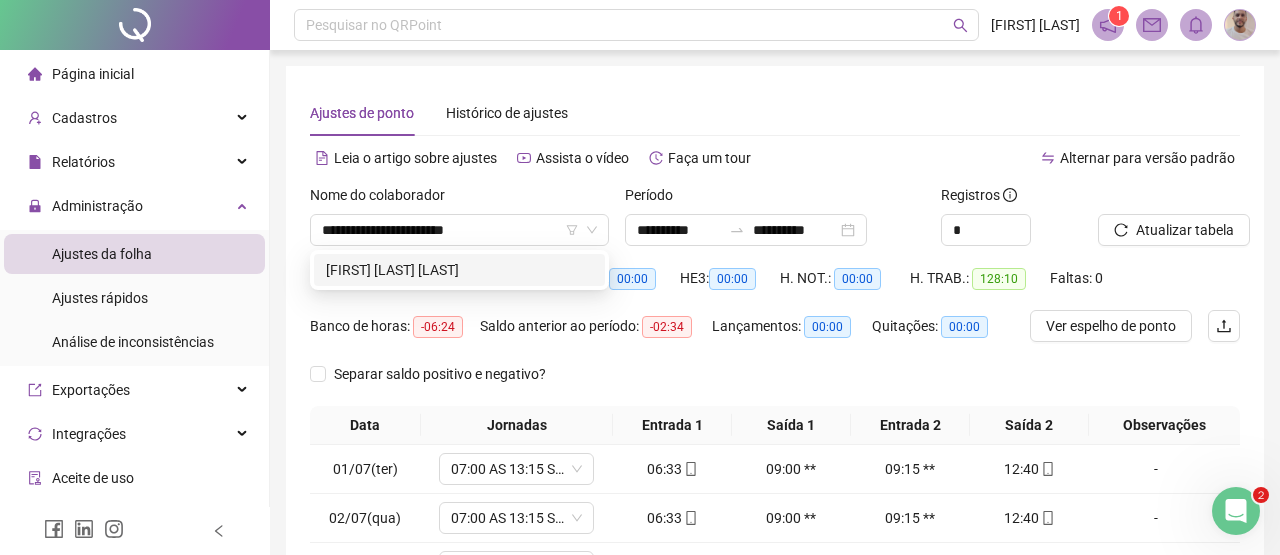 click on "Atualizando tabela Atualizando e reorganizando os registros... OK" at bounding box center [640, 277] 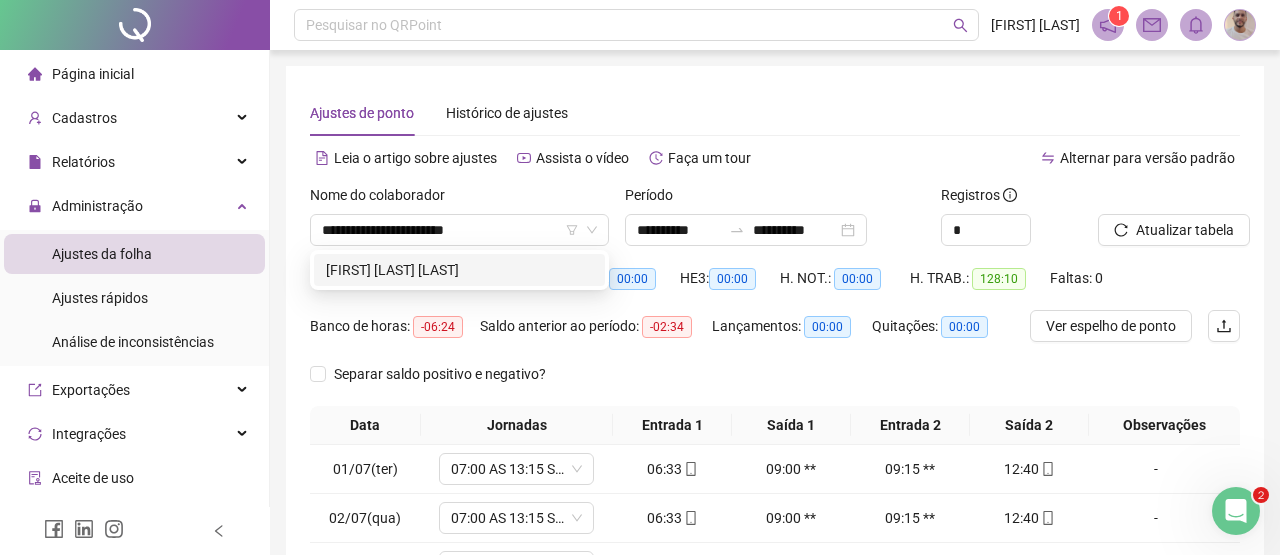 click on "Atualizando tabela Atualizando e reorganizando os registros... OK" at bounding box center (640, 277) 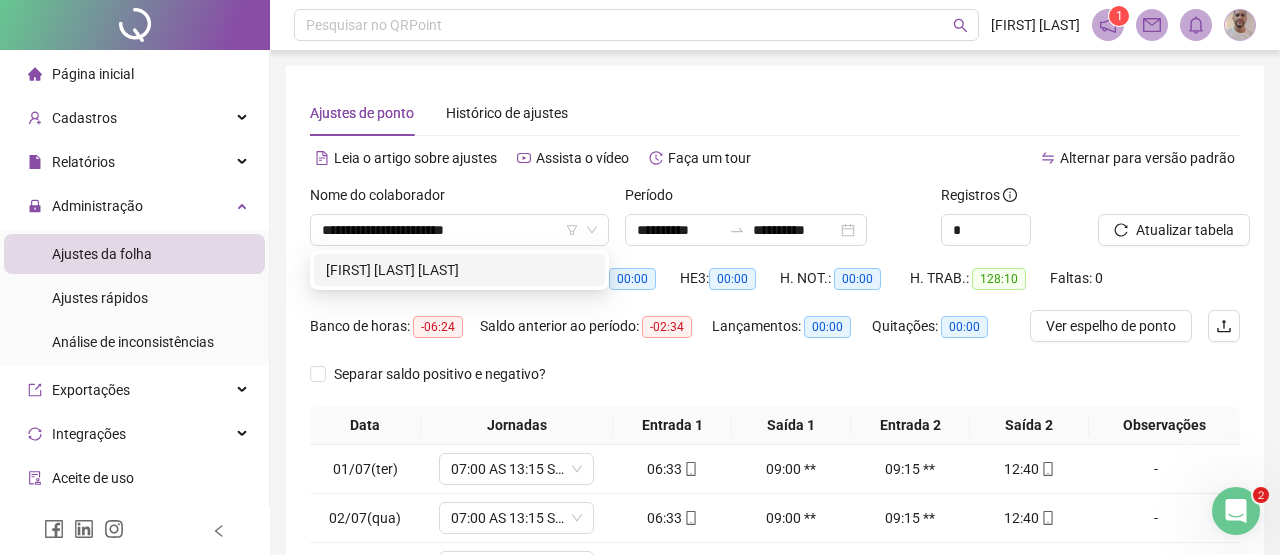 click on "Atualizando tabela Atualizando e reorganizando os registros... OK" at bounding box center [640, 277] 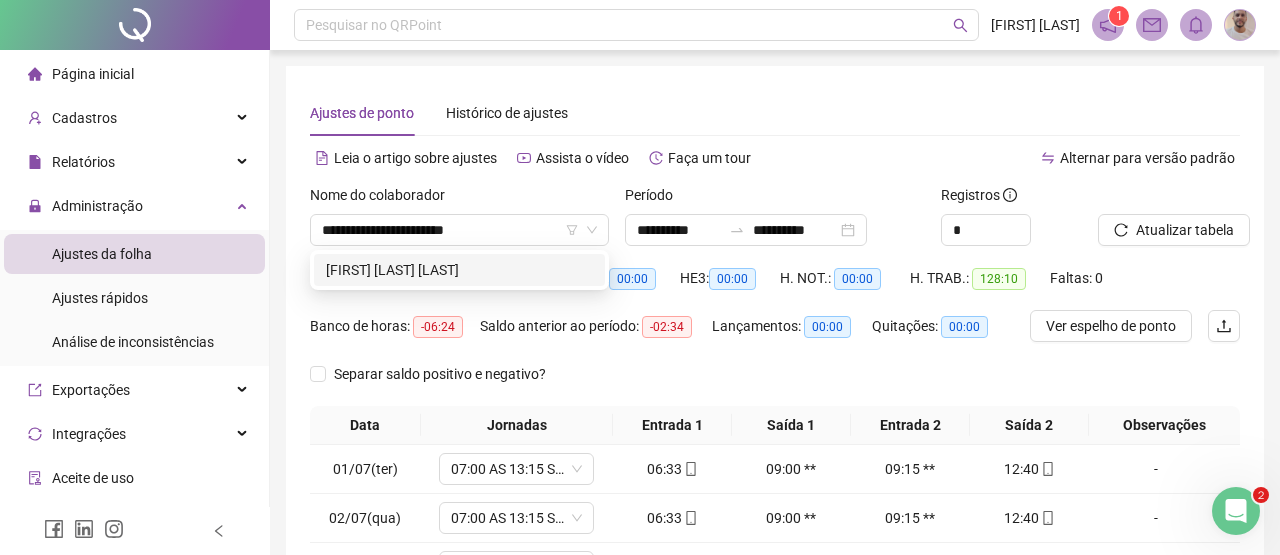 click on "Atualizando tabela Atualizando e reorganizando os registros... OK" at bounding box center [640, 277] 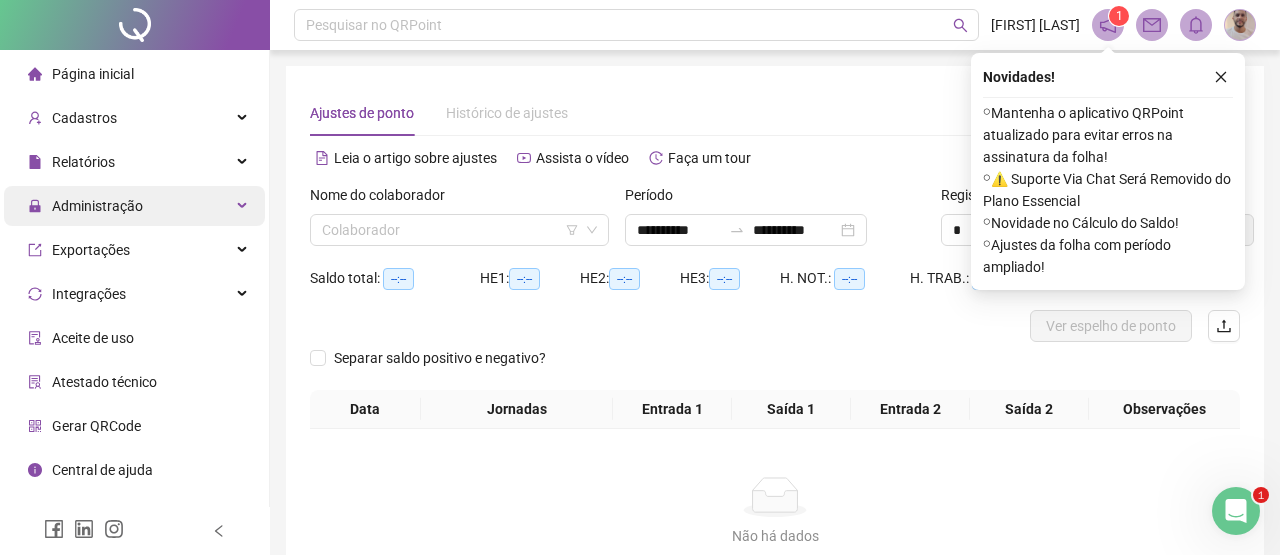 scroll, scrollTop: 0, scrollLeft: 0, axis: both 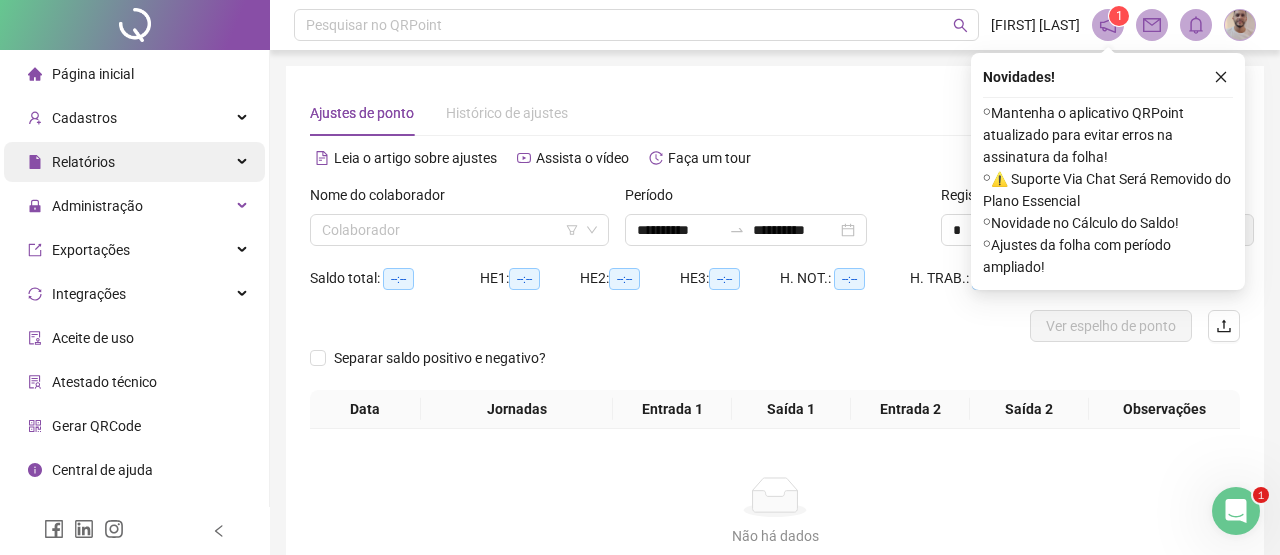 click on "Relatórios" at bounding box center (83, 162) 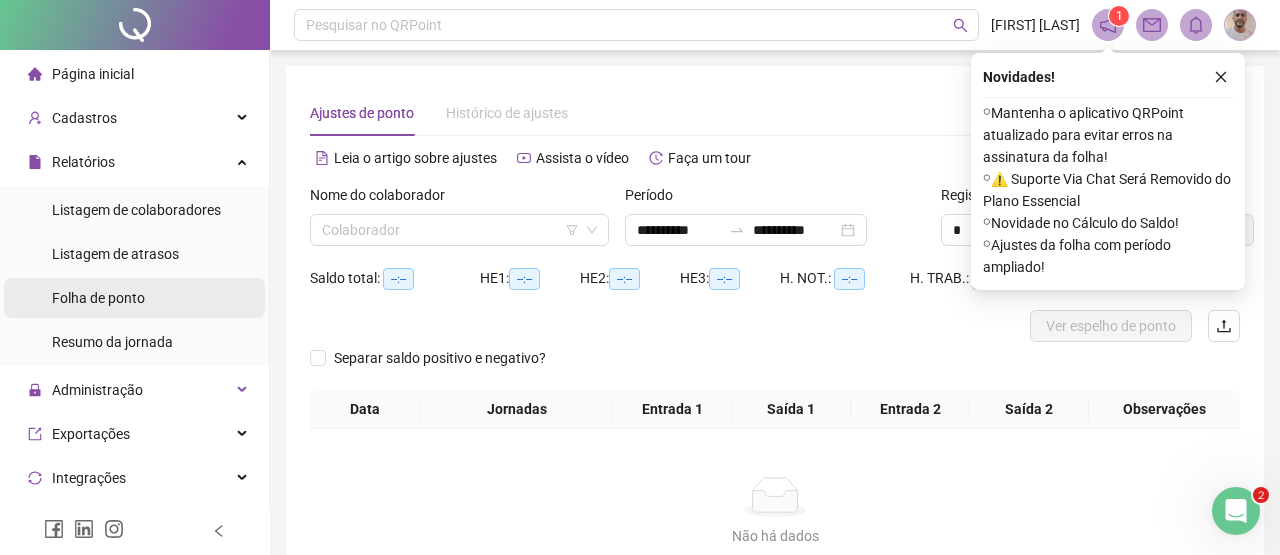 click on "Folha de ponto" at bounding box center [98, 298] 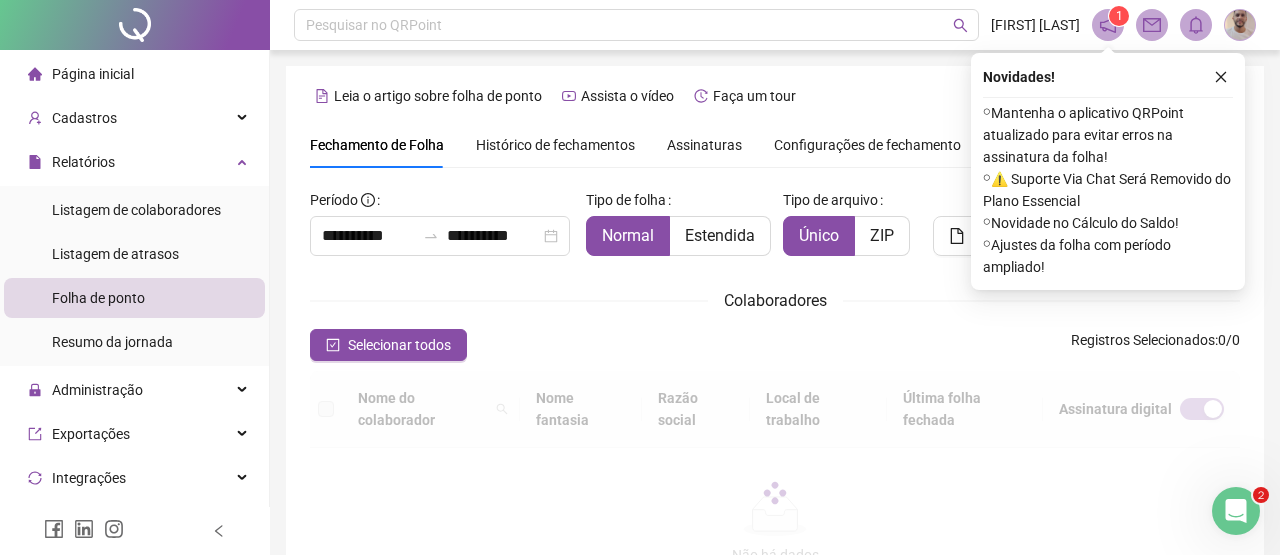 click on "⚬  Novidade no Cálculo do Saldo!" at bounding box center [1108, 223] 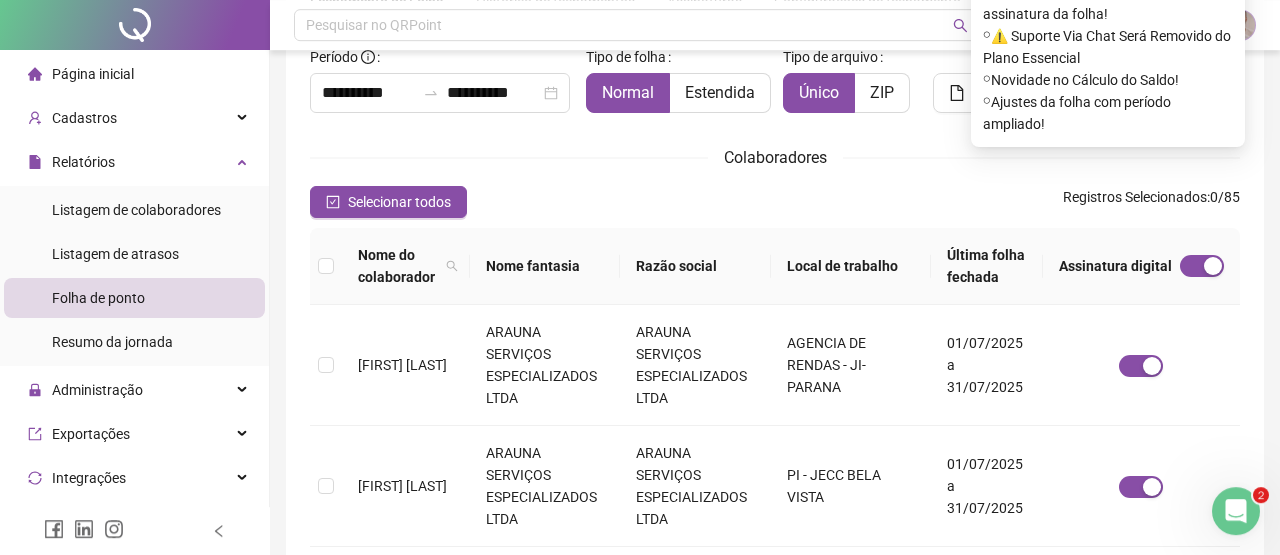 scroll, scrollTop: 0, scrollLeft: 0, axis: both 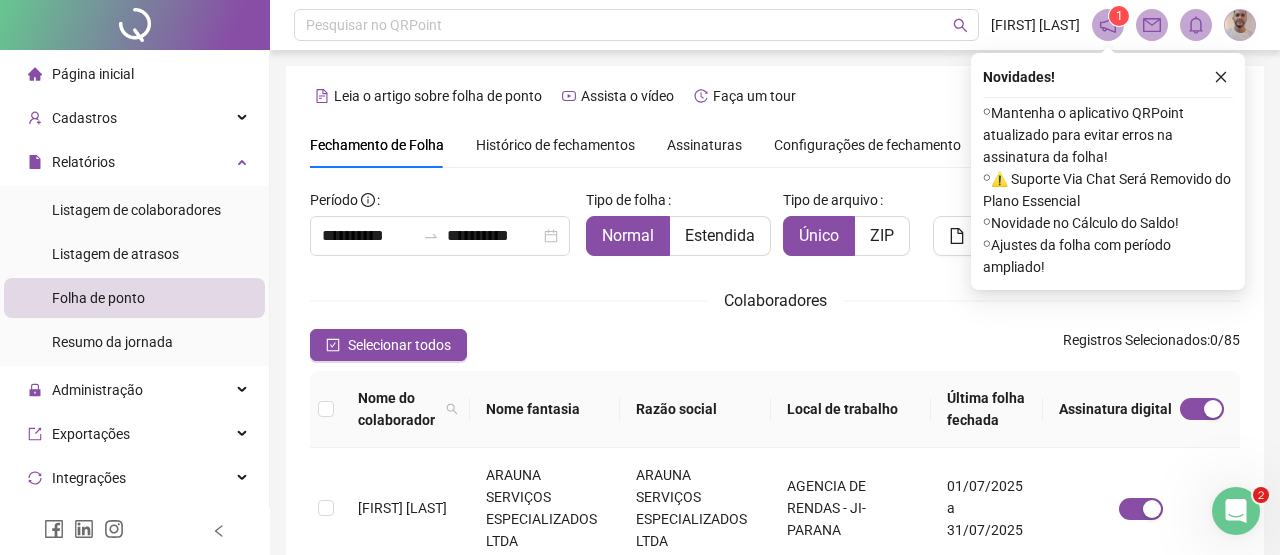 click on "Assinaturas" at bounding box center (704, 145) 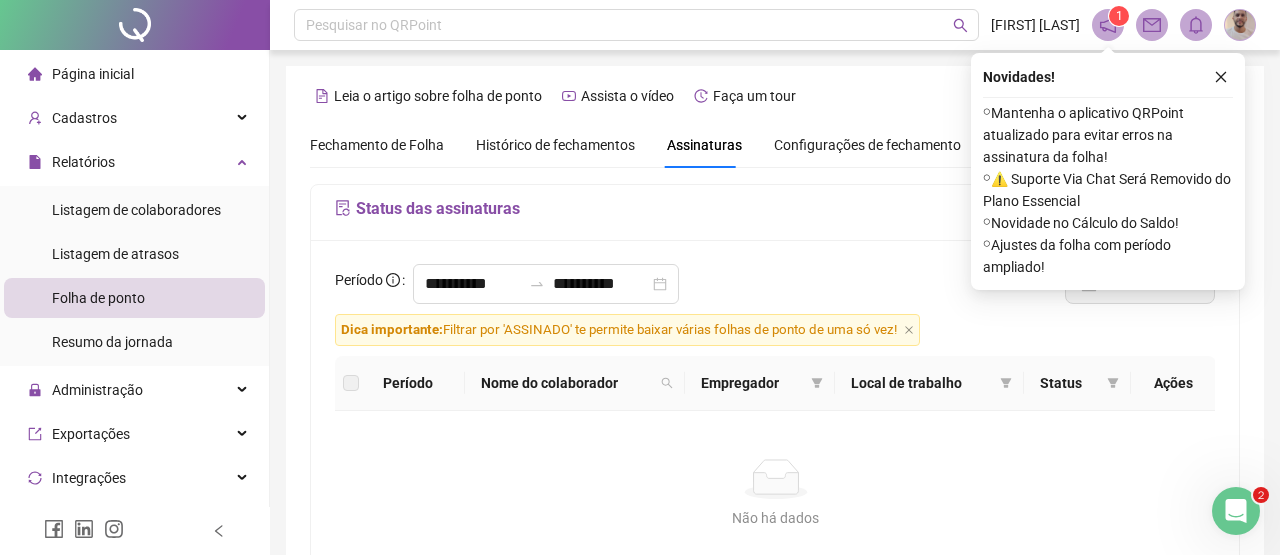 scroll, scrollTop: 143, scrollLeft: 0, axis: vertical 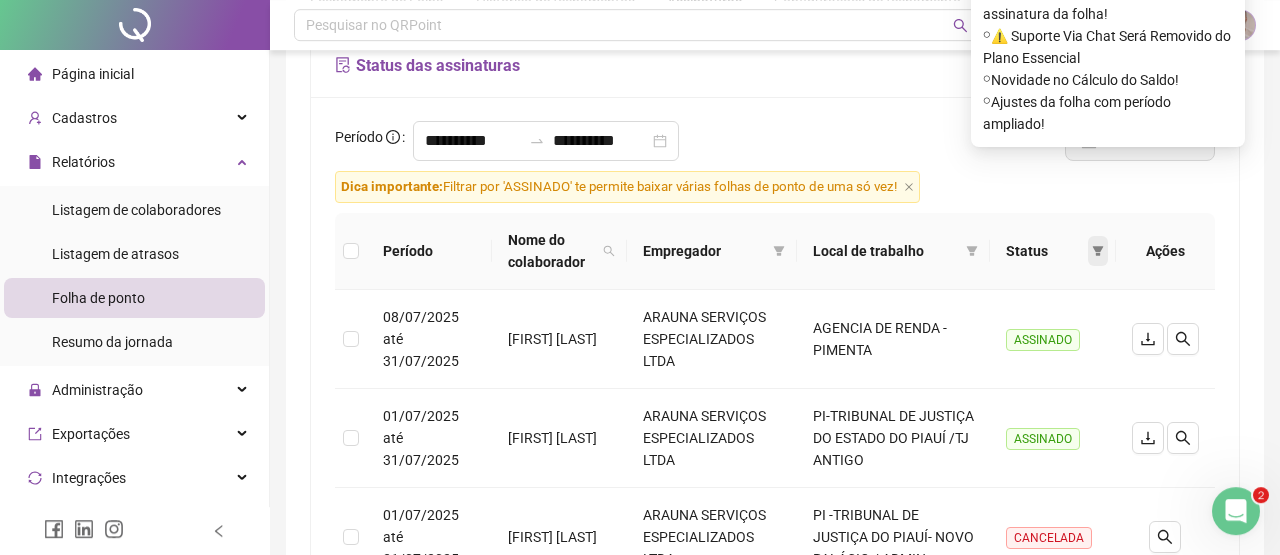 click 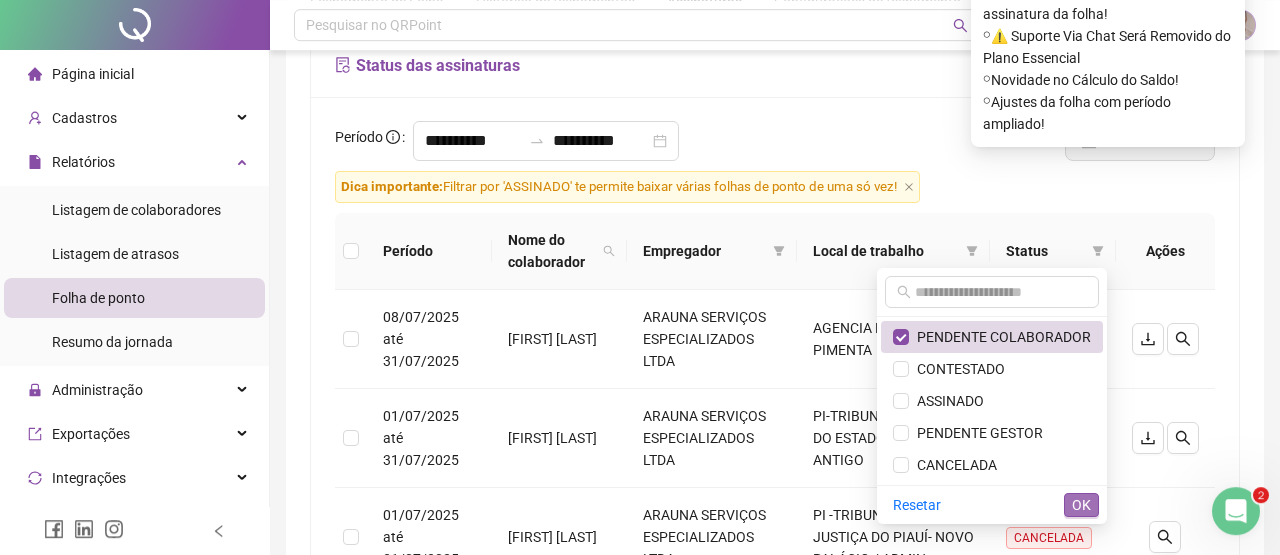 click on "OK" at bounding box center [1081, 505] 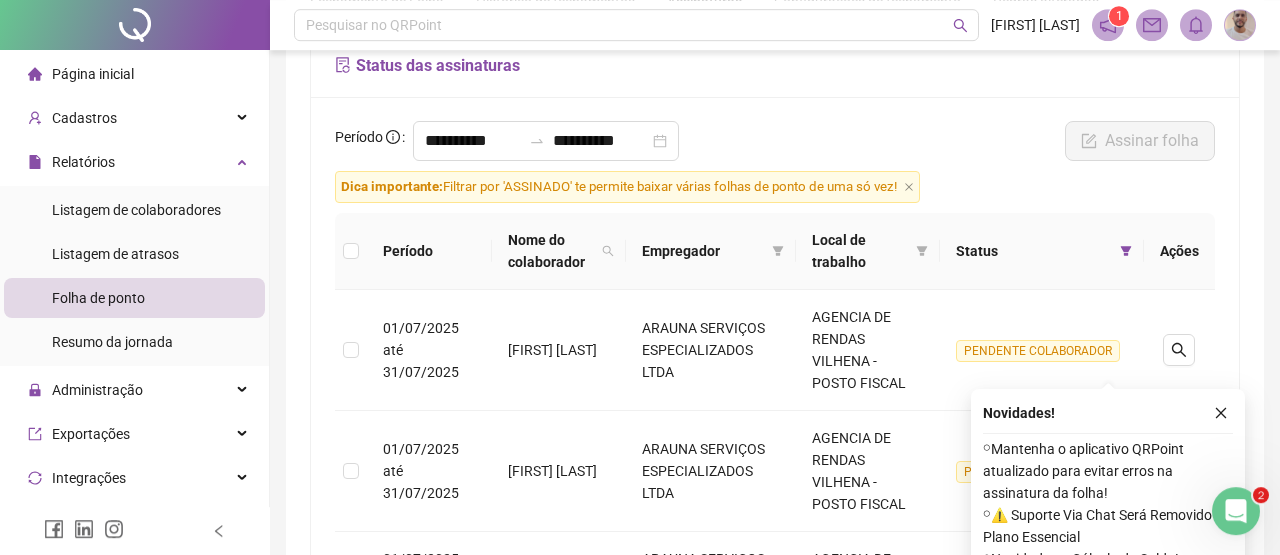 scroll, scrollTop: 479, scrollLeft: 0, axis: vertical 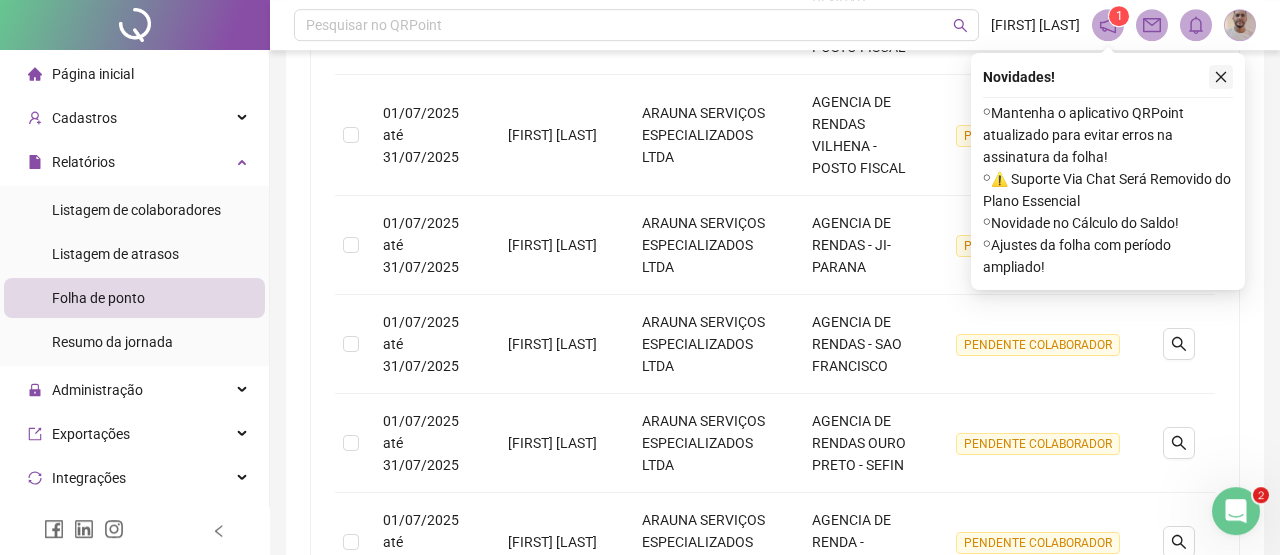click 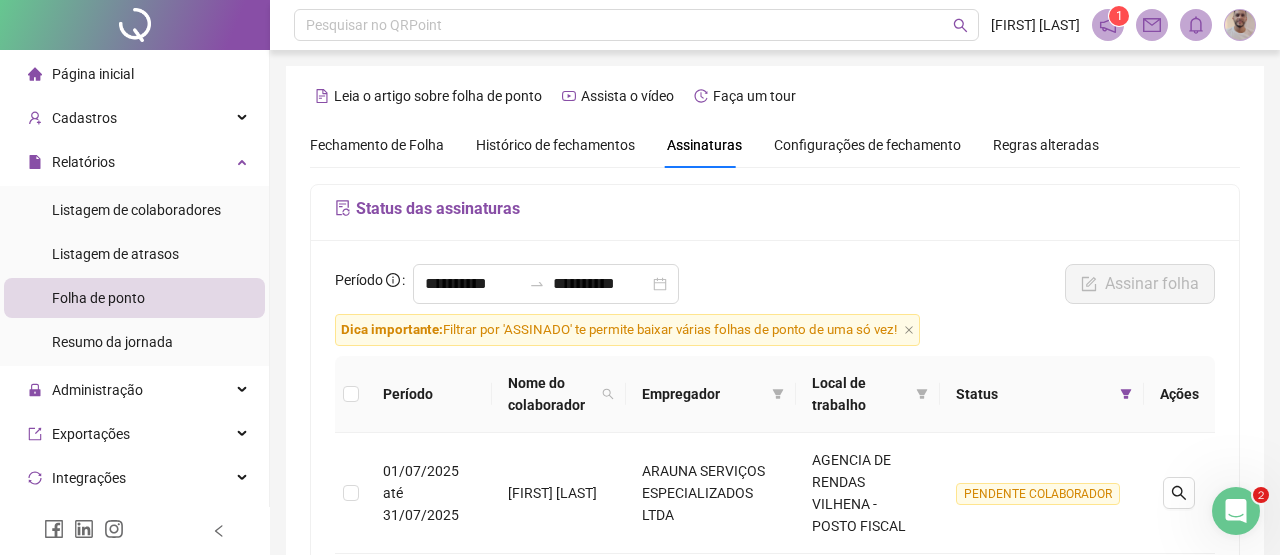 scroll, scrollTop: 336, scrollLeft: 0, axis: vertical 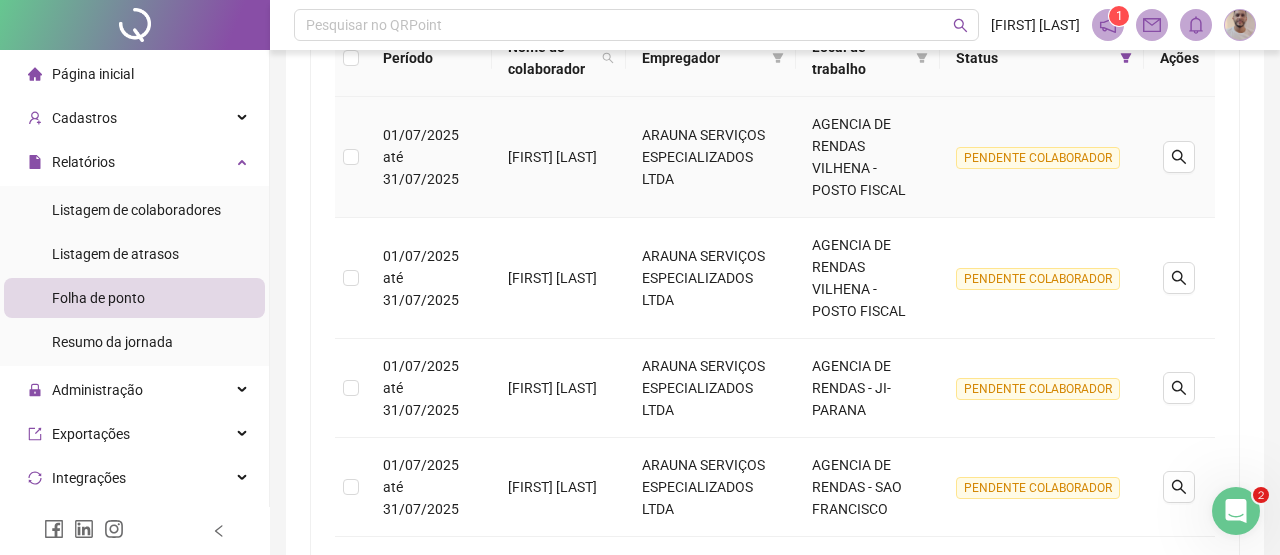 drag, startPoint x: 501, startPoint y: 145, endPoint x: 609, endPoint y: 176, distance: 112.36102 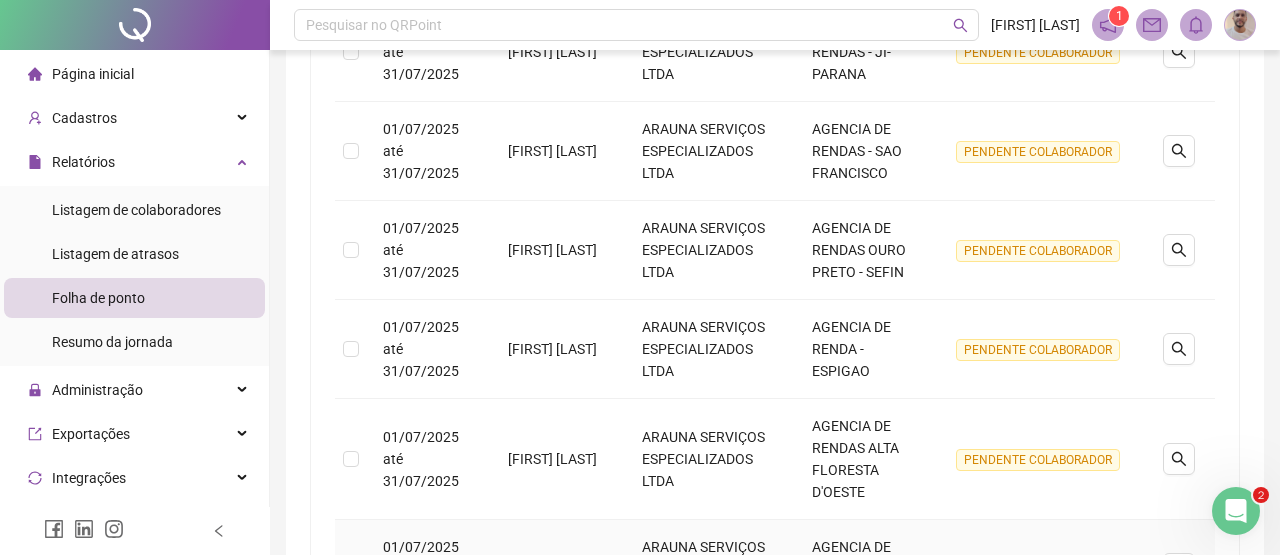 scroll, scrollTop: 930, scrollLeft: 0, axis: vertical 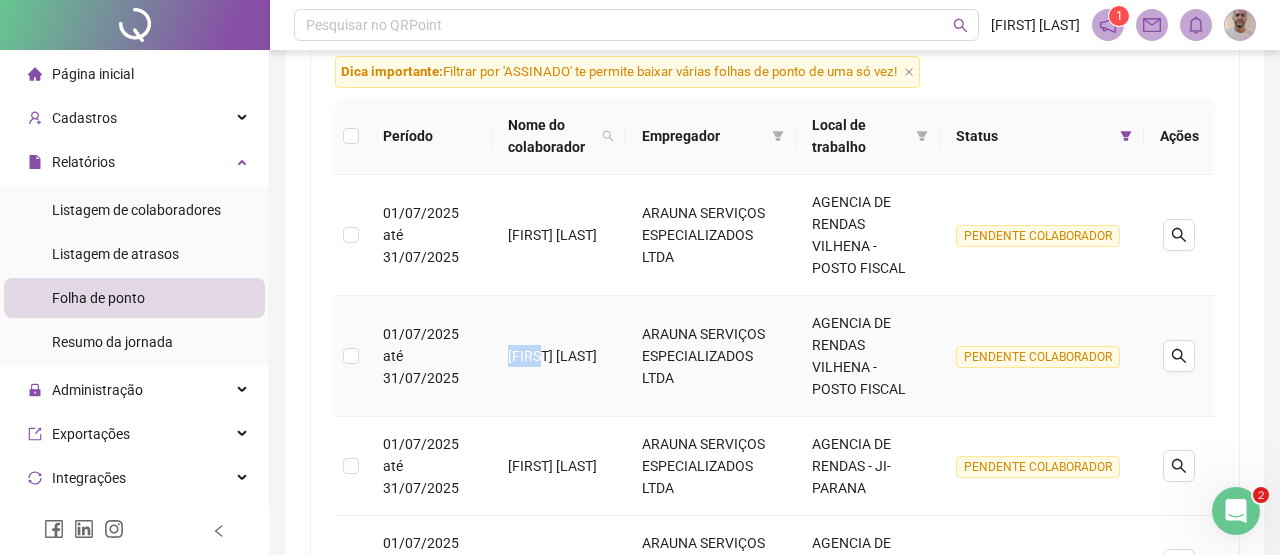 drag, startPoint x: 499, startPoint y: 341, endPoint x: 536, endPoint y: 343, distance: 37.054016 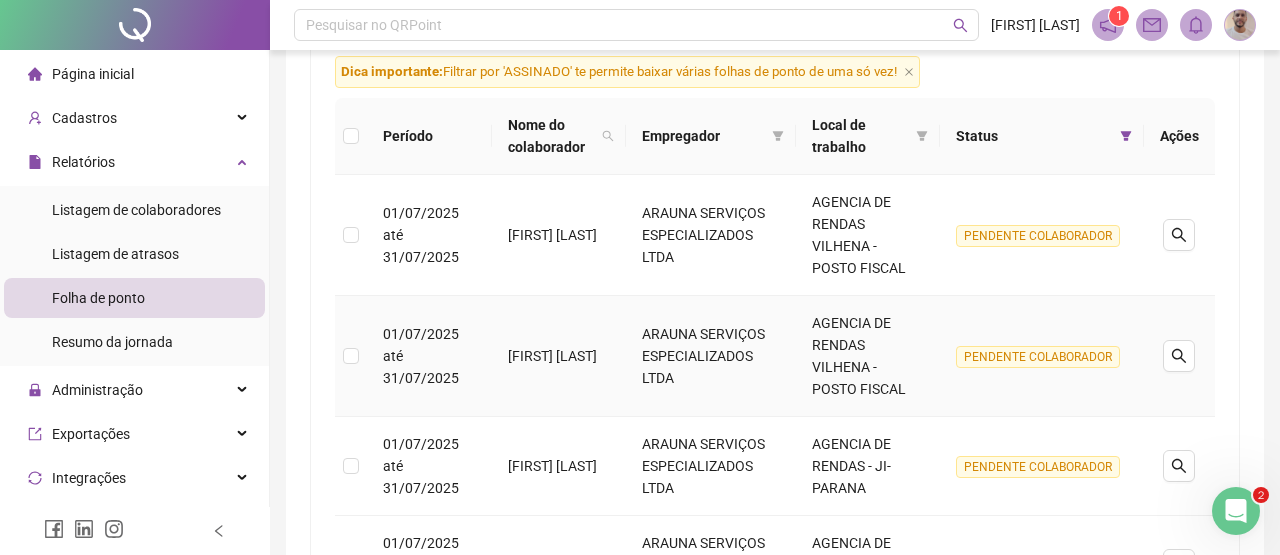 click on "SIRENE INACIO BORGES" at bounding box center (559, 356) 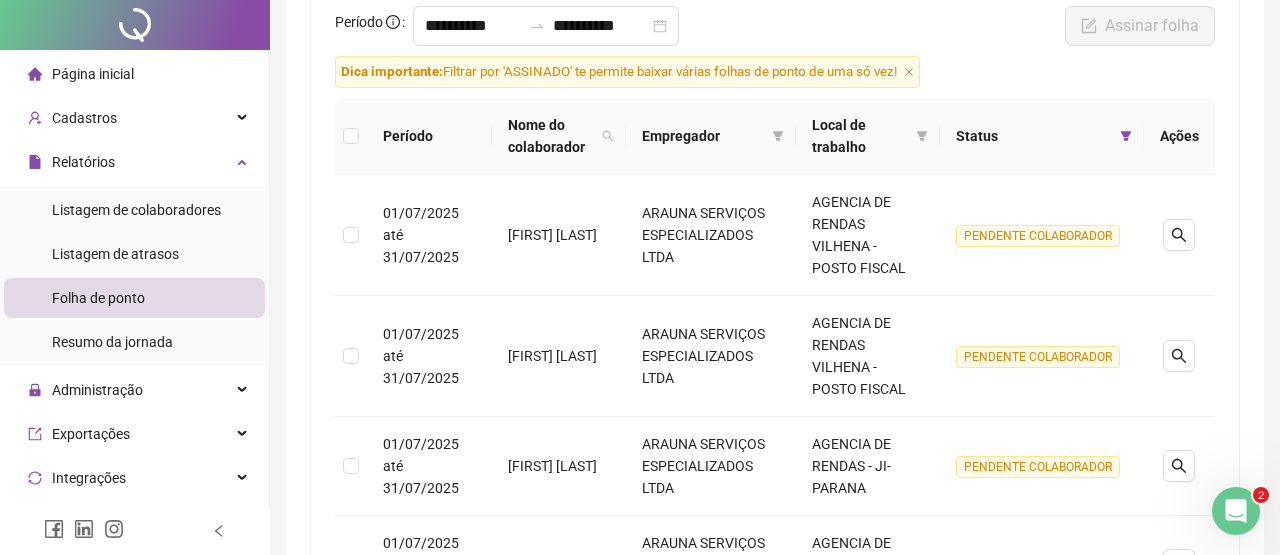scroll, scrollTop: 0, scrollLeft: 0, axis: both 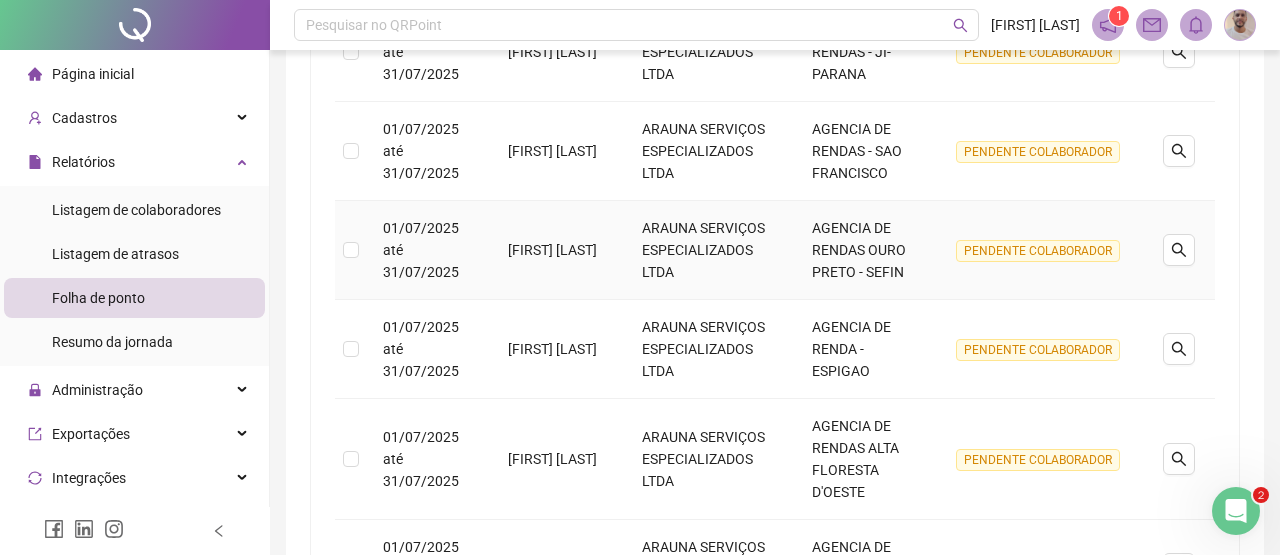 click on "TIAGO MARTINS NOVAIS" at bounding box center [559, 250] 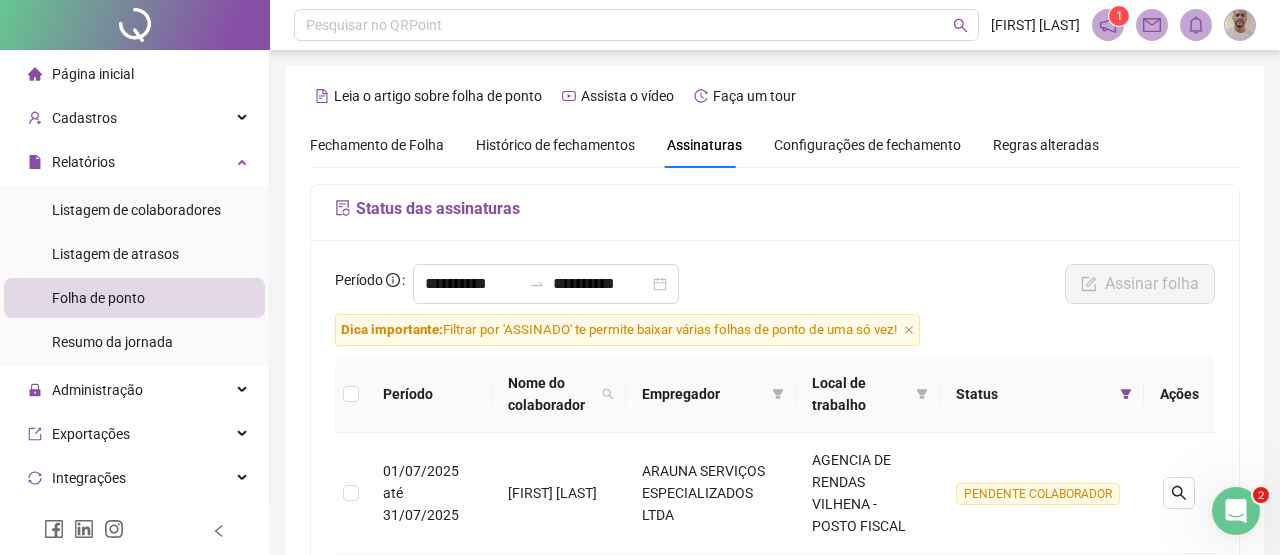 scroll, scrollTop: 672, scrollLeft: 0, axis: vertical 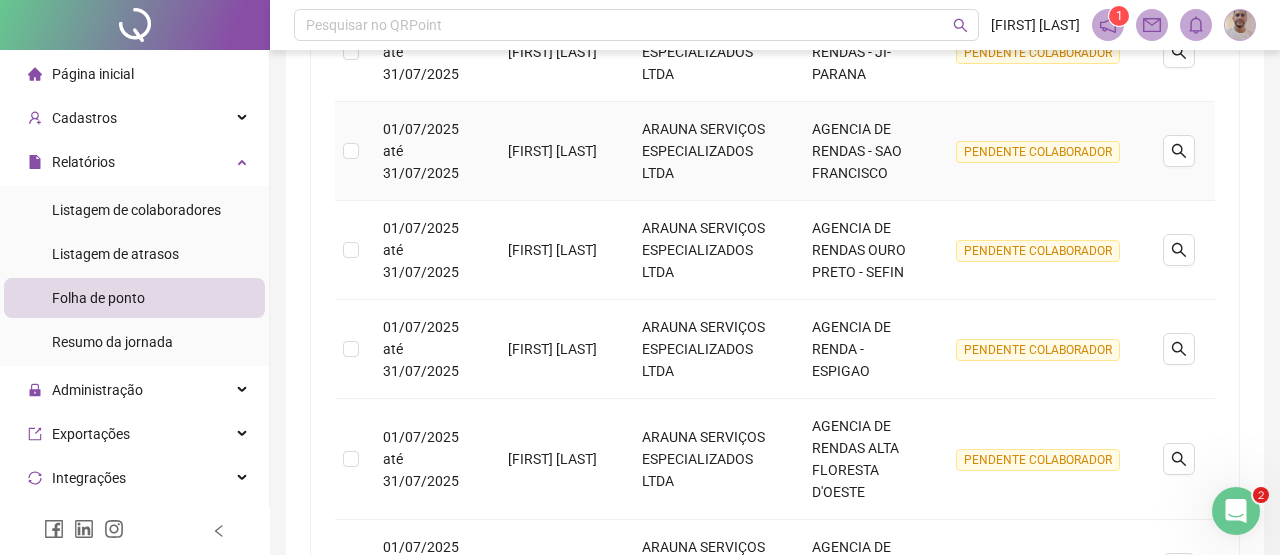 drag, startPoint x: 498, startPoint y: 127, endPoint x: 578, endPoint y: 178, distance: 94.873604 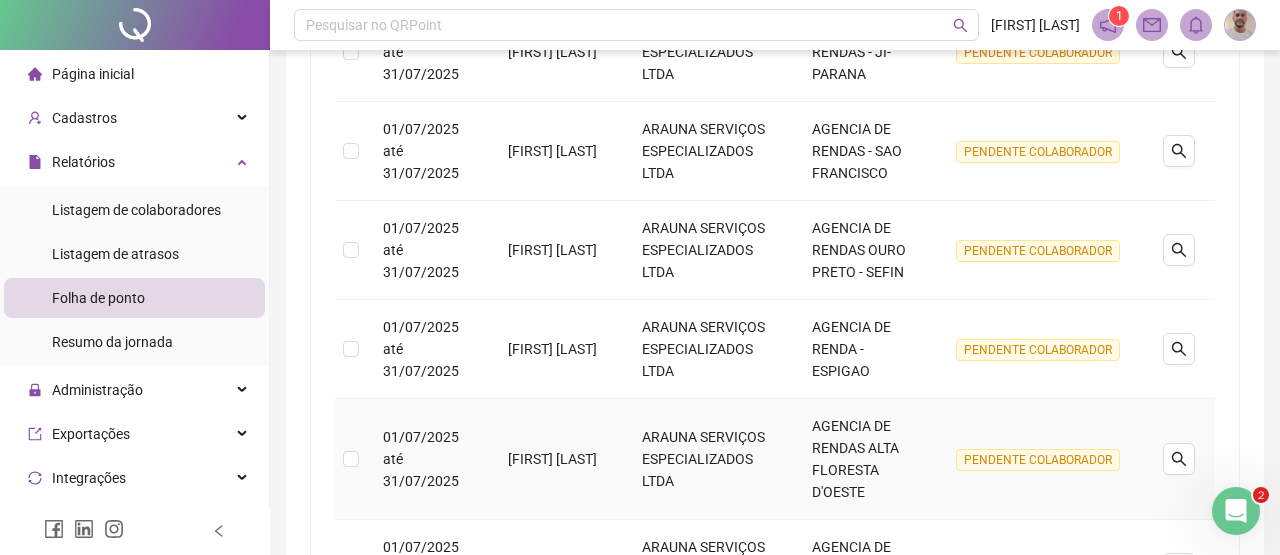 scroll, scrollTop: 930, scrollLeft: 0, axis: vertical 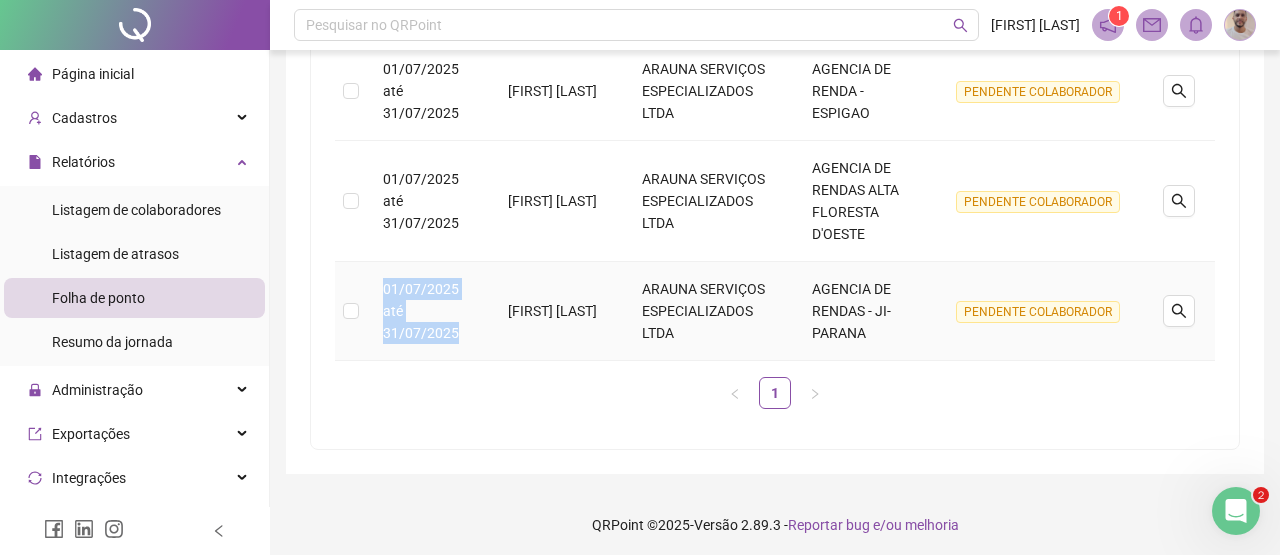 click on "ZAQUEL MALVINA DE CARVALHO" at bounding box center (559, 311) 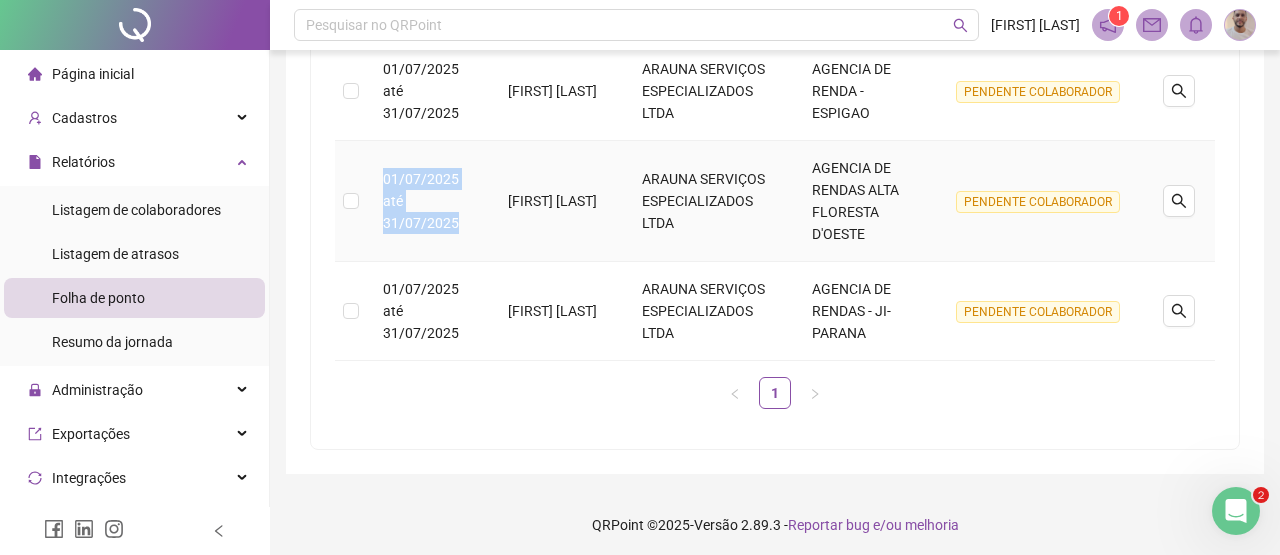 click on "ELAINE DE PAULO SOUZA DE OLIVEIRA" at bounding box center (559, 201) 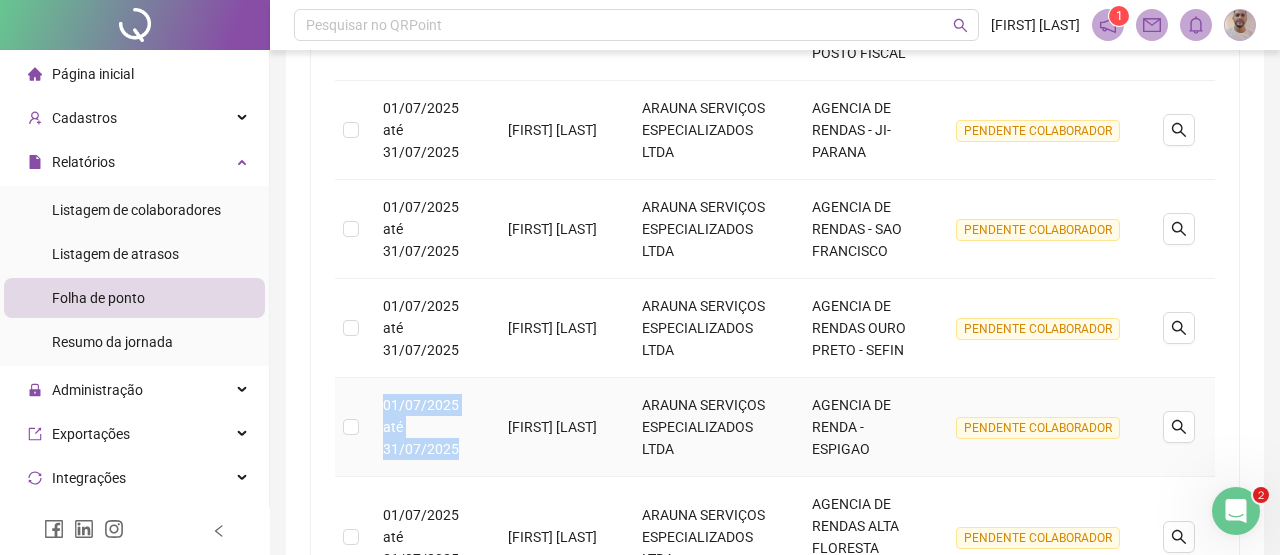 click on "LUZIA MEDEIROS DE LIMA" at bounding box center (559, 427) 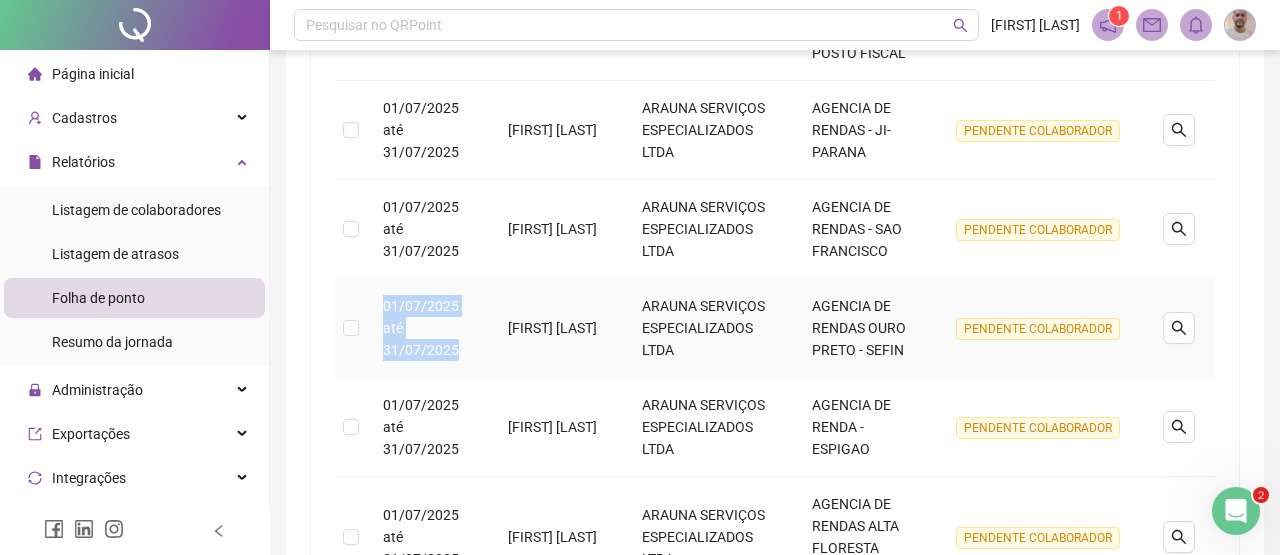 click on "TIAGO MARTINS NOVAIS" at bounding box center (559, 328) 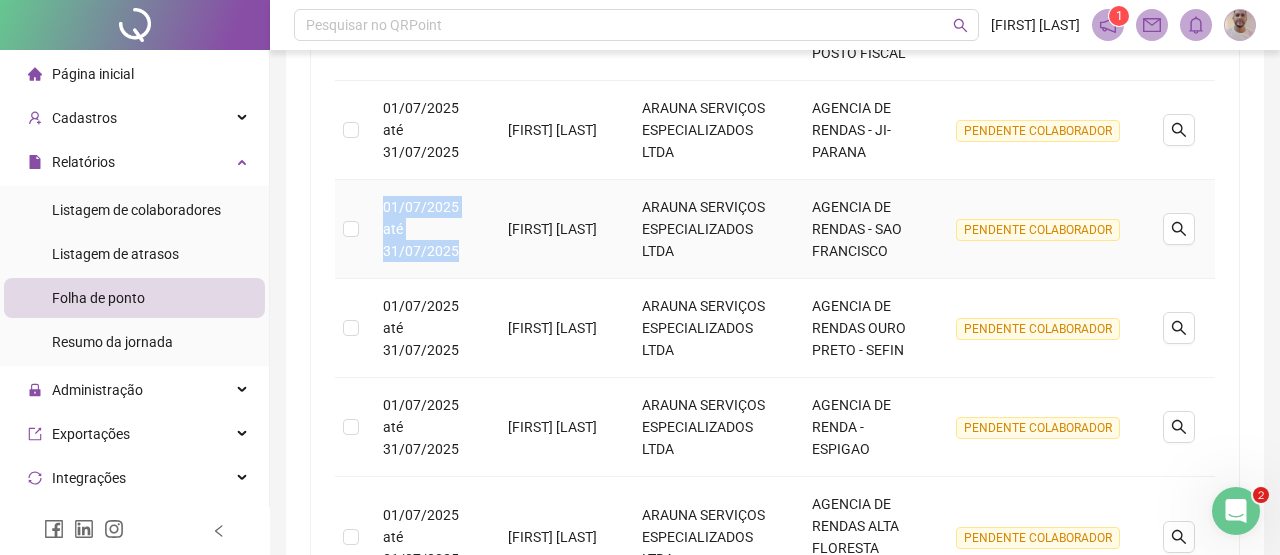 click on "MARIA DOS ANJOS ROSA LIMA" at bounding box center [559, 229] 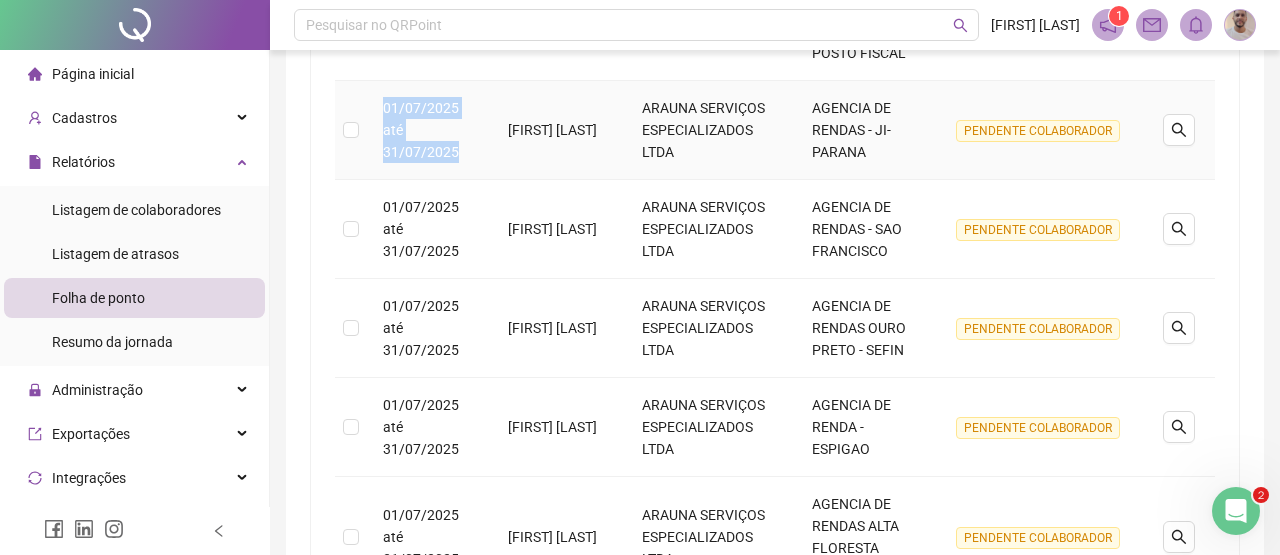 click on "[FIRST] [LAST]" at bounding box center (559, 130) 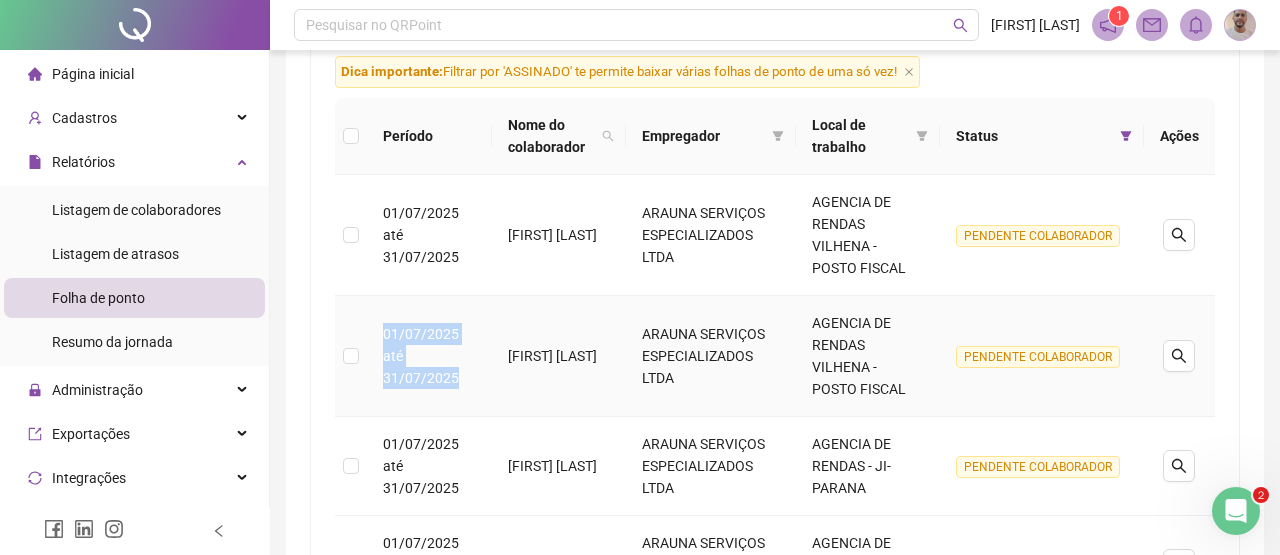 click on "SIRENE INACIO BORGES" at bounding box center [559, 356] 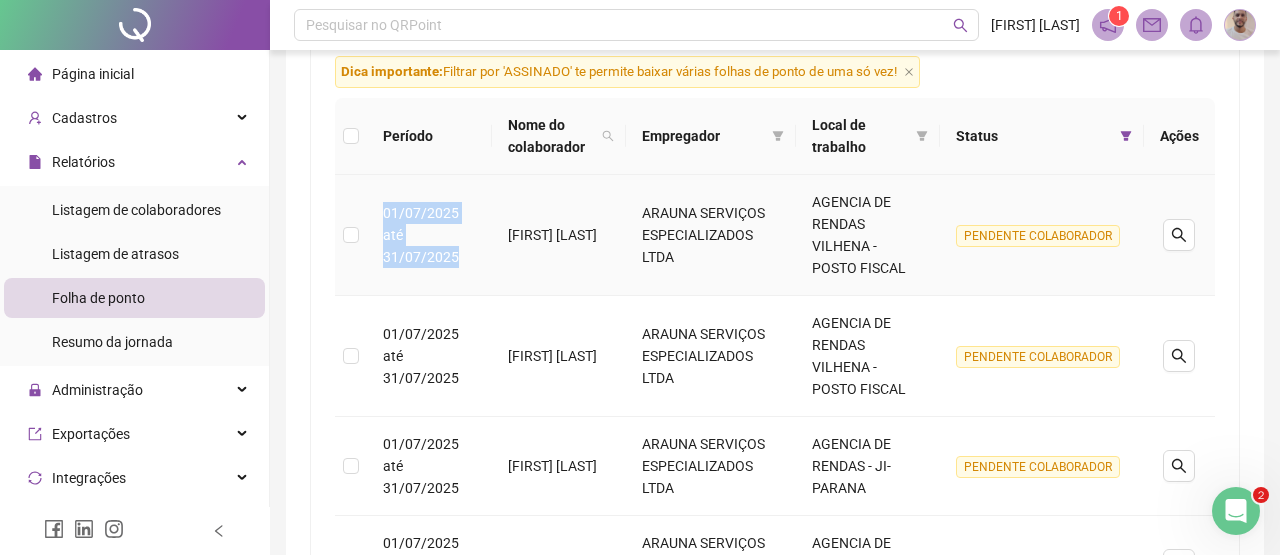 click on "[FIRST] [LAST]" at bounding box center [559, 235] 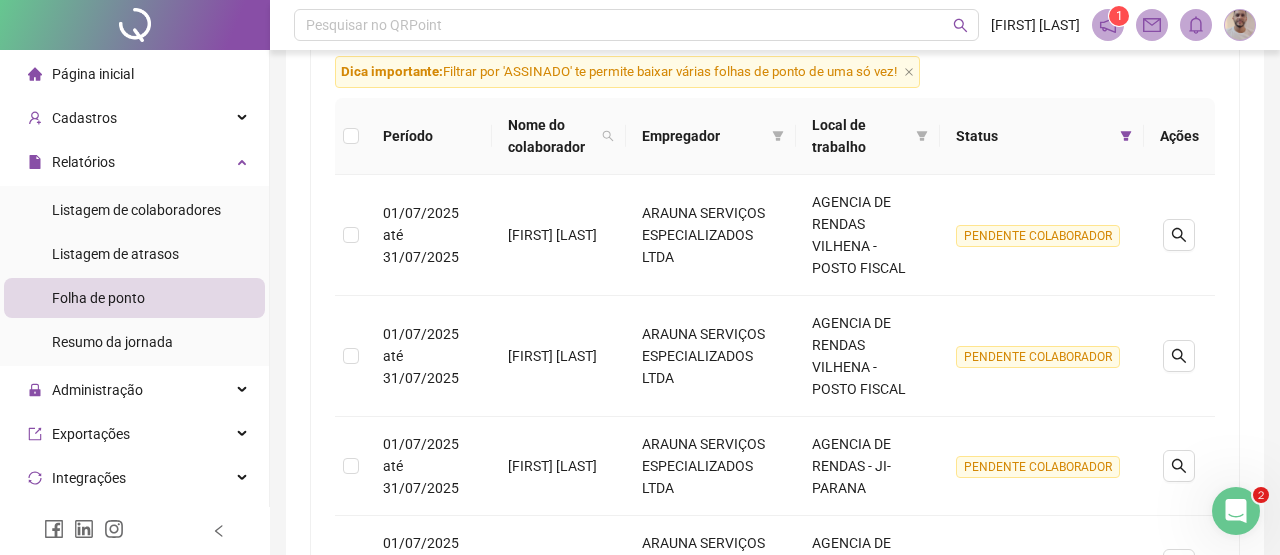 drag, startPoint x: 324, startPoint y: 306, endPoint x: 621, endPoint y: 0, distance: 426.4329 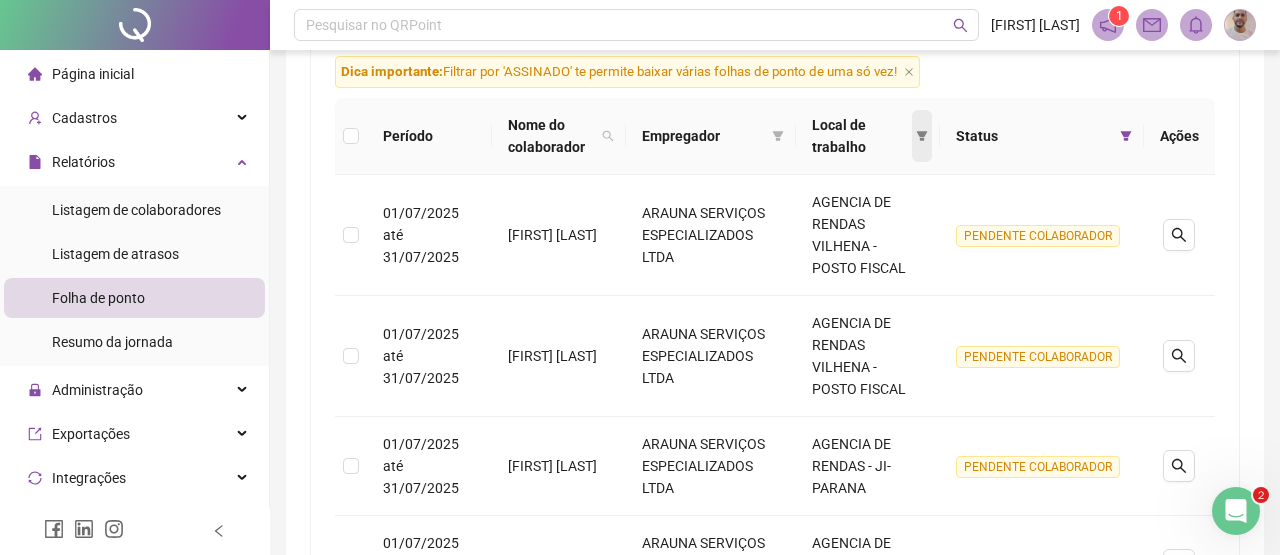 click 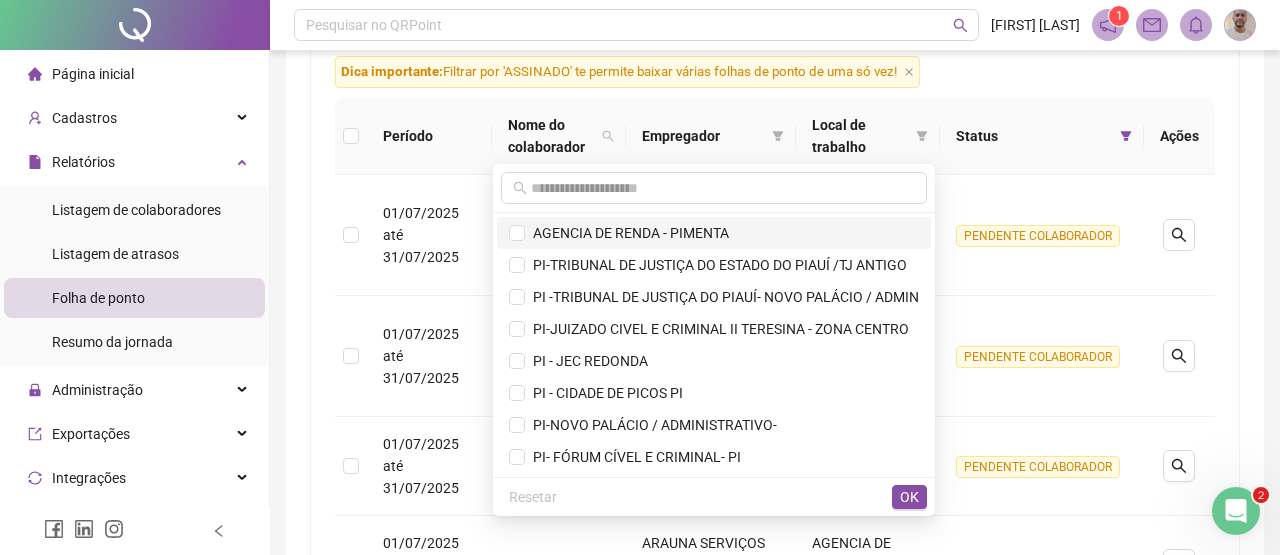 click on "AGENCIA DE RENDA - PIMENTA" at bounding box center (627, 233) 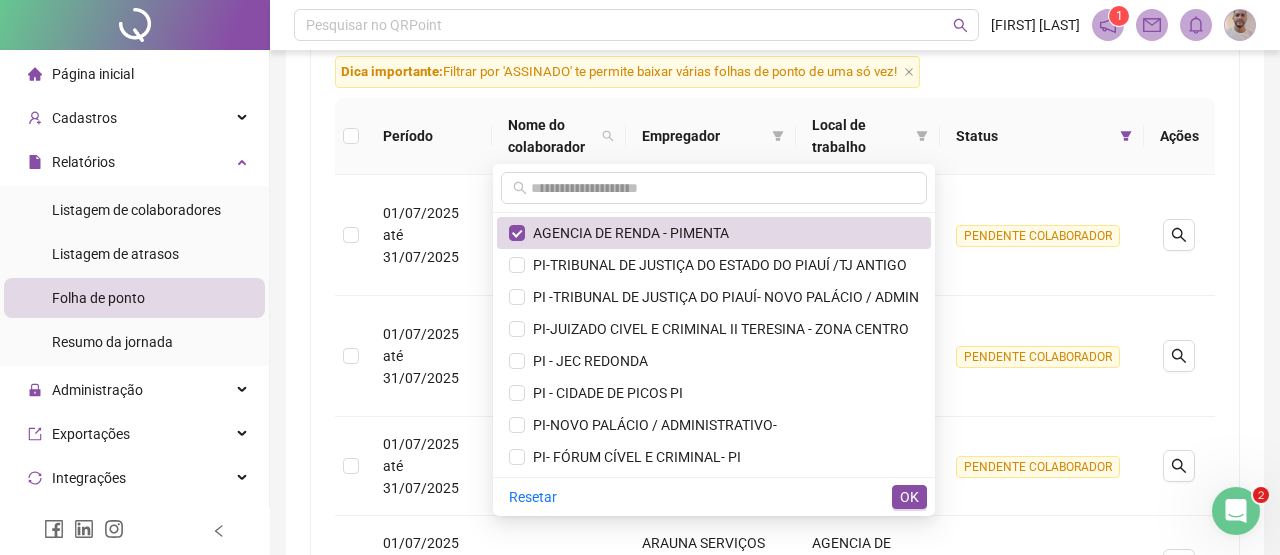 click on "Período Nome do colaborador Empregador Local de trabalho Status Ações               01/07/2025 até 31/07/2025 CASSIO FELIX DE OLIVEIRA ARAUNA SERVIÇOS ESPECIALIZADOS LTDA AGENCIA DE RENDAS  VILHENA - POSTO FISCAL  PENDENTE COLABORADOR 01/07/2025 até 31/07/2025 SIRENE INACIO BORGES ARAUNA SERVIÇOS ESPECIALIZADOS LTDA AGENCIA DE RENDAS  VILHENA - POSTO FISCAL  PENDENTE COLABORADOR 01/07/2025 até 31/07/2025 ALAN PASSOS DA SILVA ARAUNA SERVIÇOS ESPECIALIZADOS LTDA AGENCIA DE RENDAS - JI- PARANA  PENDENTE COLABORADOR 01/07/2025 até 31/07/2025 MARIA DOS ANJOS ROSA LIMA ARAUNA SERVIÇOS ESPECIALIZADOS LTDA AGENCIA DE RENDAS - SAO FRANCISCO PENDENTE COLABORADOR 01/07/2025 até 31/07/2025 TIAGO MARTINS NOVAIS ARAUNA SERVIÇOS ESPECIALIZADOS LTDA AGENCIA DE RENDAS OURO PRETO - SEFIN PENDENTE COLABORADOR 01/07/2025 até 31/07/2025 LUZIA MEDEIROS DE LIMA ARAUNA SERVIÇOS ESPECIALIZADOS LTDA AGENCIA DE RENDA - ESPIGAO PENDENTE COLABORADOR 01/07/2025 até 31/07/2025 ELAINE DE PAULO SOUZA DE OLIVEIRA" at bounding box center [775, 565] 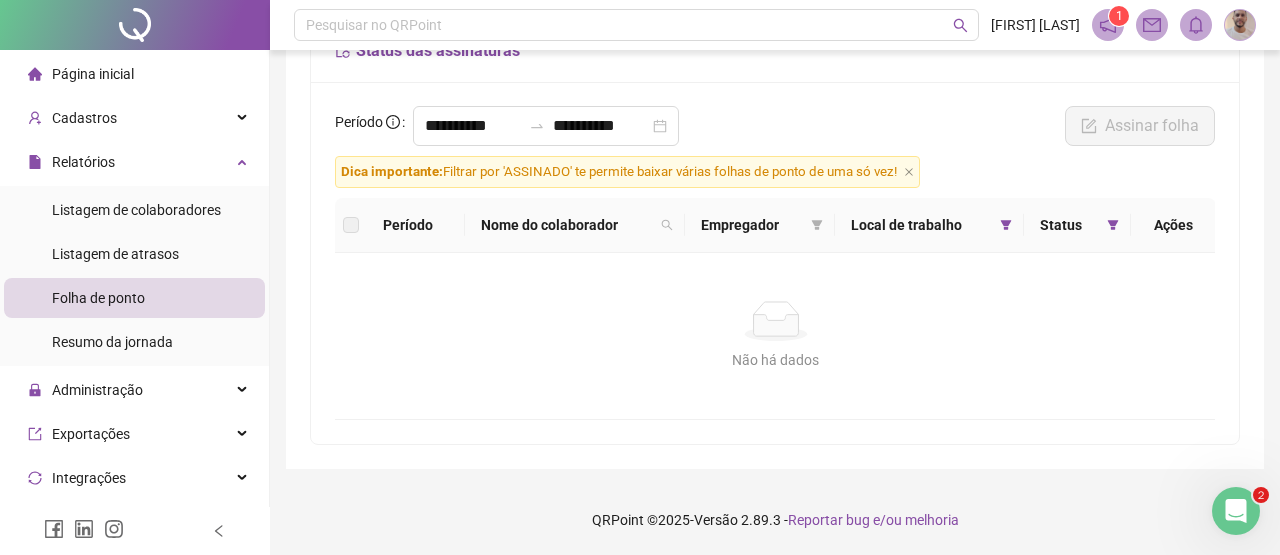 scroll, scrollTop: 156, scrollLeft: 0, axis: vertical 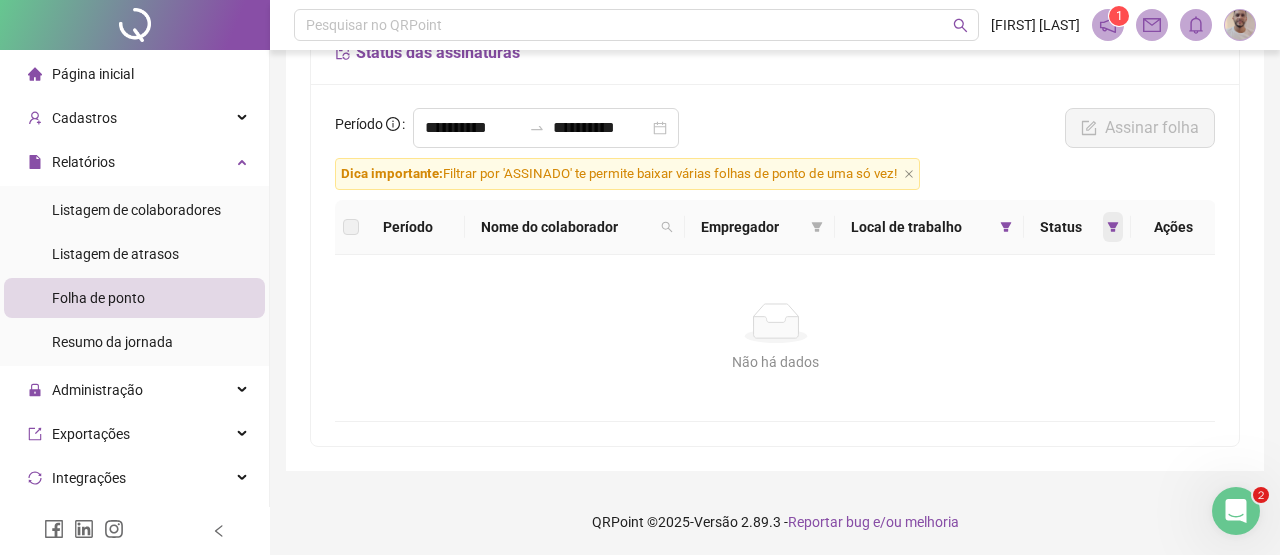 click 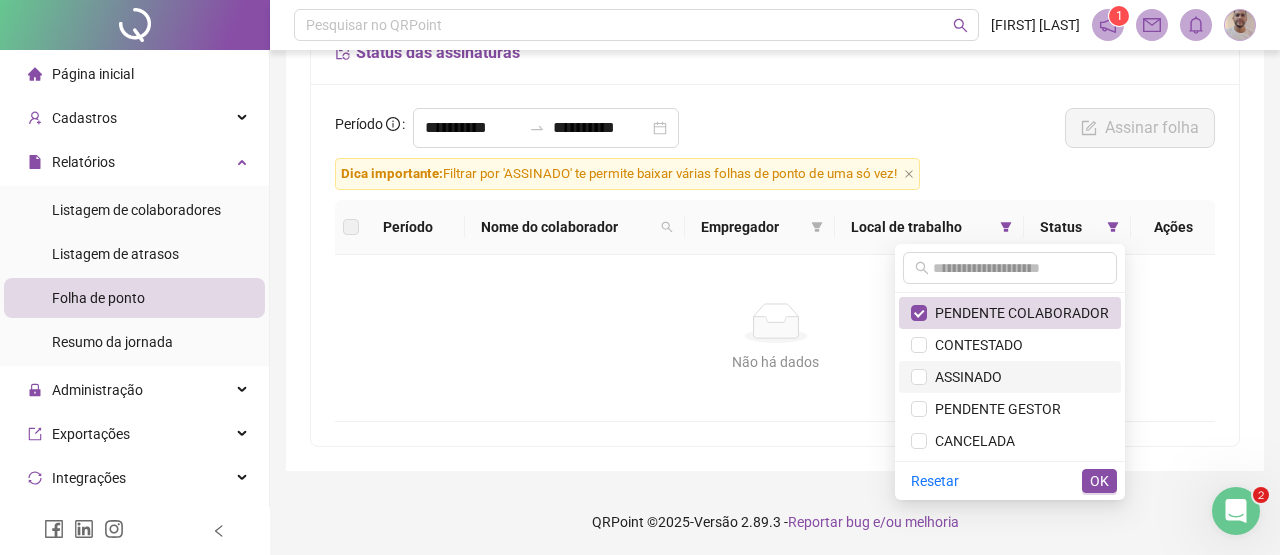 click on "ASSINADO" at bounding box center [964, 377] 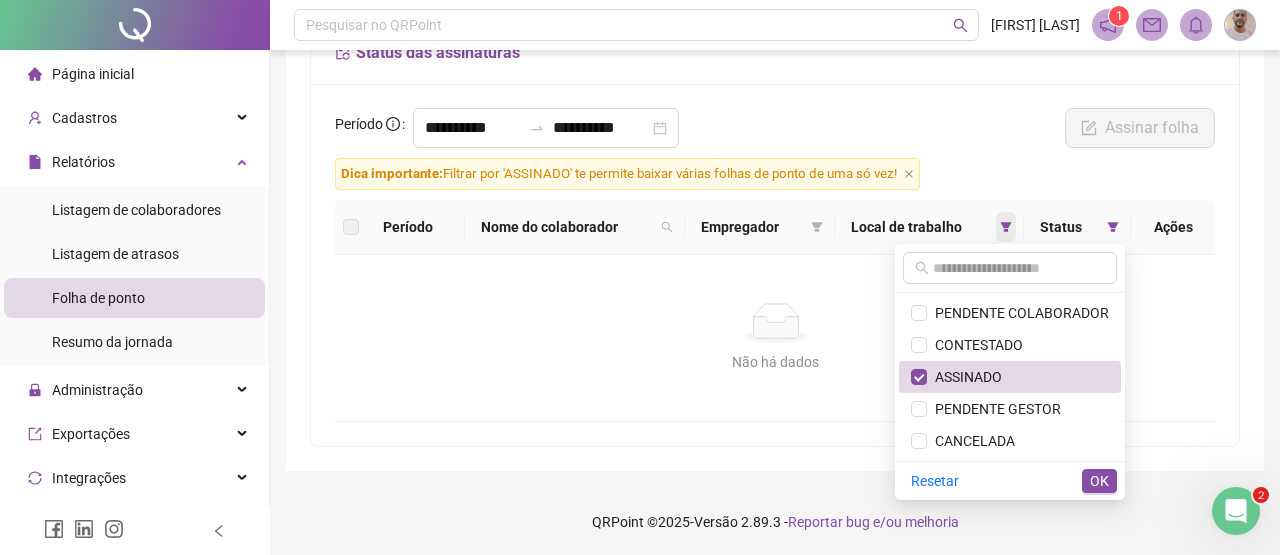 click on "Período Nome do colaborador Empregador Local de trabalho Status Ações" at bounding box center (775, 227) 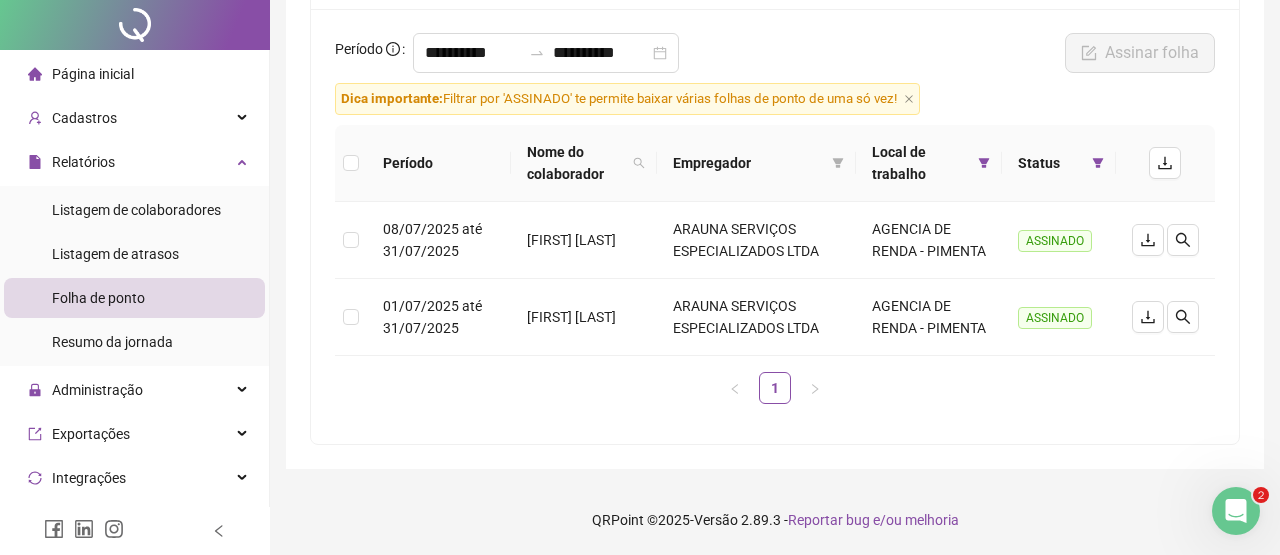 scroll, scrollTop: 0, scrollLeft: 0, axis: both 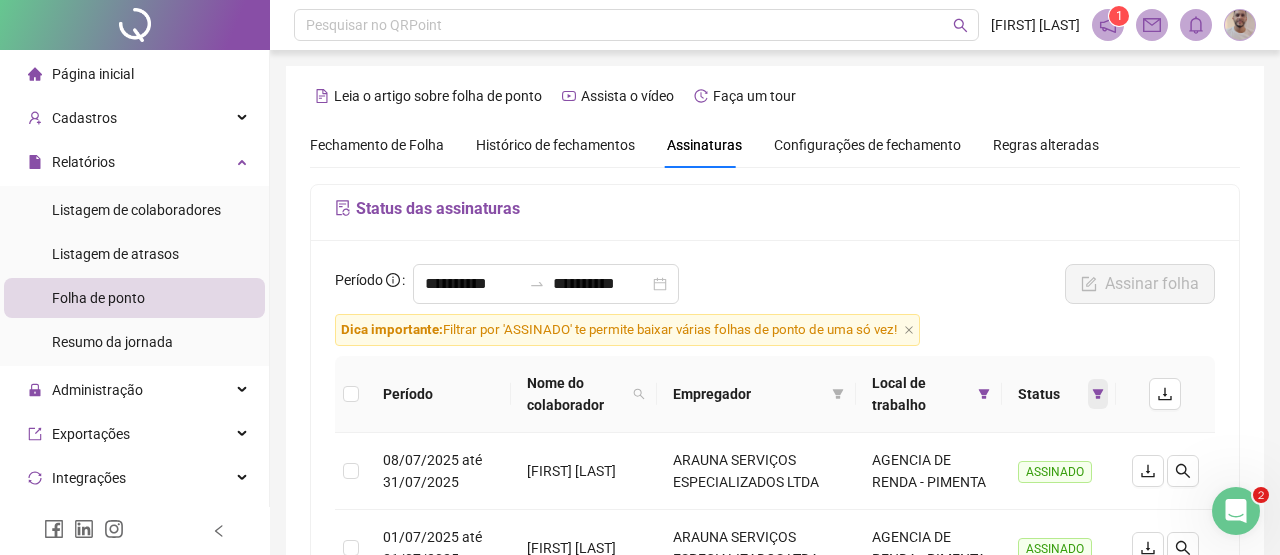 click 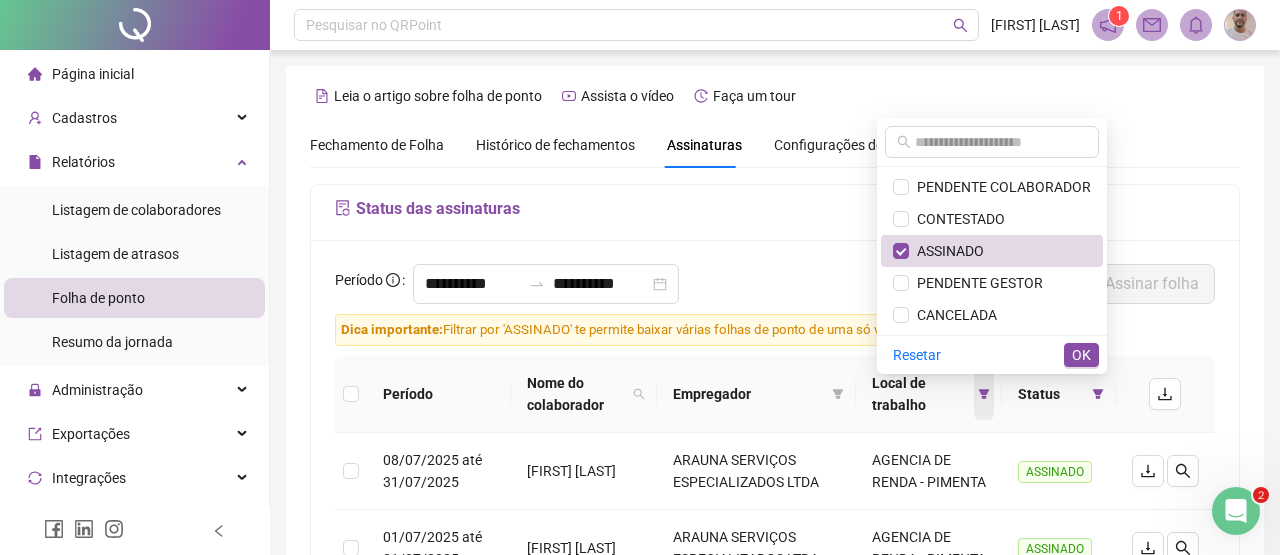 click at bounding box center (984, 394) 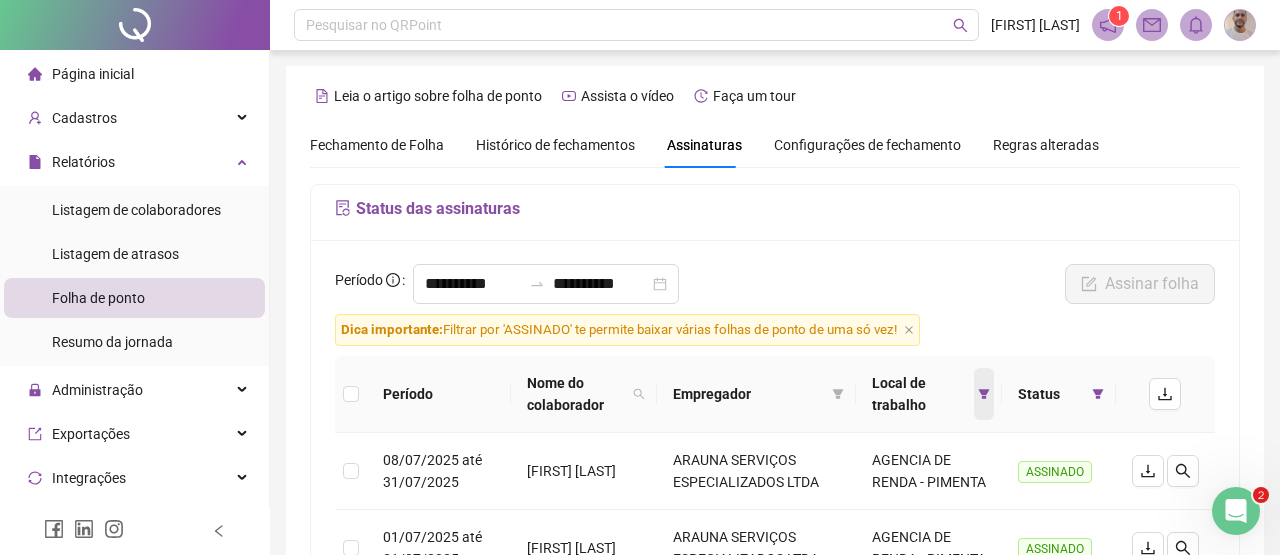 click at bounding box center (984, 394) 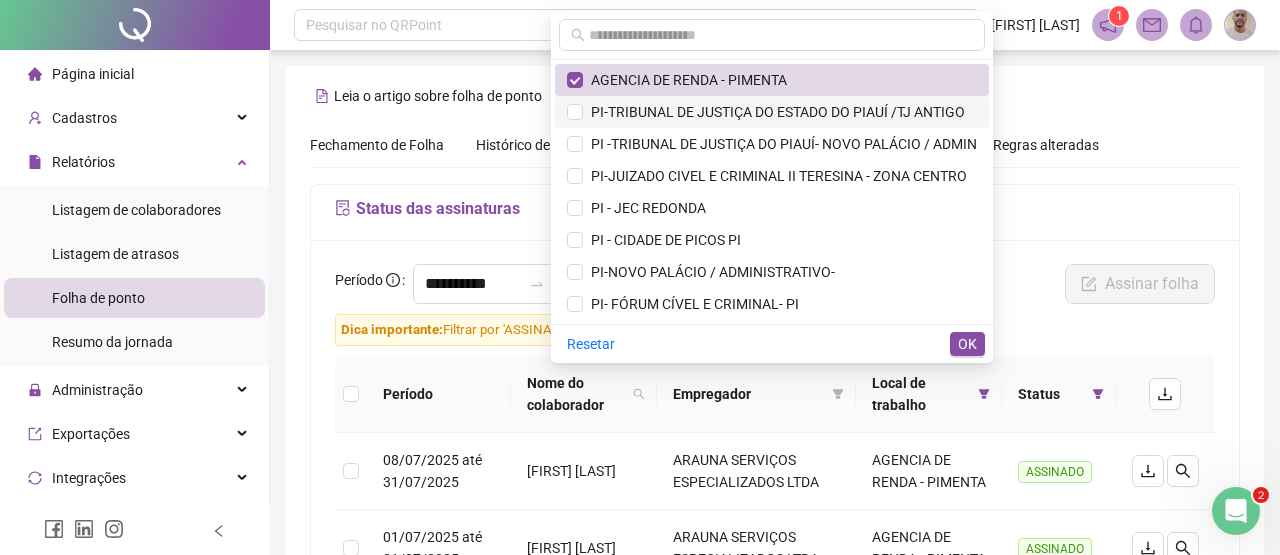scroll, scrollTop: 237, scrollLeft: 0, axis: vertical 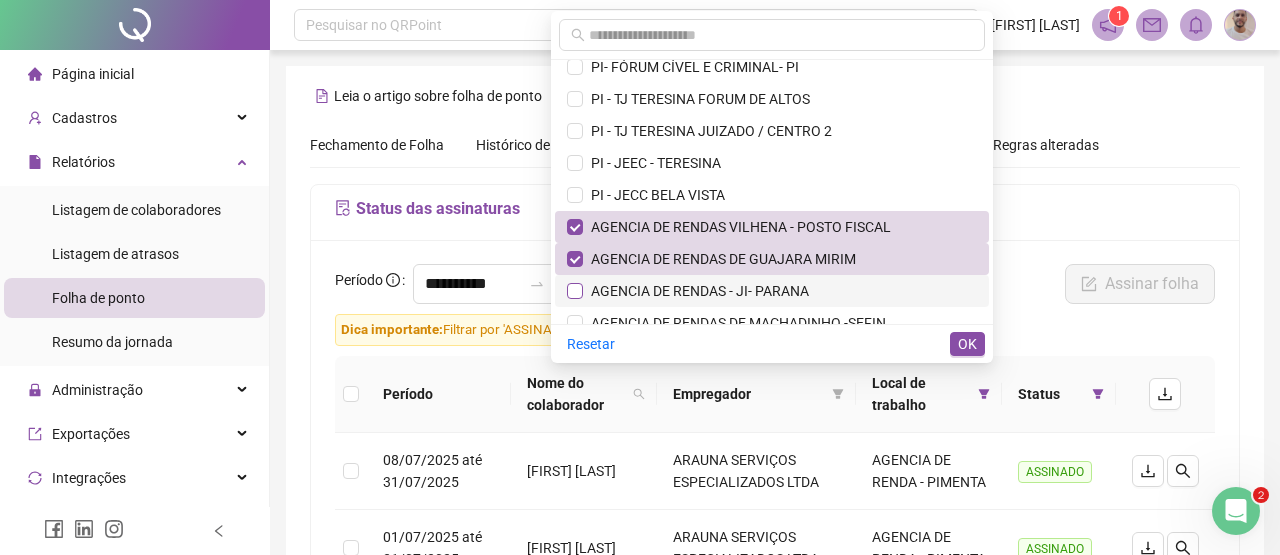 click at bounding box center [575, 291] 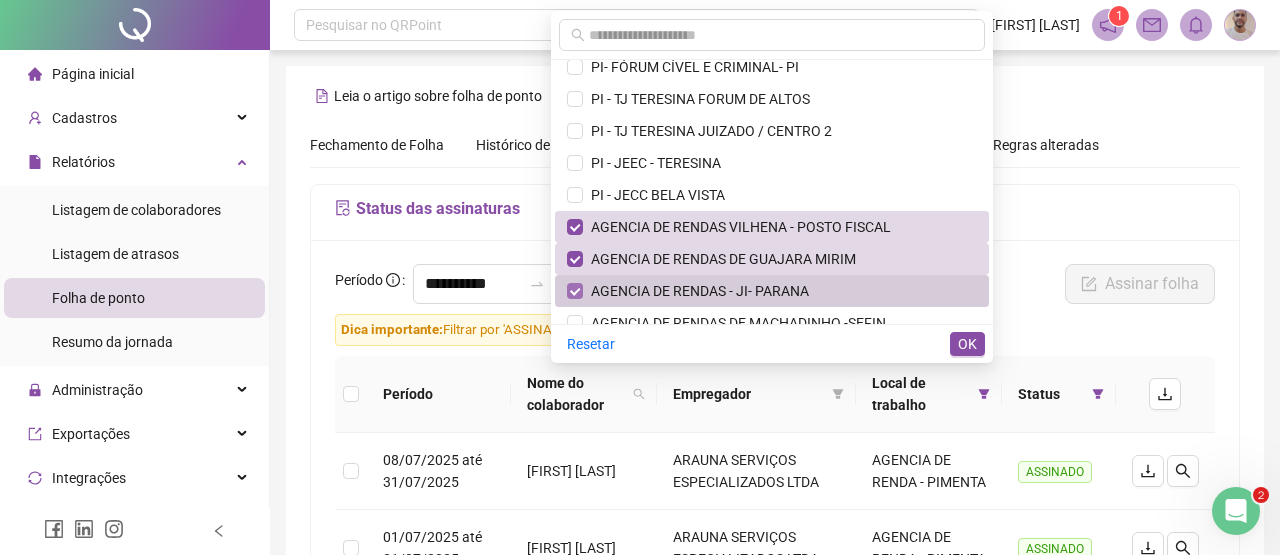 scroll, scrollTop: 712, scrollLeft: 0, axis: vertical 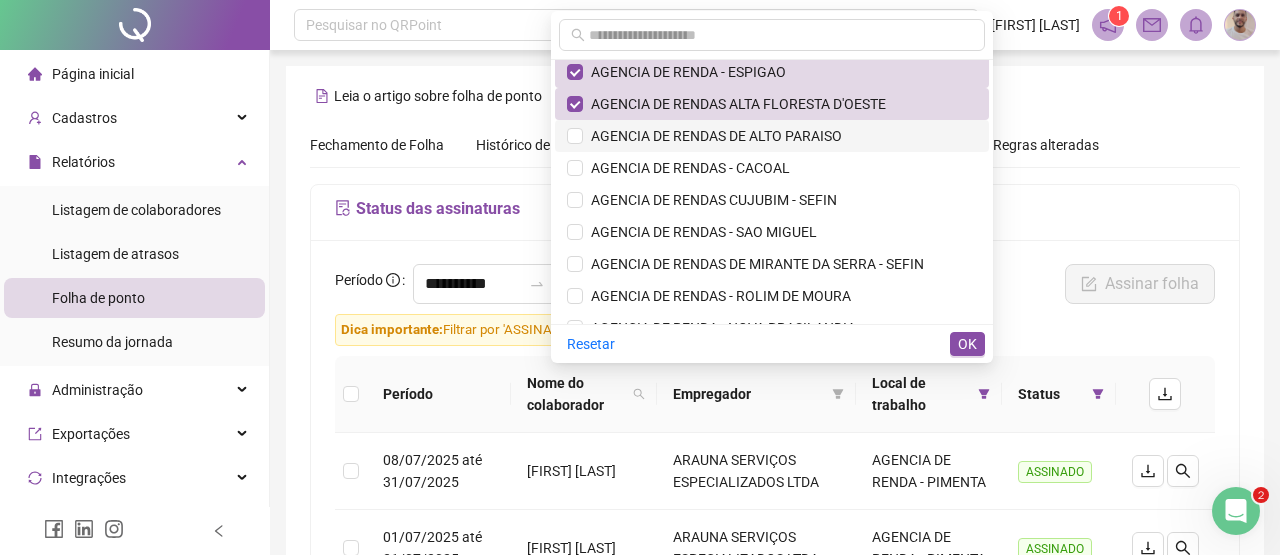 click on "AGENCIA DE RENDAS DE ALTO PARAISO" at bounding box center [772, 136] 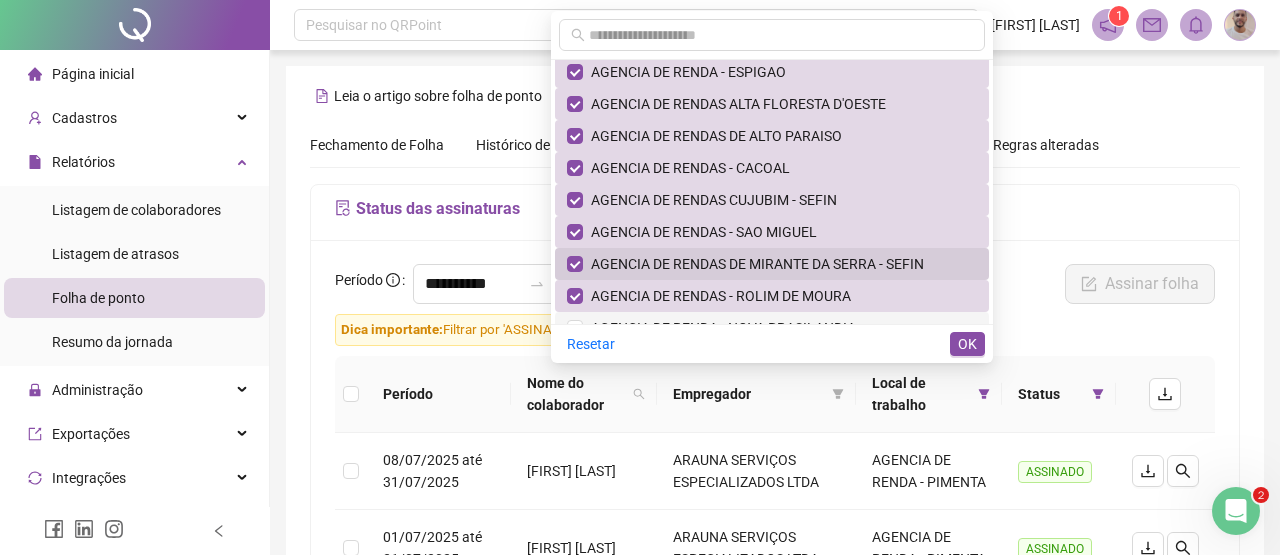 scroll, scrollTop: 768, scrollLeft: 0, axis: vertical 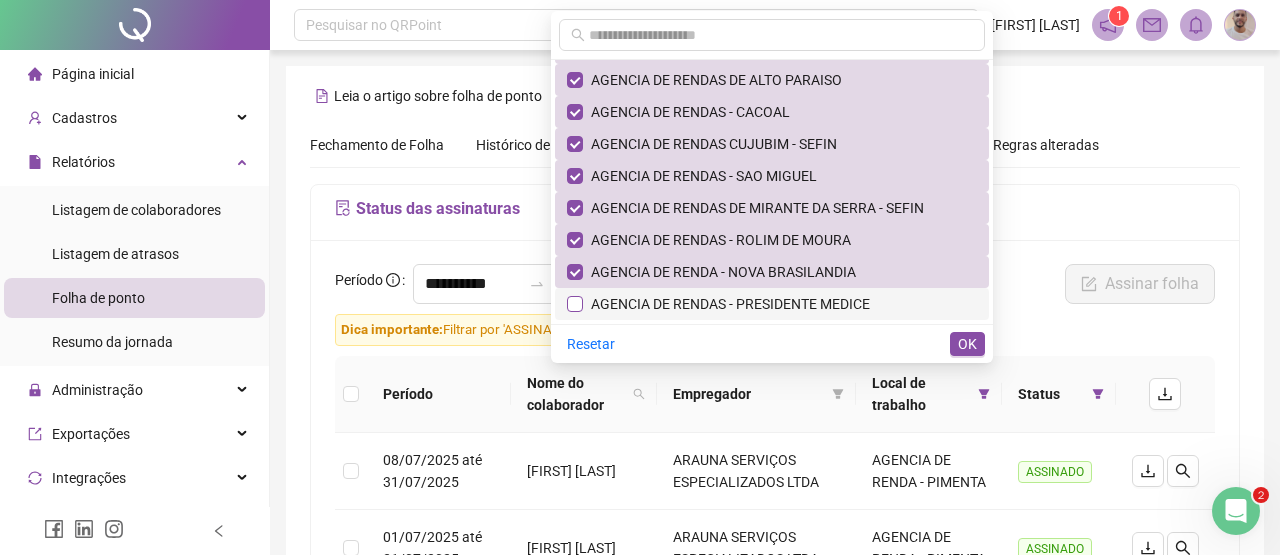 click at bounding box center (575, 304) 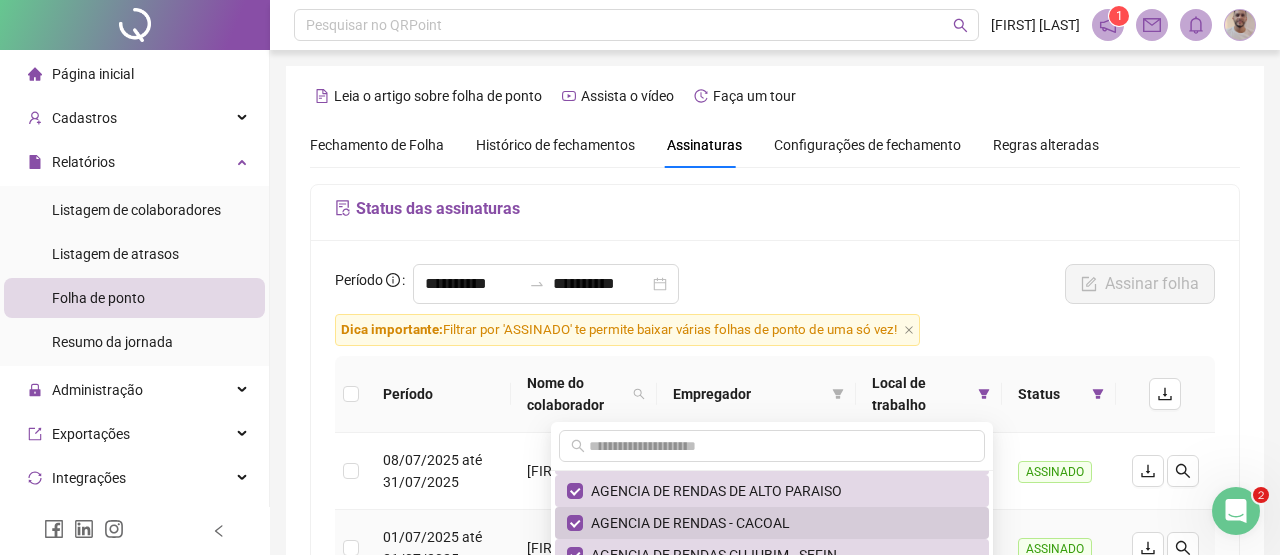 scroll, scrollTop: 272, scrollLeft: 0, axis: vertical 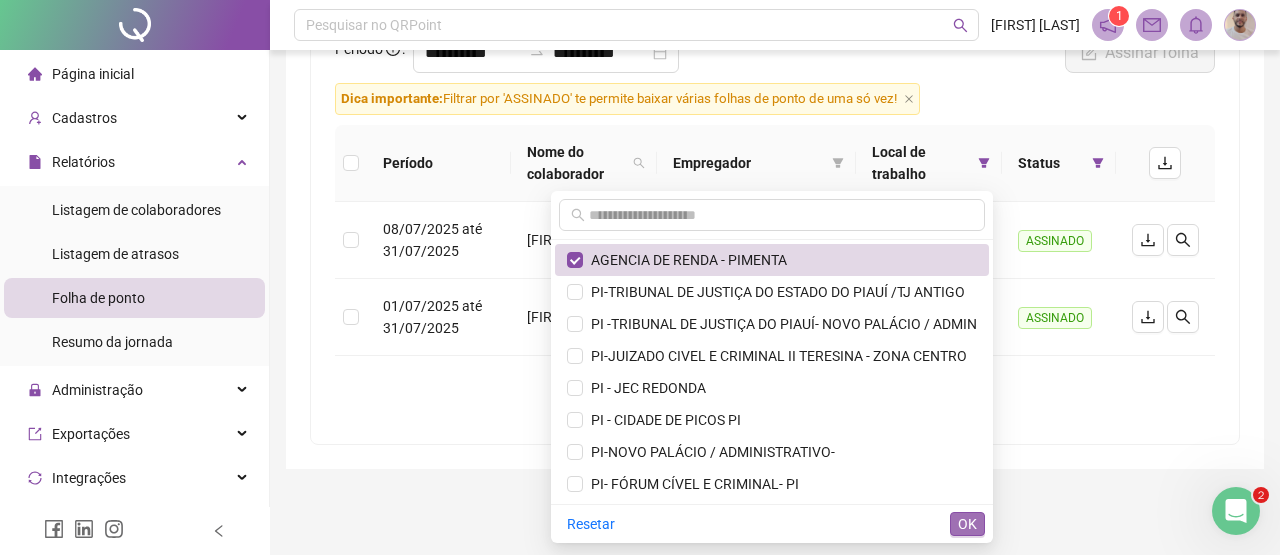click on "OK" at bounding box center (967, 524) 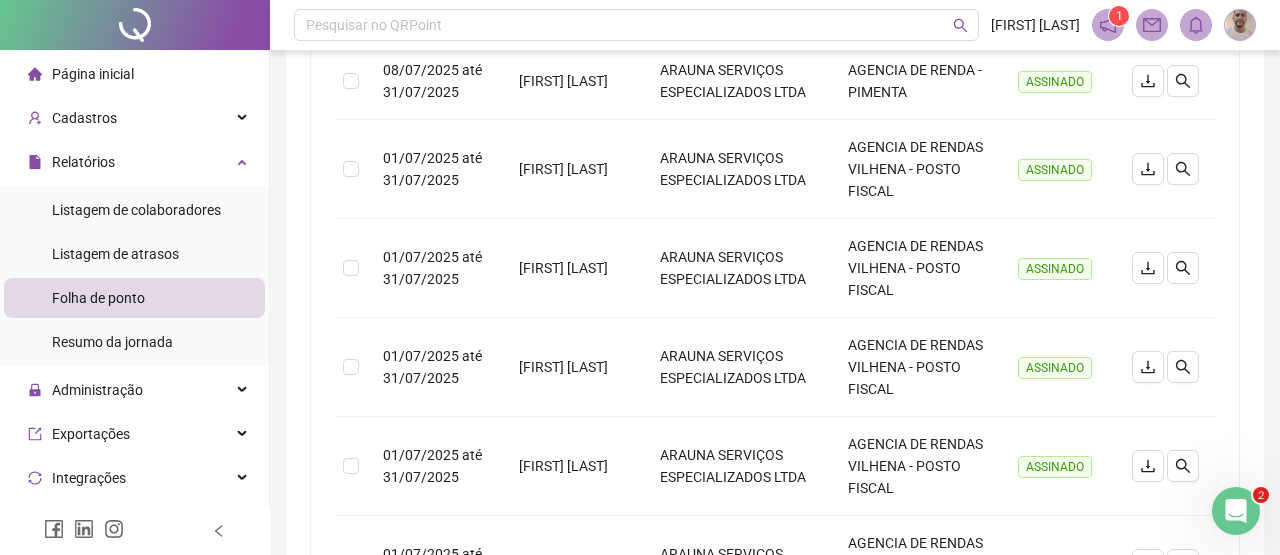 scroll, scrollTop: 54, scrollLeft: 0, axis: vertical 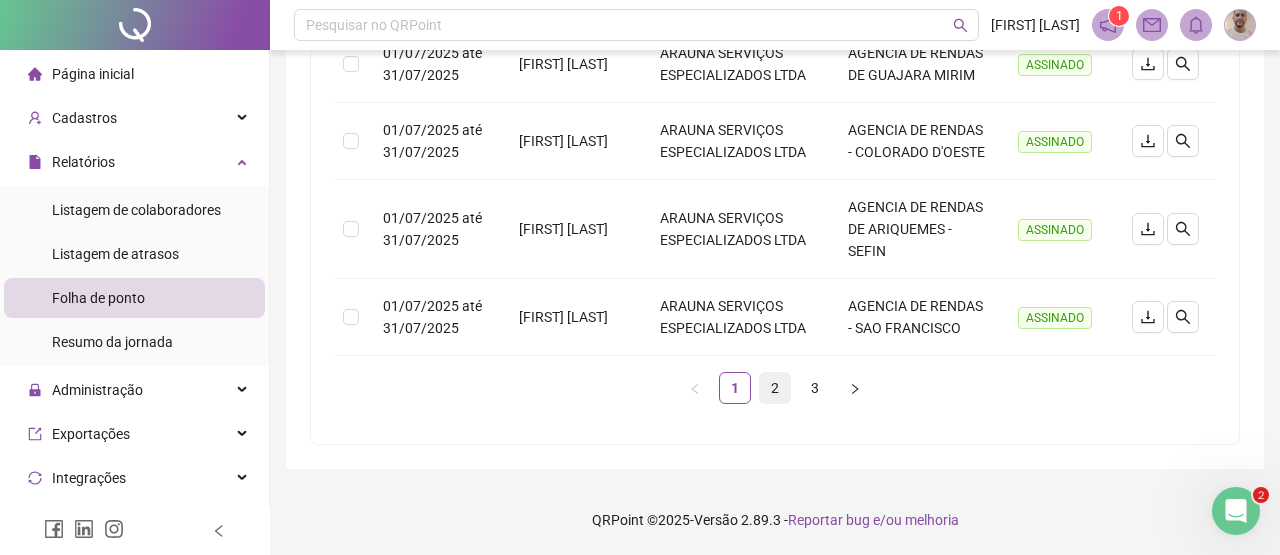 click on "2" at bounding box center (775, 388) 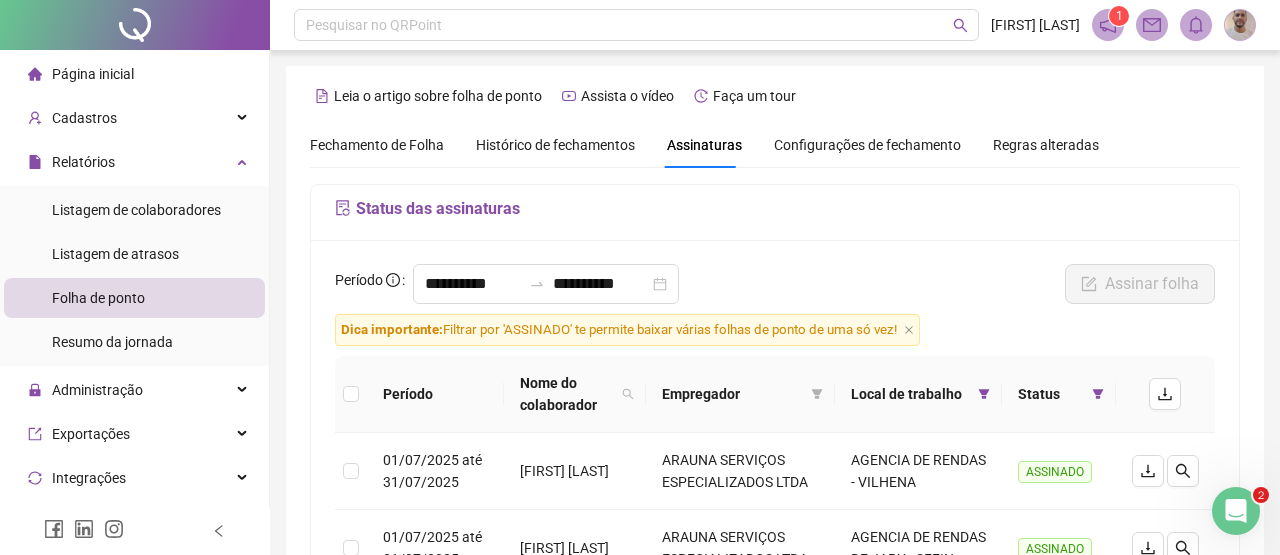 scroll, scrollTop: 974, scrollLeft: 0, axis: vertical 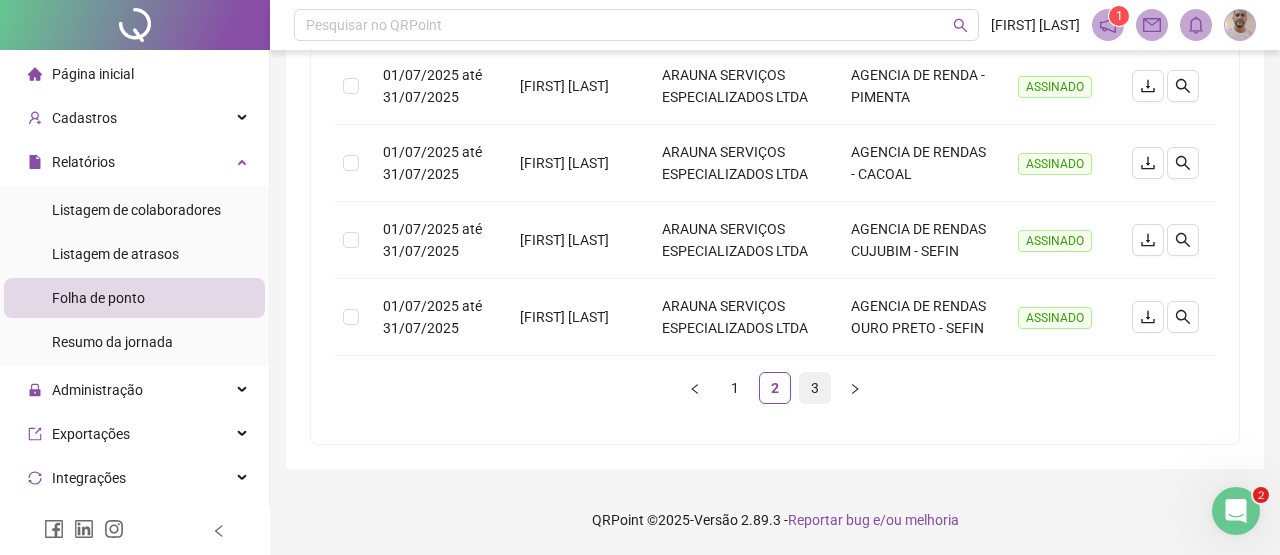click on "3" at bounding box center [815, 388] 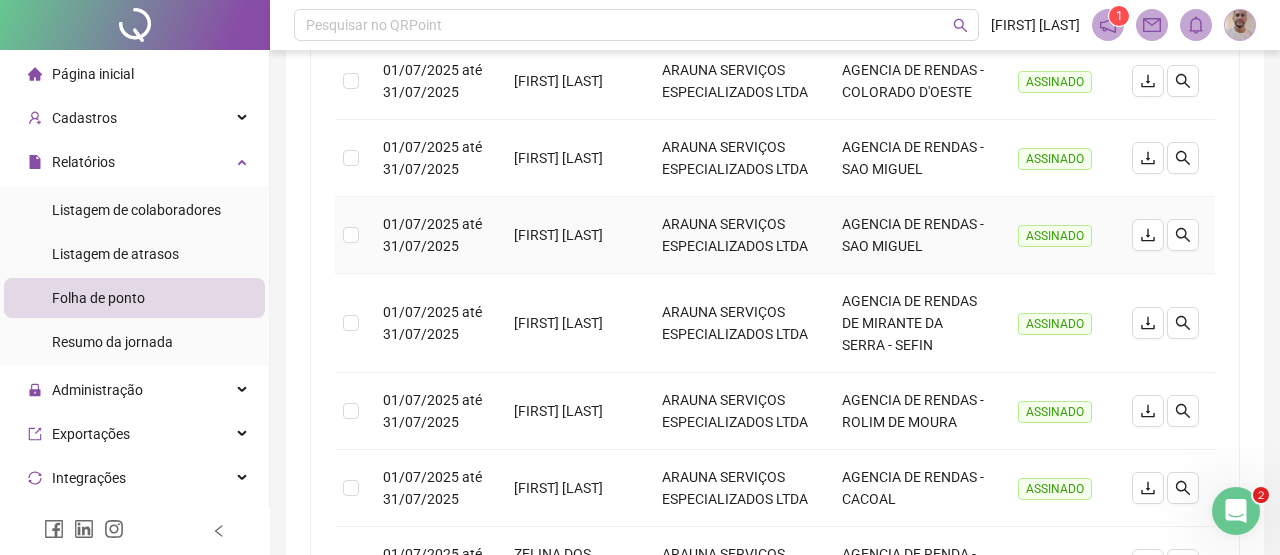 scroll, scrollTop: 0, scrollLeft: 0, axis: both 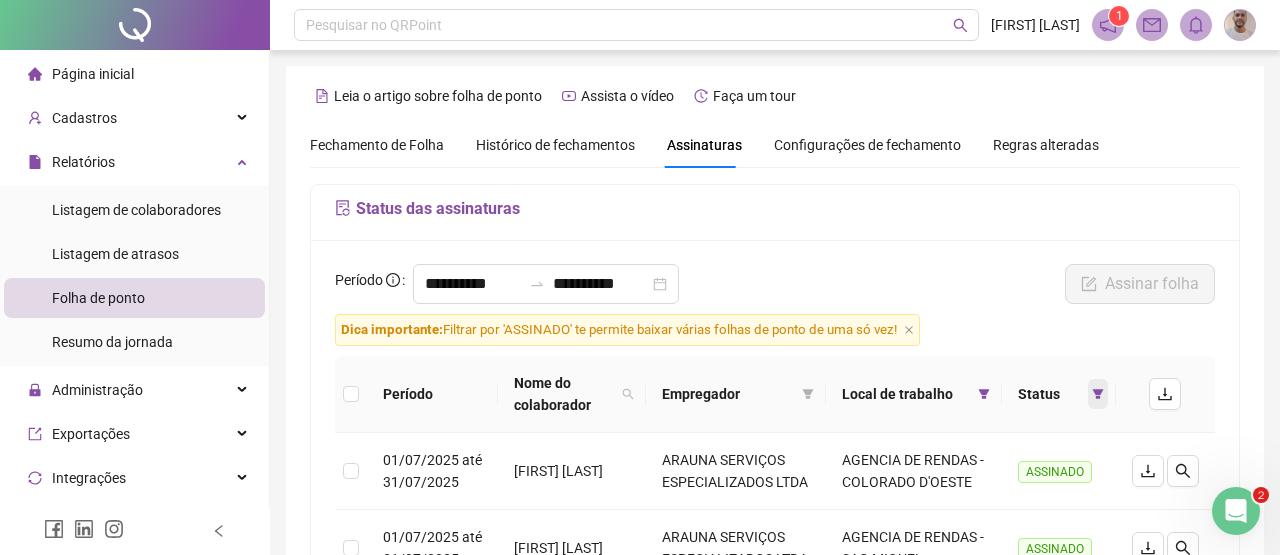 click 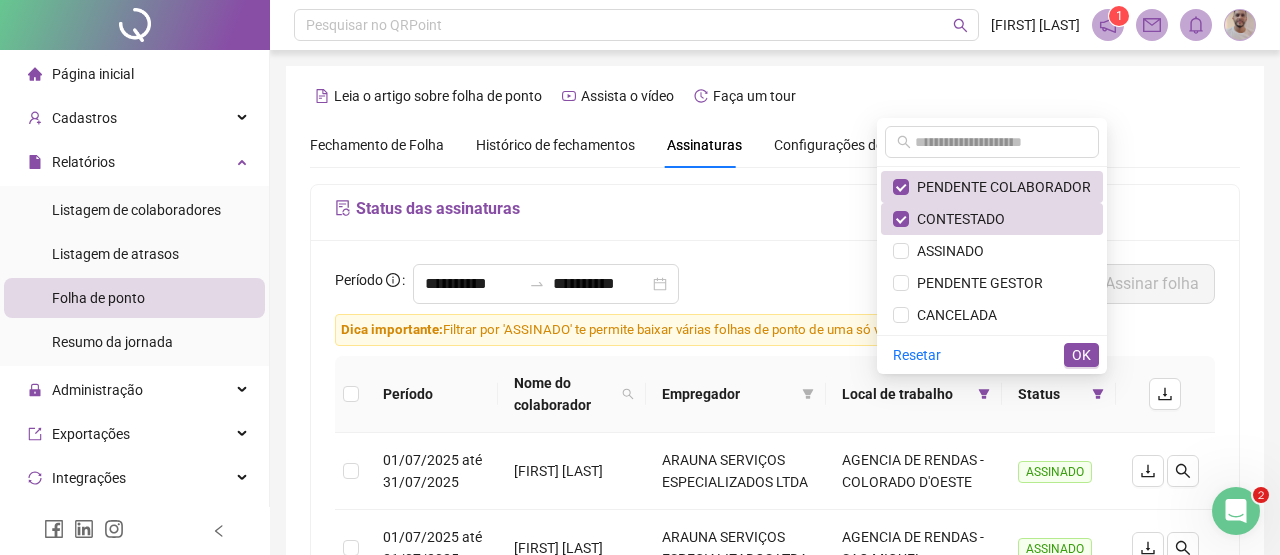 click on "Resetar OK" at bounding box center [992, 354] 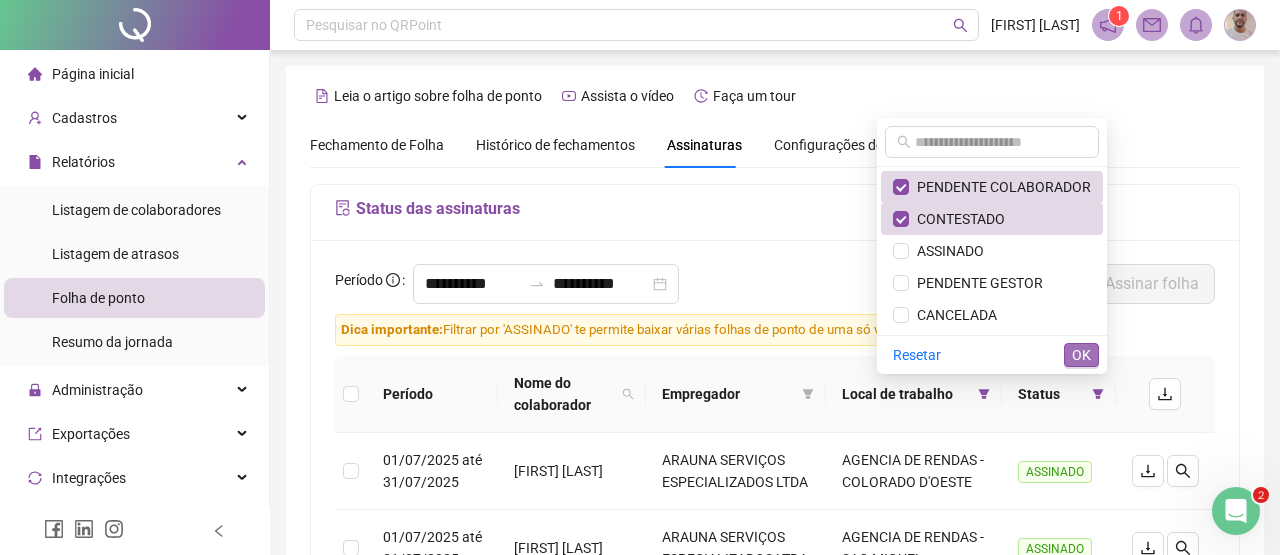 click on "OK" at bounding box center (1081, 355) 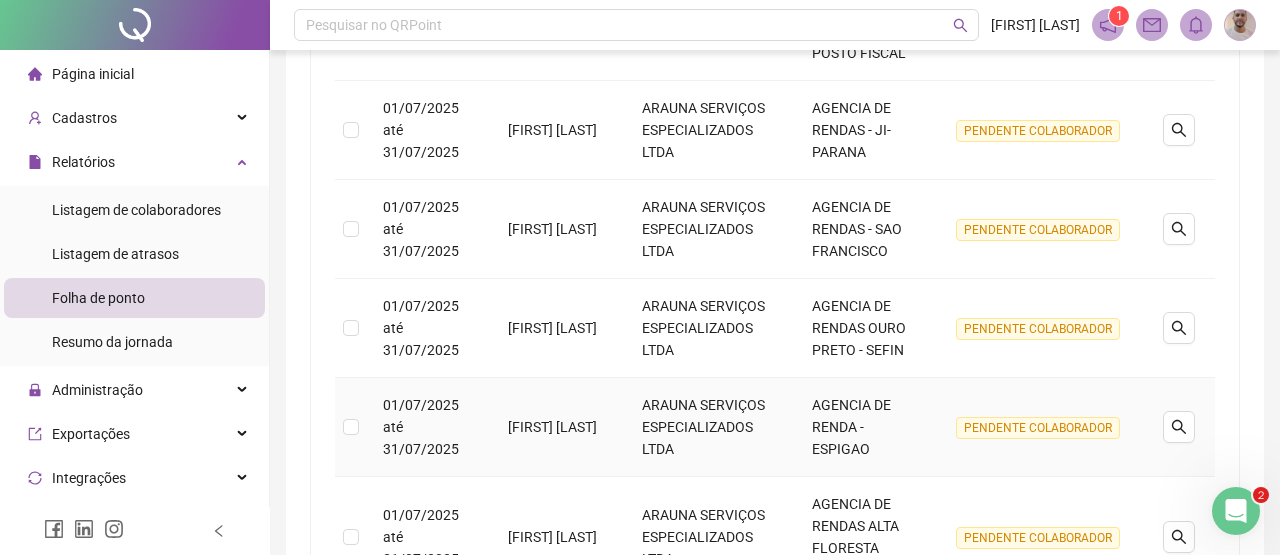 scroll, scrollTop: 258, scrollLeft: 0, axis: vertical 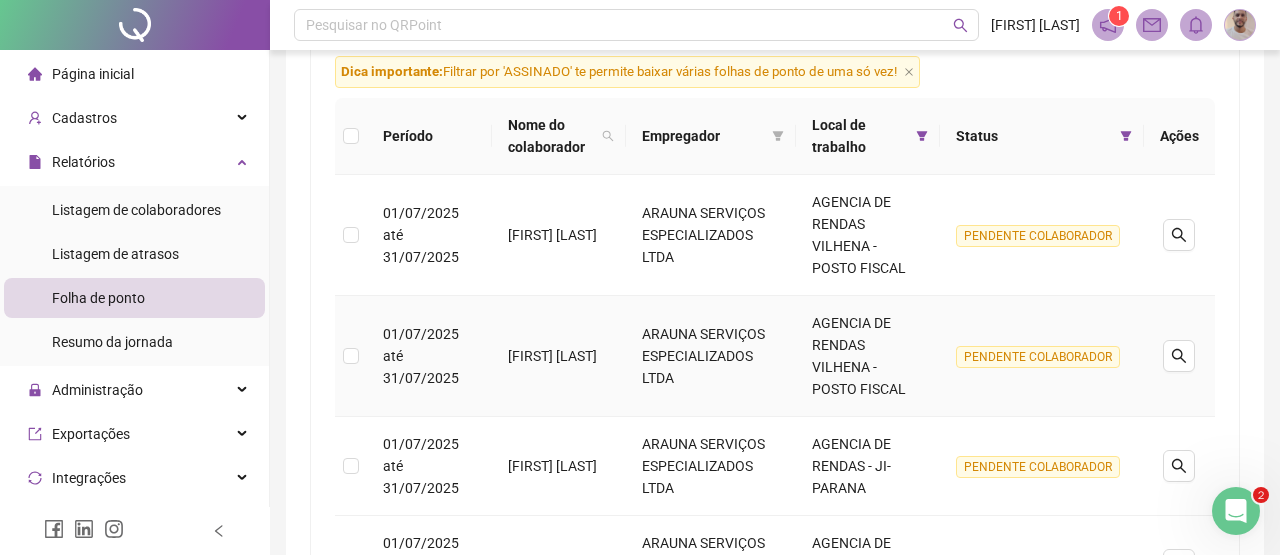 drag, startPoint x: 501, startPoint y: 344, endPoint x: 556, endPoint y: 371, distance: 61.269894 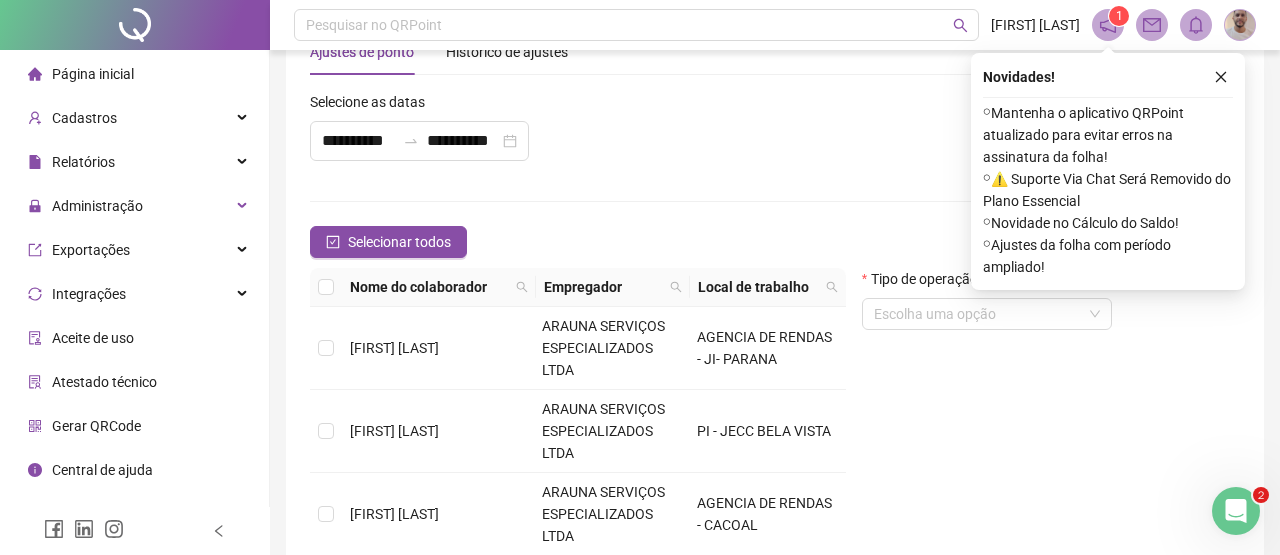 scroll, scrollTop: 0, scrollLeft: 0, axis: both 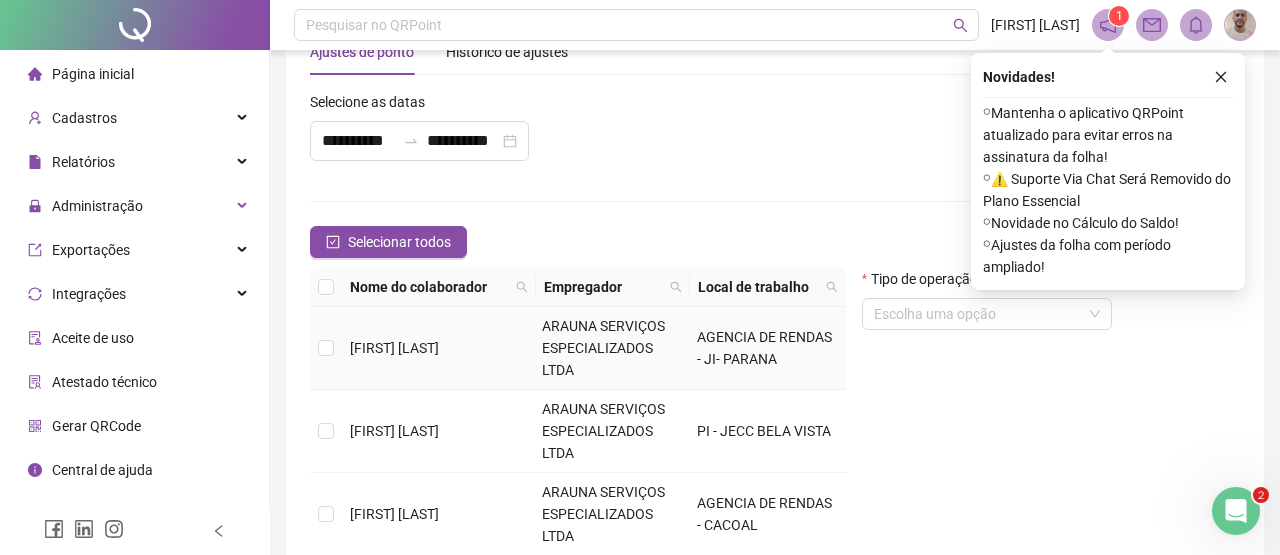 click on "AGENCIA DE RENDAS - JI- PARANA" at bounding box center (764, 348) 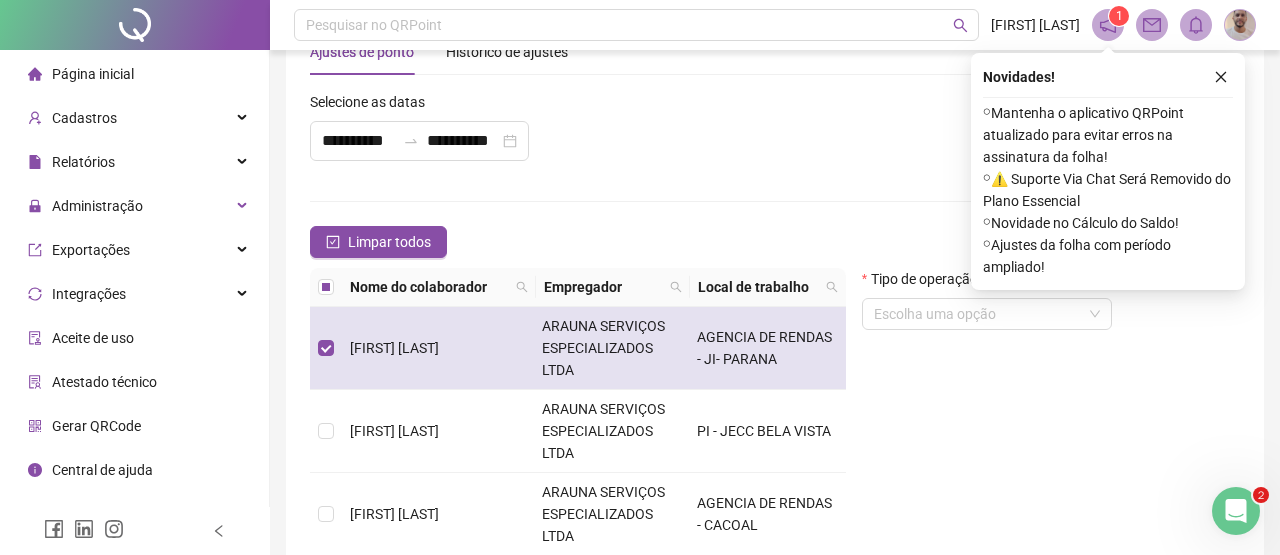 click on "AGENCIA DE RENDAS - JI- PARANA" at bounding box center (764, 348) 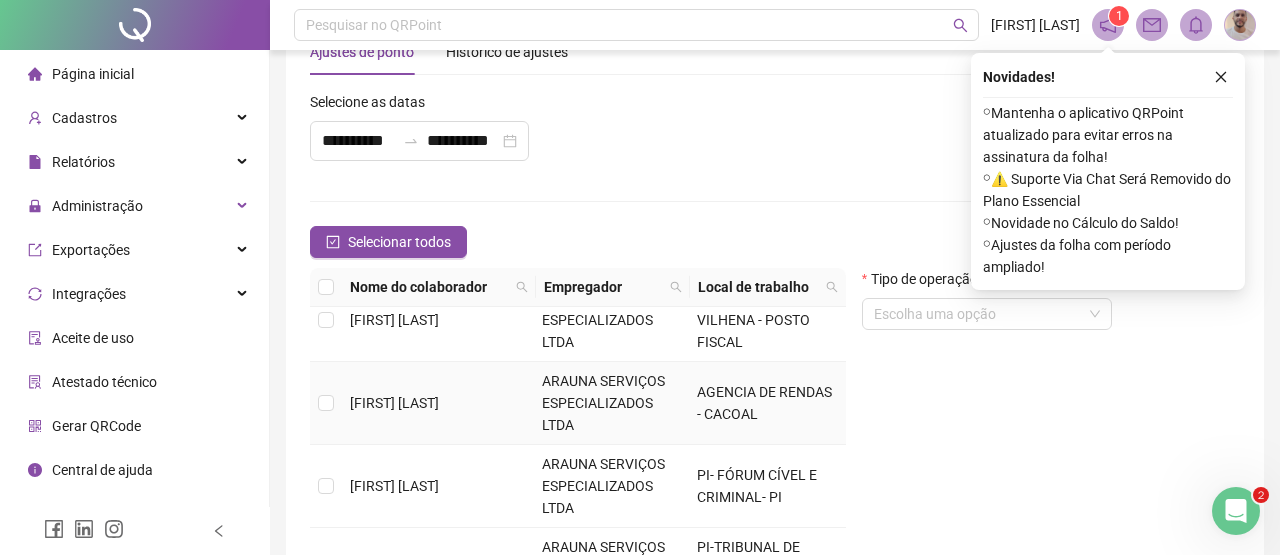 scroll, scrollTop: 962, scrollLeft: 0, axis: vertical 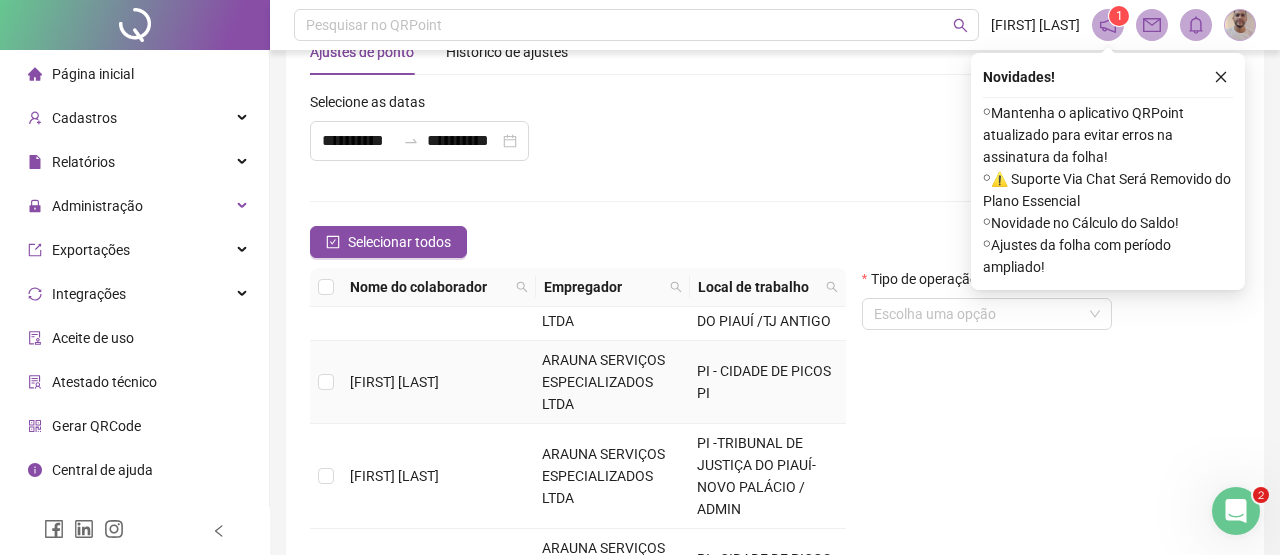 click on "[FIRST] [LAST]" at bounding box center [438, 382] 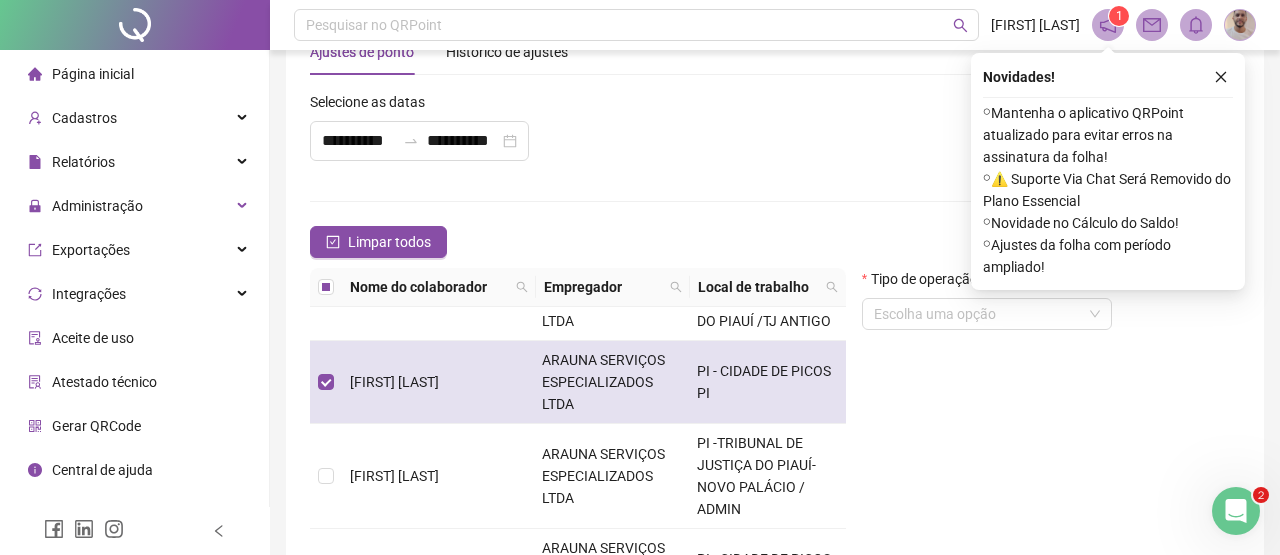 click on "[FIRST] [LAST]" at bounding box center (394, 382) 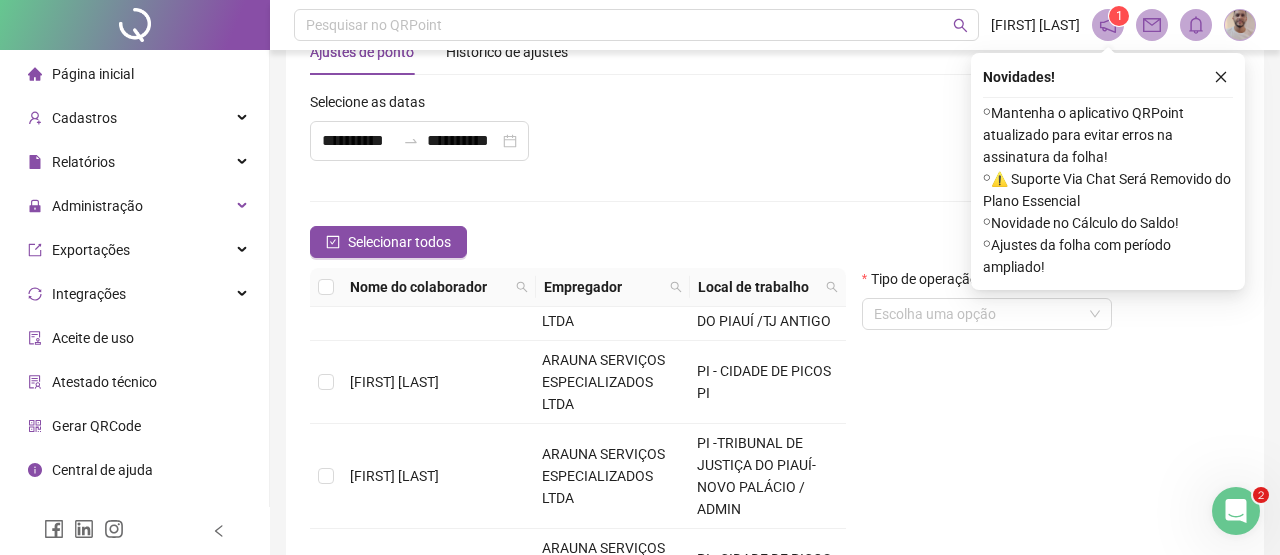 scroll, scrollTop: 422, scrollLeft: 0, axis: vertical 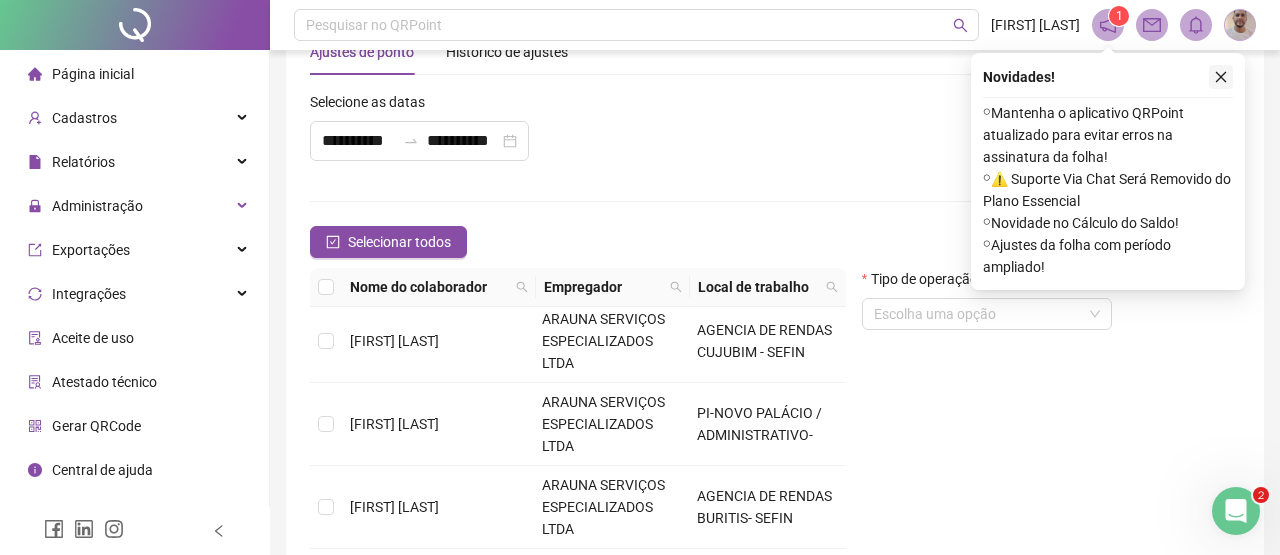 click 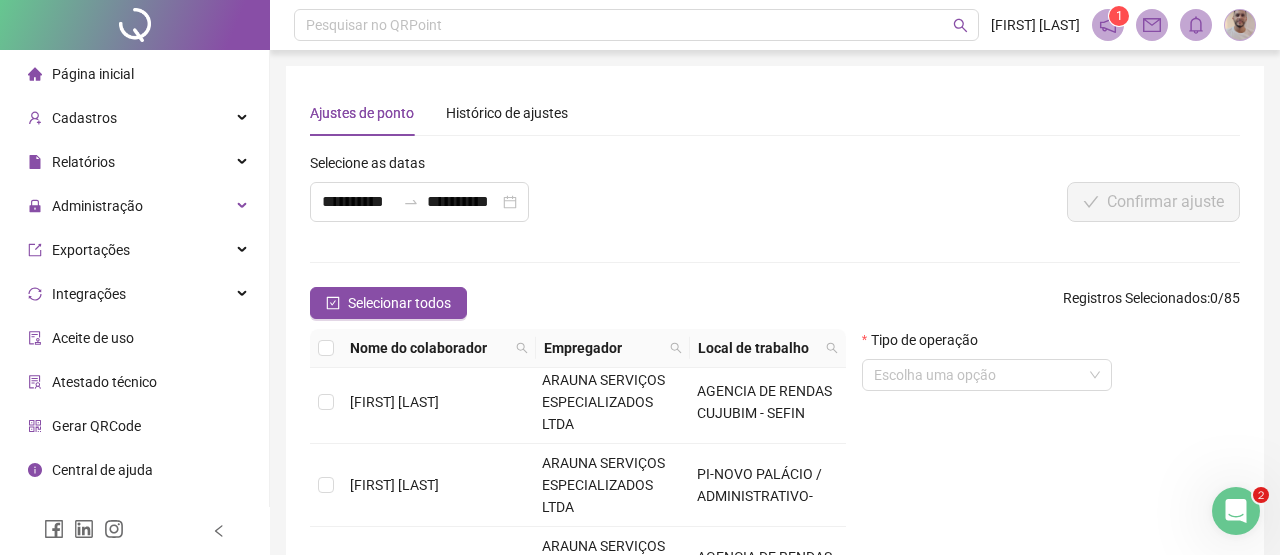 scroll, scrollTop: 278, scrollLeft: 0, axis: vertical 